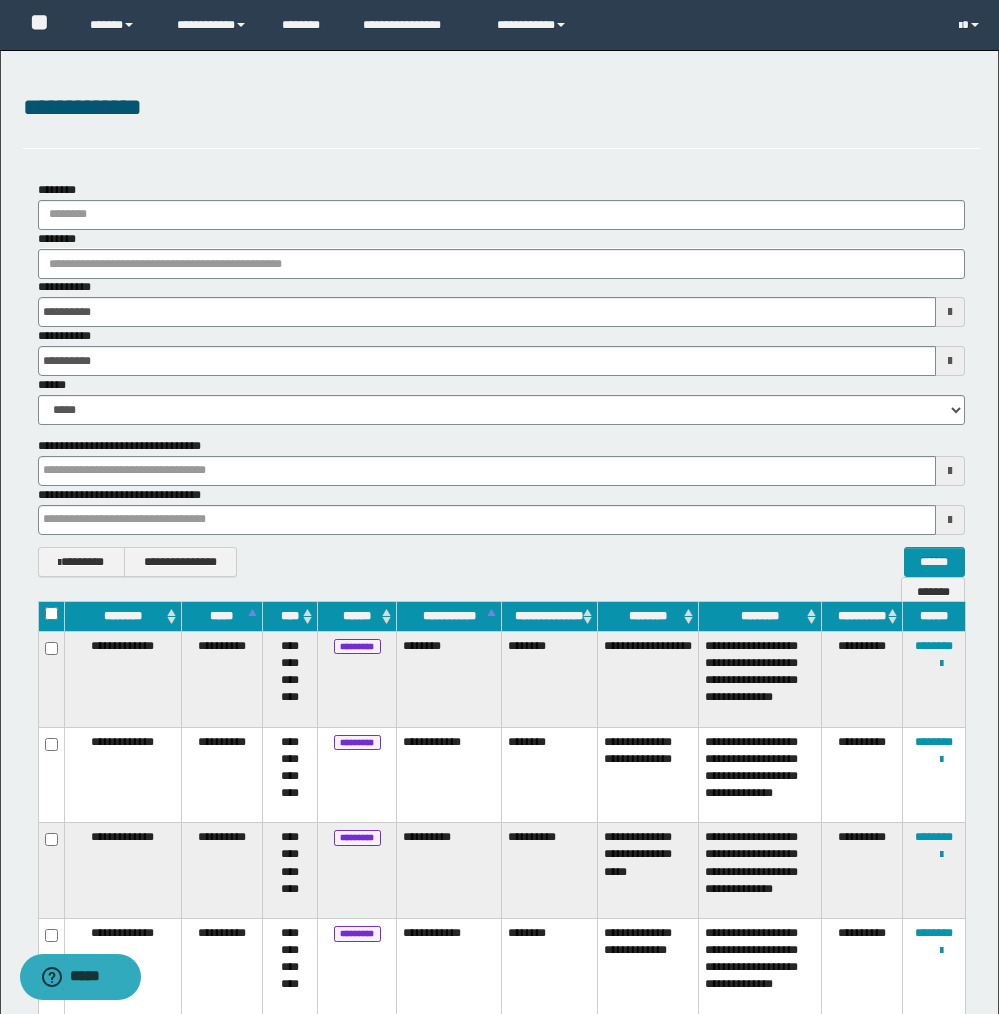 scroll, scrollTop: 282, scrollLeft: 0, axis: vertical 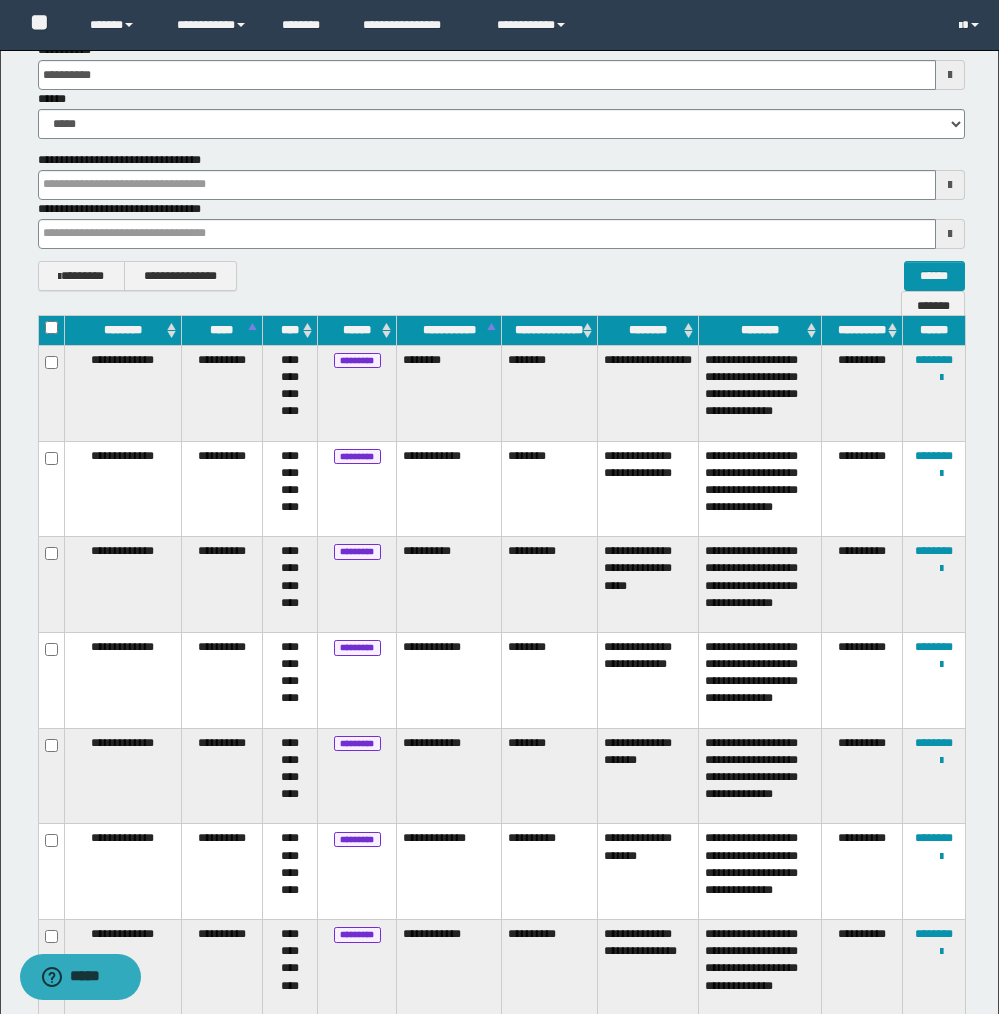 click on "**********" at bounding box center [647, 393] 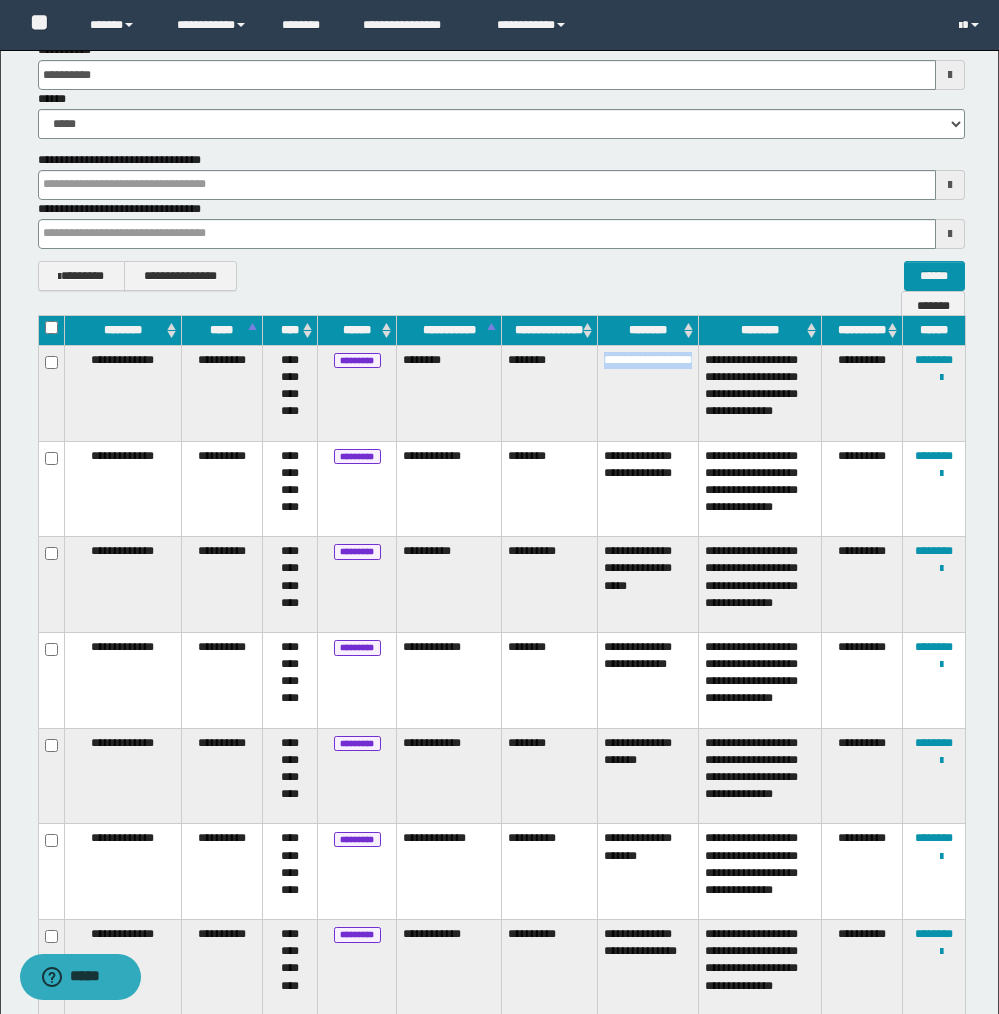 drag, startPoint x: 606, startPoint y: 361, endPoint x: 609, endPoint y: 390, distance: 29.15476 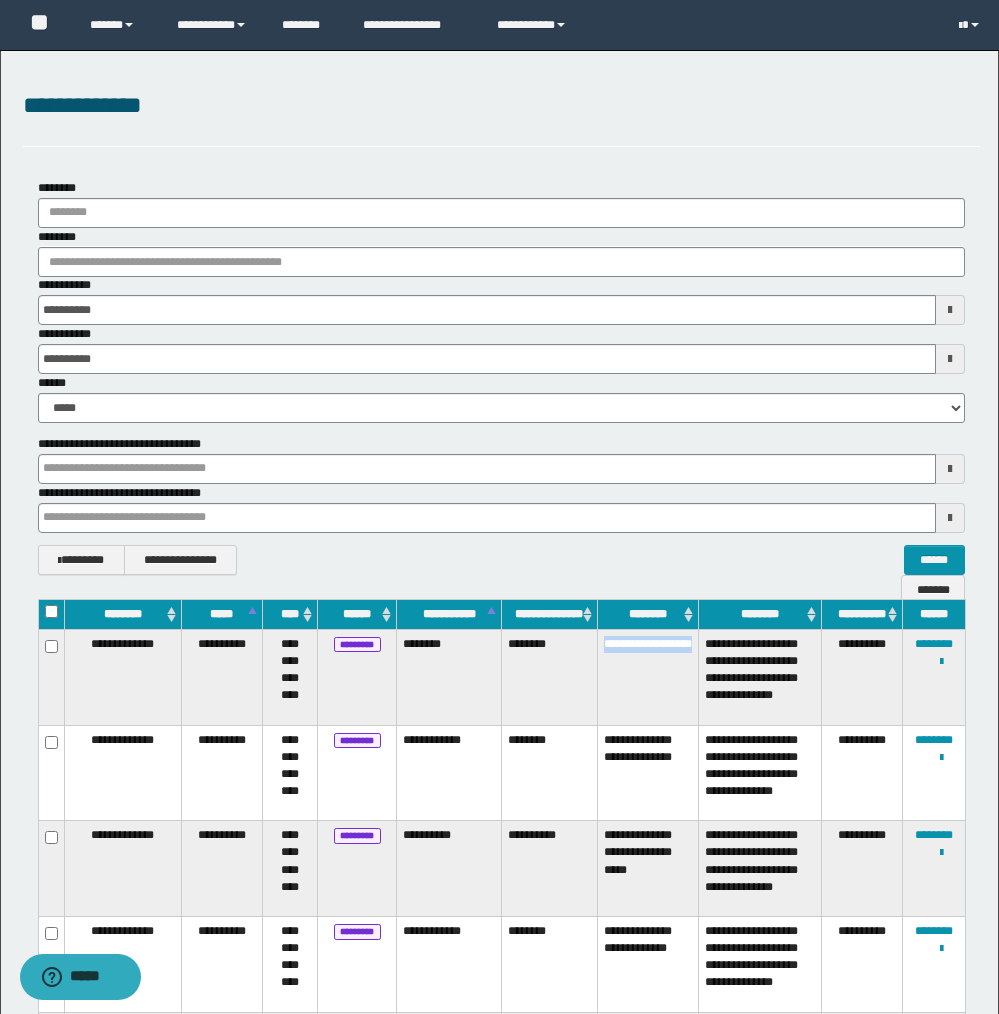 scroll, scrollTop: 0, scrollLeft: 0, axis: both 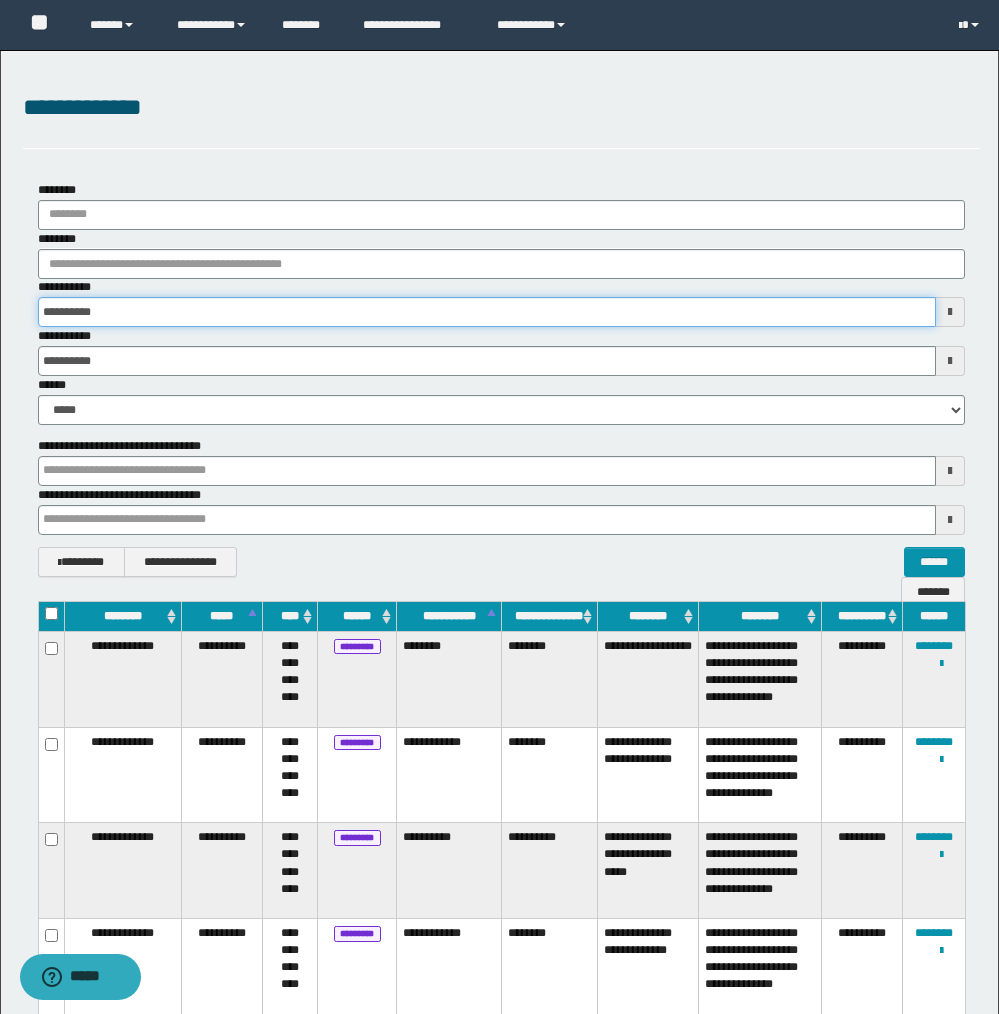 click on "**********" at bounding box center [487, 312] 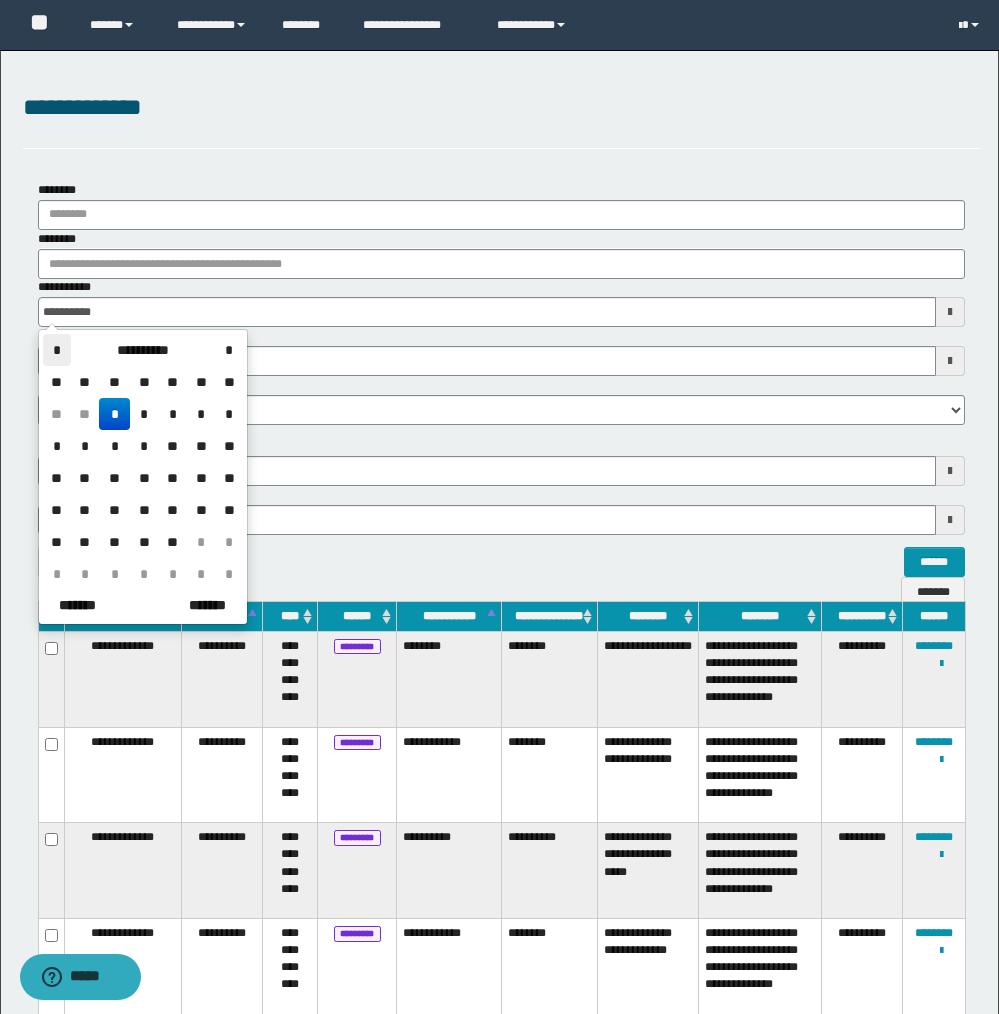 click on "*" at bounding box center (57, 350) 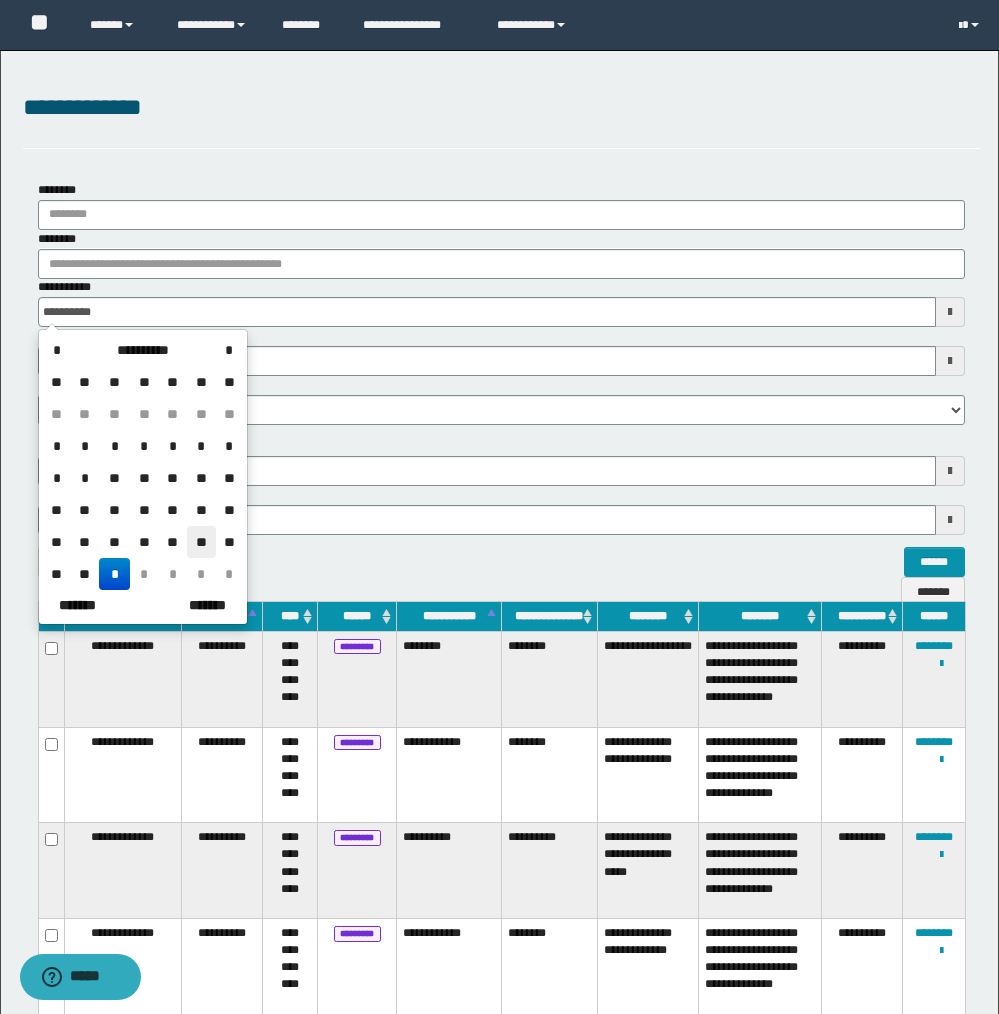 click on "**" at bounding box center (201, 542) 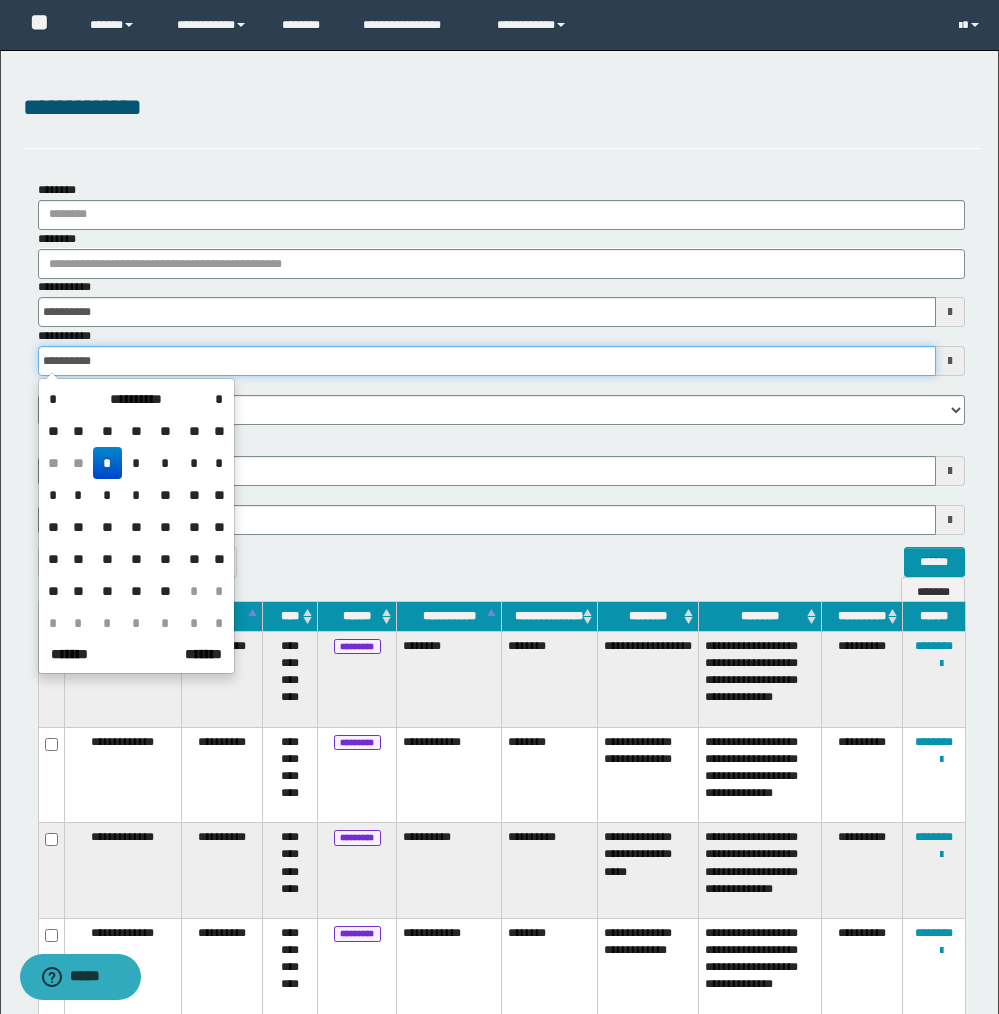 click on "**********" at bounding box center [487, 361] 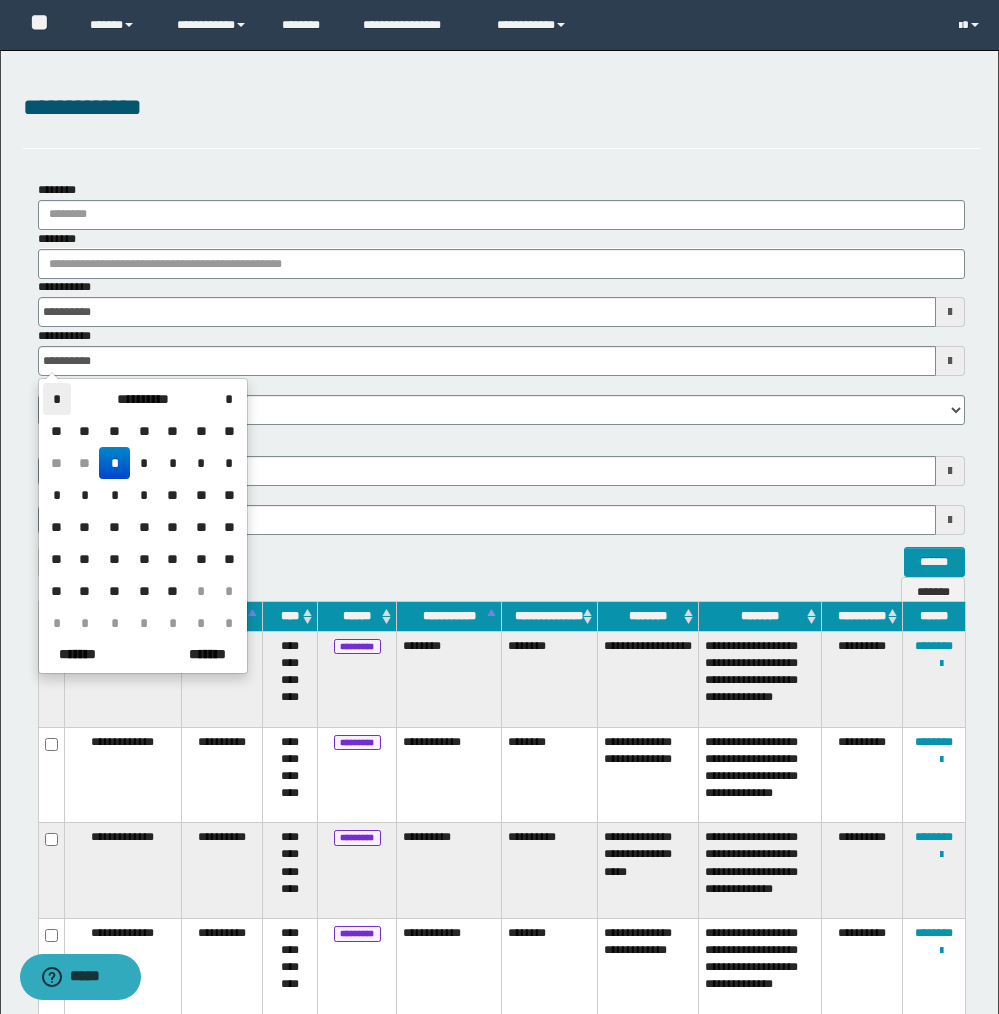 click on "*" at bounding box center [57, 399] 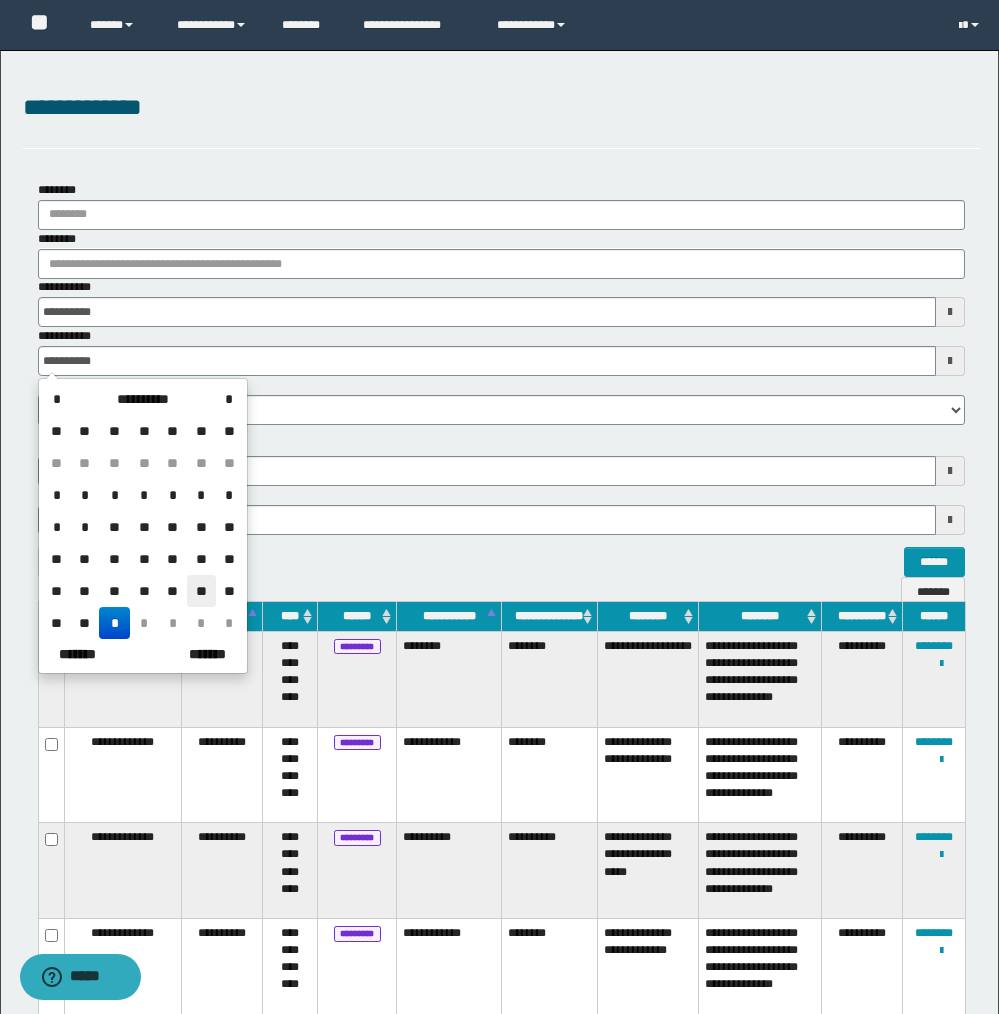 click on "**" at bounding box center (201, 591) 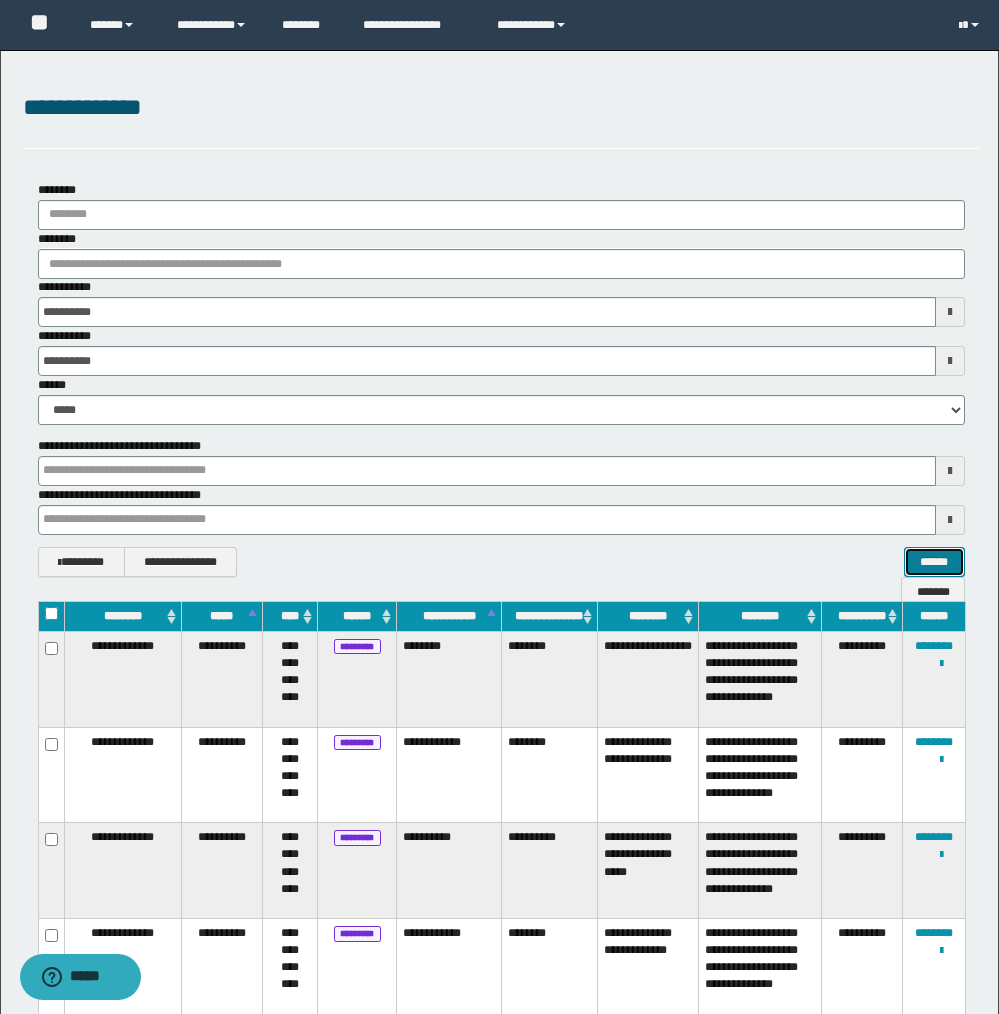 click on "******" at bounding box center [934, 562] 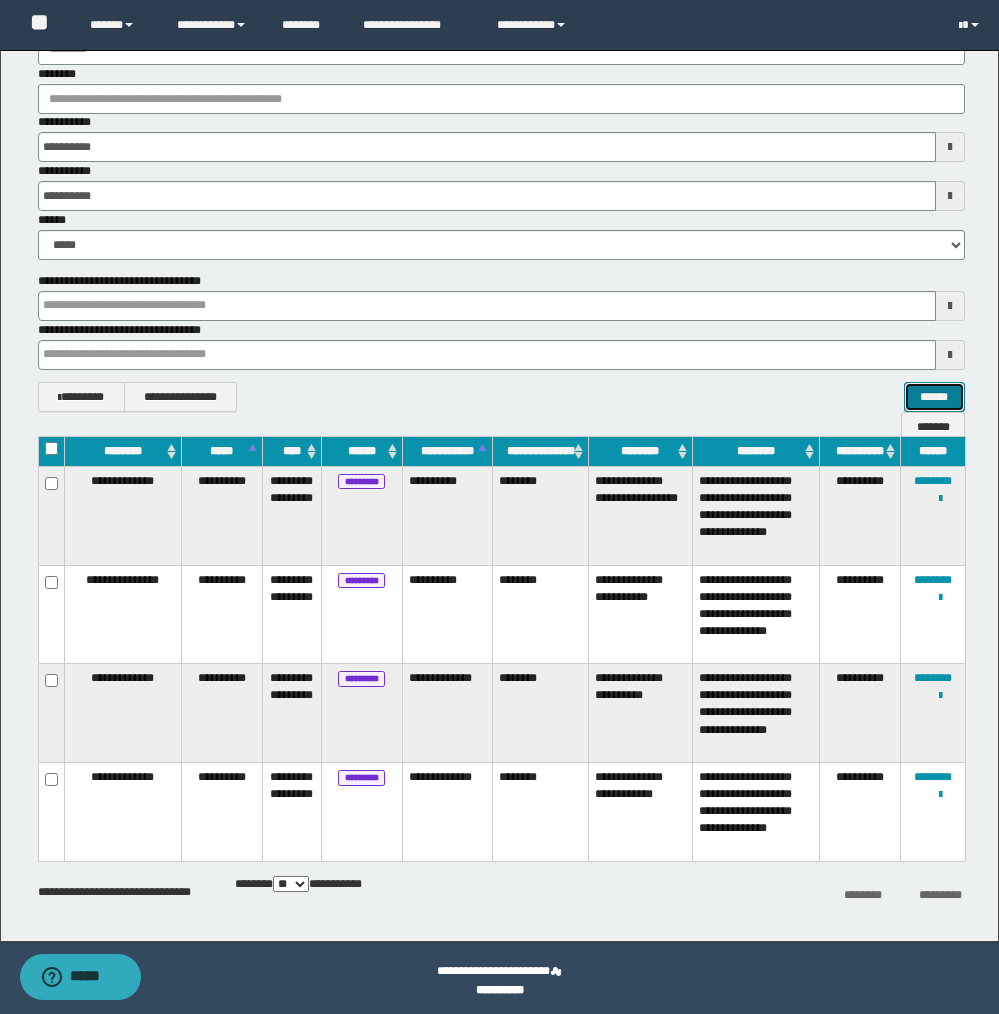scroll, scrollTop: 171, scrollLeft: 0, axis: vertical 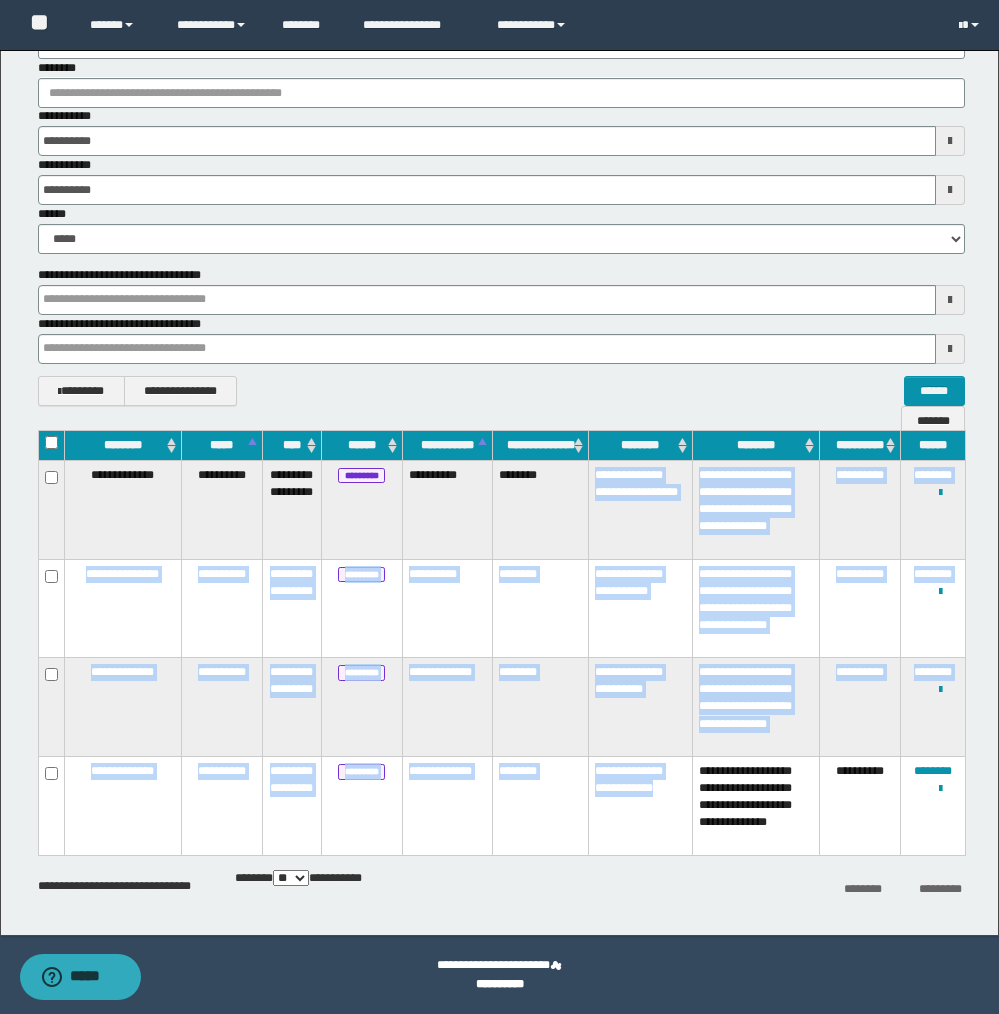 drag, startPoint x: 597, startPoint y: 471, endPoint x: 668, endPoint y: 819, distance: 355.16898 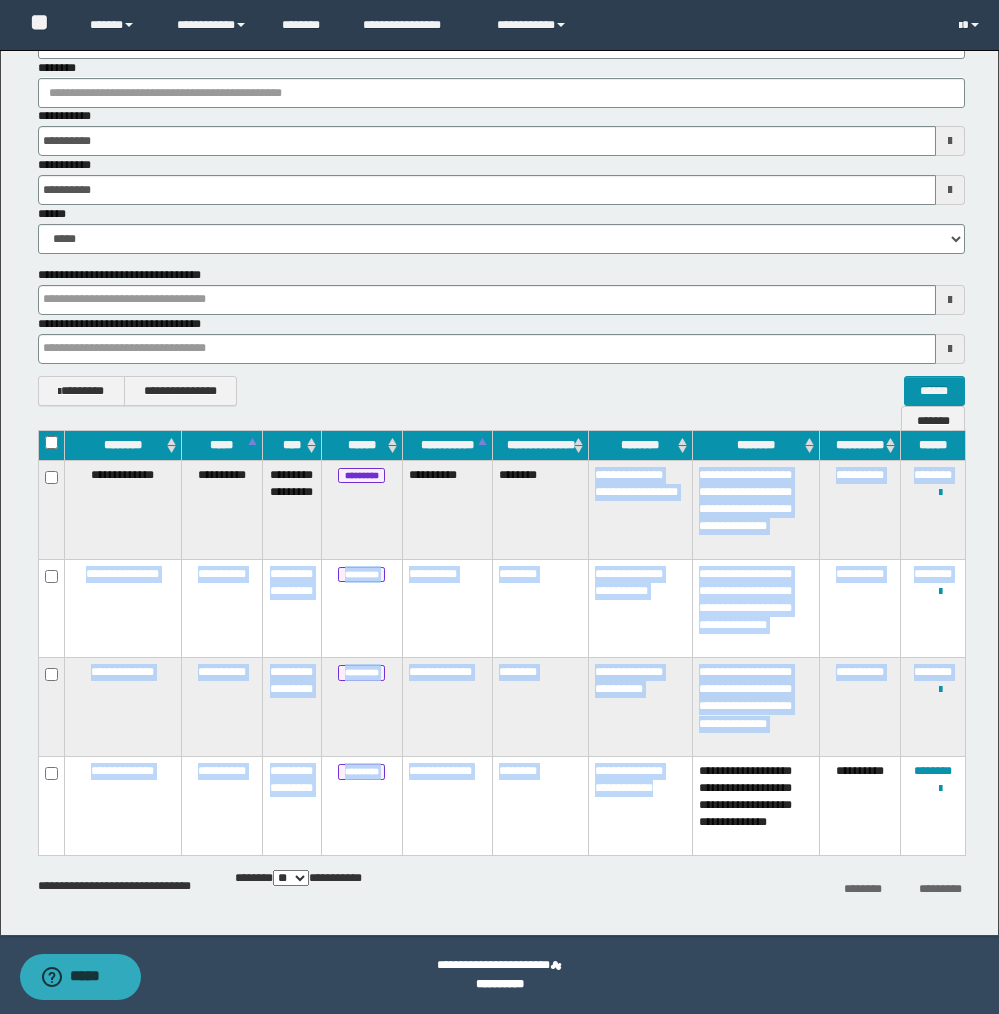 click on "**********" at bounding box center (501, 657) 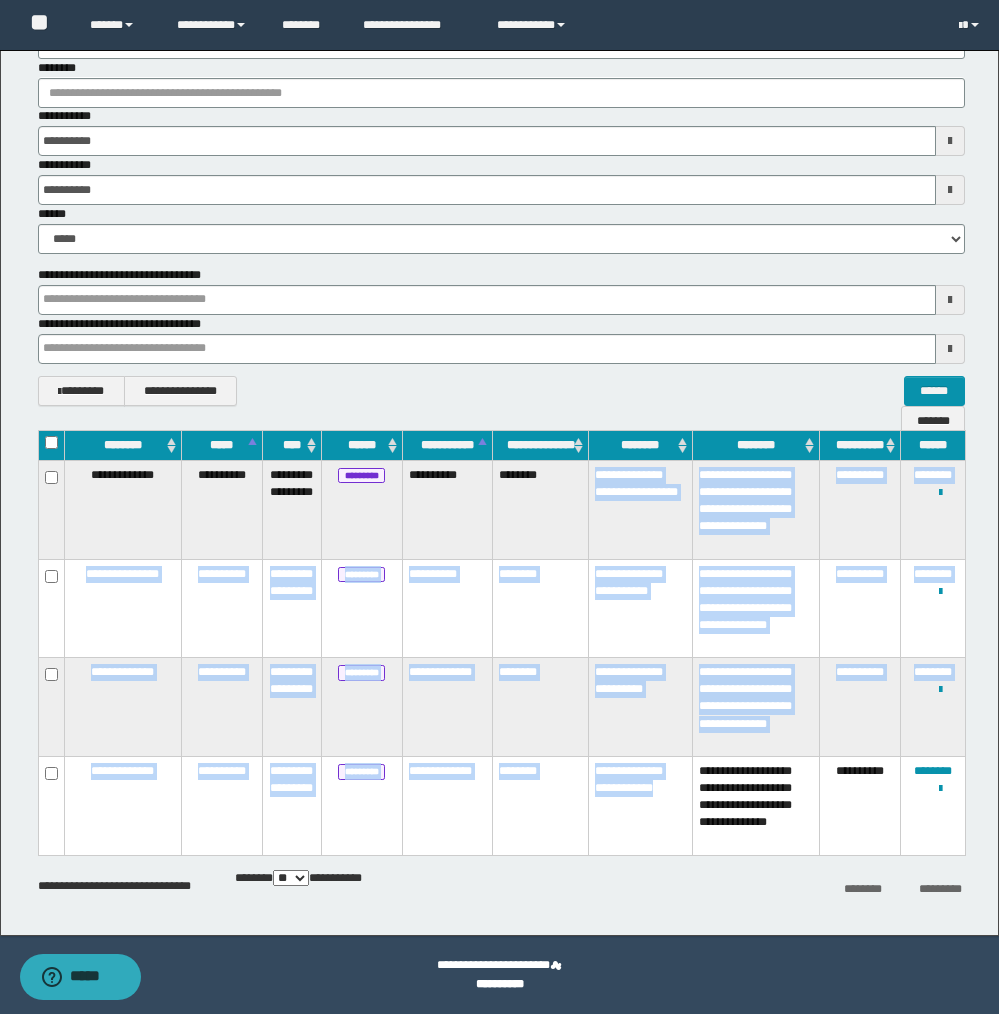 copy on "**********" 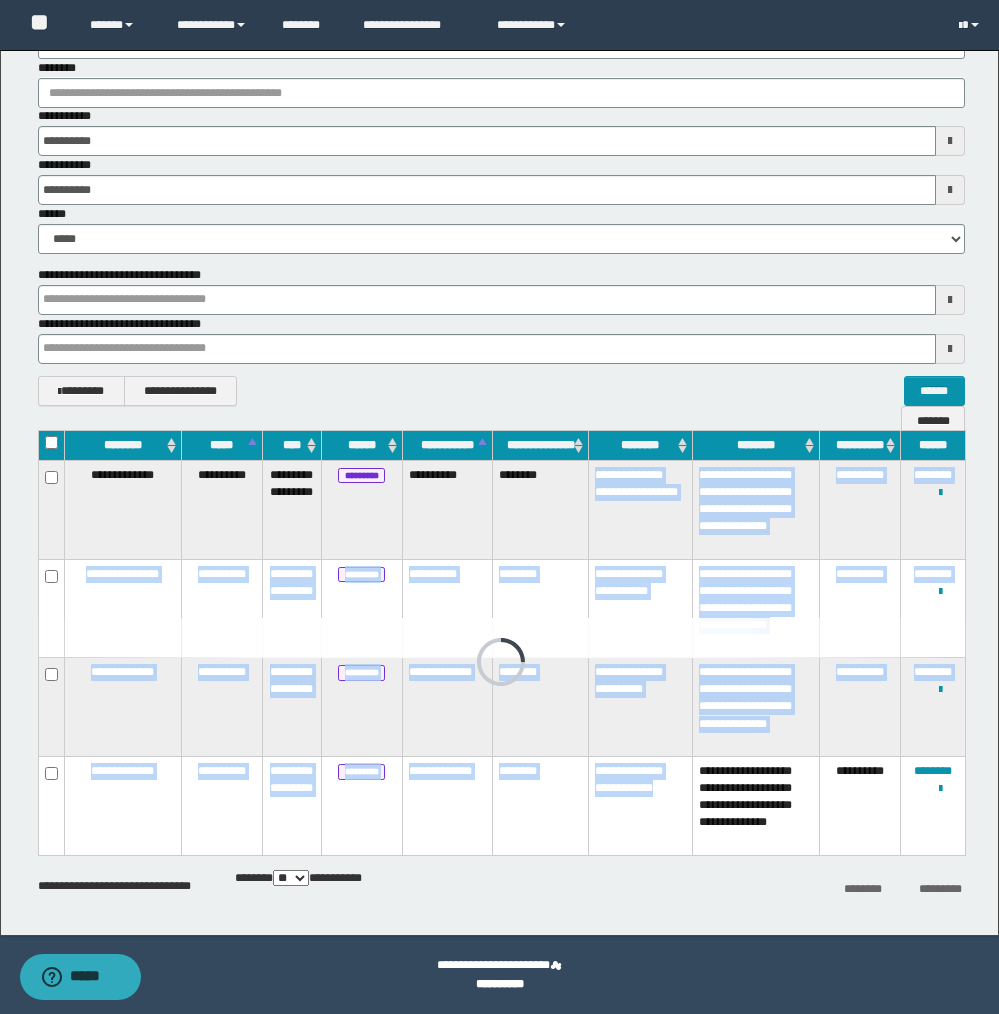 click on "********" at bounding box center (933, 475) 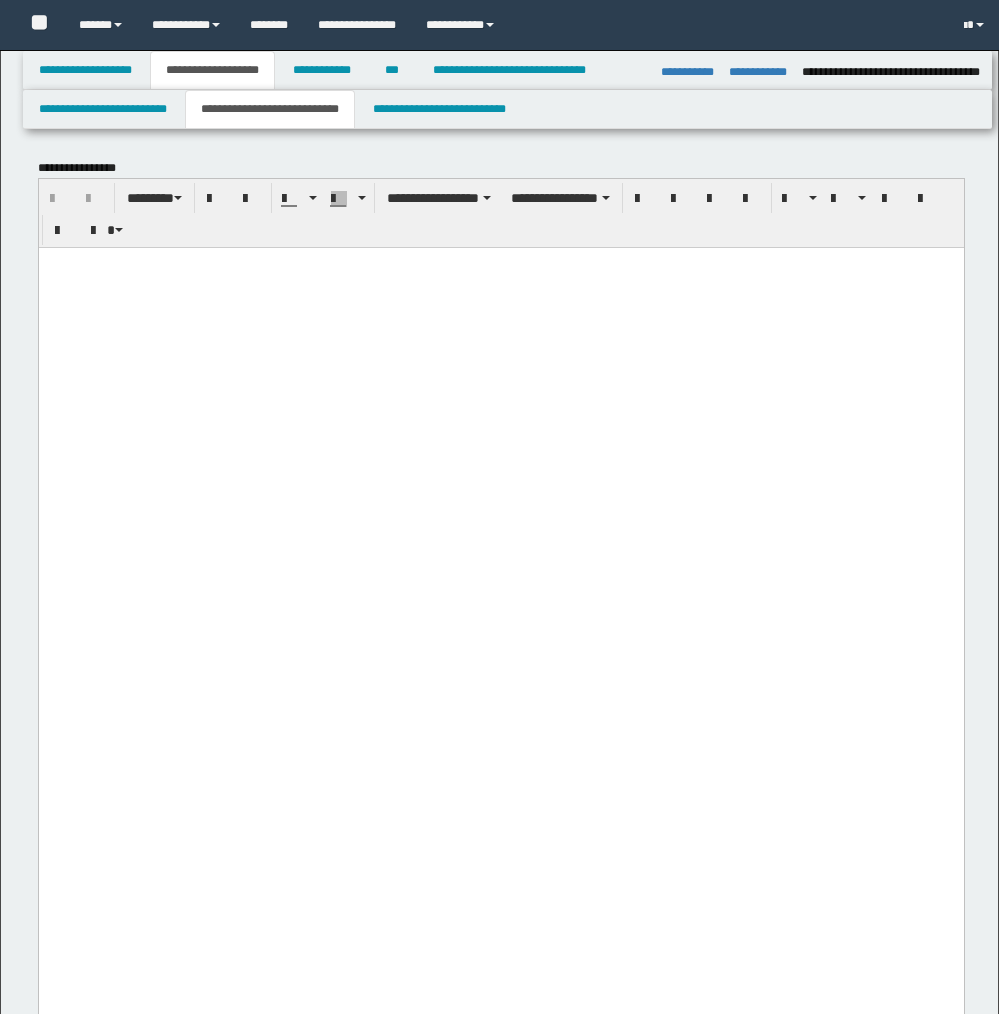 select on "*" 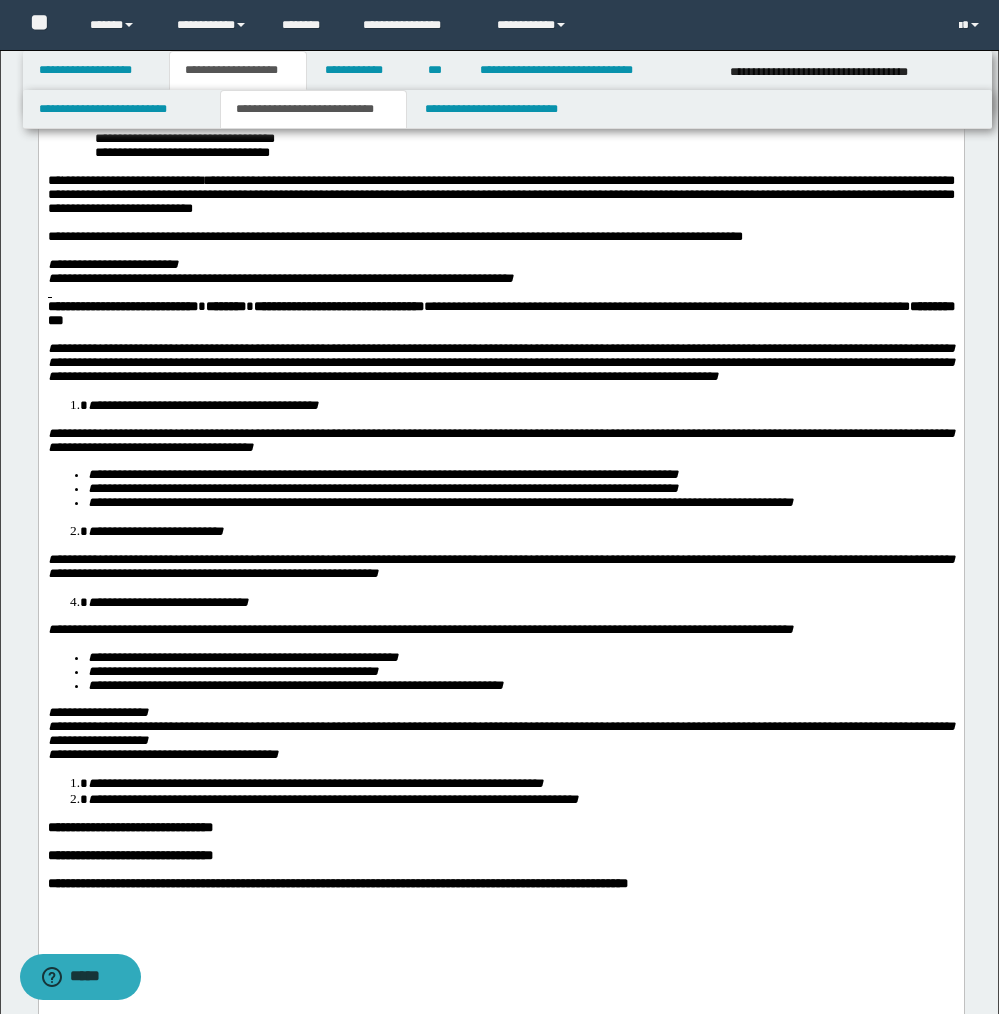 scroll, scrollTop: 0, scrollLeft: 0, axis: both 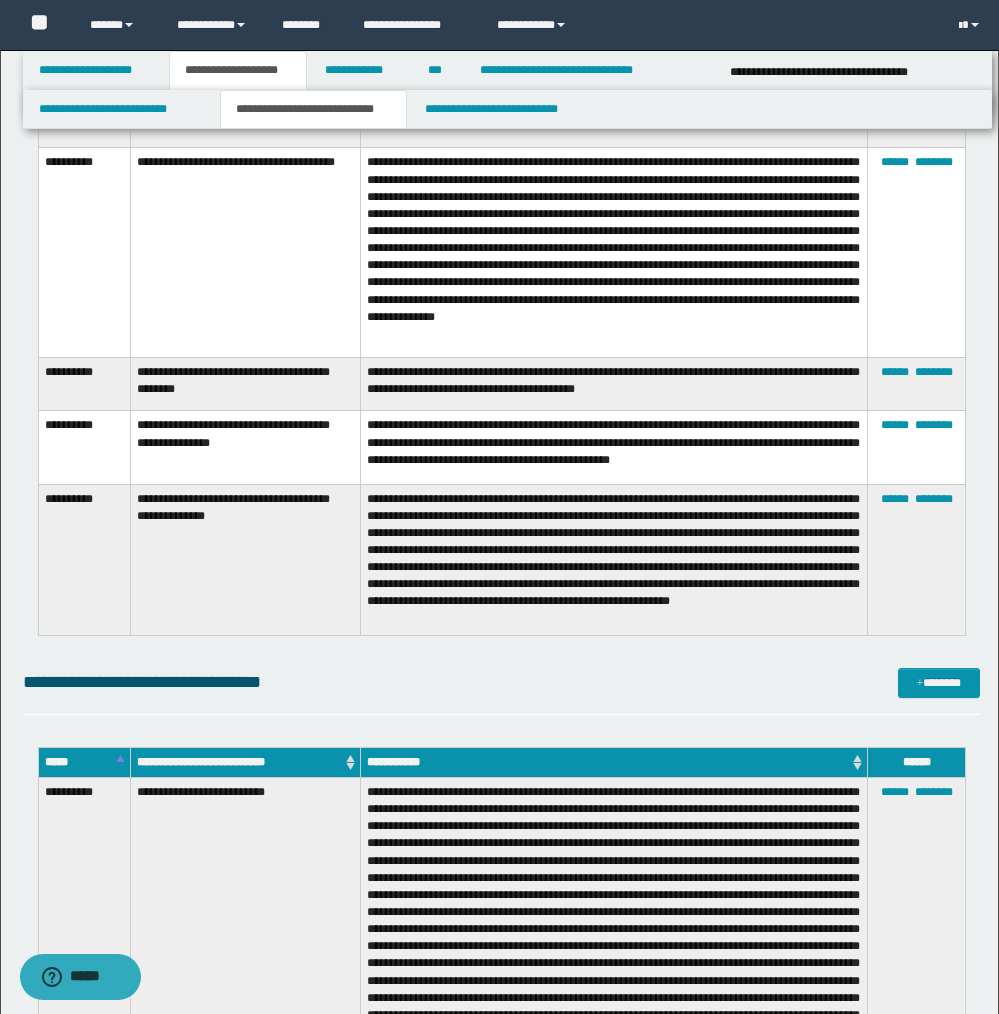 drag, startPoint x: 388, startPoint y: 483, endPoint x: 622, endPoint y: 592, distance: 258.14145 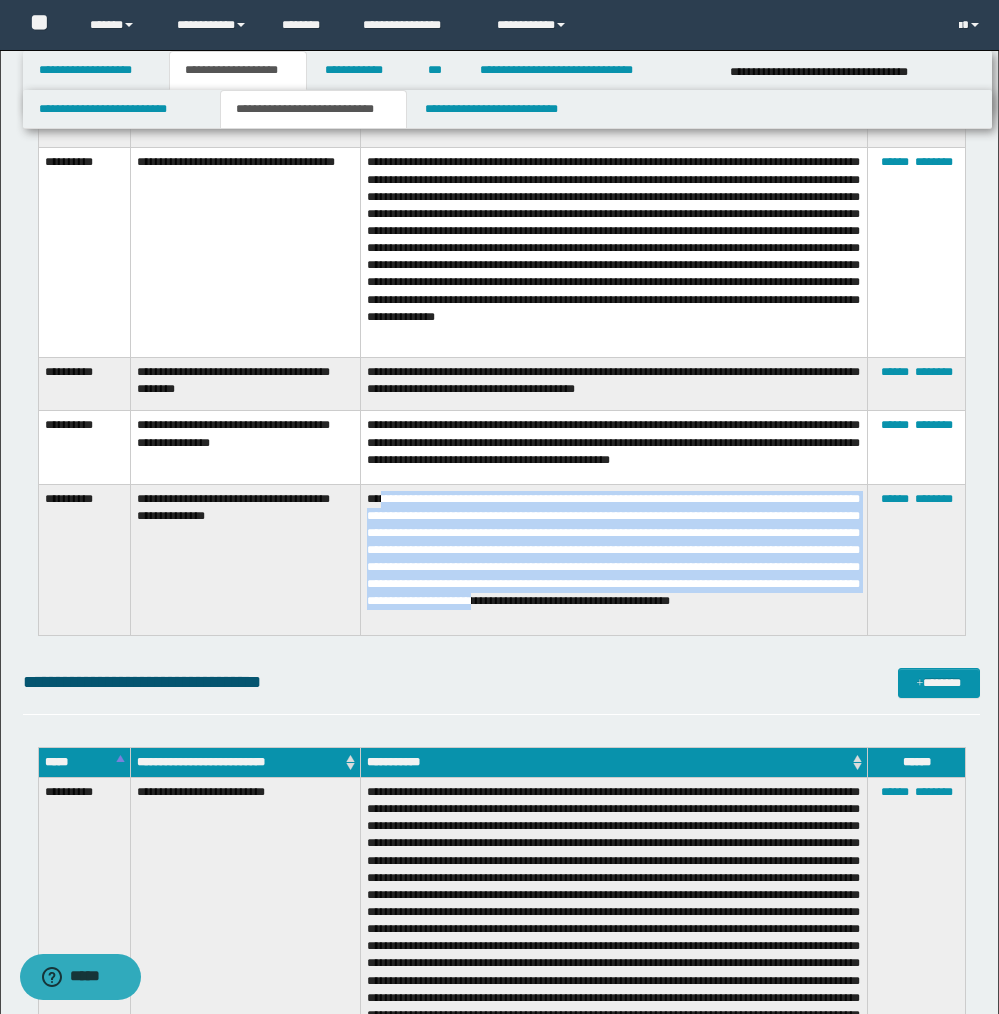 drag, startPoint x: 663, startPoint y: 601, endPoint x: 386, endPoint y: 484, distance: 300.69586 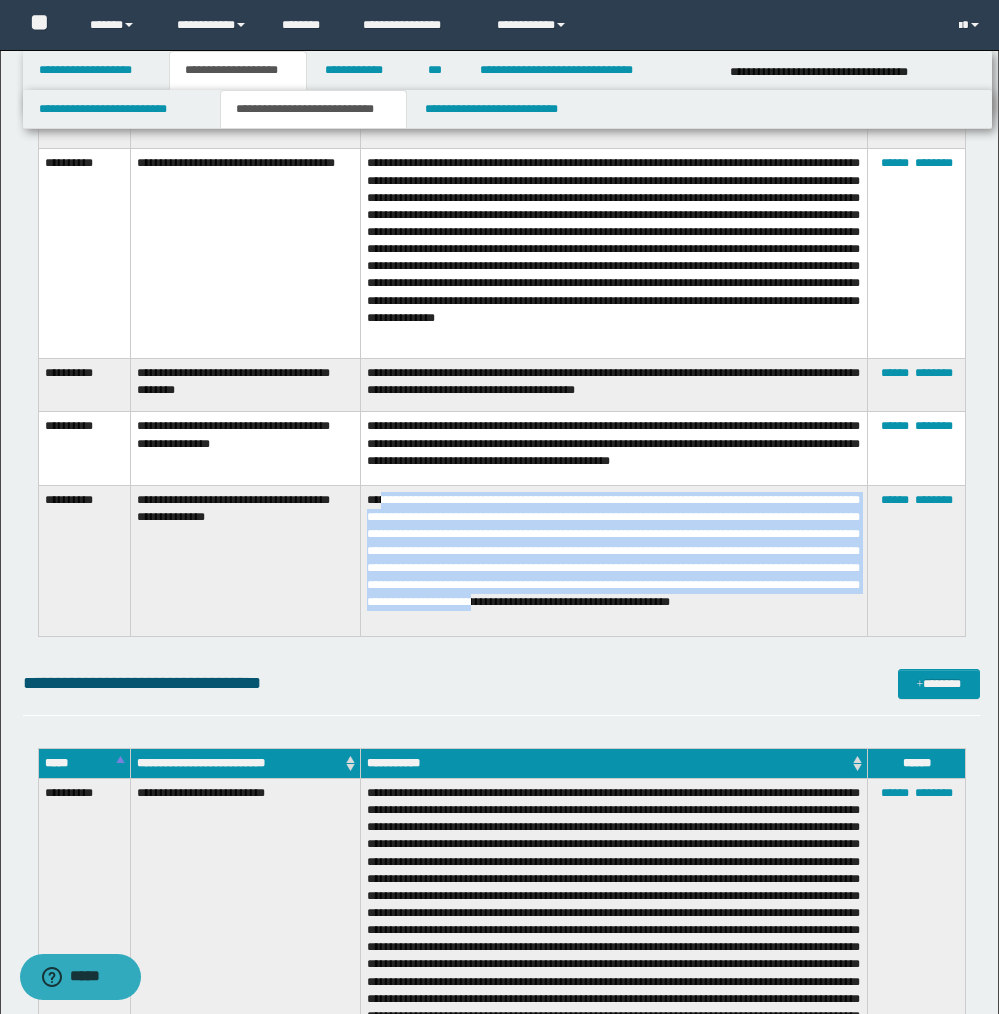 copy on "**********" 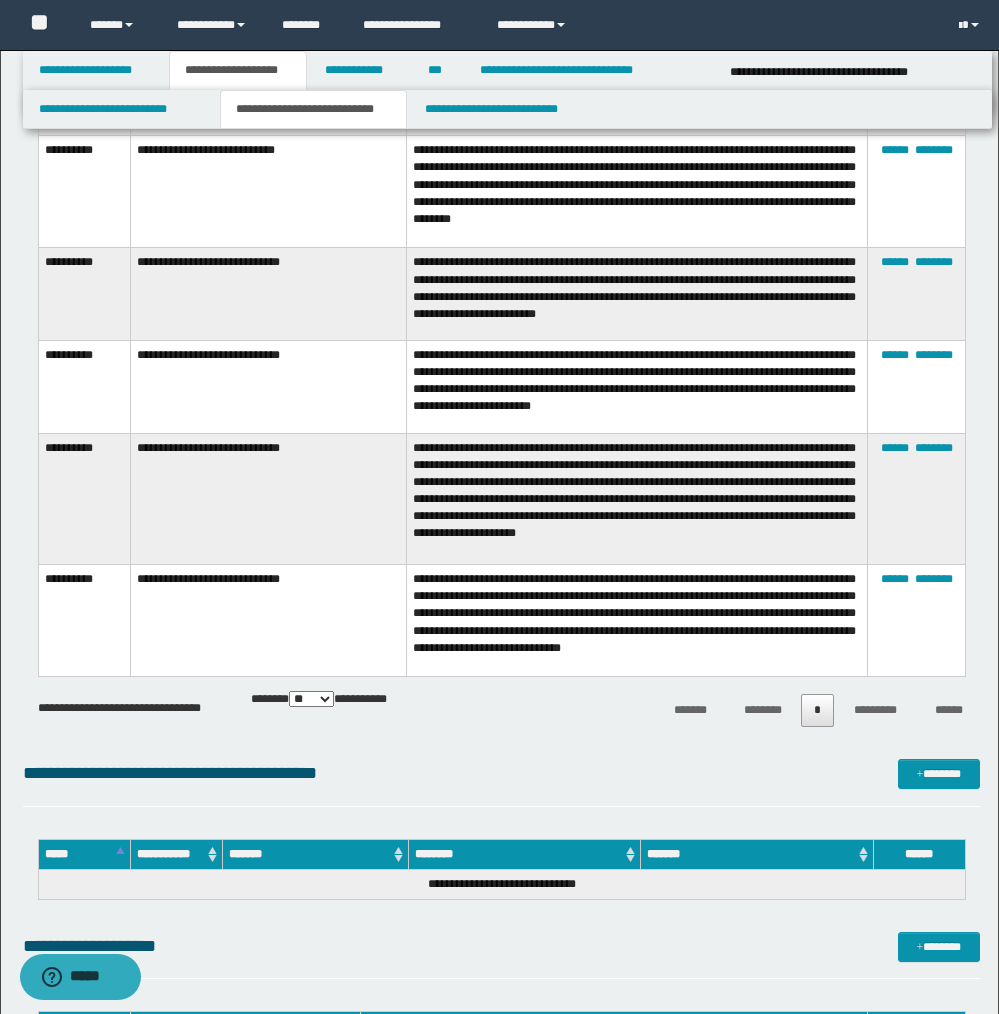 scroll, scrollTop: 4322, scrollLeft: 0, axis: vertical 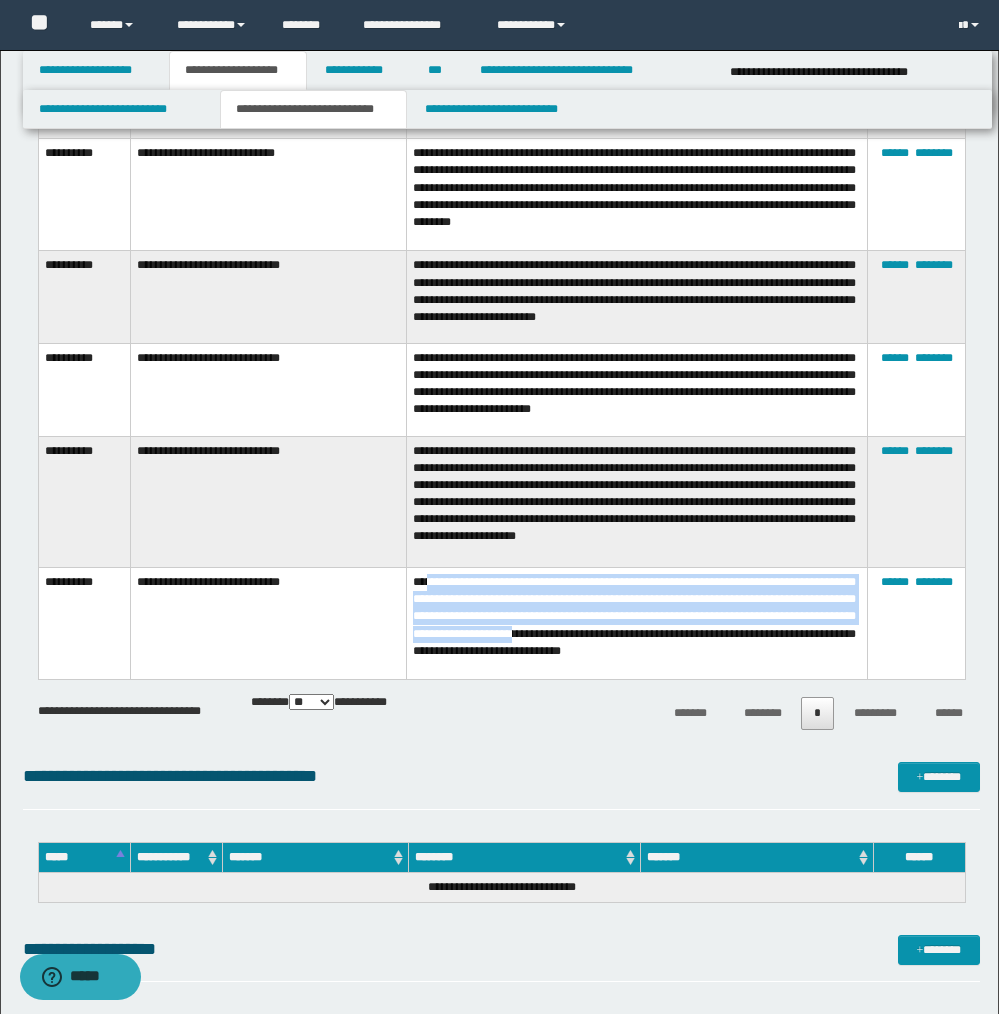drag, startPoint x: 432, startPoint y: 598, endPoint x: 734, endPoint y: 649, distance: 306.27603 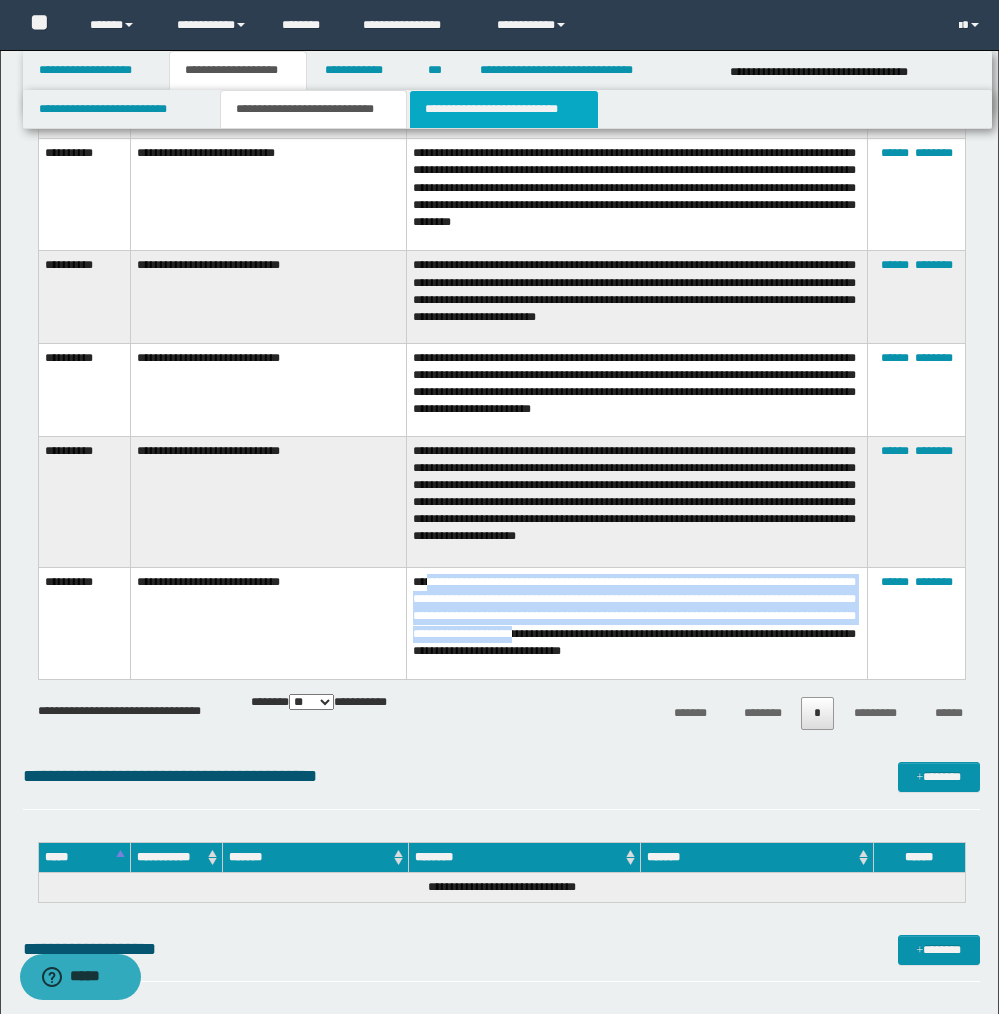 click on "**********" at bounding box center [504, 109] 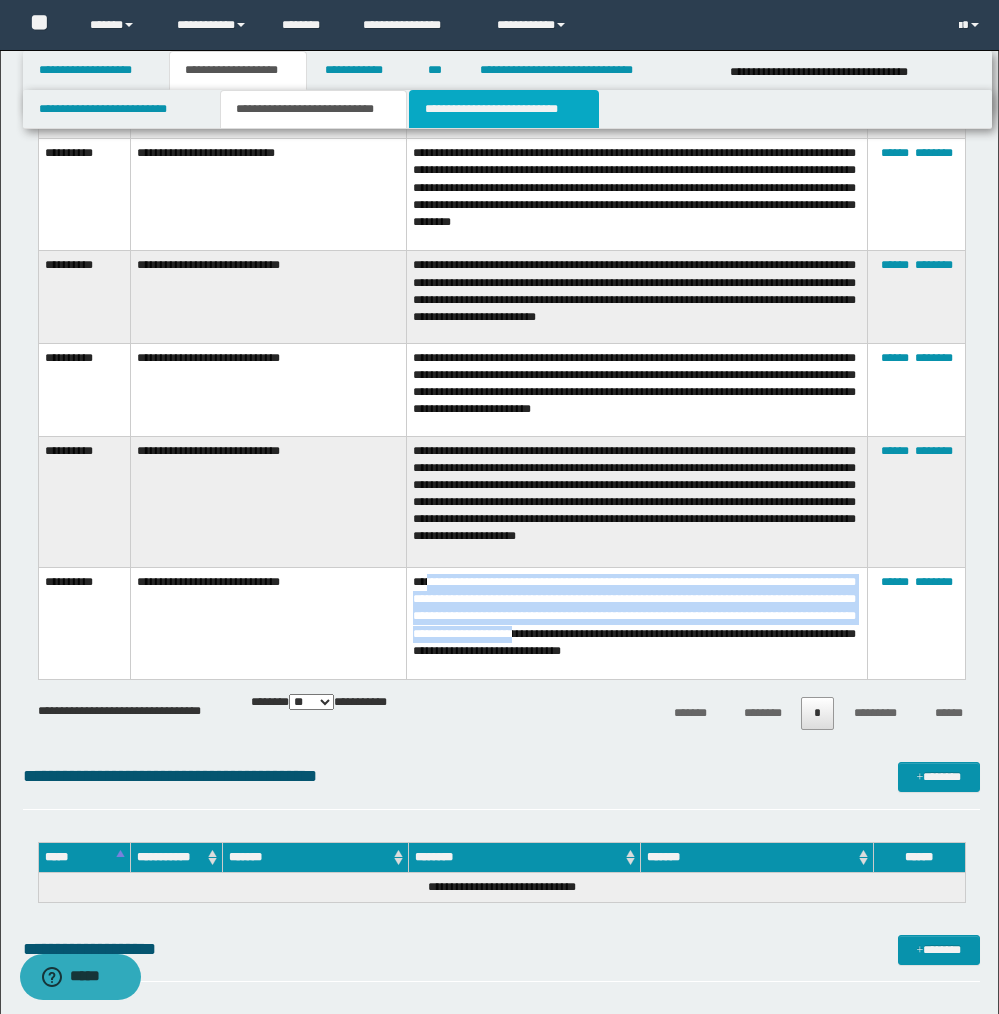 scroll, scrollTop: 0, scrollLeft: 0, axis: both 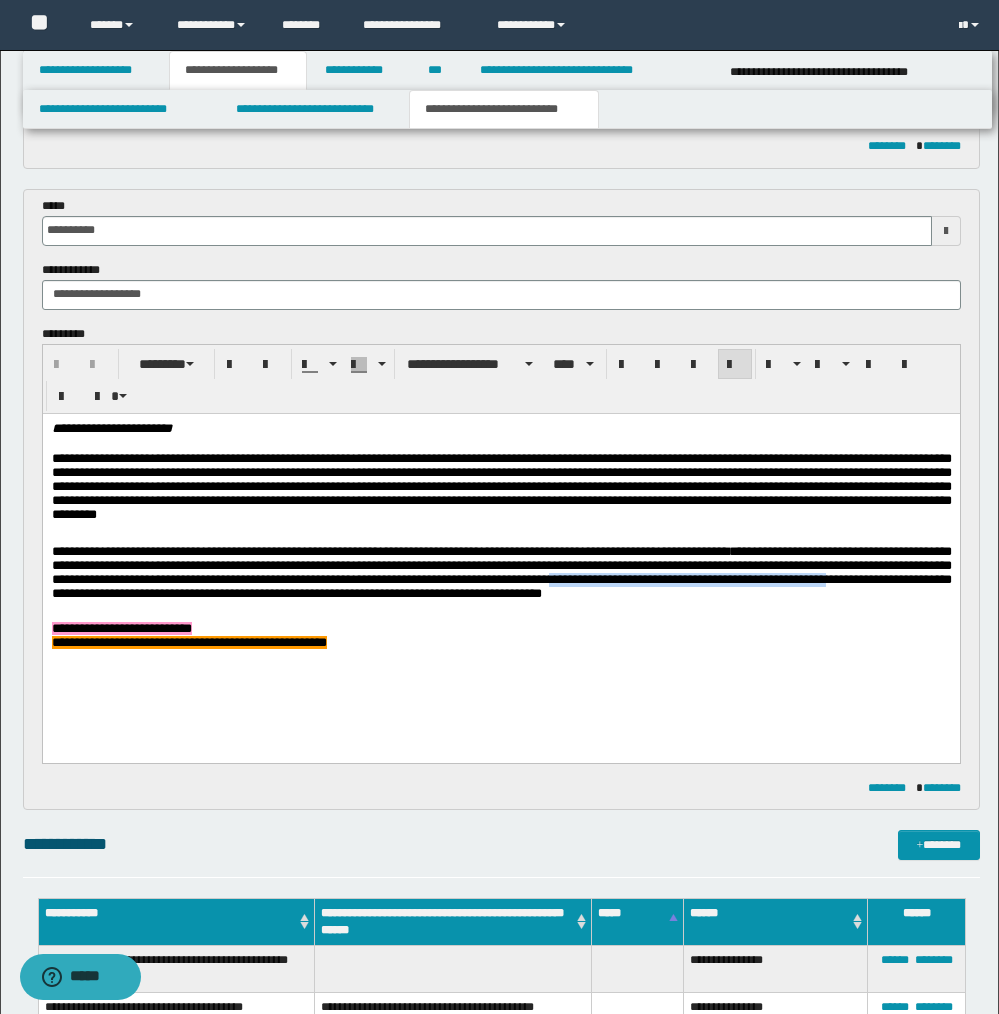 drag, startPoint x: 720, startPoint y: 581, endPoint x: 100, endPoint y: 593, distance: 620.1161 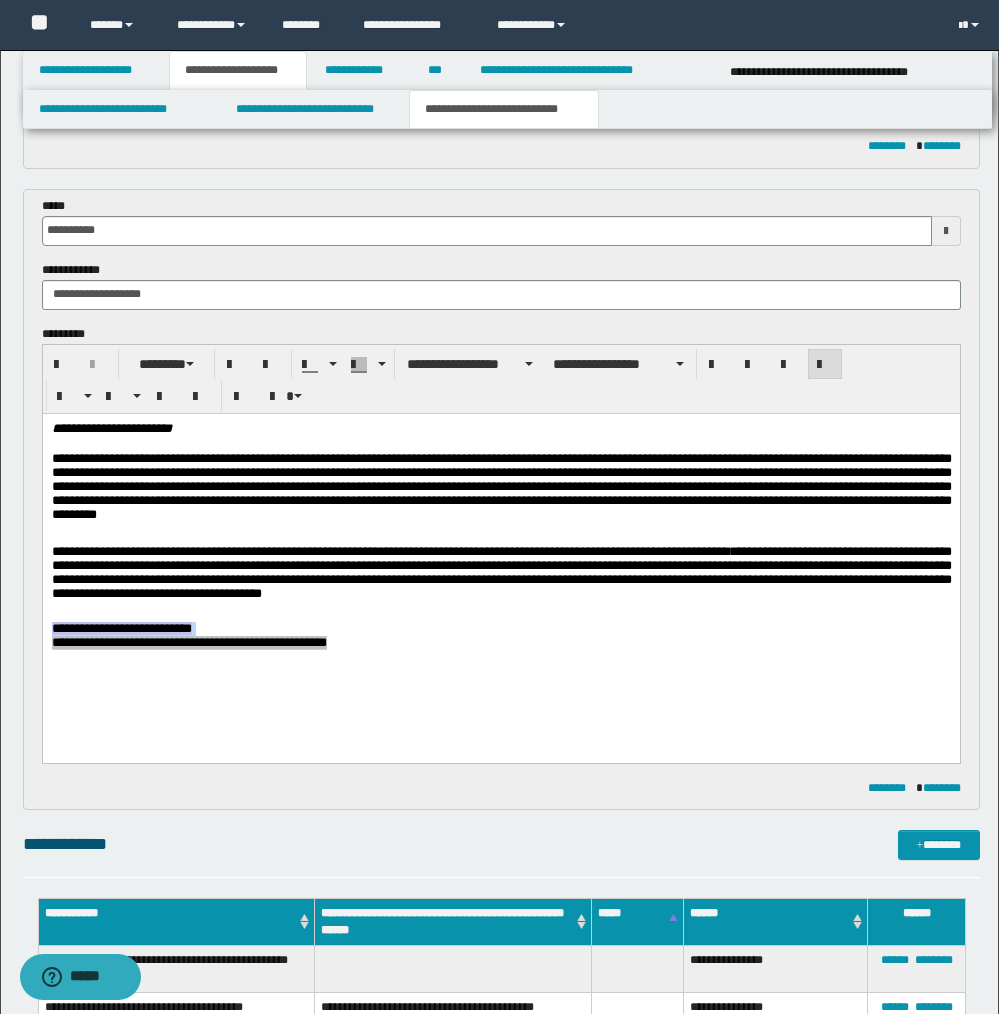 drag, startPoint x: 135, startPoint y: 612, endPoint x: 475, endPoint y: 739, distance: 362.9449 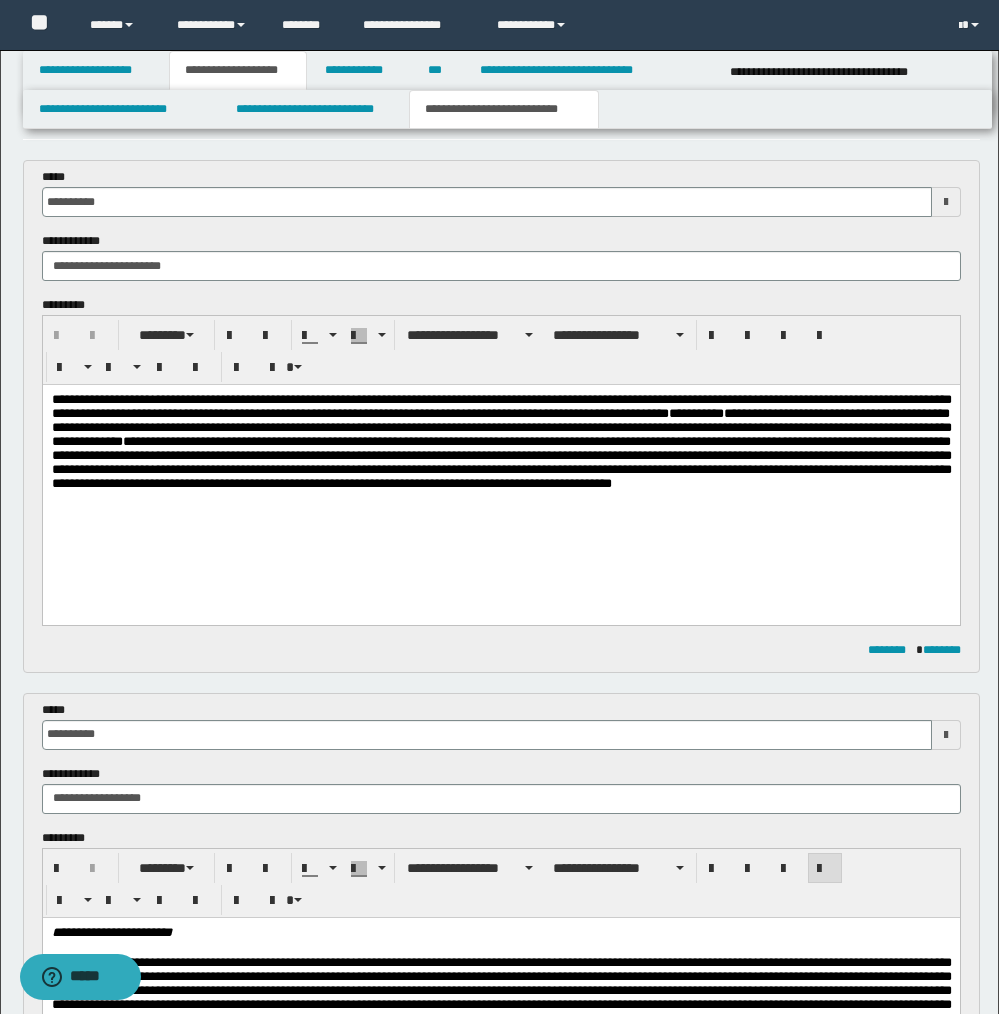 scroll, scrollTop: 89, scrollLeft: 0, axis: vertical 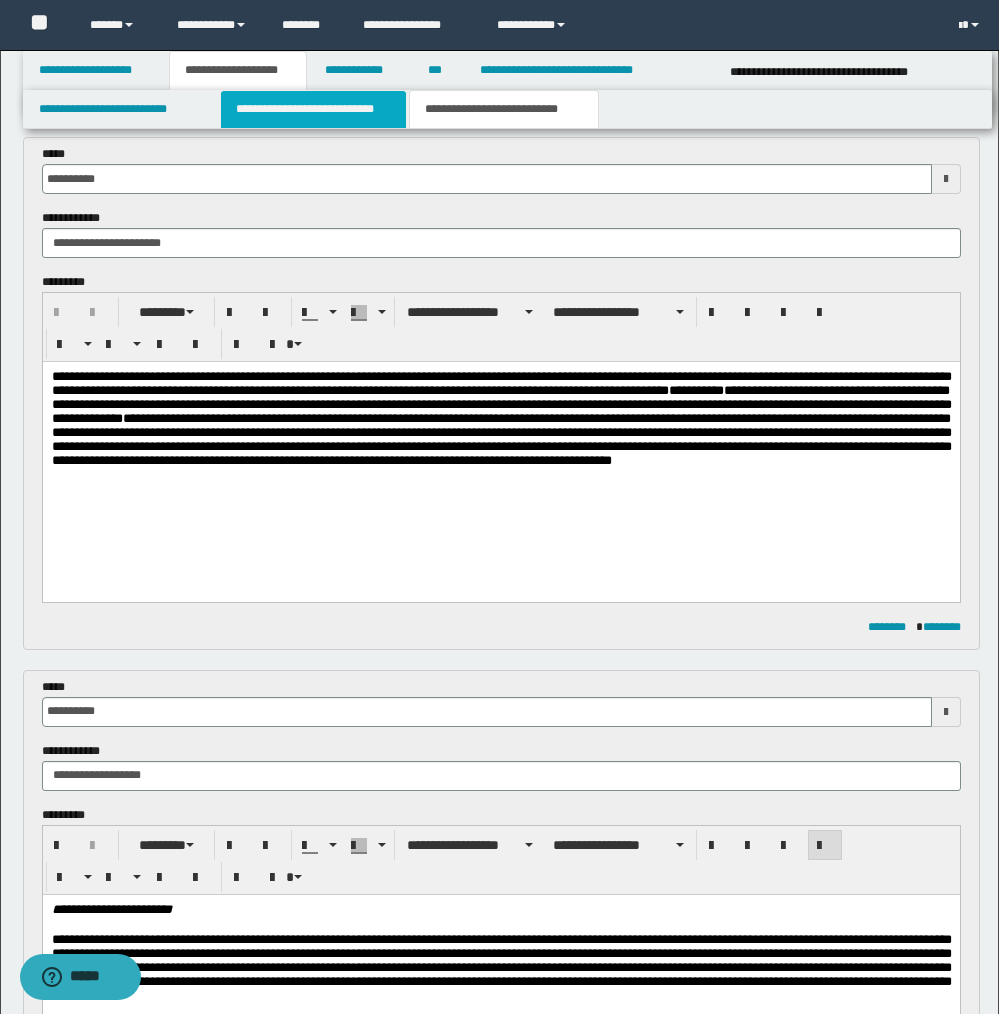click on "**********" at bounding box center (314, 109) 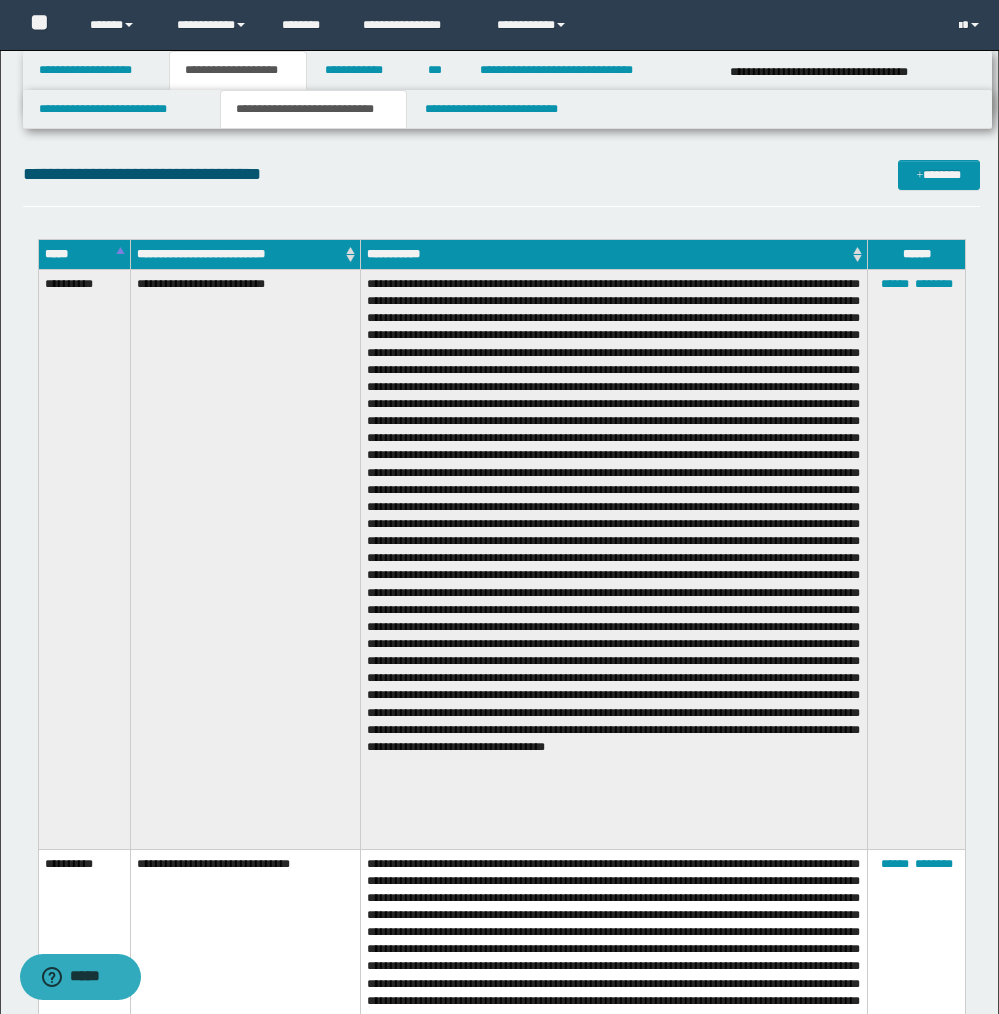 scroll, scrollTop: 6214, scrollLeft: 0, axis: vertical 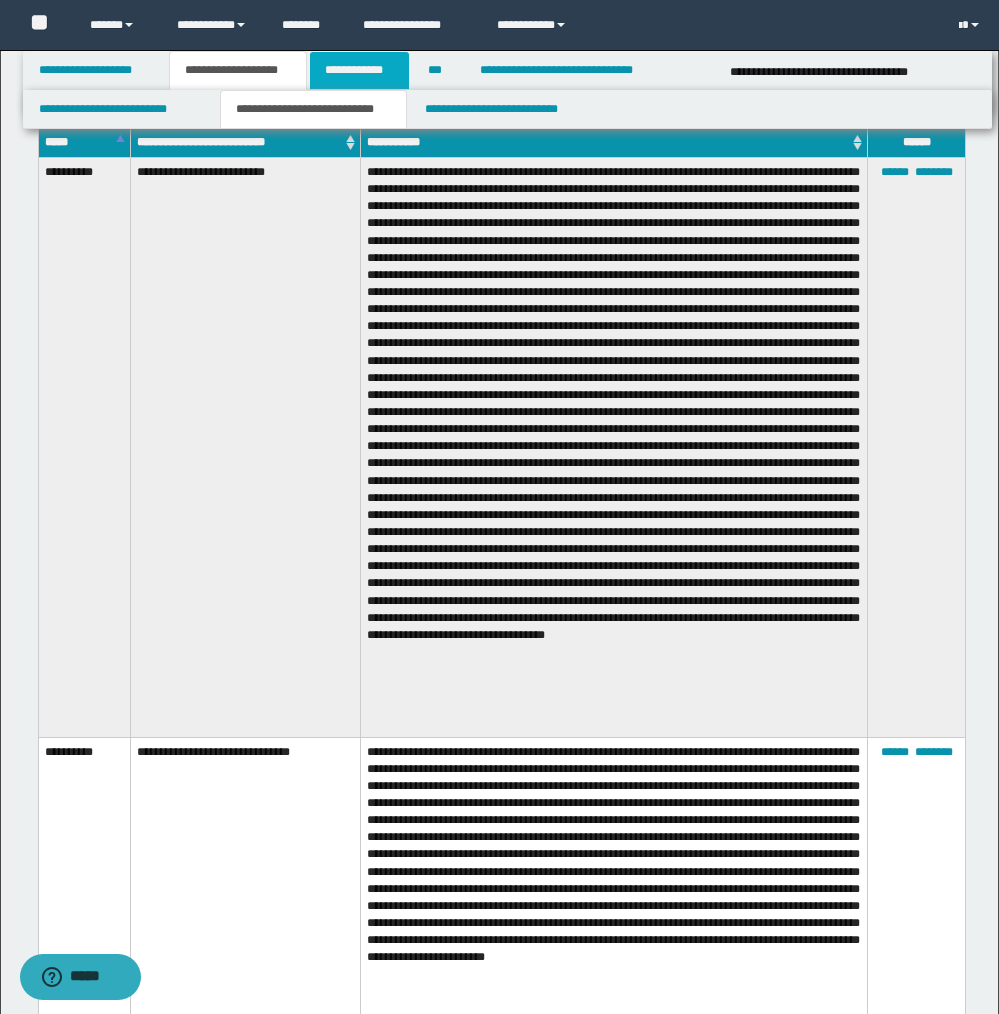 click on "**********" at bounding box center [359, 70] 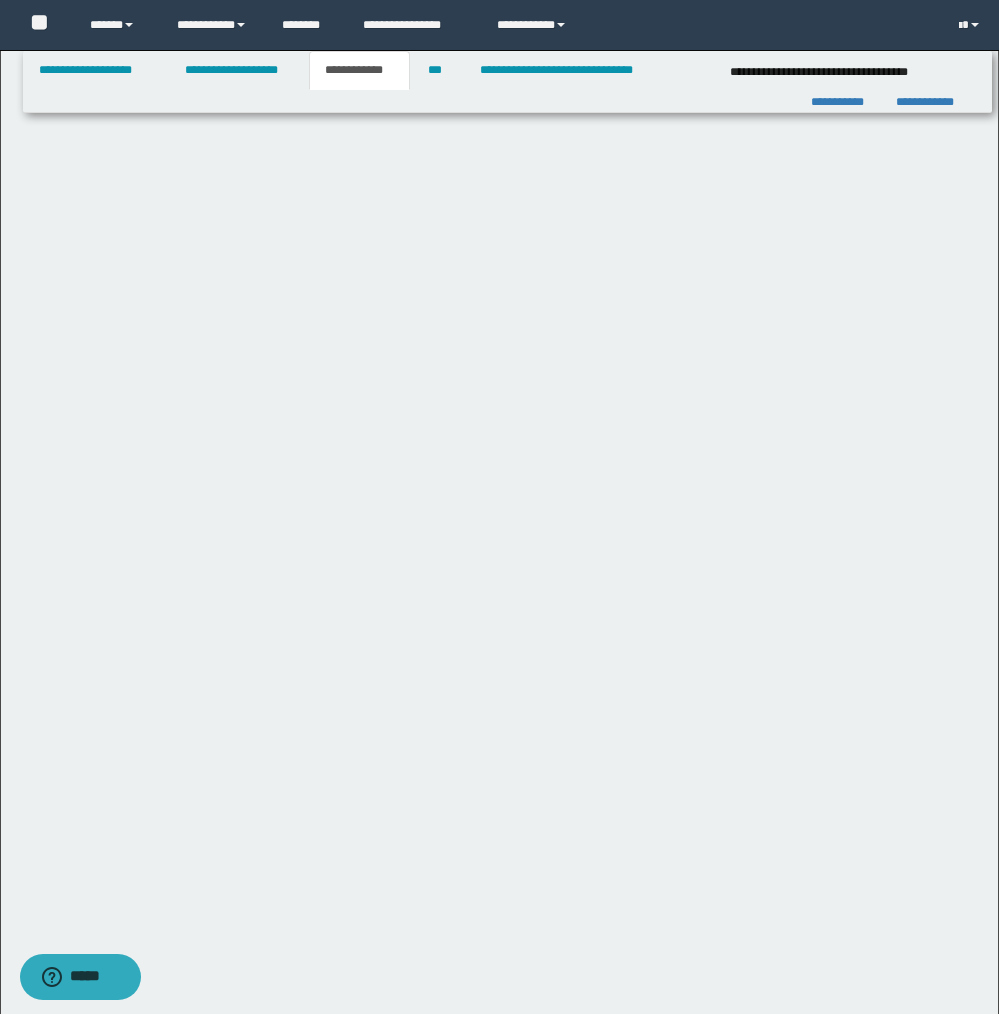 scroll, scrollTop: 0, scrollLeft: 0, axis: both 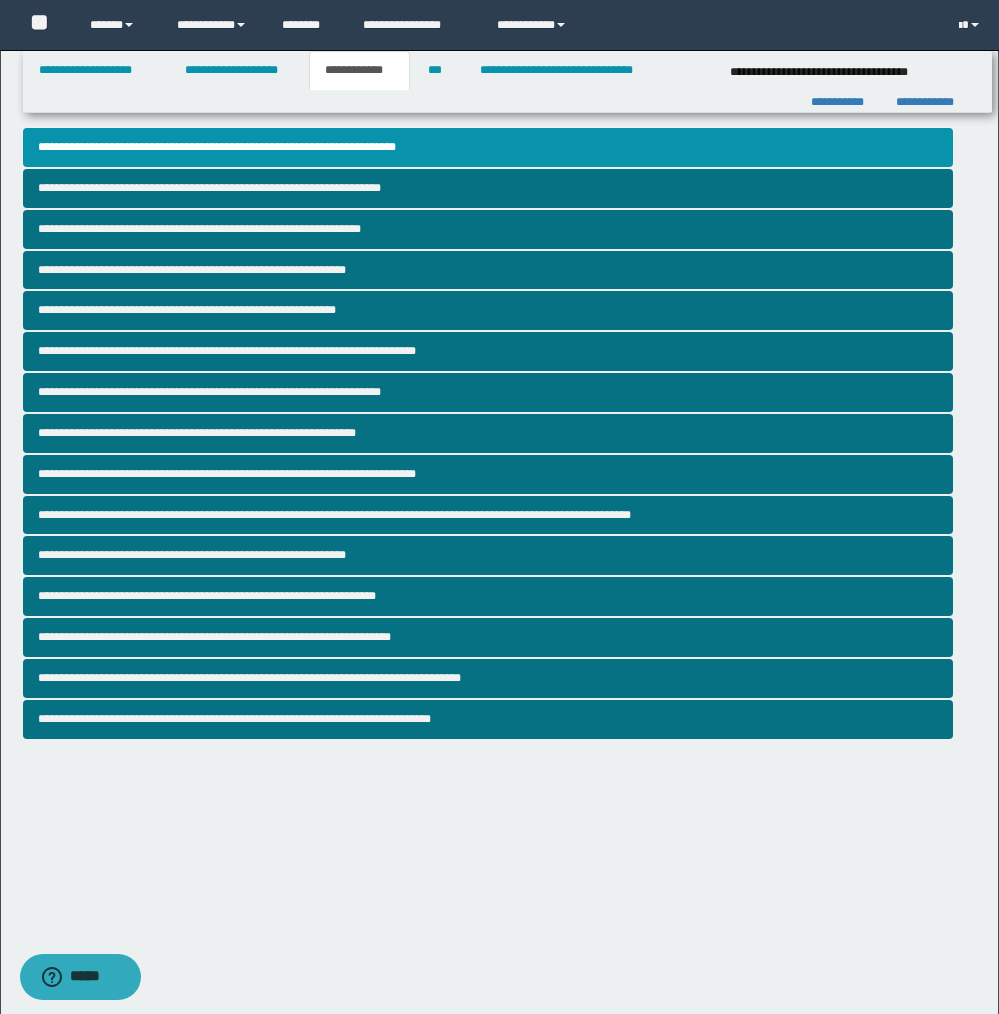 click on "**********" at bounding box center [359, 70] 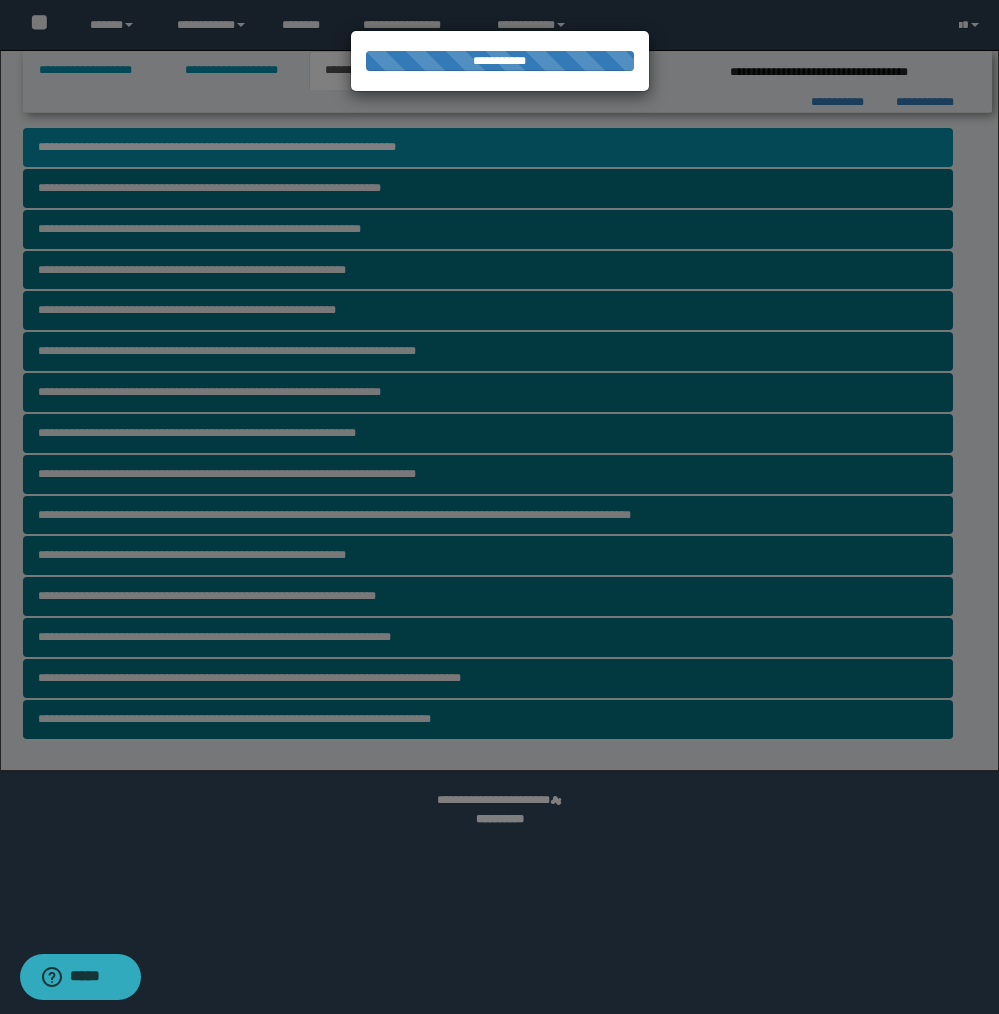 click at bounding box center [499, 507] 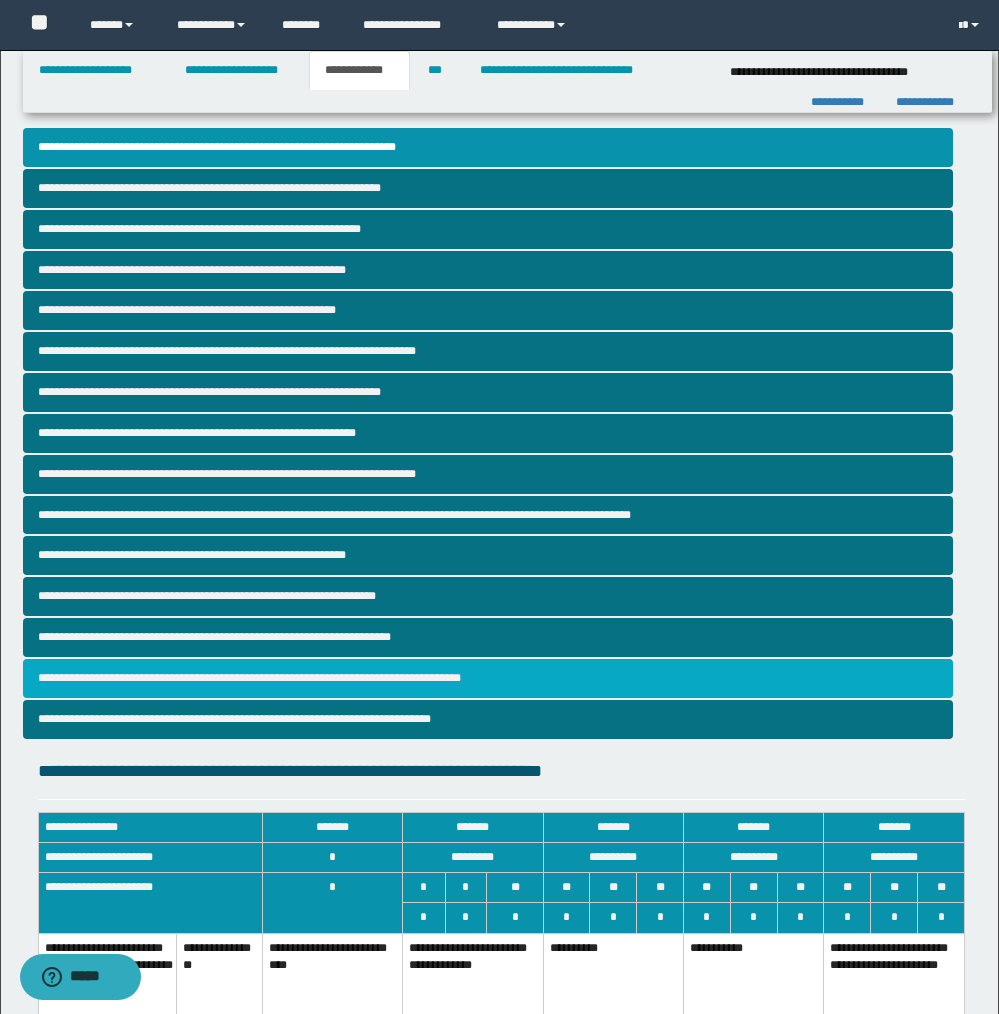 click on "**********" at bounding box center [488, 678] 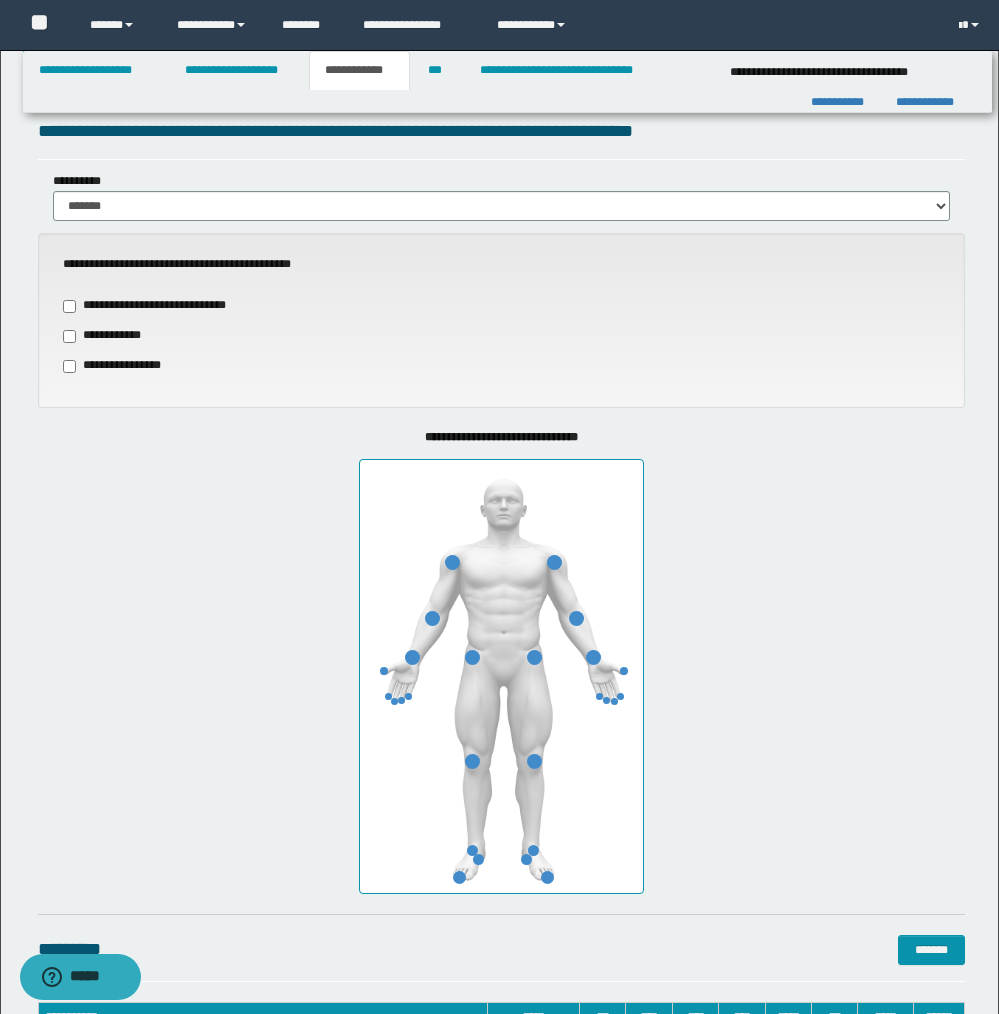 scroll, scrollTop: 878, scrollLeft: 0, axis: vertical 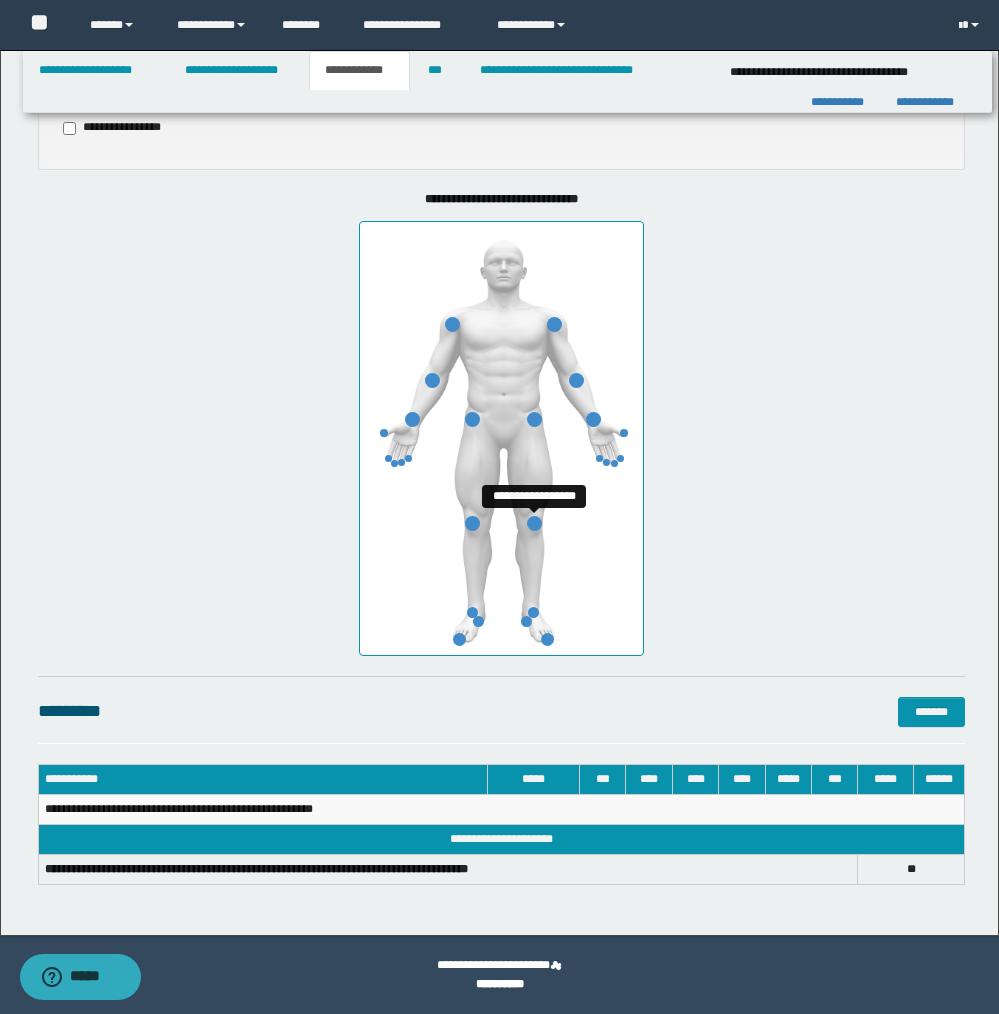 click at bounding box center [534, 523] 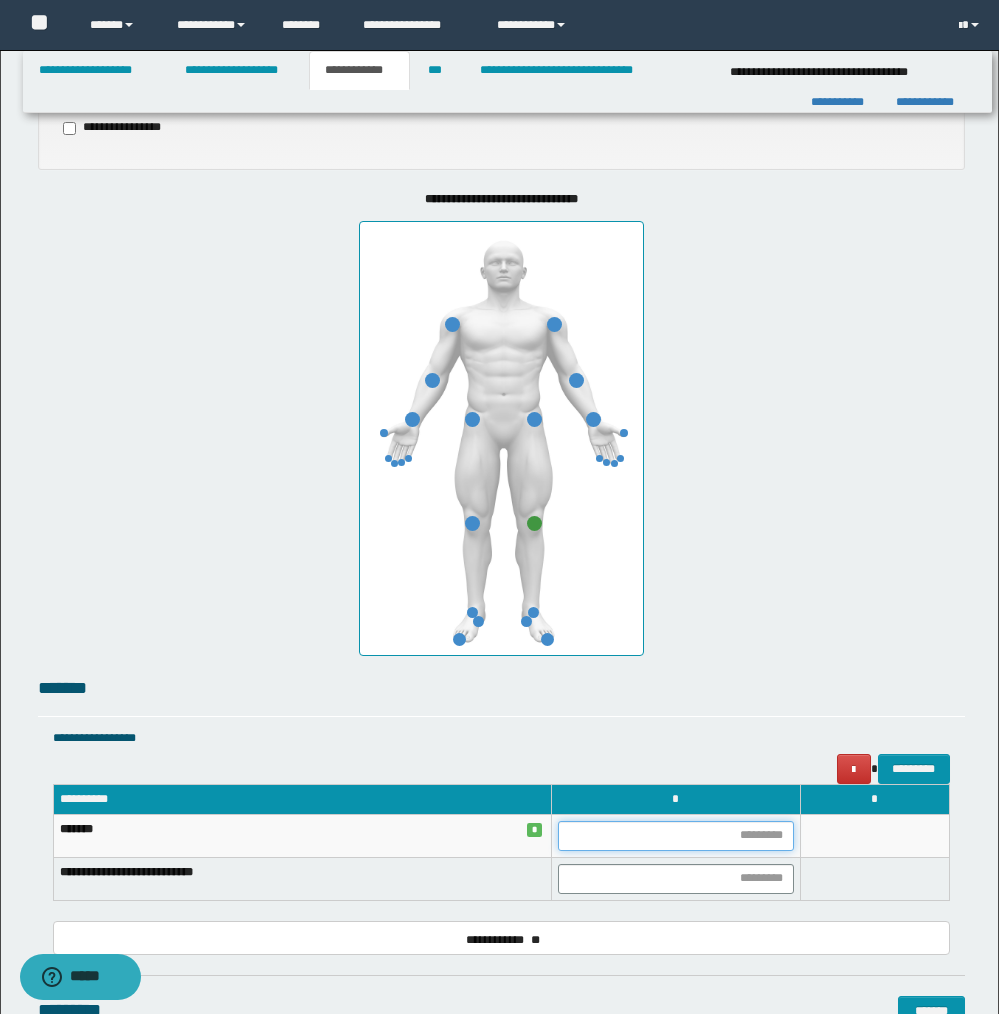 click at bounding box center [676, 836] 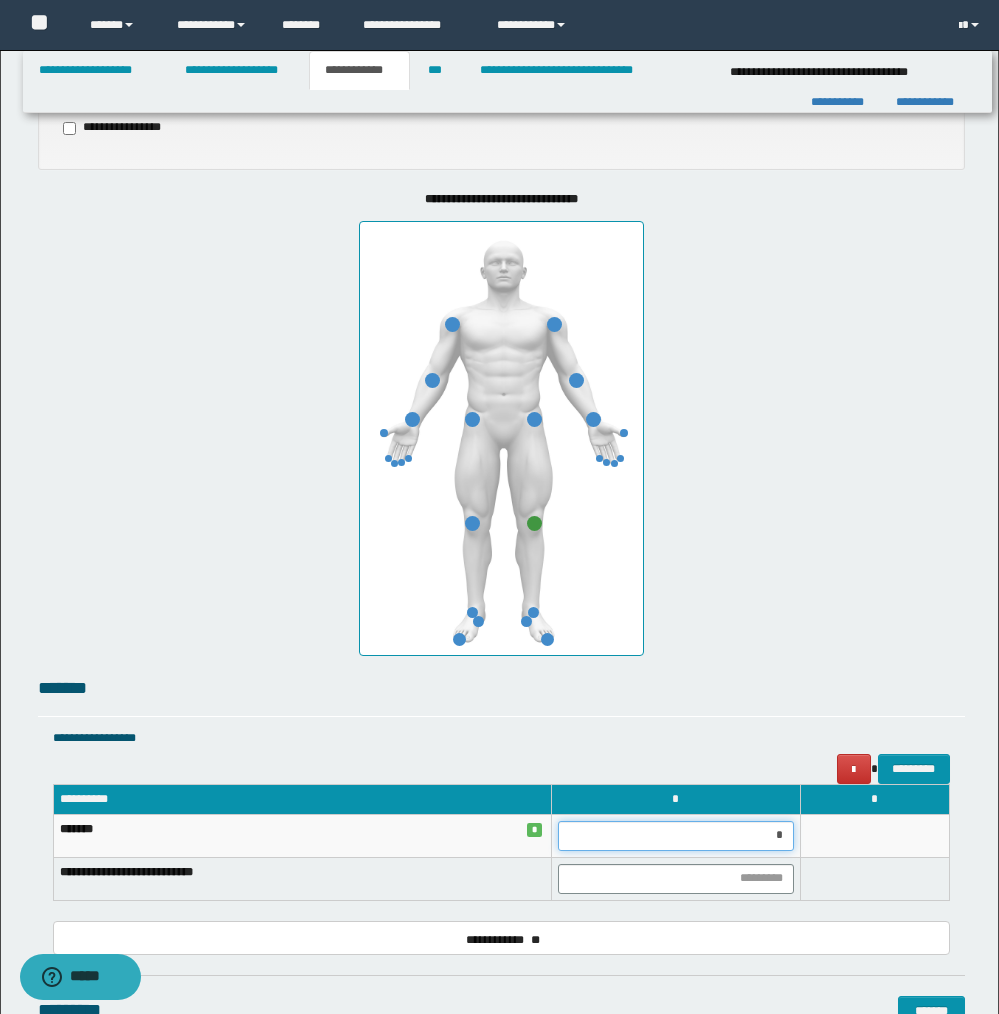 type on "**" 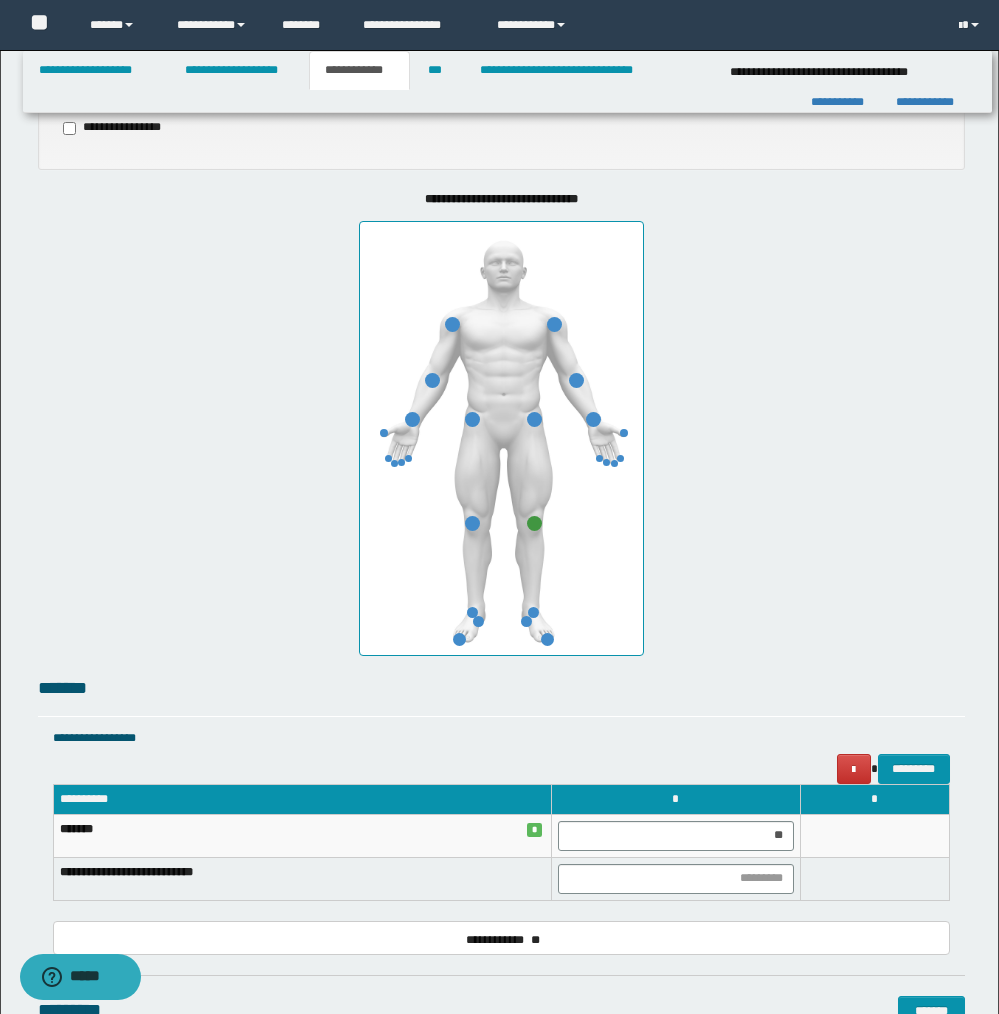click on "**********" at bounding box center (501, 938) 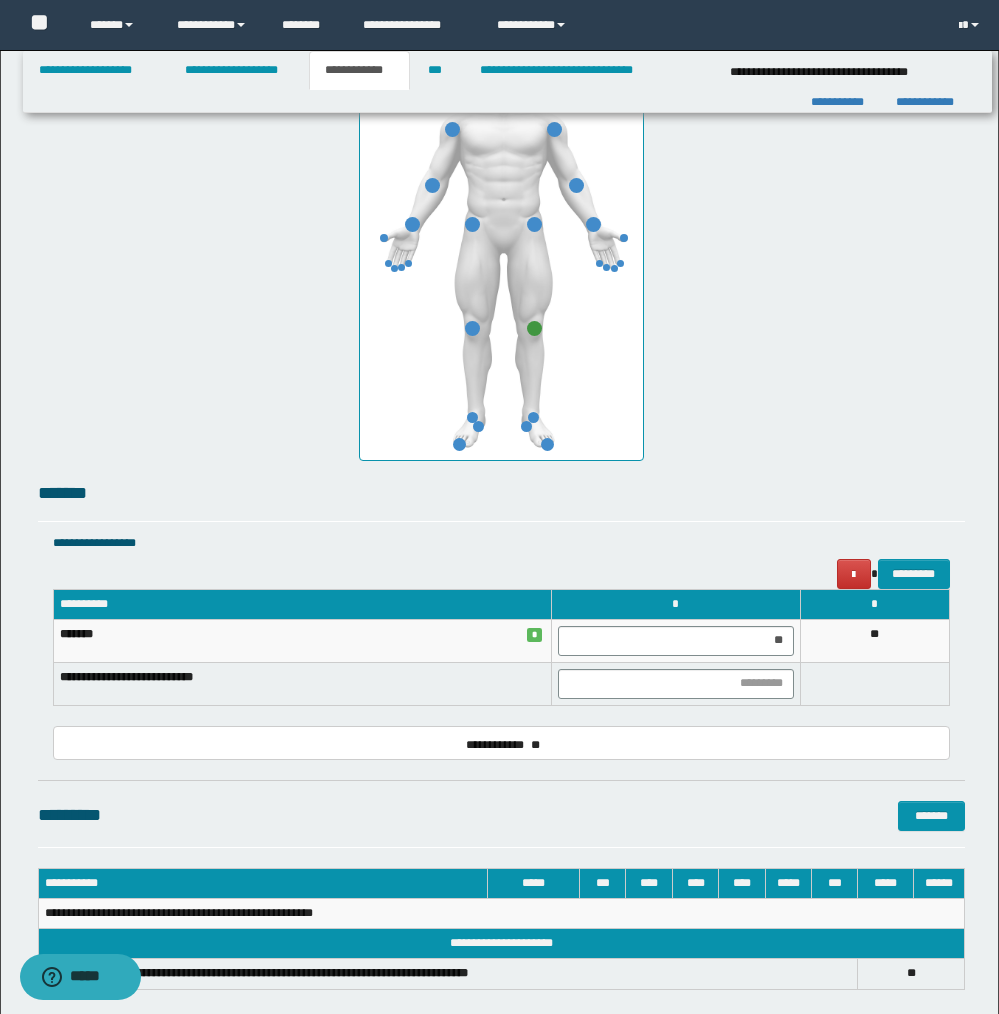 scroll, scrollTop: 1064, scrollLeft: 0, axis: vertical 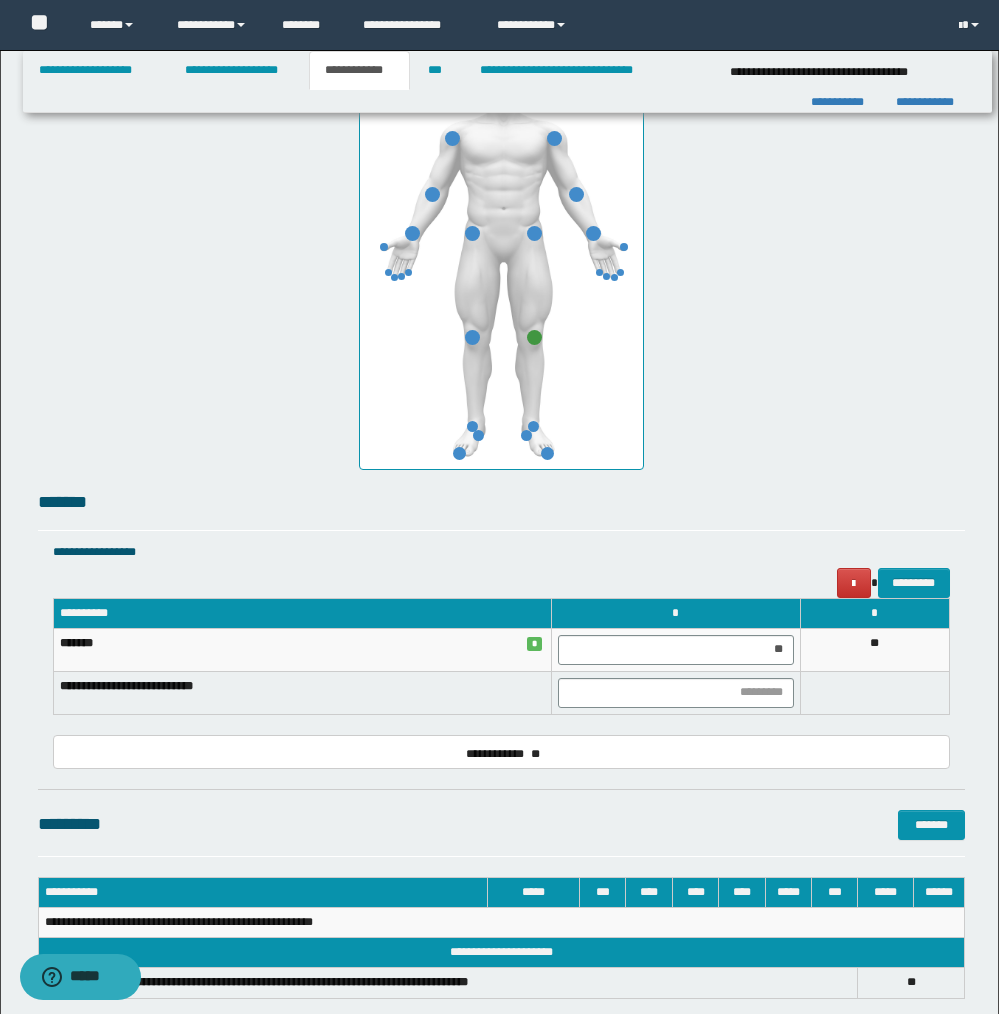 click on "*********
*******" at bounding box center [501, 833] 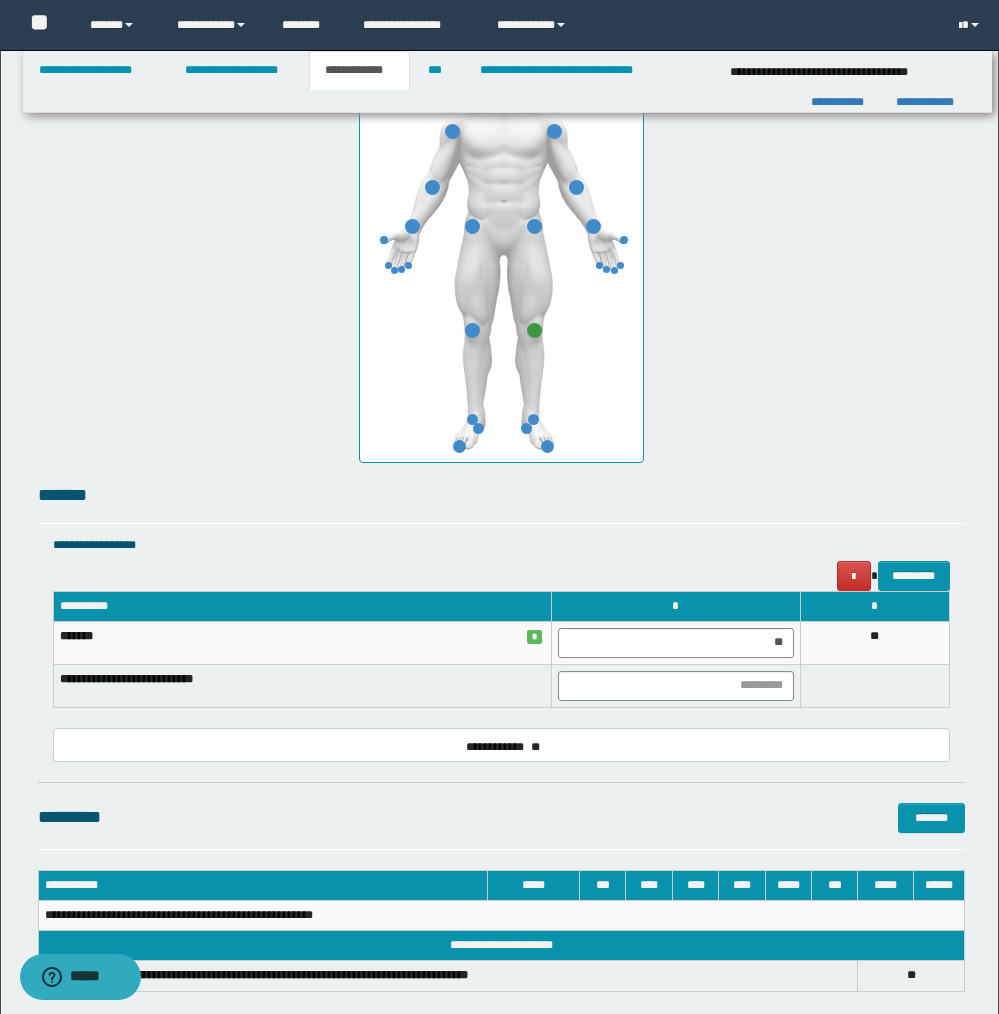 scroll, scrollTop: 1077, scrollLeft: 0, axis: vertical 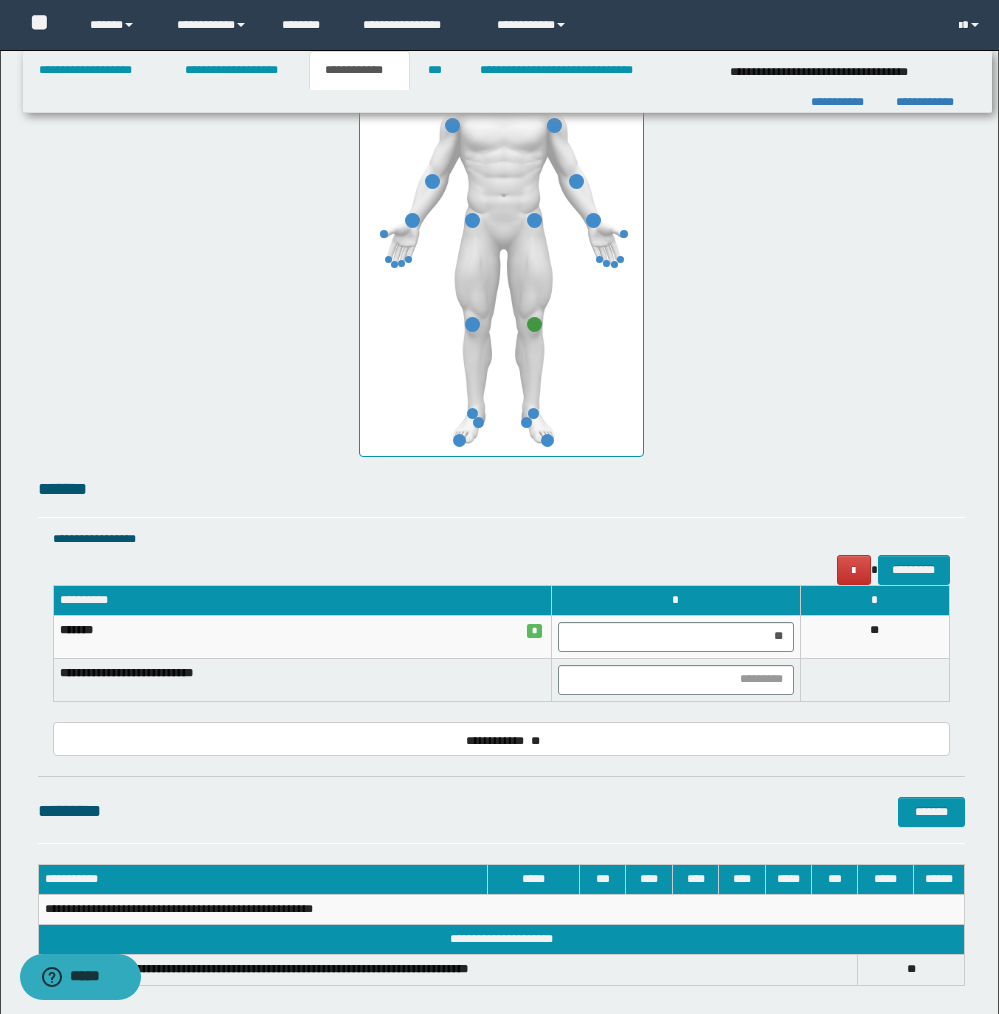 click on "*********
*******" at bounding box center [501, 820] 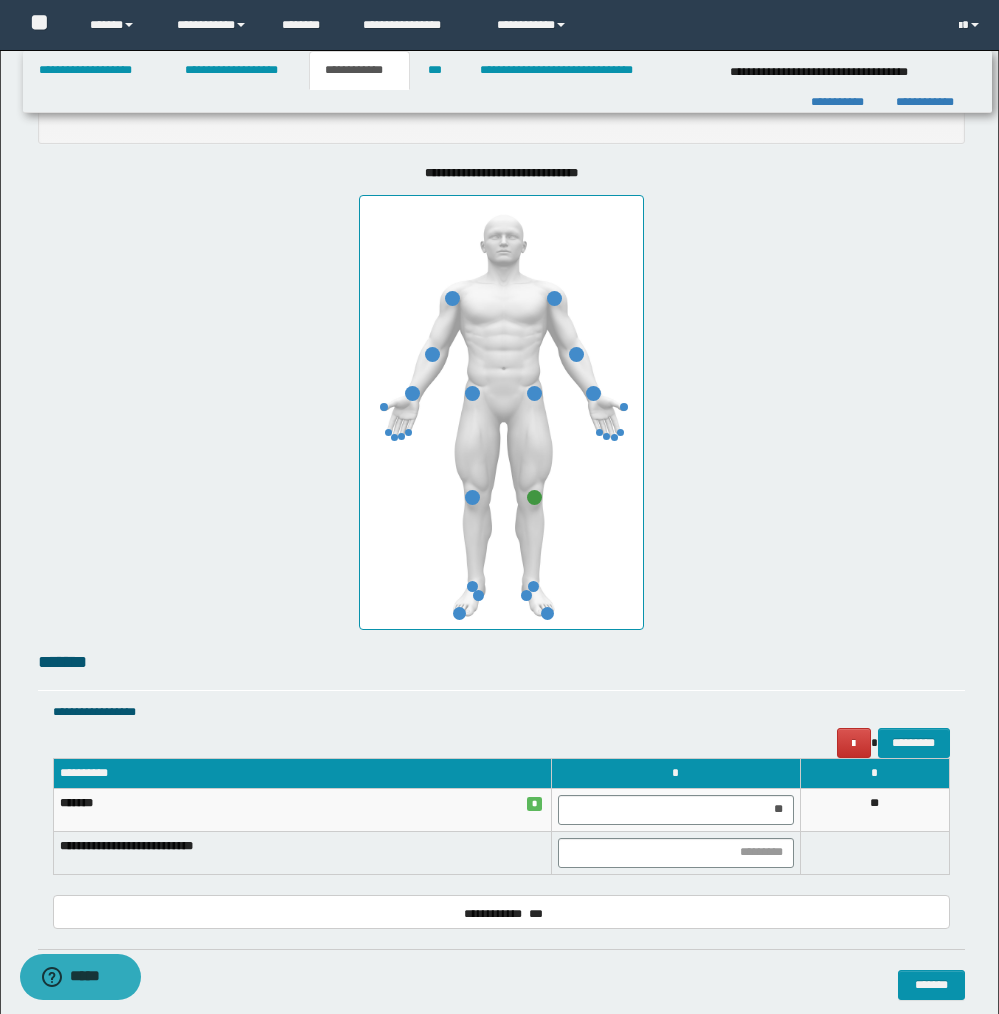 scroll, scrollTop: 932, scrollLeft: 0, axis: vertical 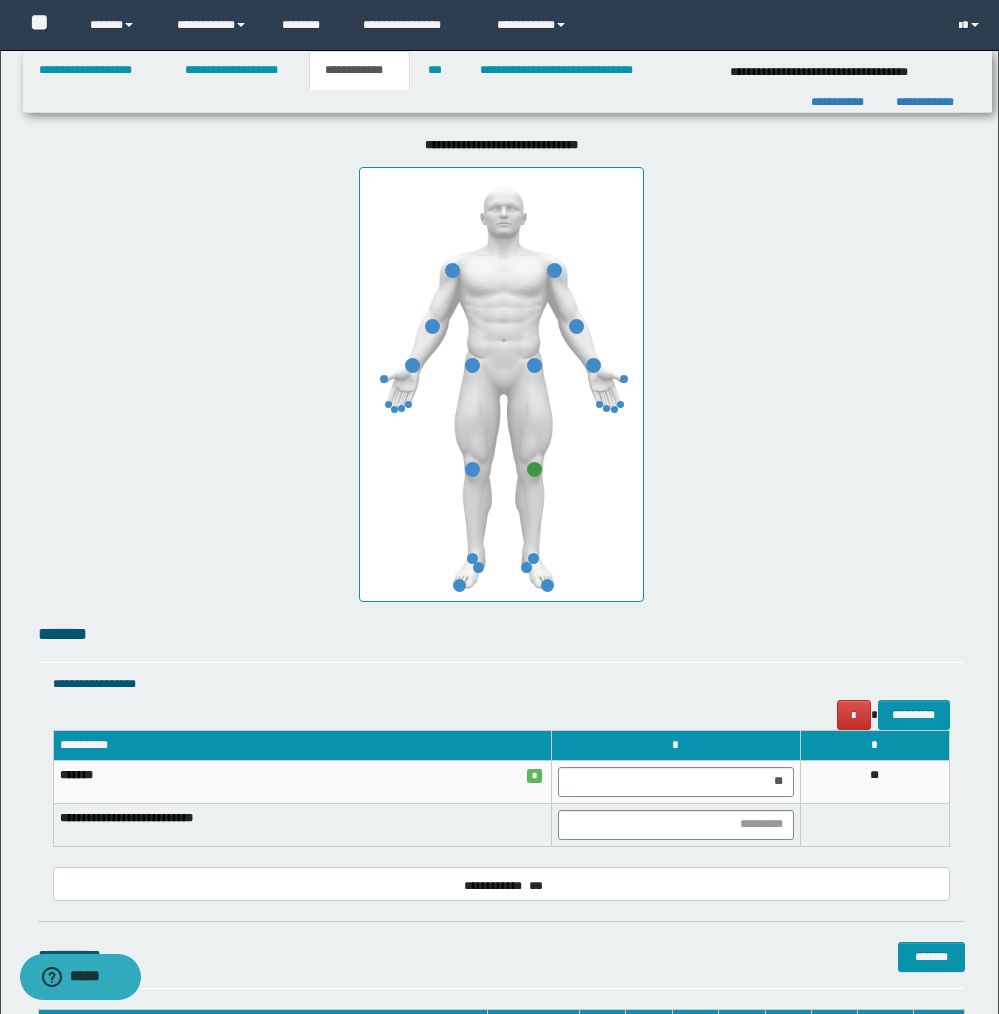 click on "**********" at bounding box center [501, 760] 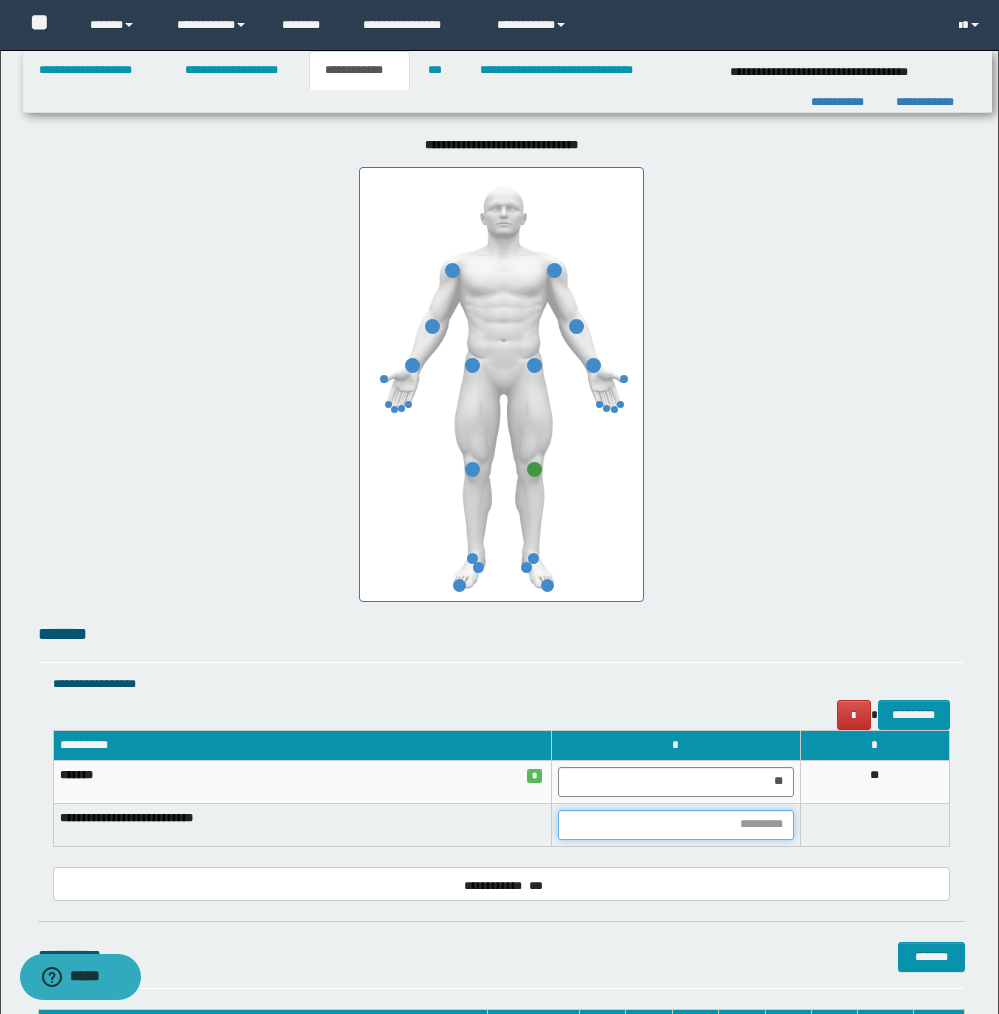 click at bounding box center (676, 825) 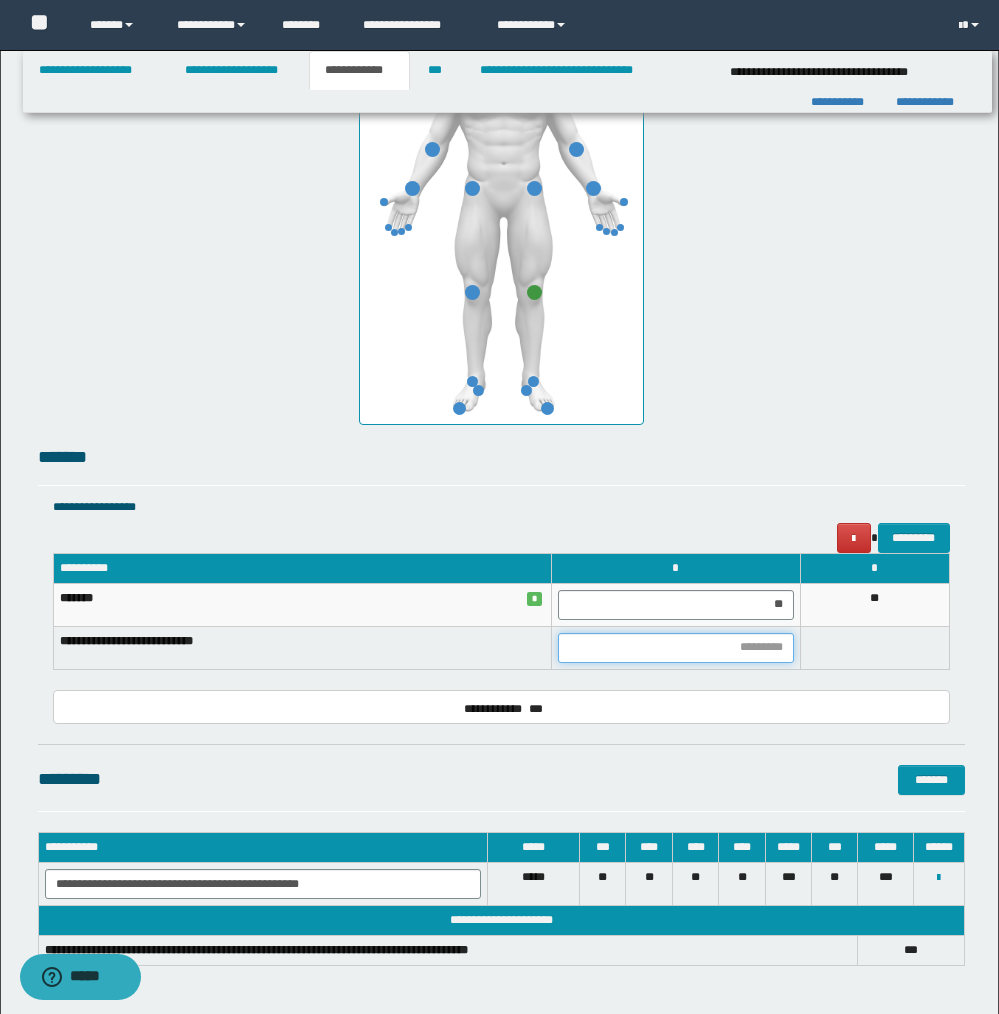 scroll, scrollTop: 1190, scrollLeft: 0, axis: vertical 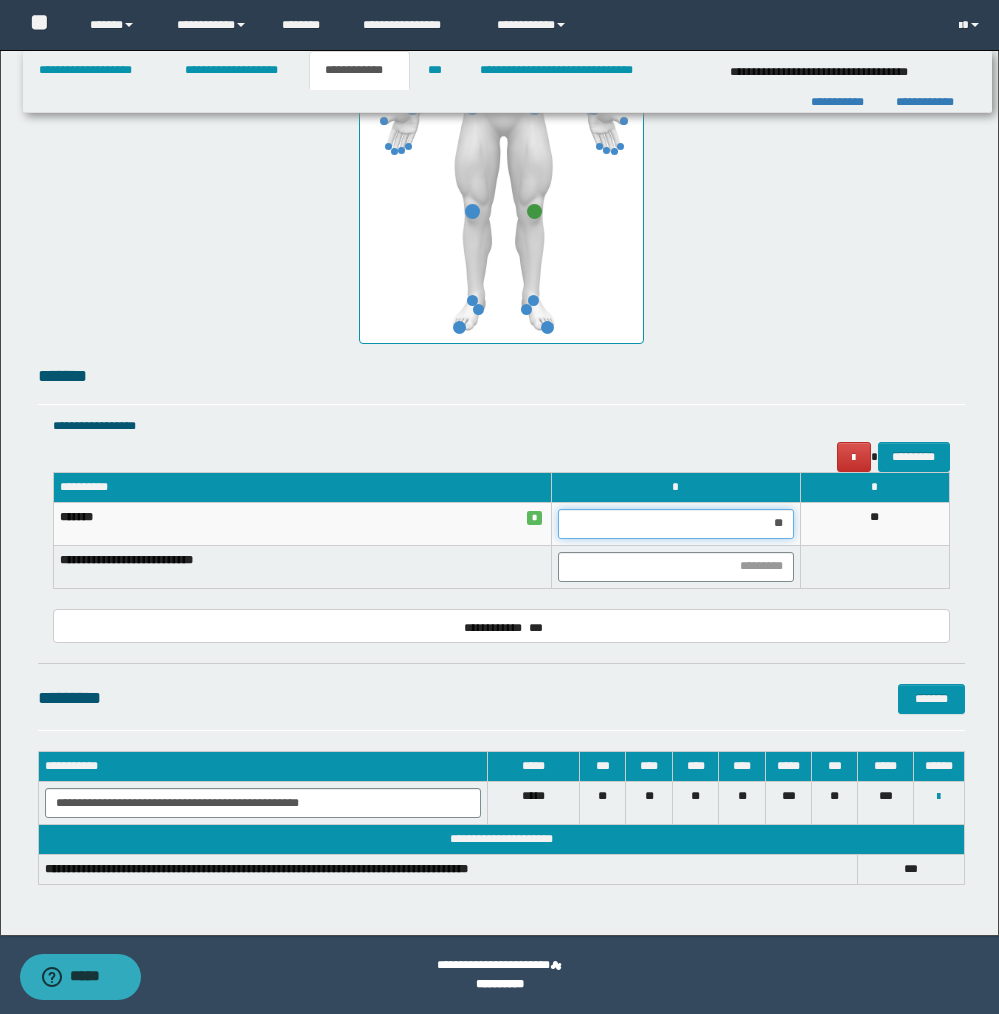 click on "**" at bounding box center [676, 524] 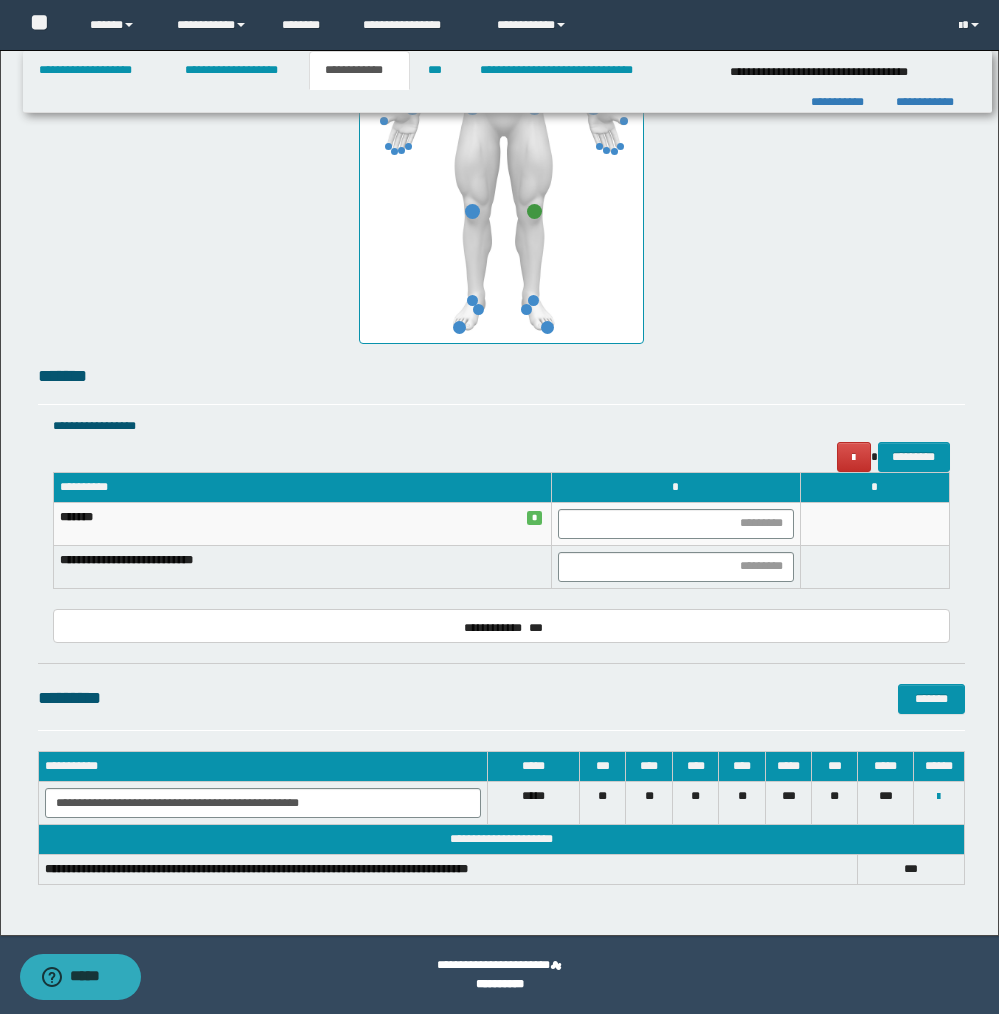 drag, startPoint x: 619, startPoint y: 430, endPoint x: 596, endPoint y: 383, distance: 52.3259 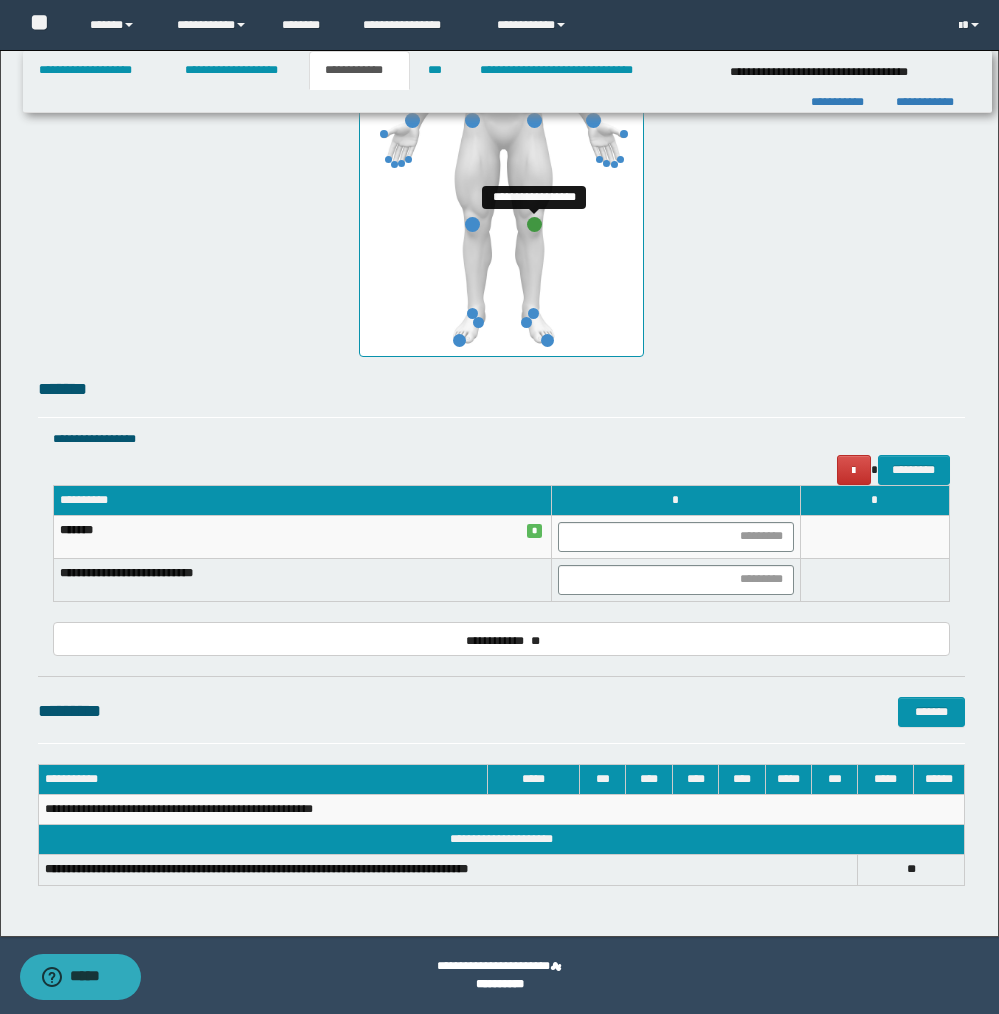 scroll, scrollTop: 1177, scrollLeft: 0, axis: vertical 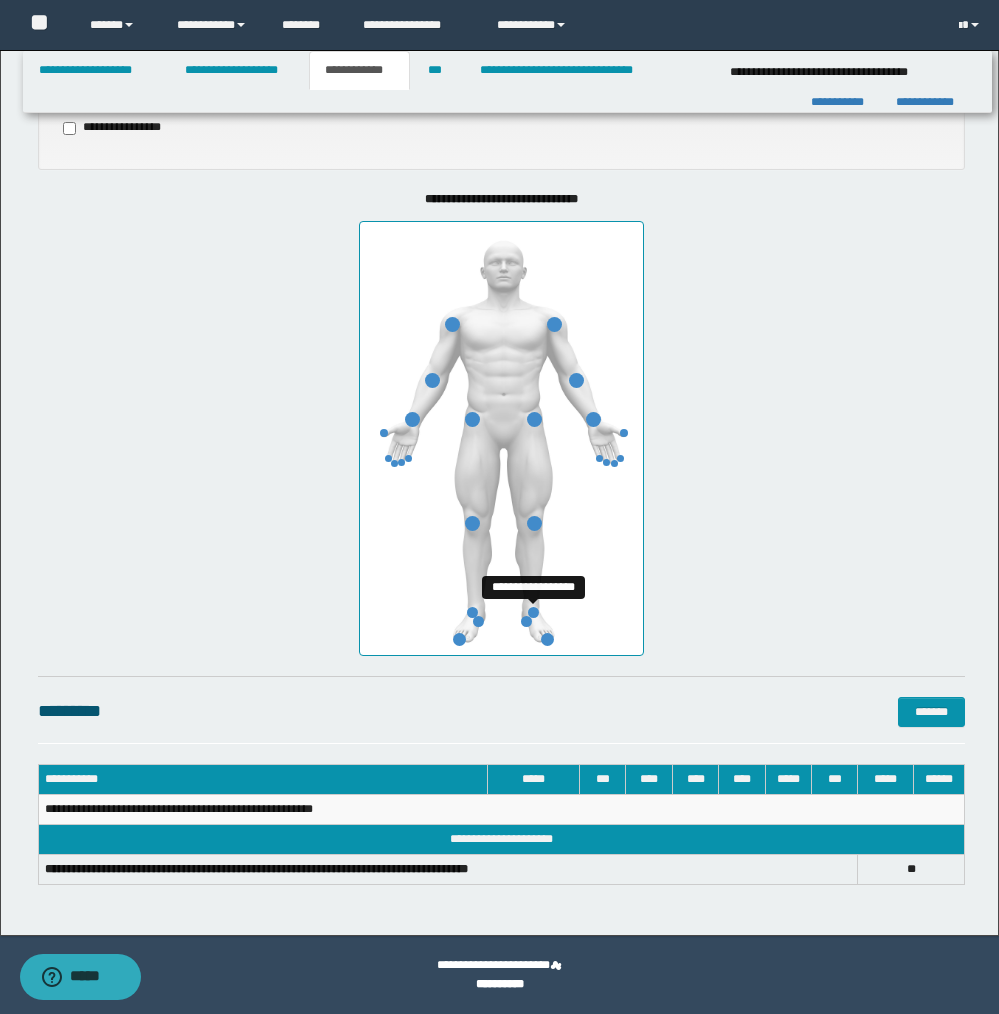 click at bounding box center [533, 612] 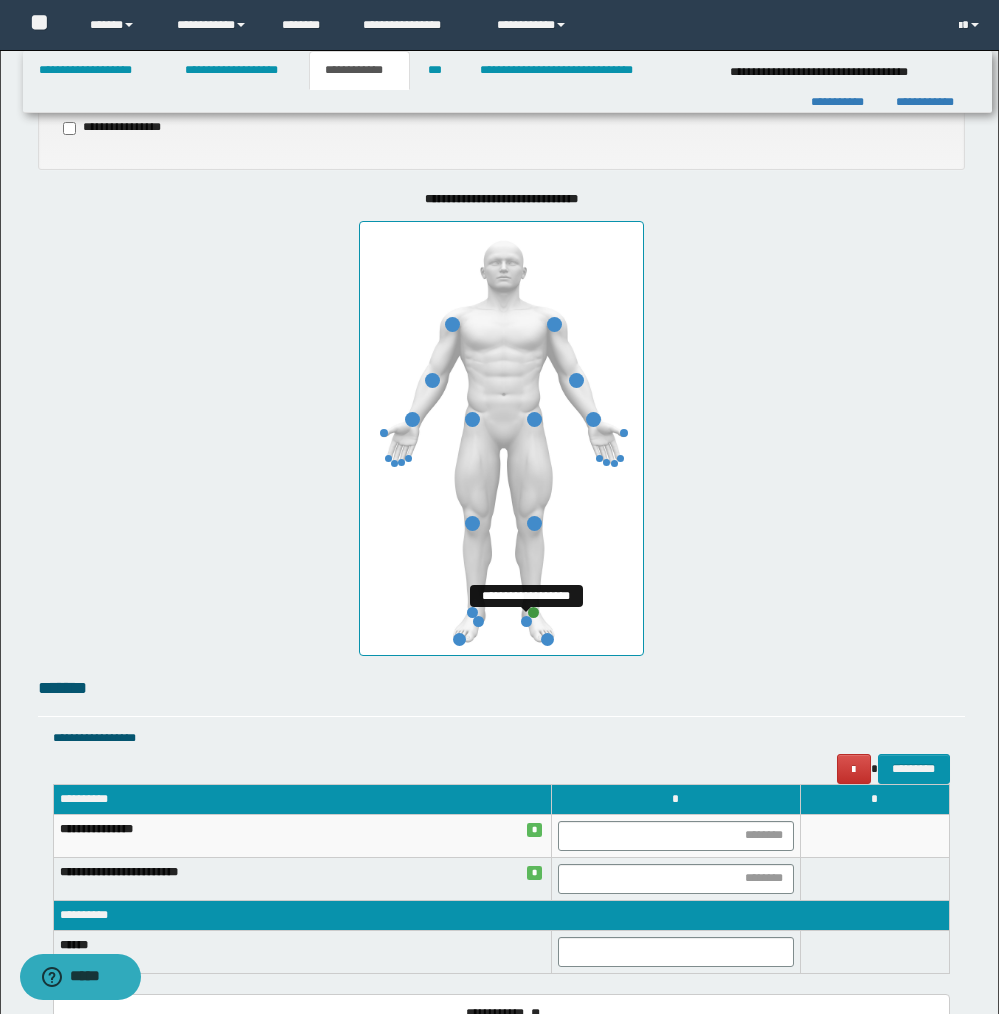 click at bounding box center (526, 621) 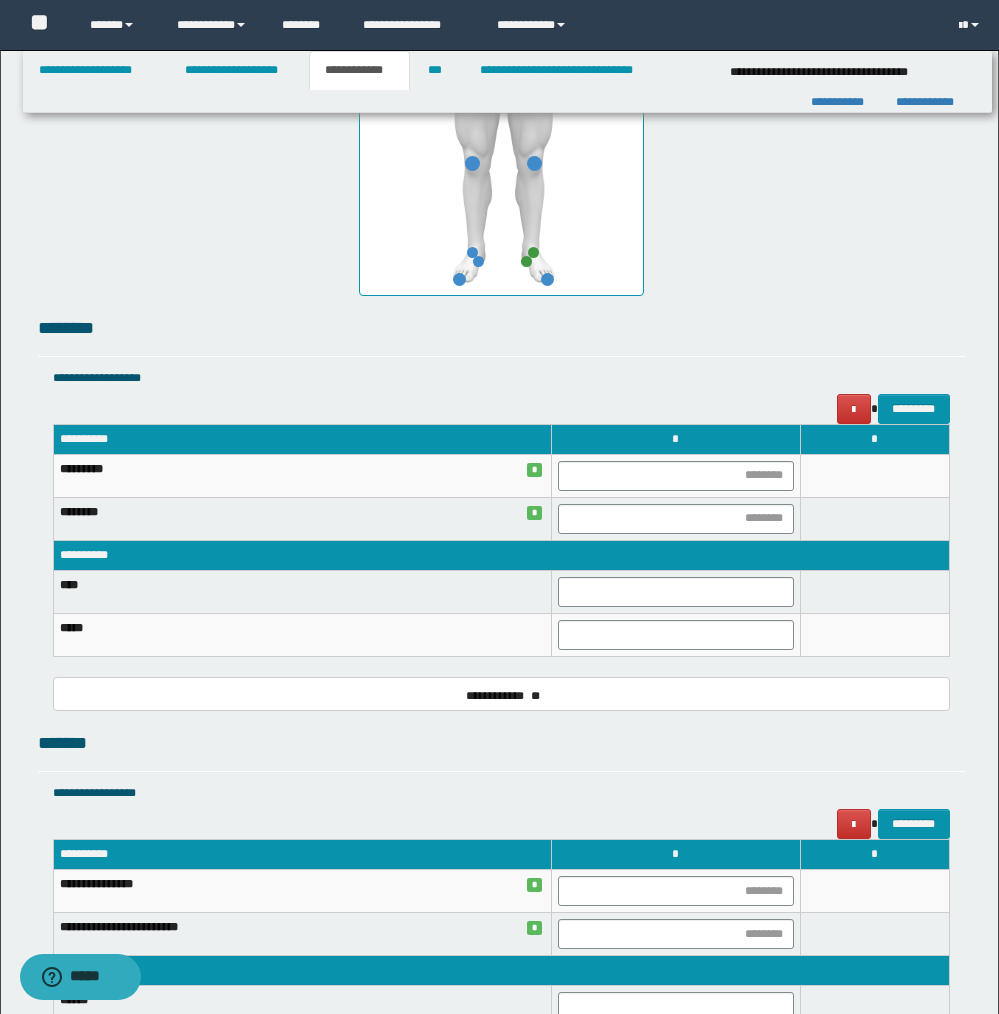 scroll, scrollTop: 1256, scrollLeft: 0, axis: vertical 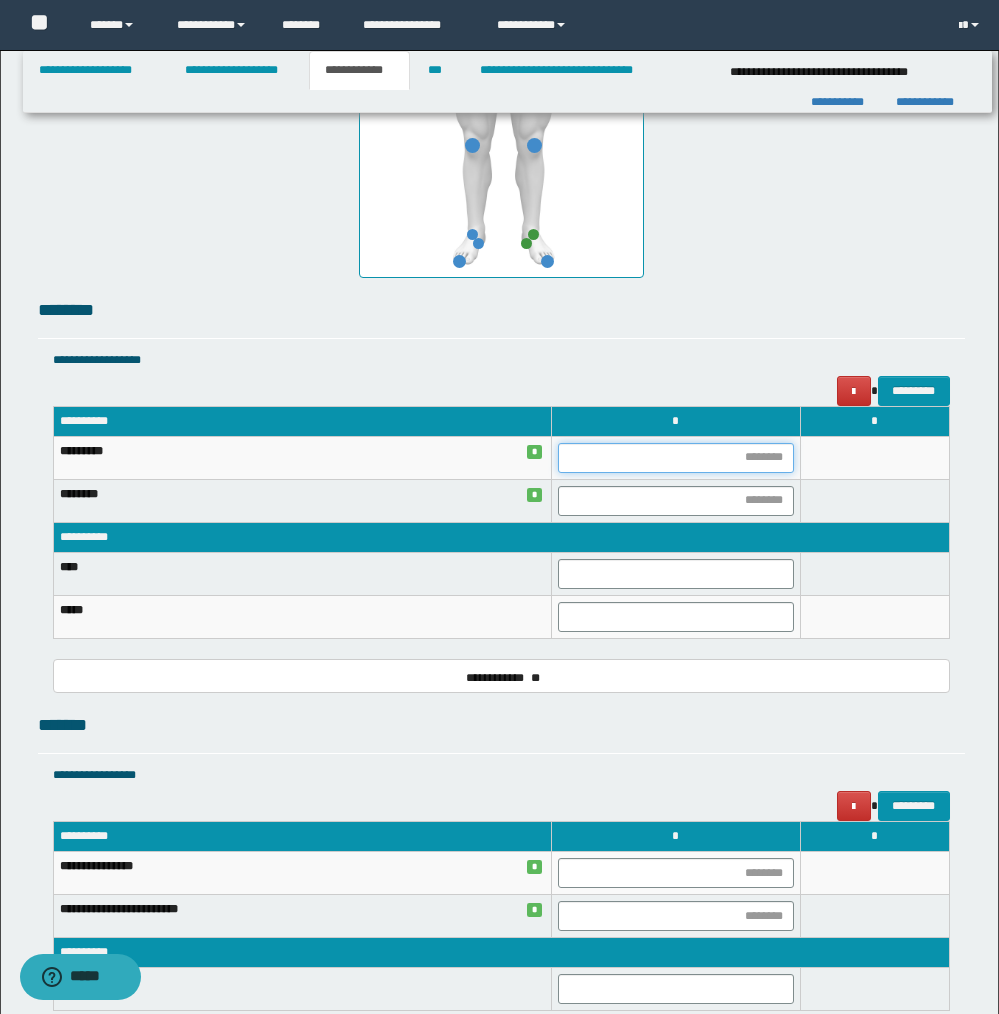 click at bounding box center [676, 458] 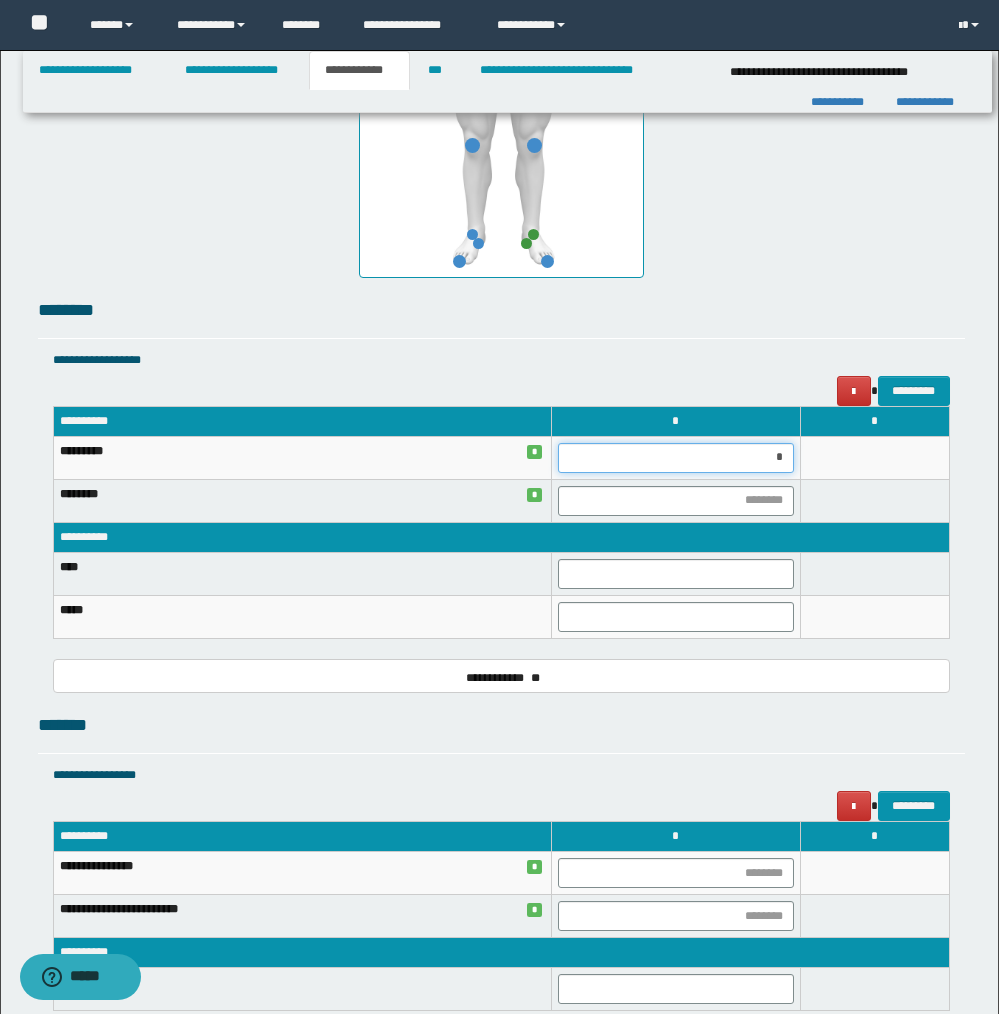type on "**" 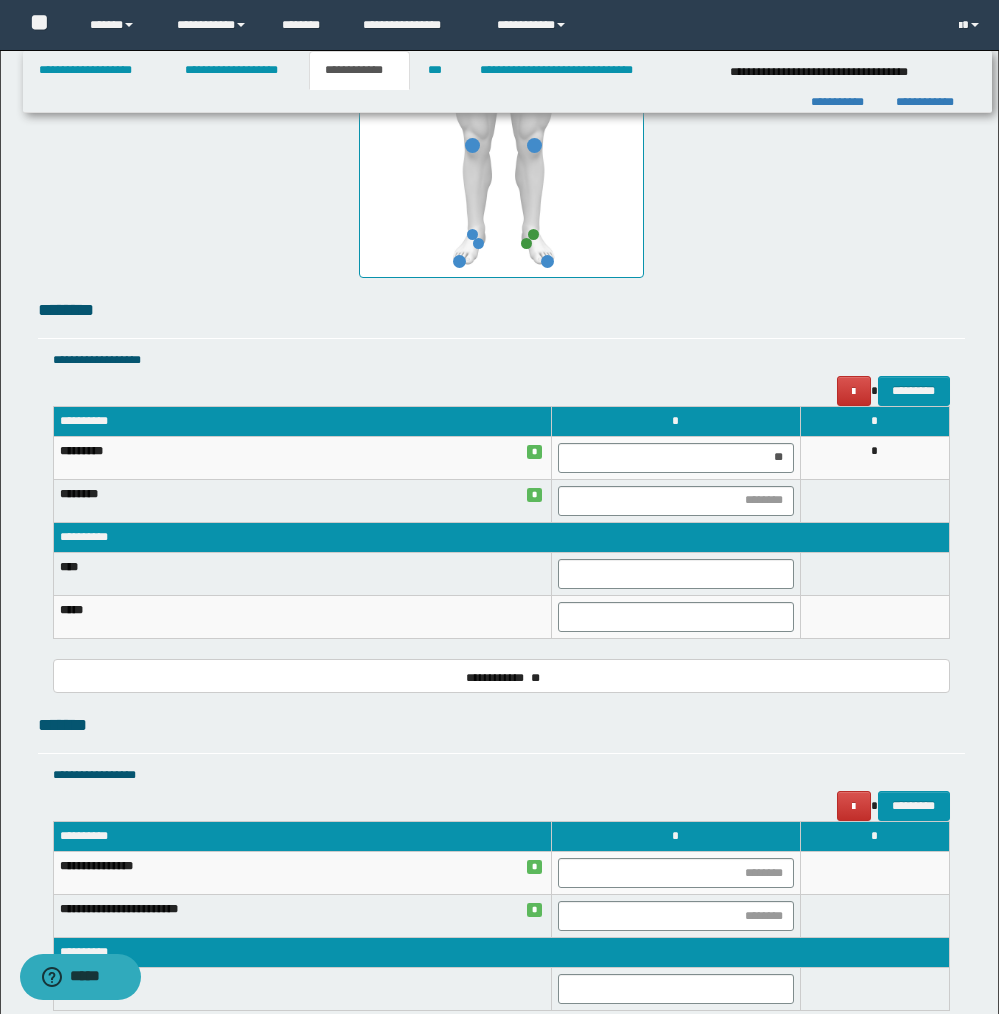 click at bounding box center [874, 573] 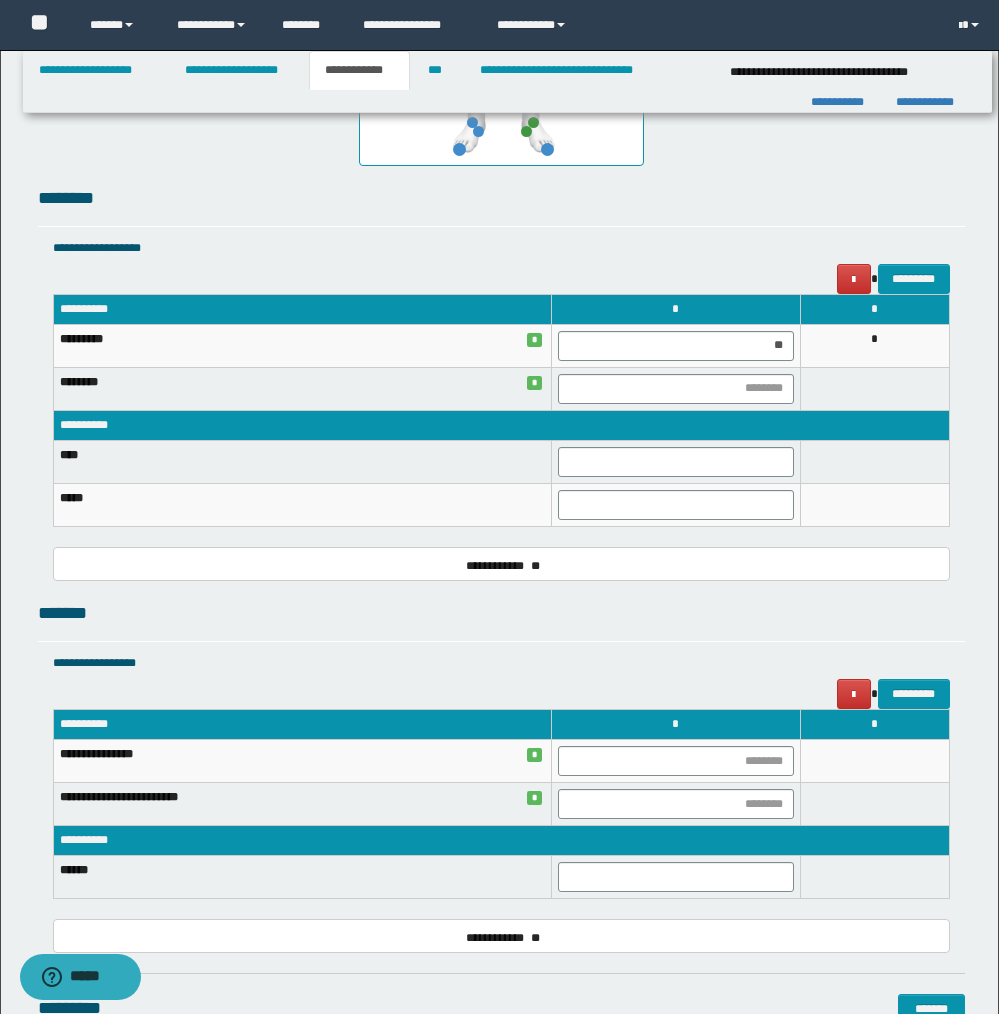 scroll, scrollTop: 1349, scrollLeft: 0, axis: vertical 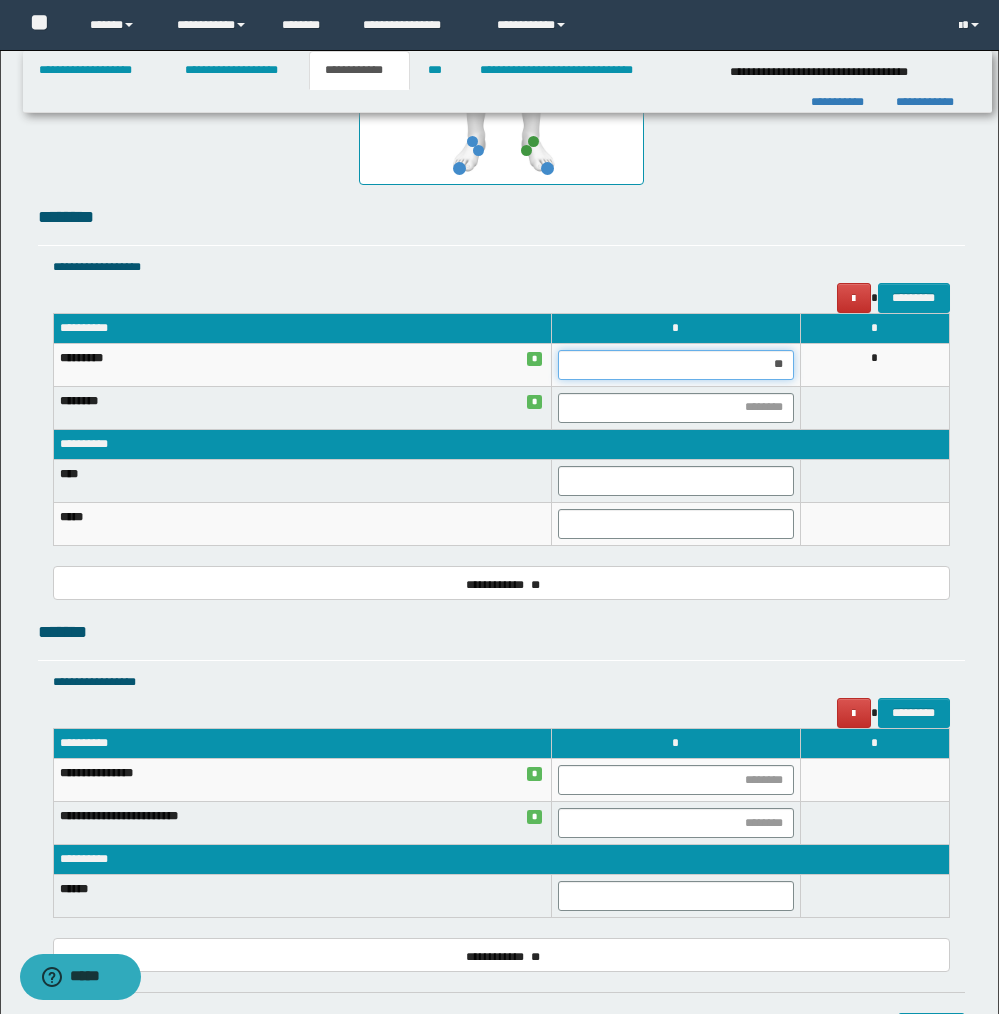 click on "**" at bounding box center (676, 365) 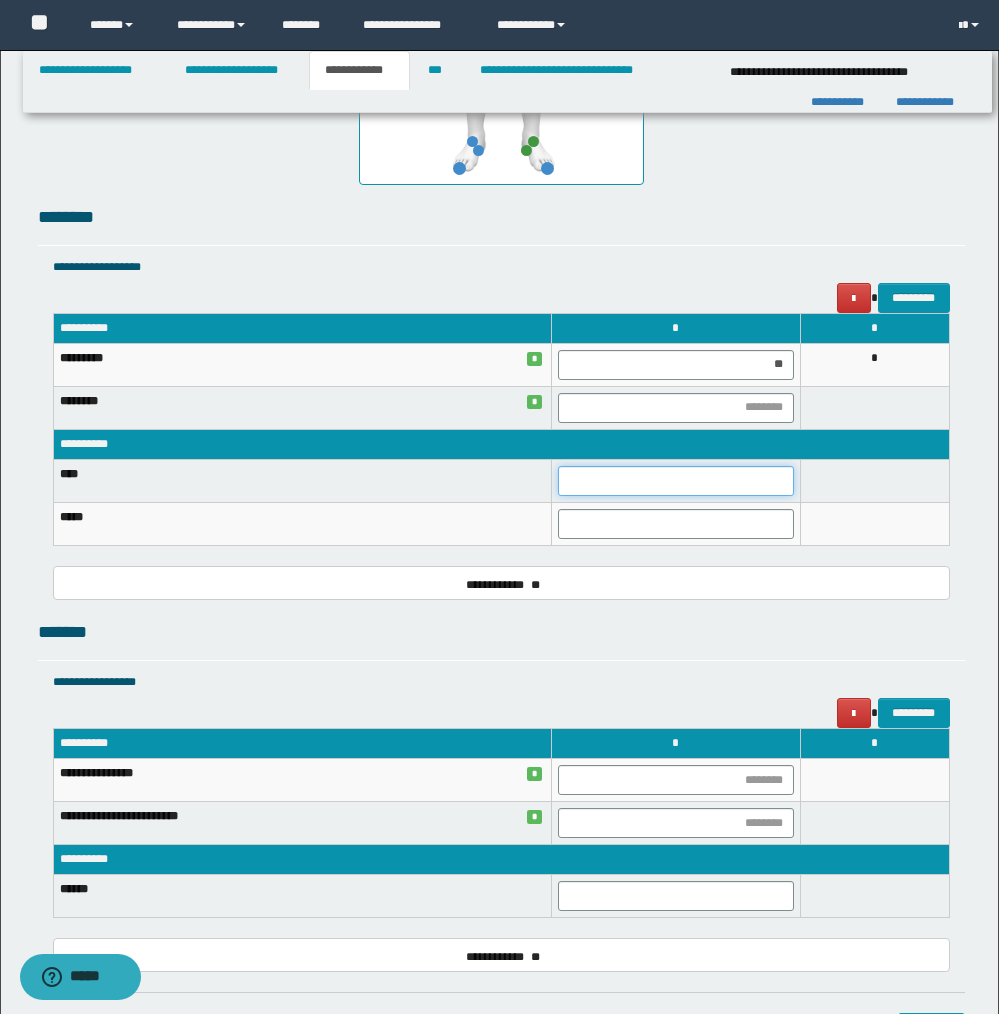 click at bounding box center (676, 481) 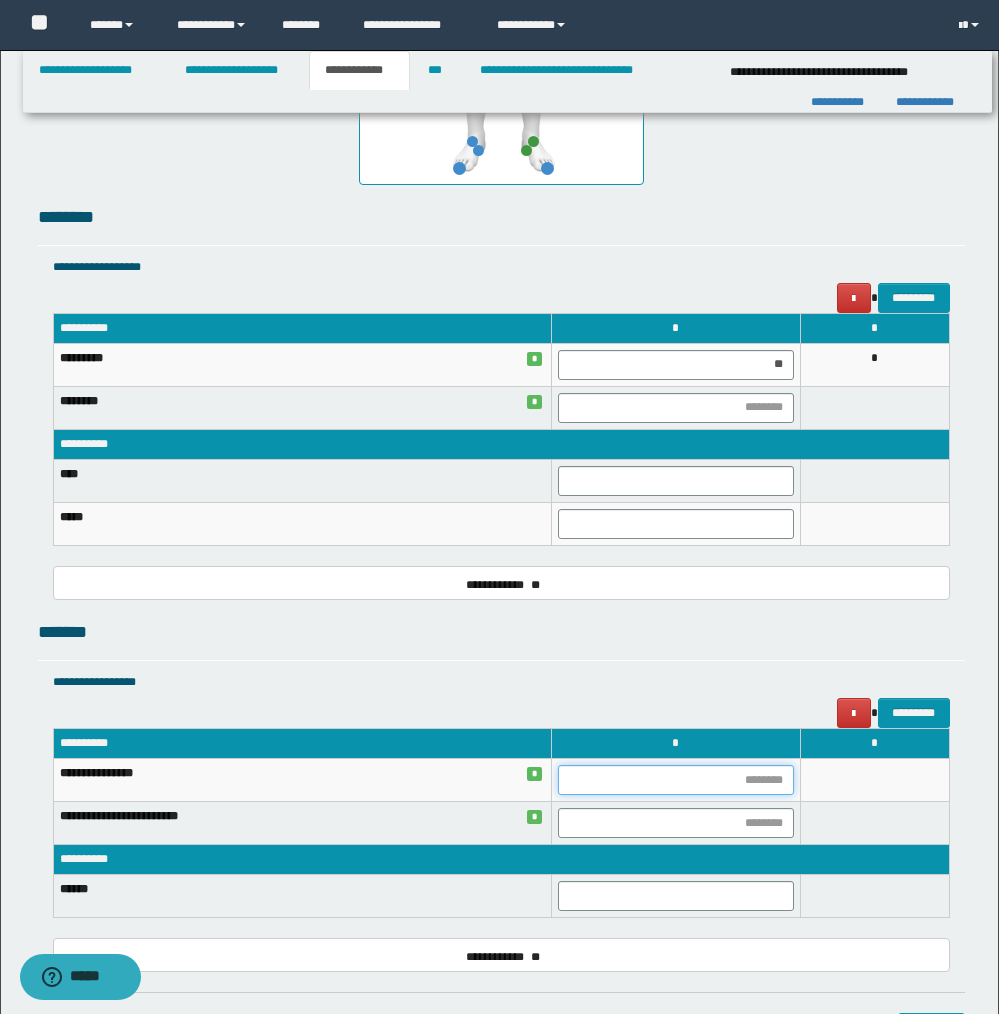 click at bounding box center (676, 780) 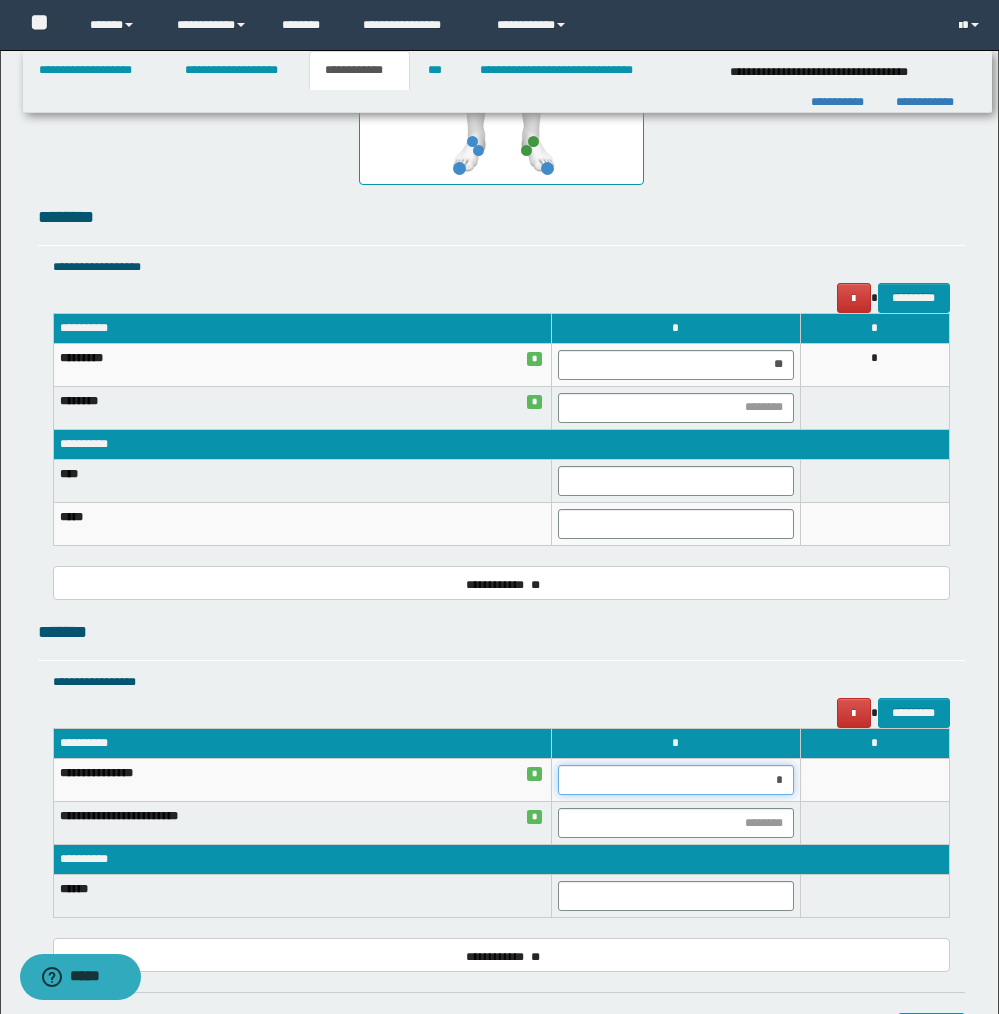 type on "**" 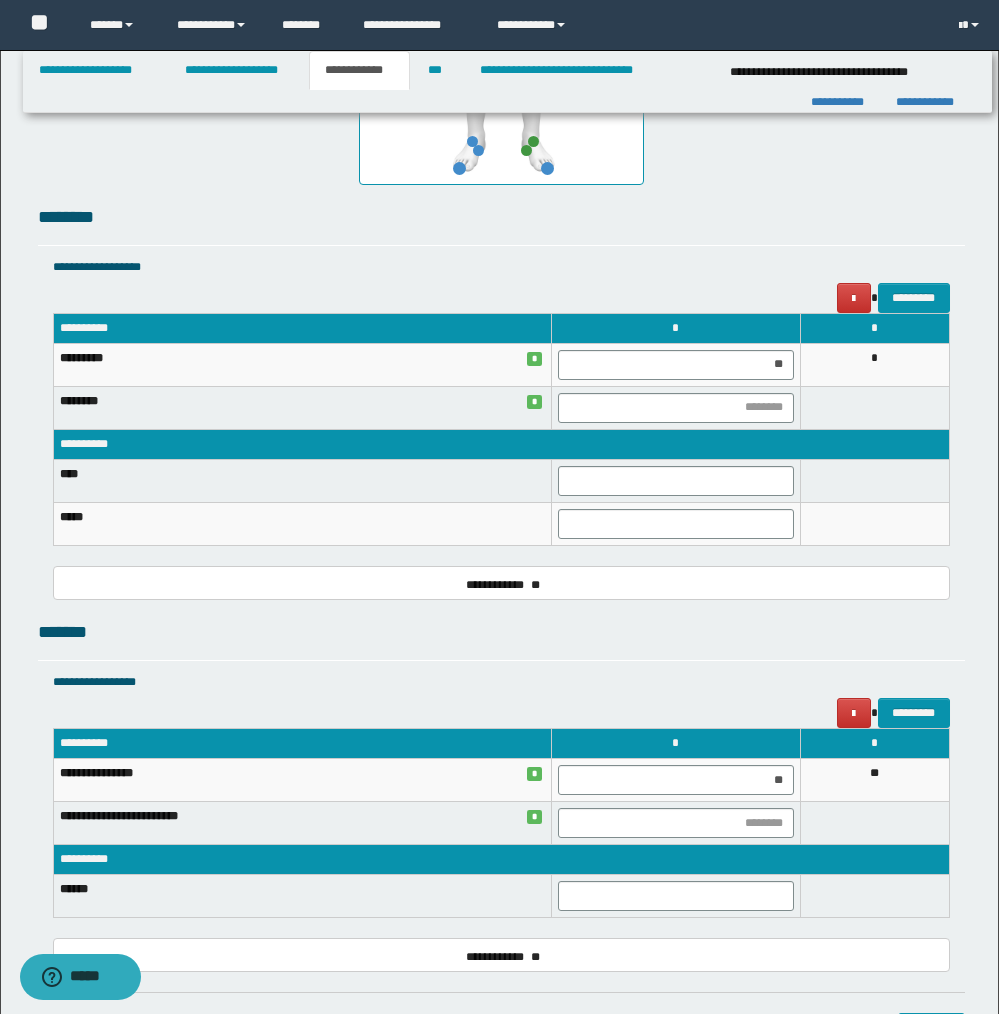 click on "**********" at bounding box center (501, 860) 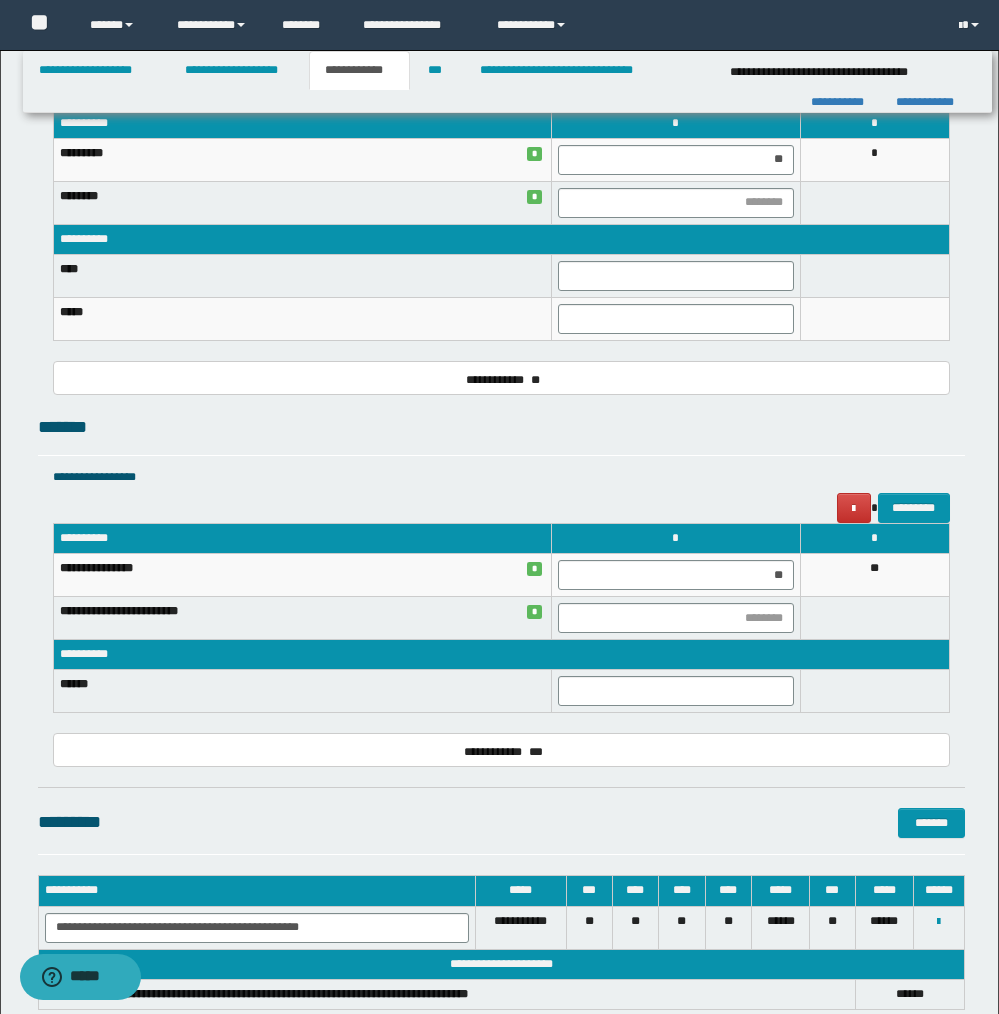 scroll, scrollTop: 1678, scrollLeft: 0, axis: vertical 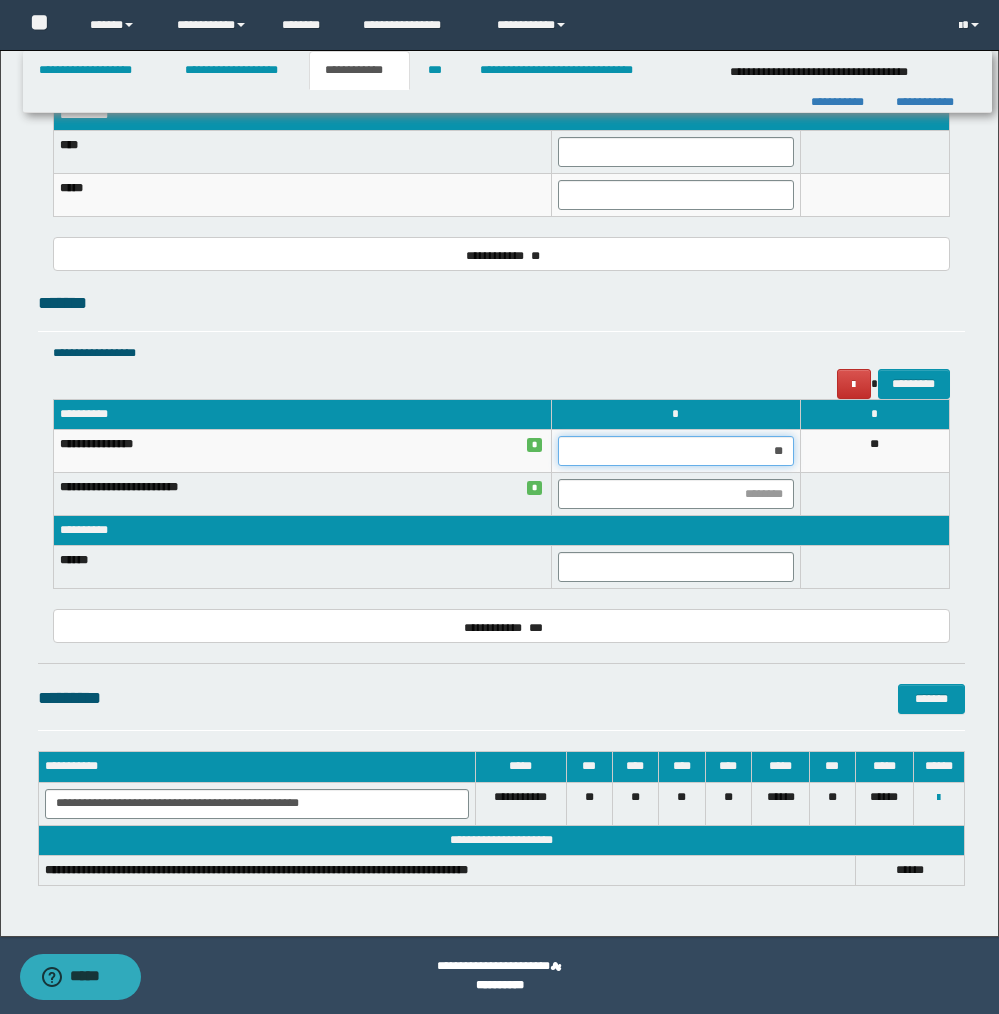 click on "**" at bounding box center (676, 451) 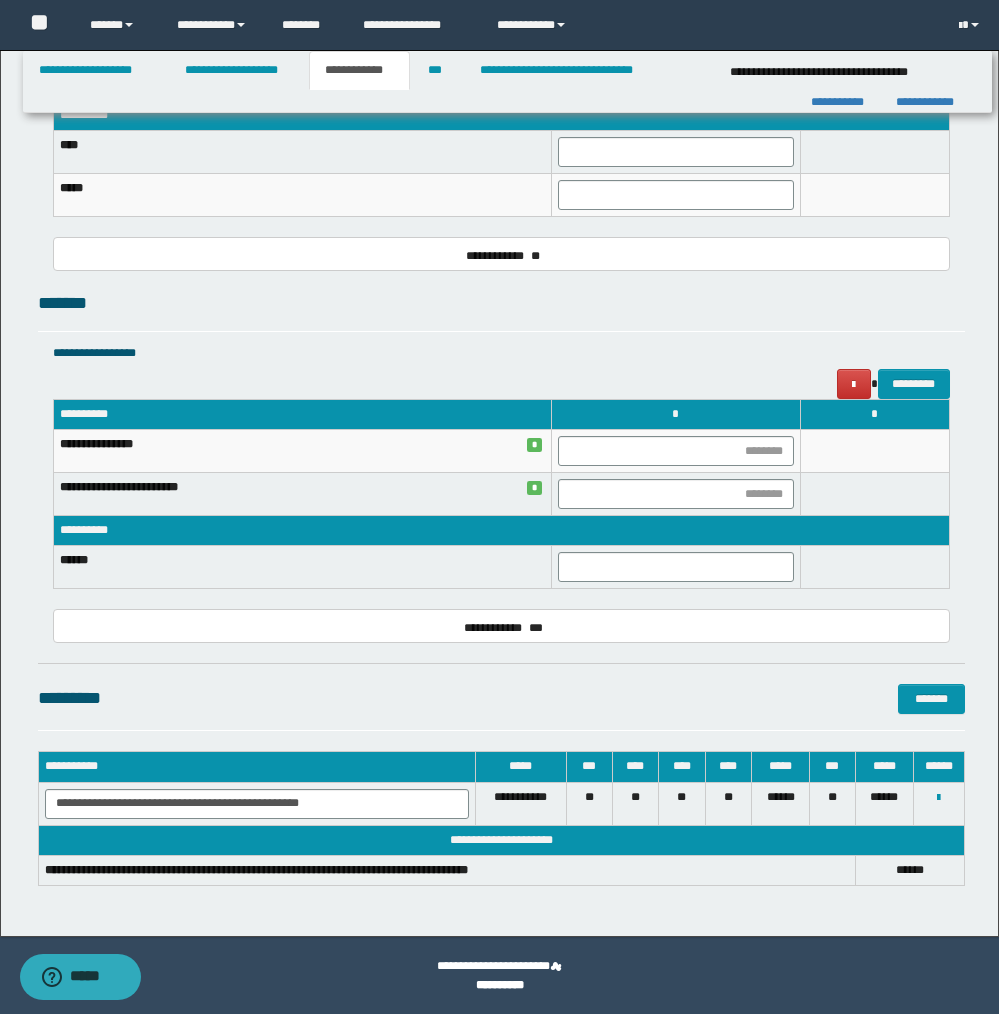 click at bounding box center (874, 494) 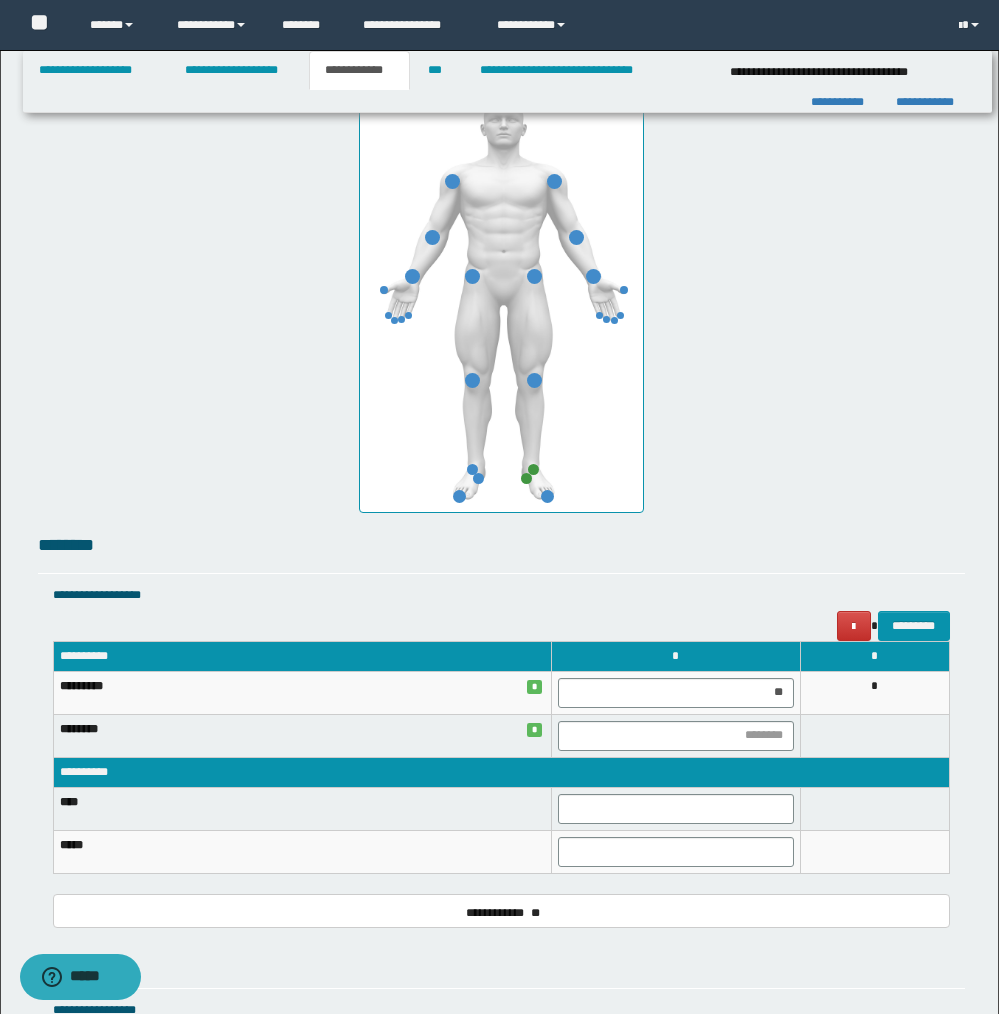 scroll, scrollTop: 1017, scrollLeft: 0, axis: vertical 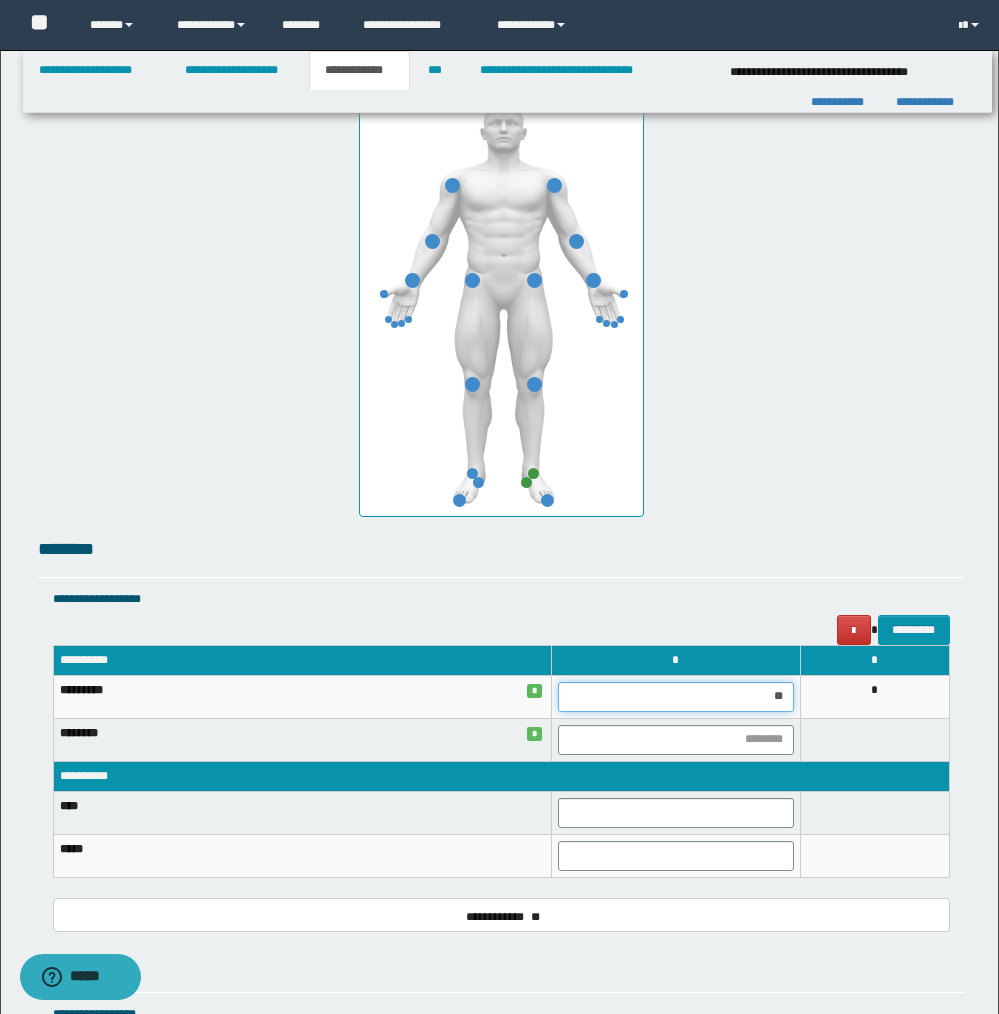 click on "**" at bounding box center (676, 697) 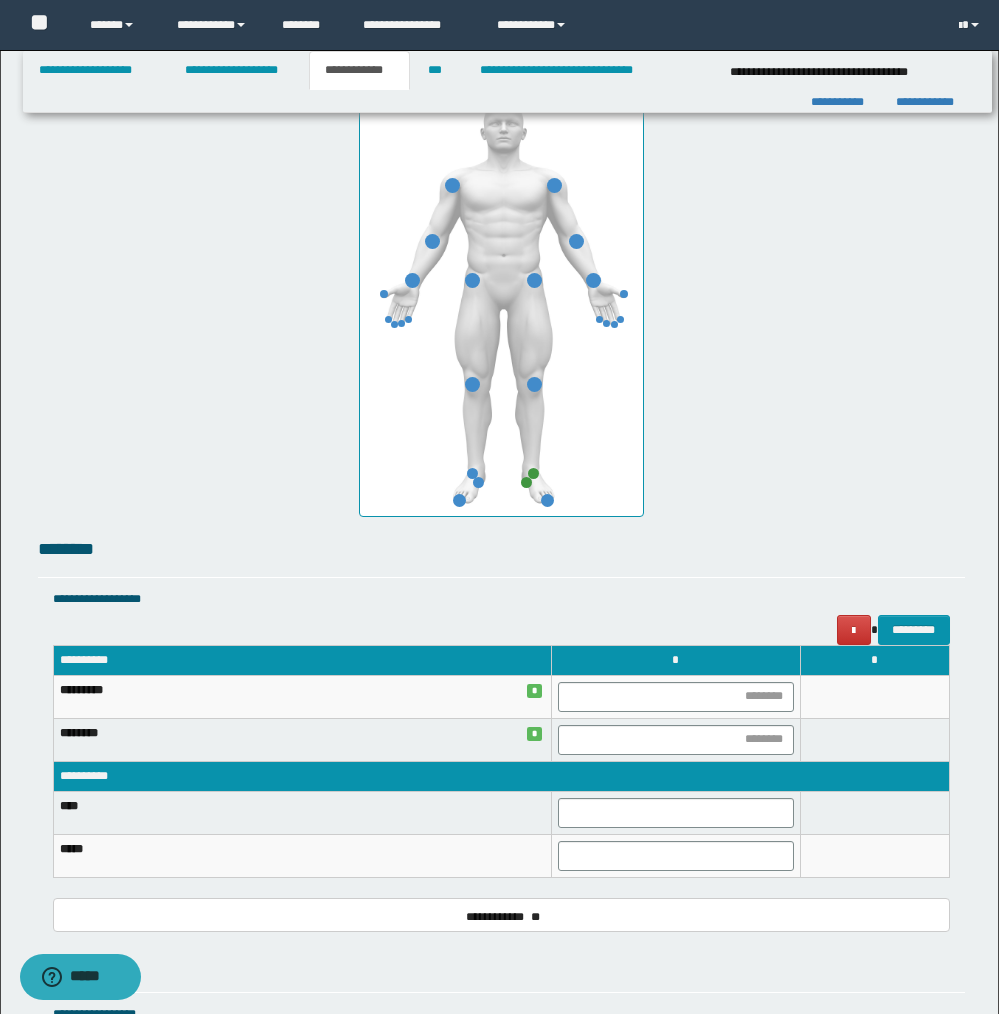drag, startPoint x: 812, startPoint y: 743, endPoint x: 412, endPoint y: 303, distance: 594.64276 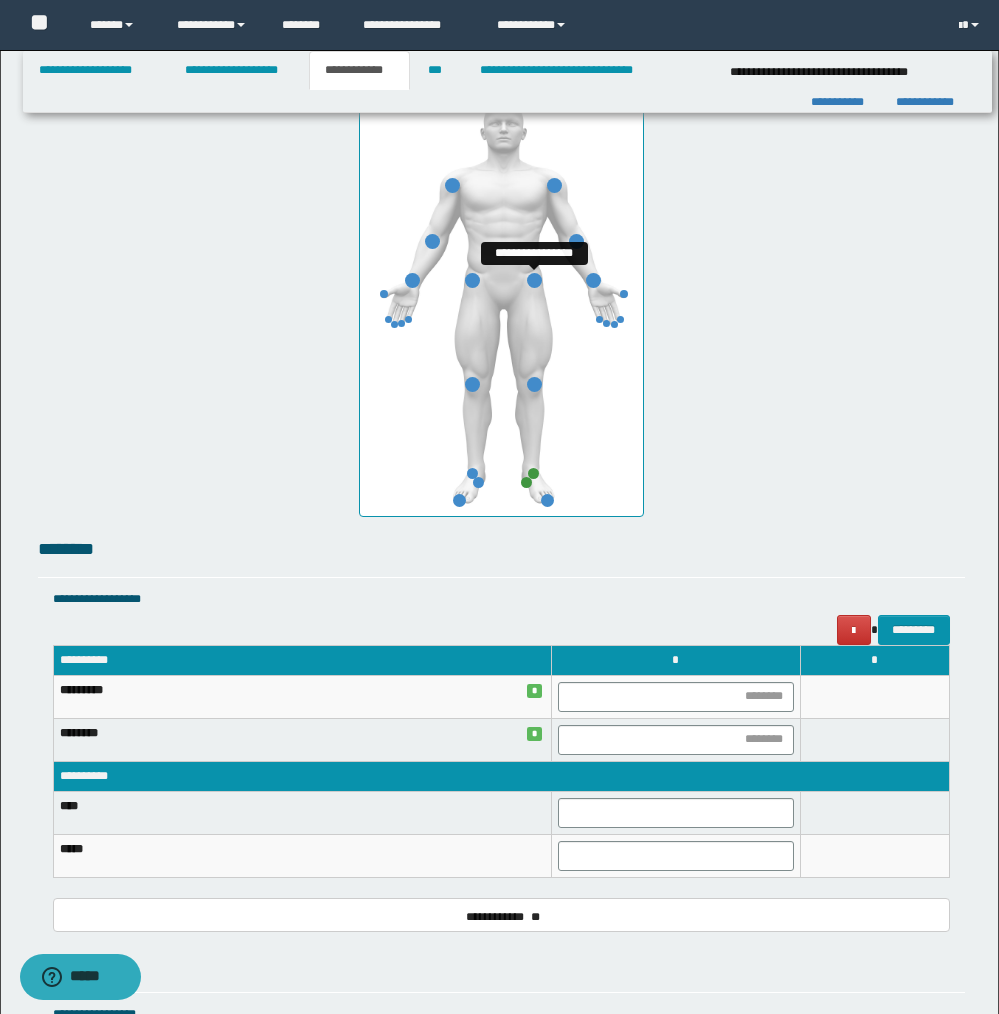 click at bounding box center (534, 280) 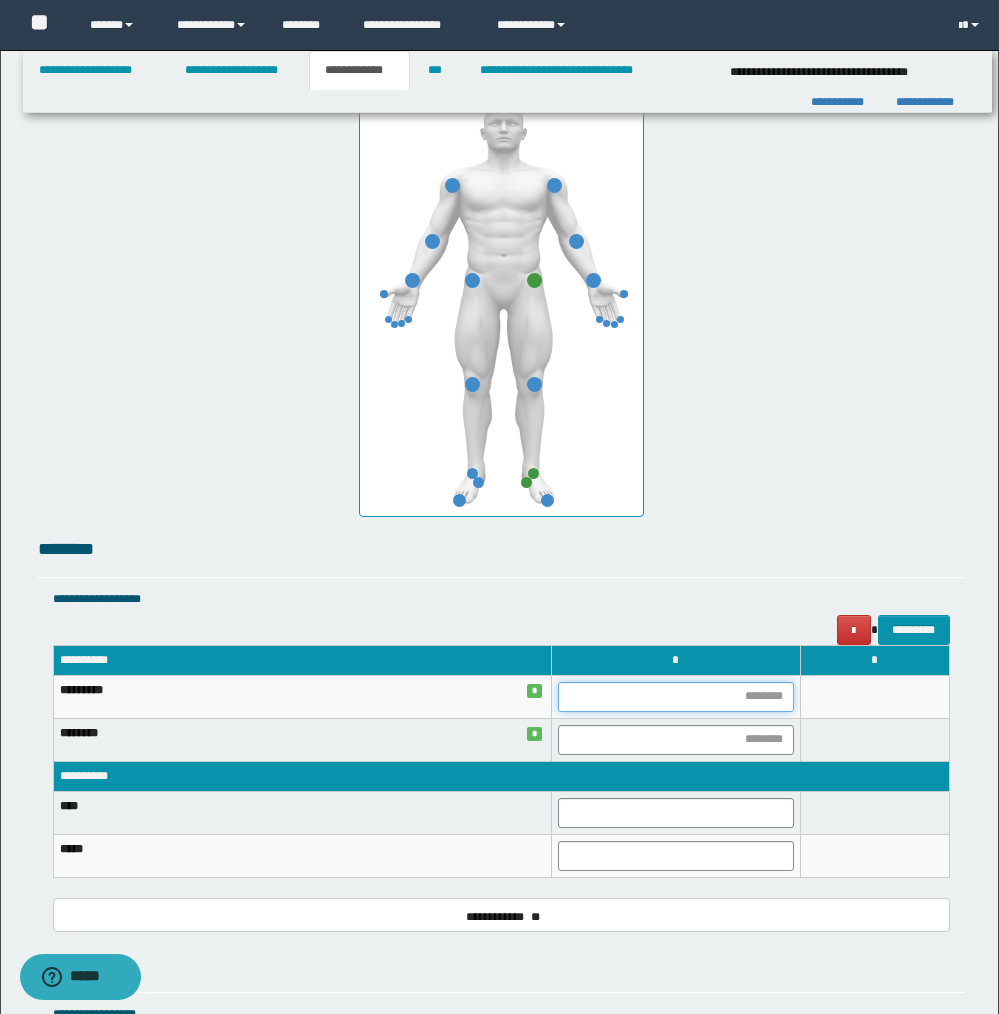 click at bounding box center (676, 697) 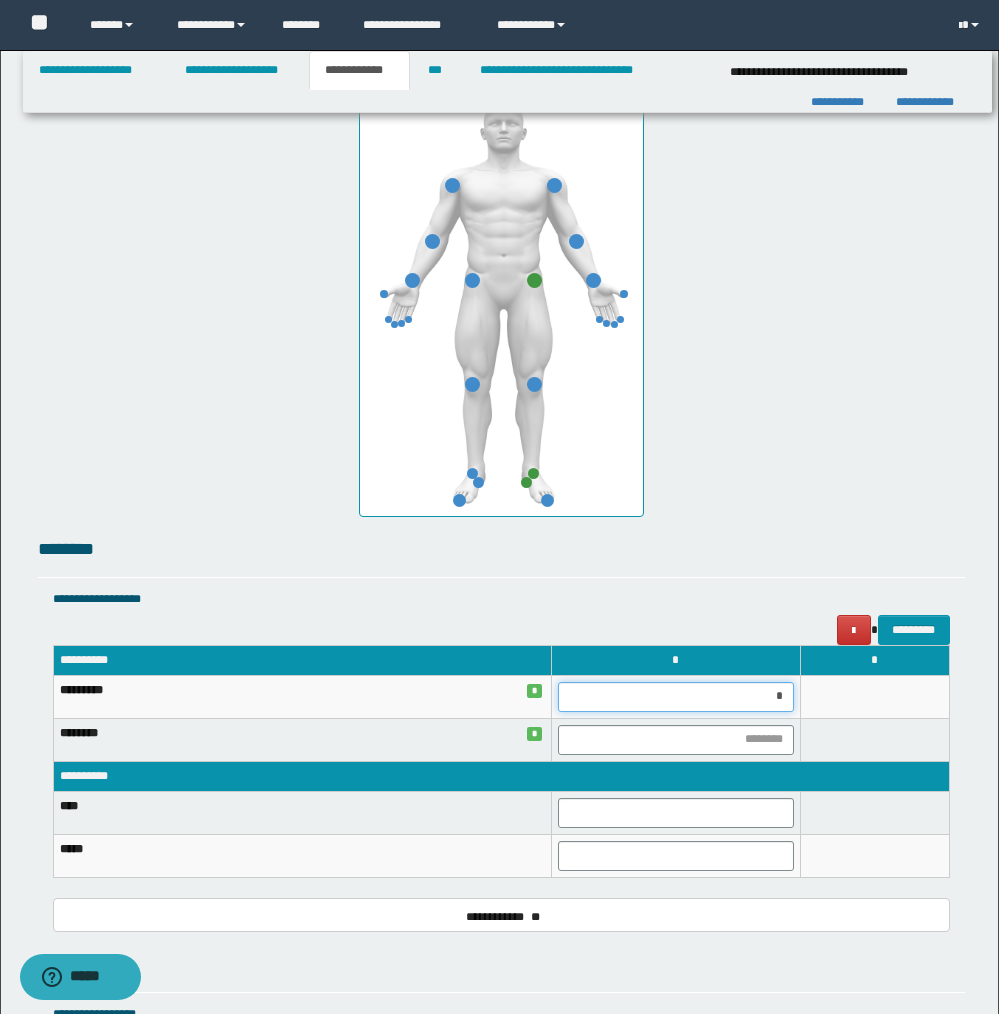 type on "**" 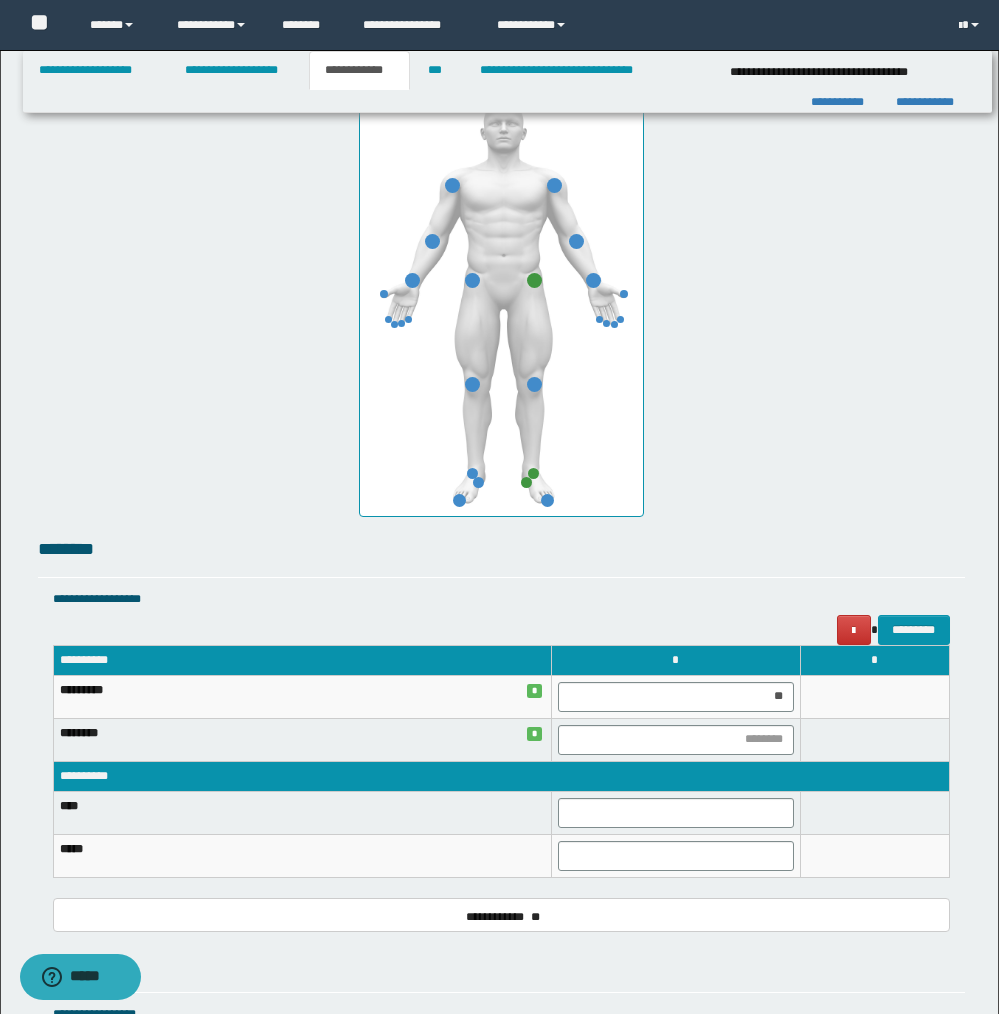 click on "**********" at bounding box center [501, 776] 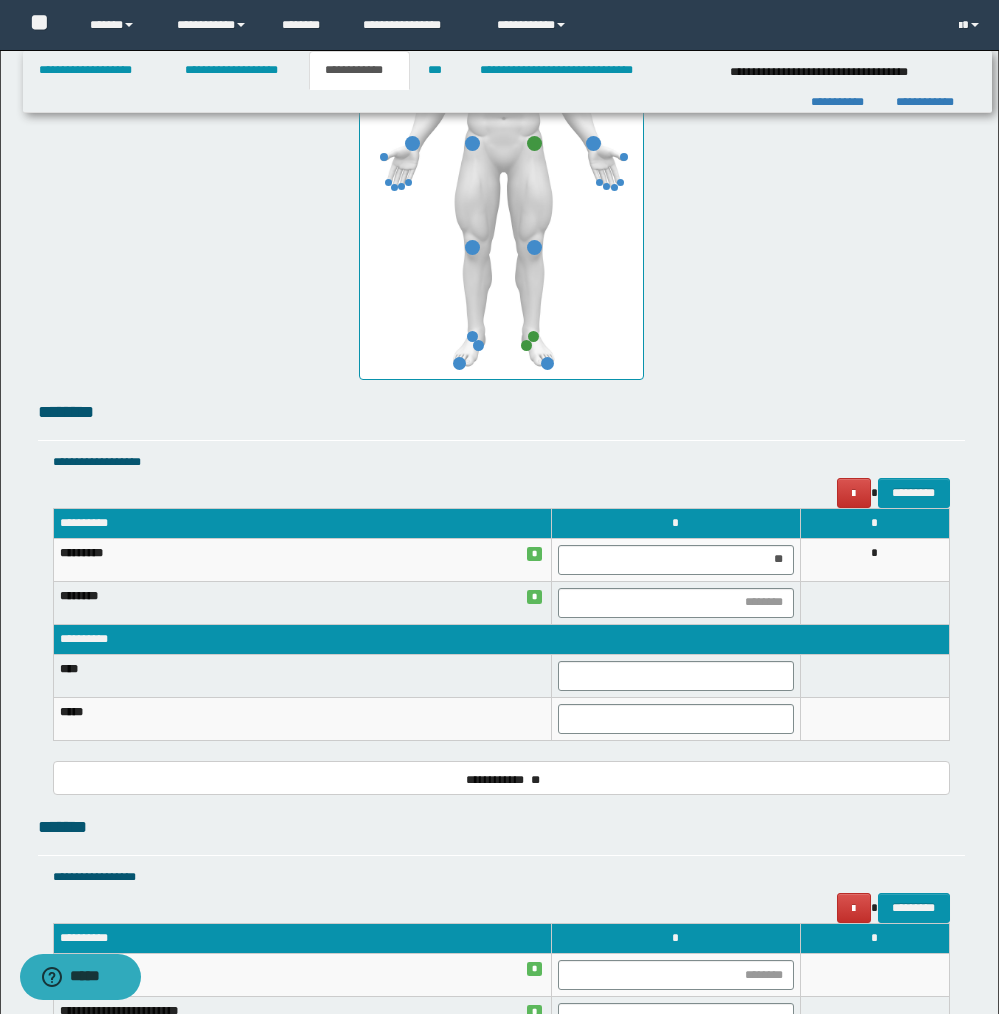 scroll, scrollTop: 1127, scrollLeft: 0, axis: vertical 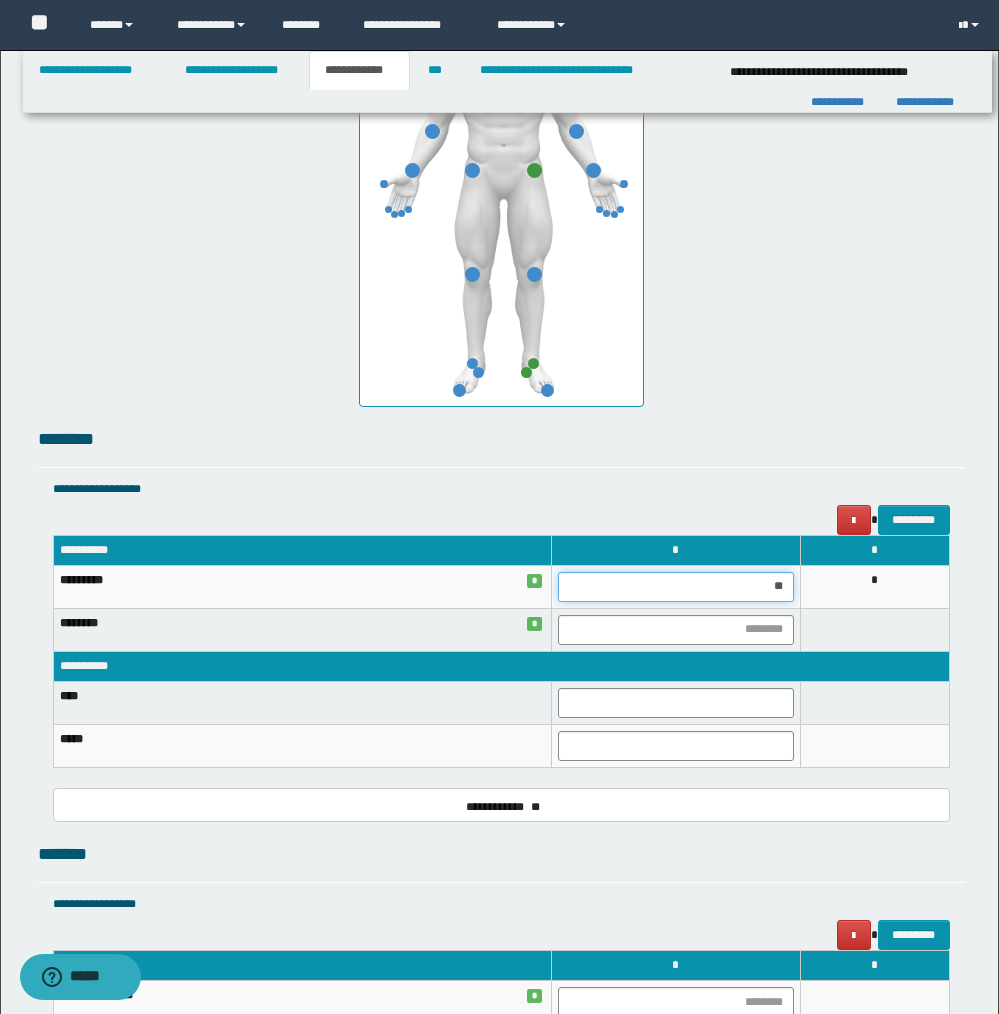 click on "**" at bounding box center (676, 587) 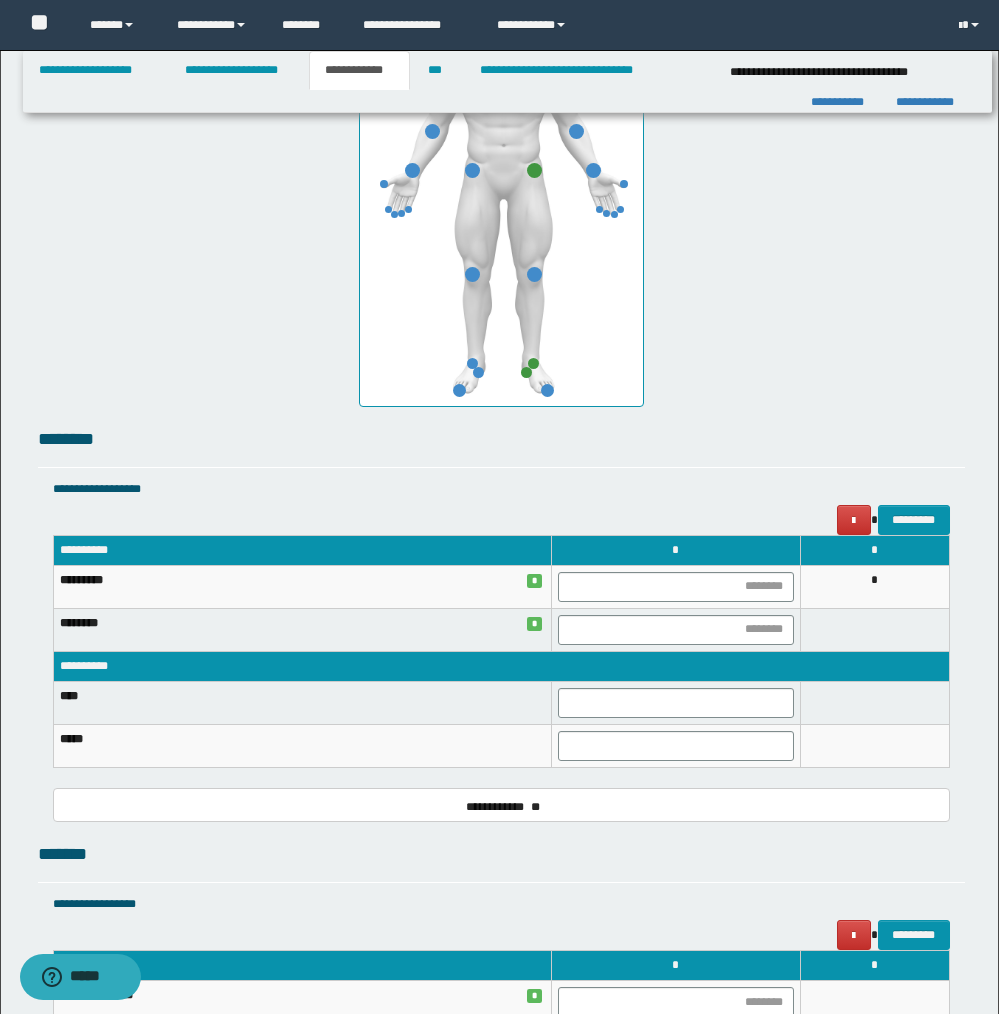 click at bounding box center [874, 629] 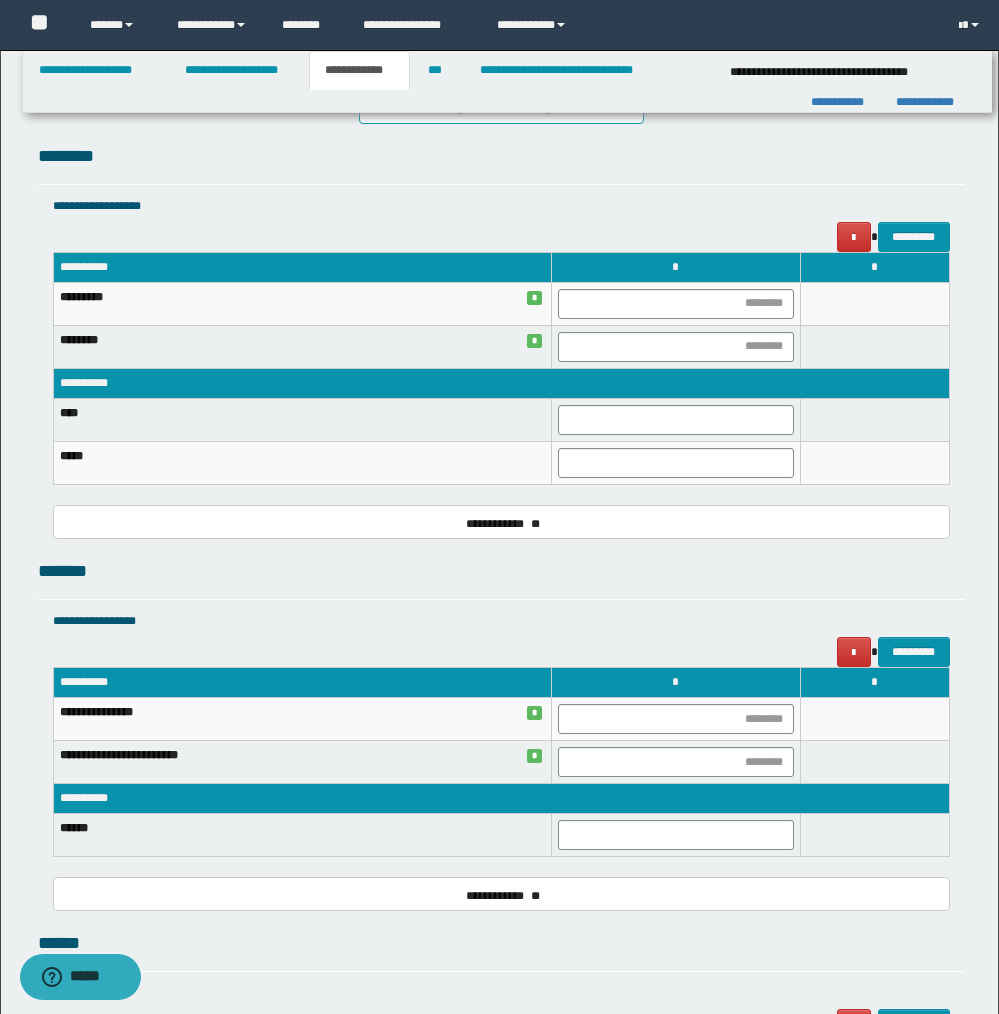 scroll, scrollTop: 1418, scrollLeft: 0, axis: vertical 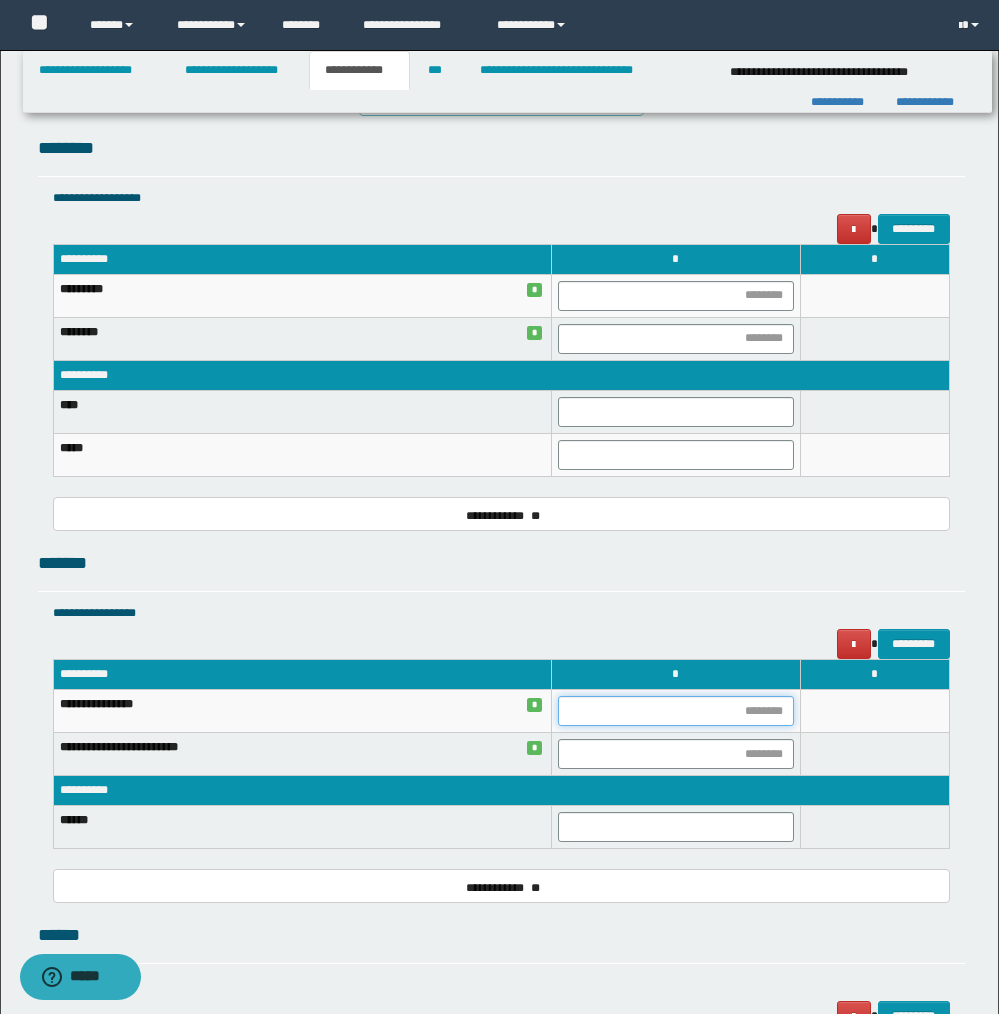 click at bounding box center [676, 711] 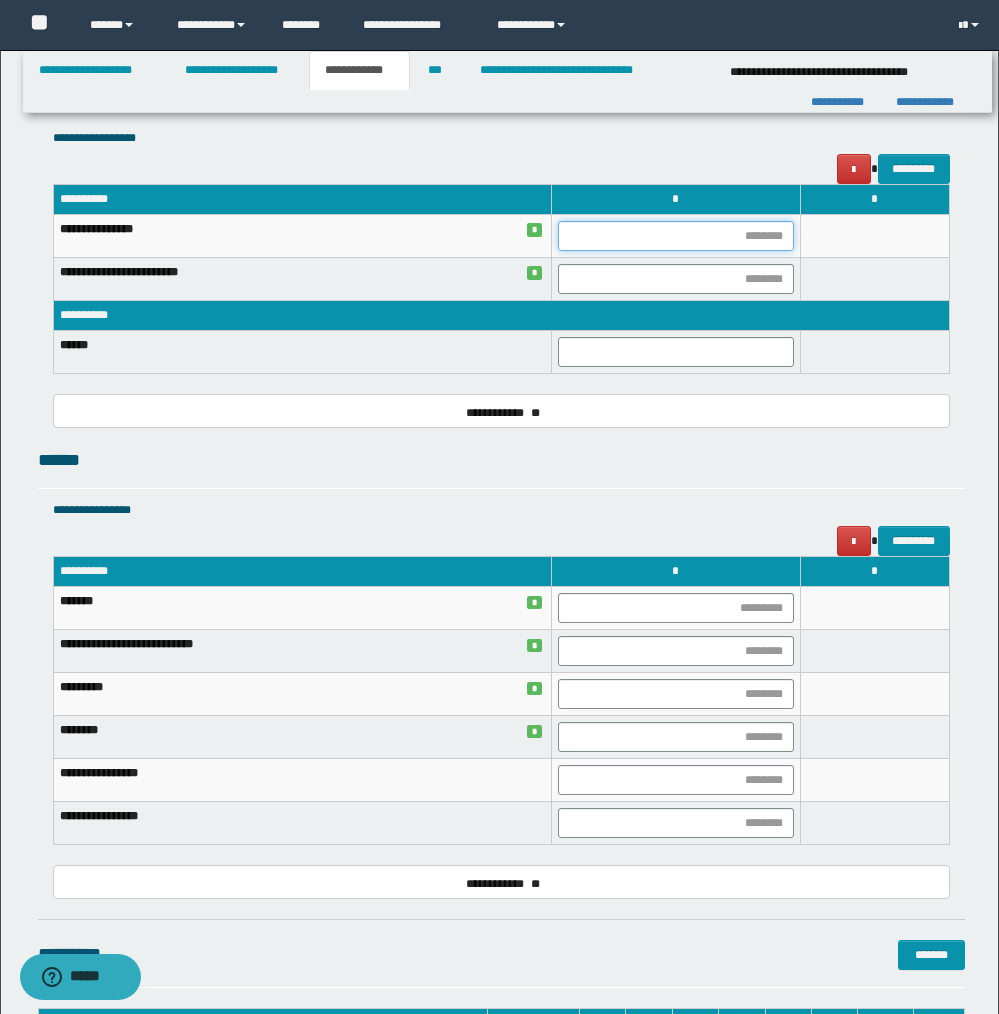 scroll, scrollTop: 2137, scrollLeft: 0, axis: vertical 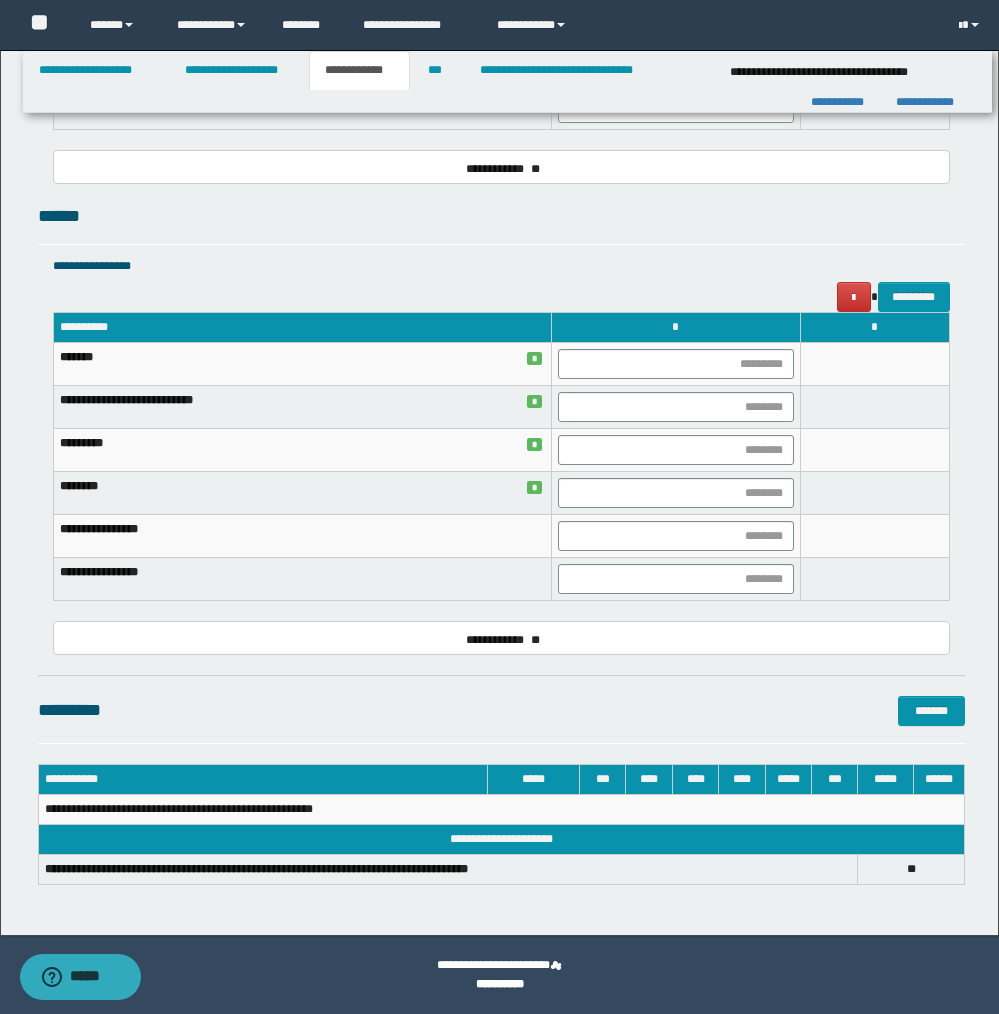 click on "*********
*******" at bounding box center (501, 719) 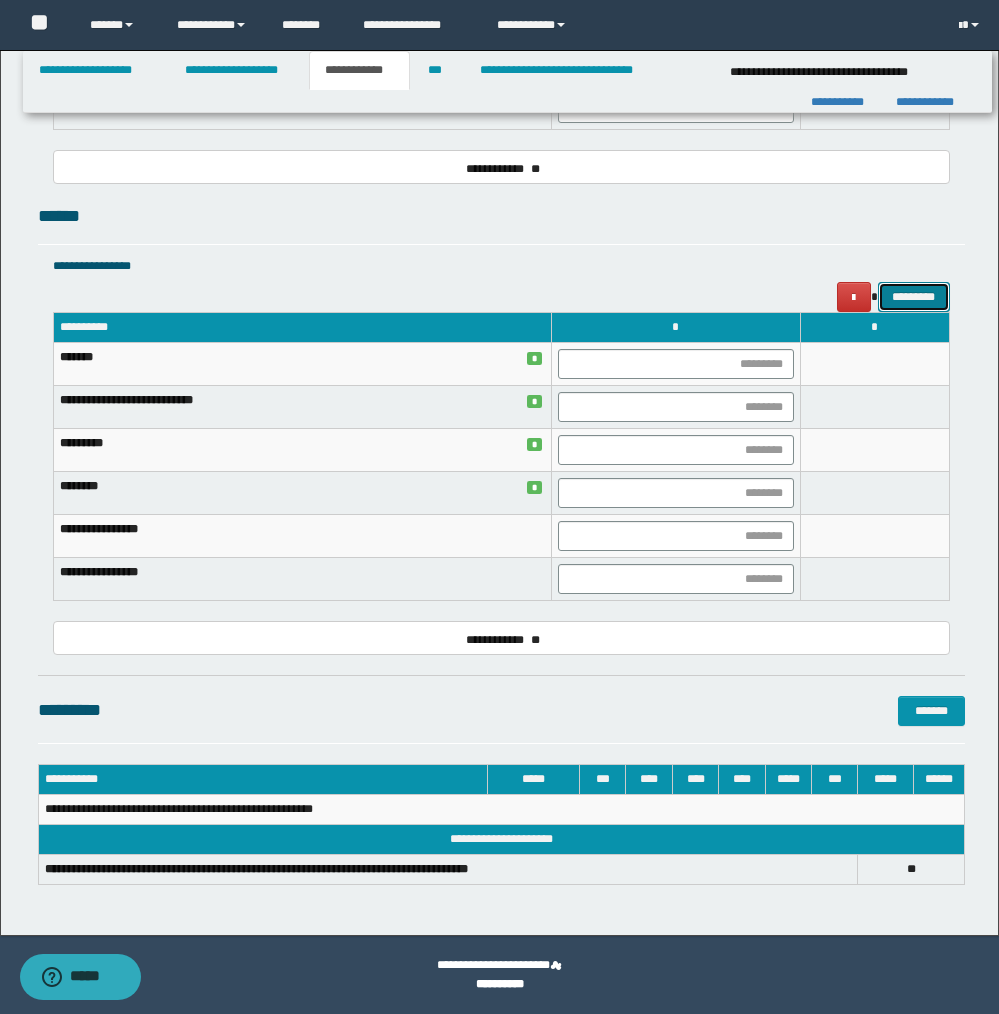 click on "*********" at bounding box center [914, 297] 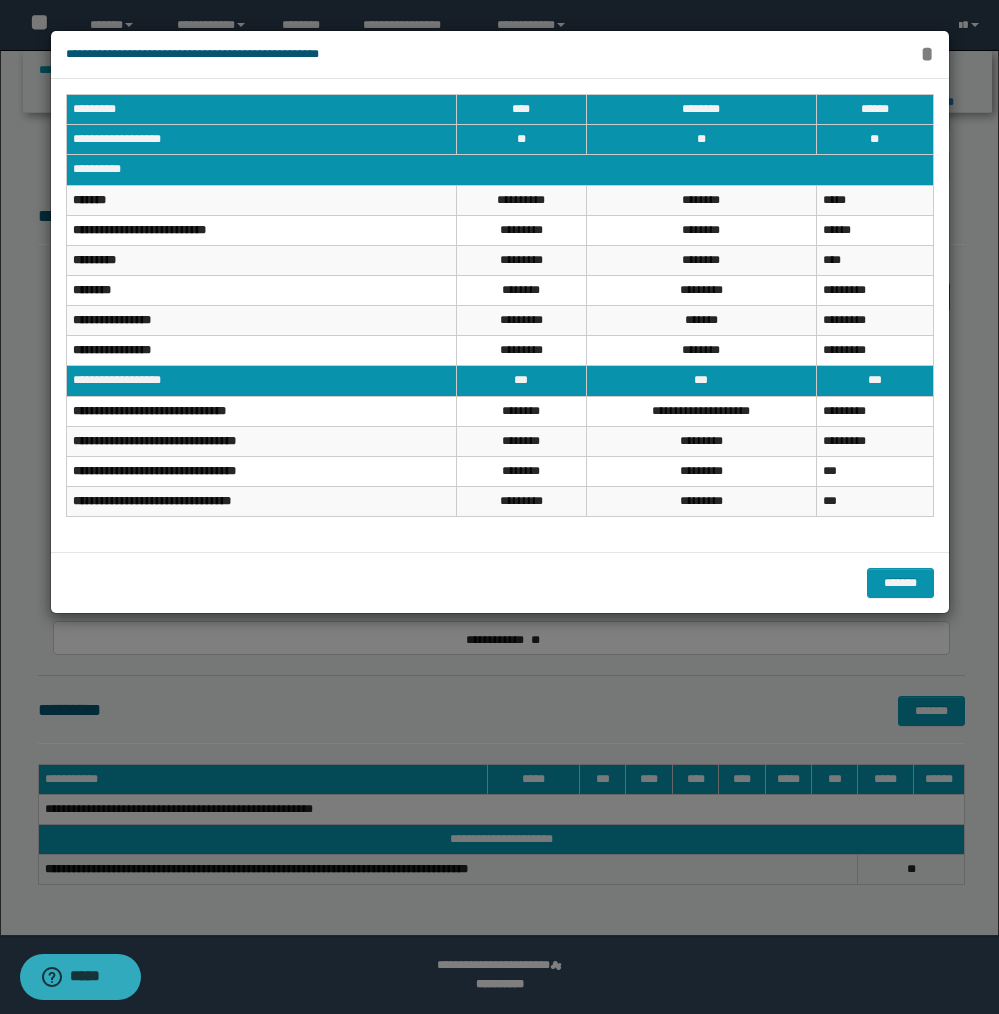 click on "*" at bounding box center (927, 54) 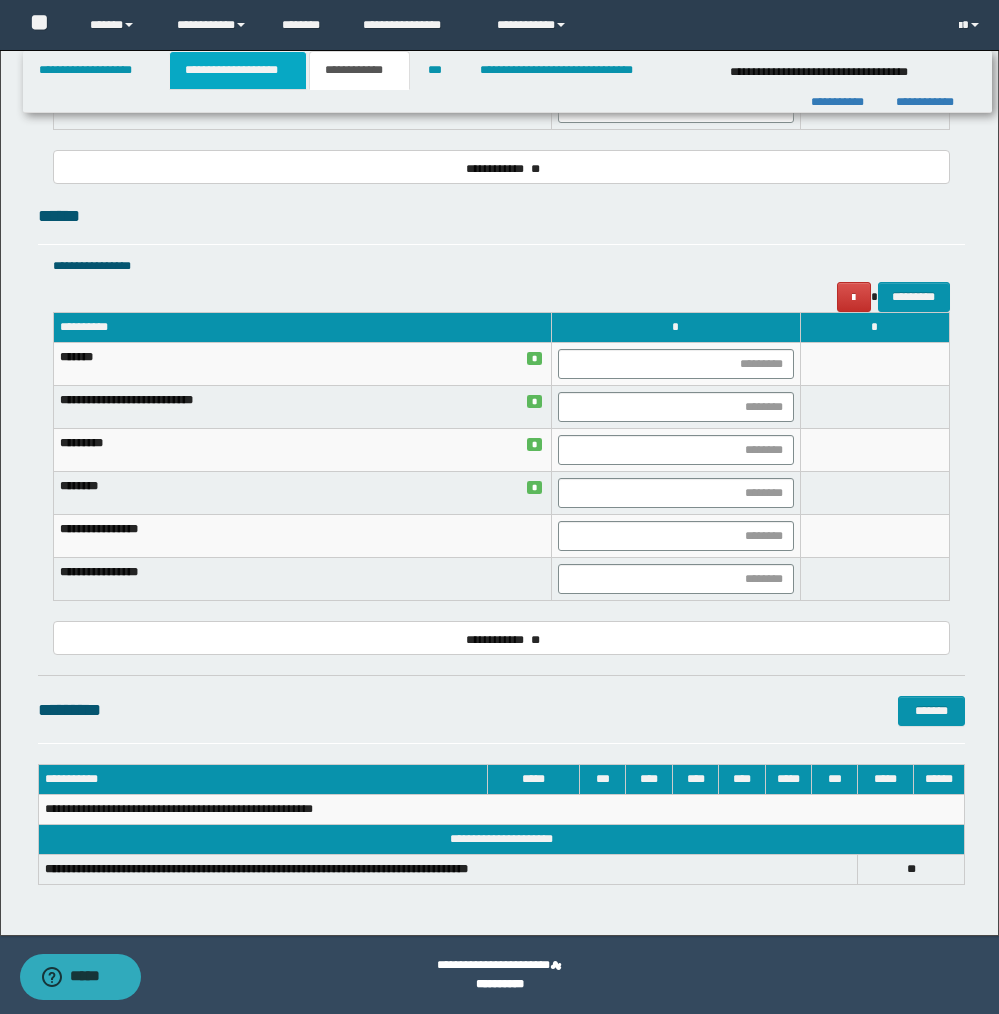 click on "**********" at bounding box center (238, 70) 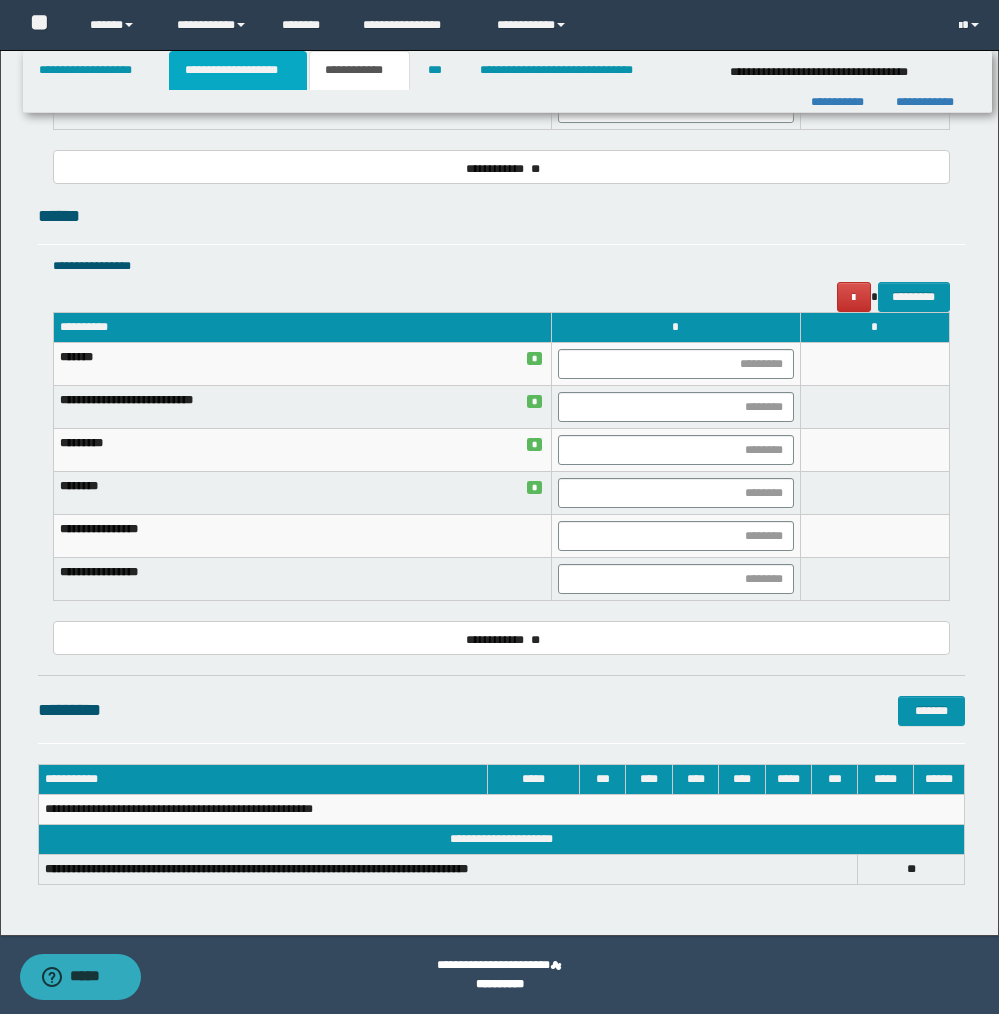 scroll, scrollTop: 2168, scrollLeft: 0, axis: vertical 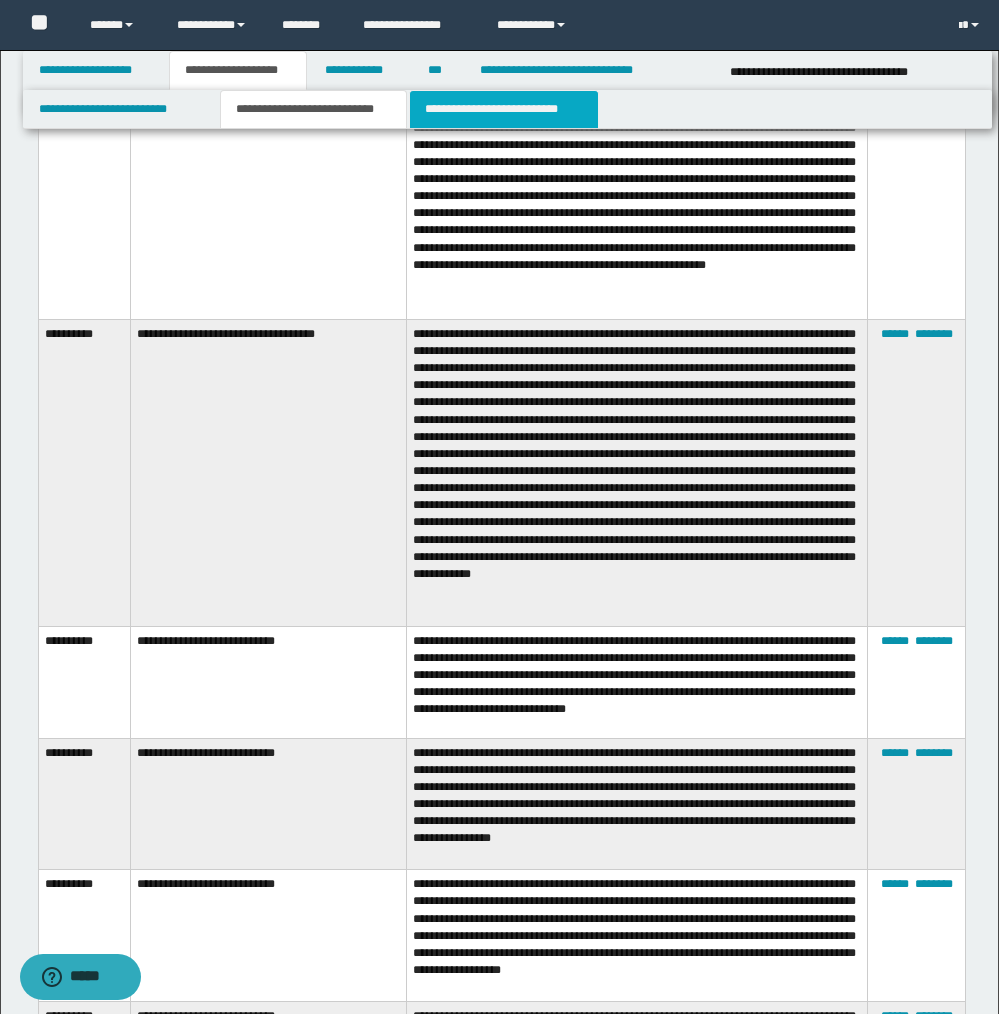 click on "**********" at bounding box center (504, 109) 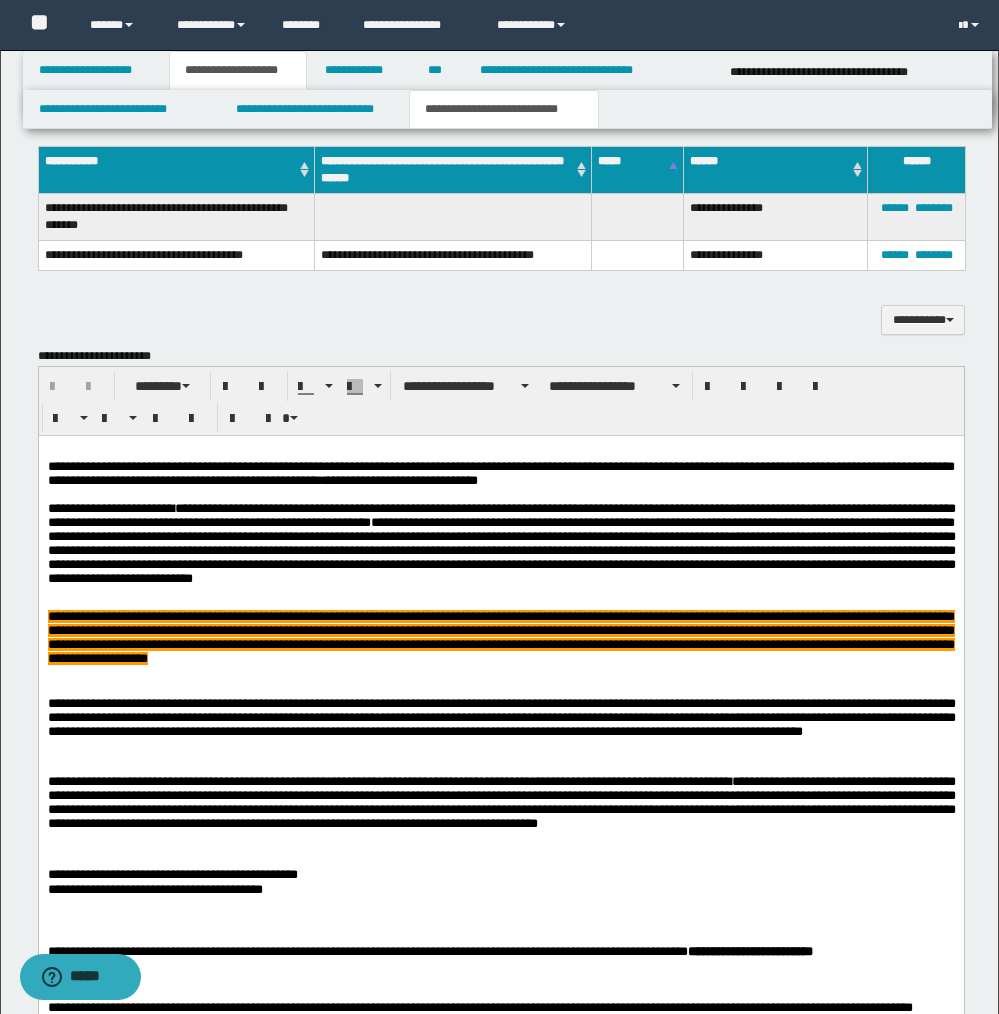 scroll, scrollTop: 1340, scrollLeft: 0, axis: vertical 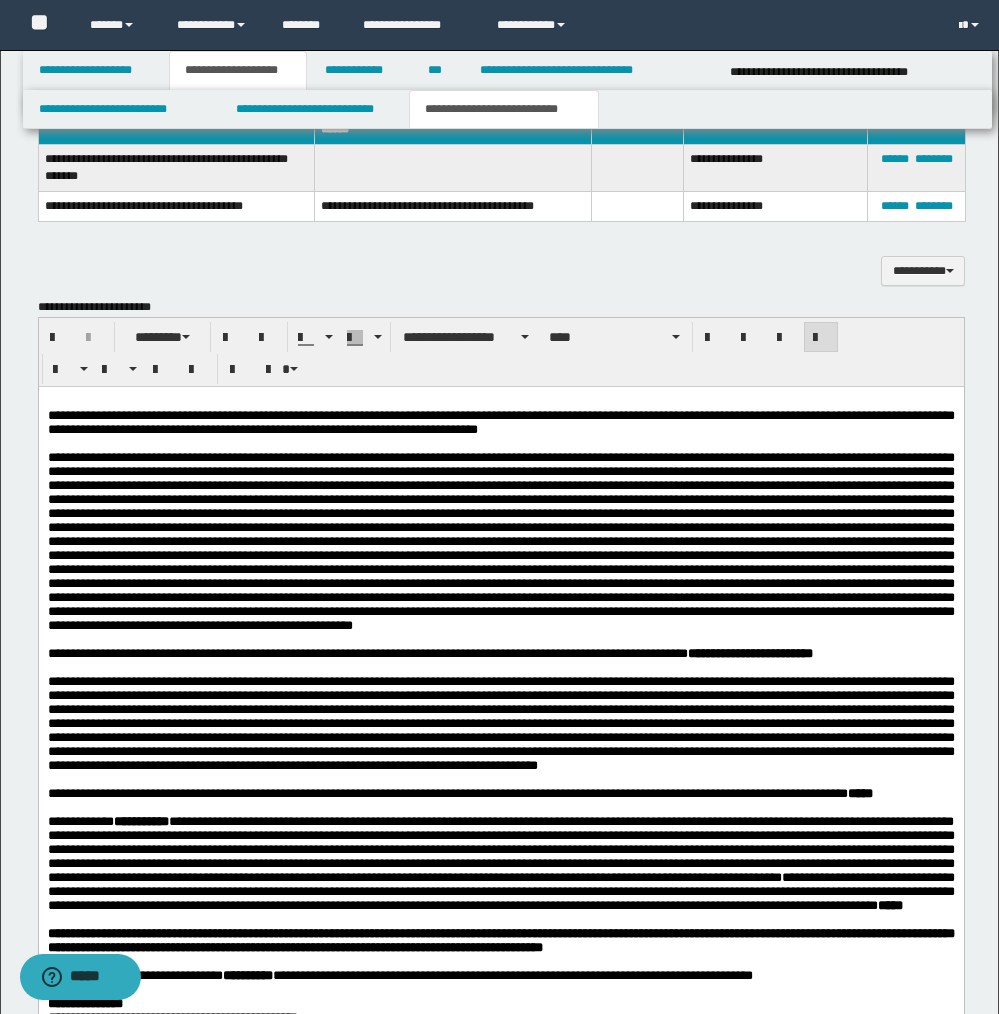 type 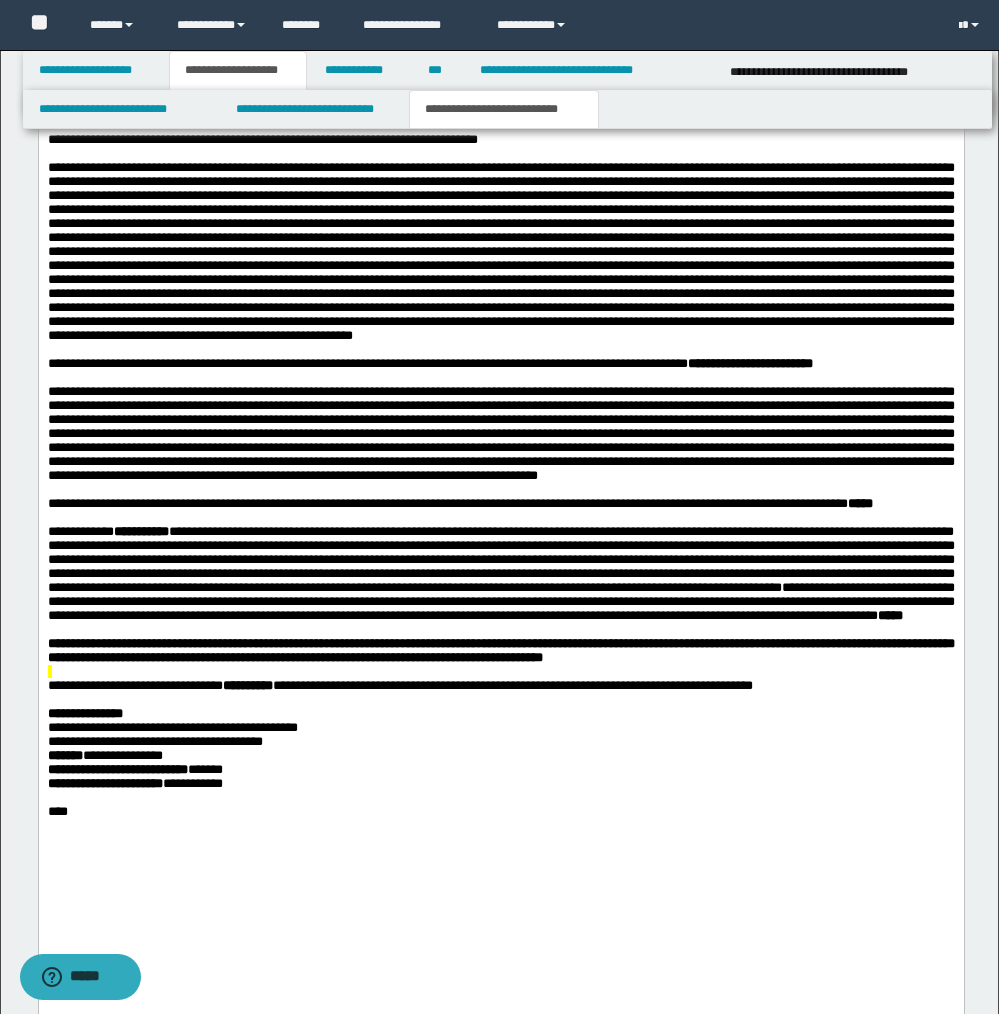 scroll, scrollTop: 1635, scrollLeft: 0, axis: vertical 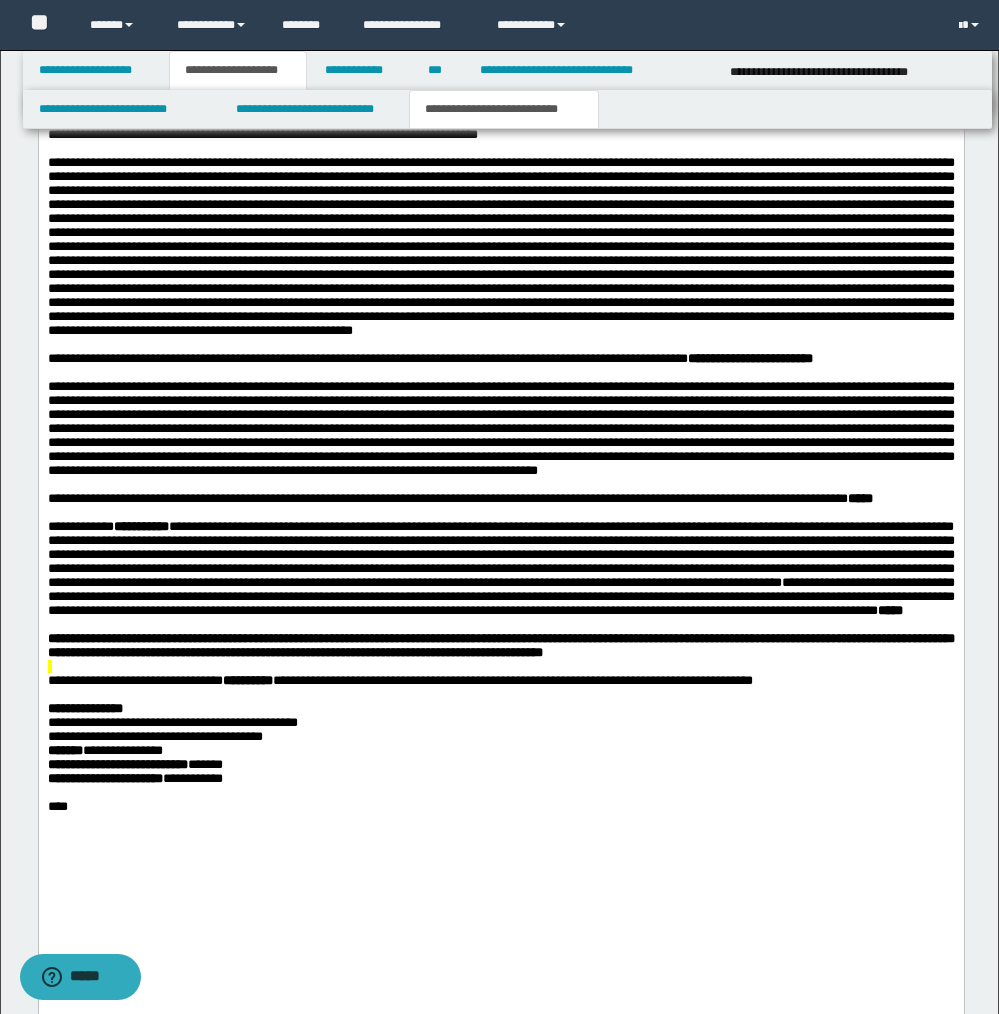 click at bounding box center [500, 666] 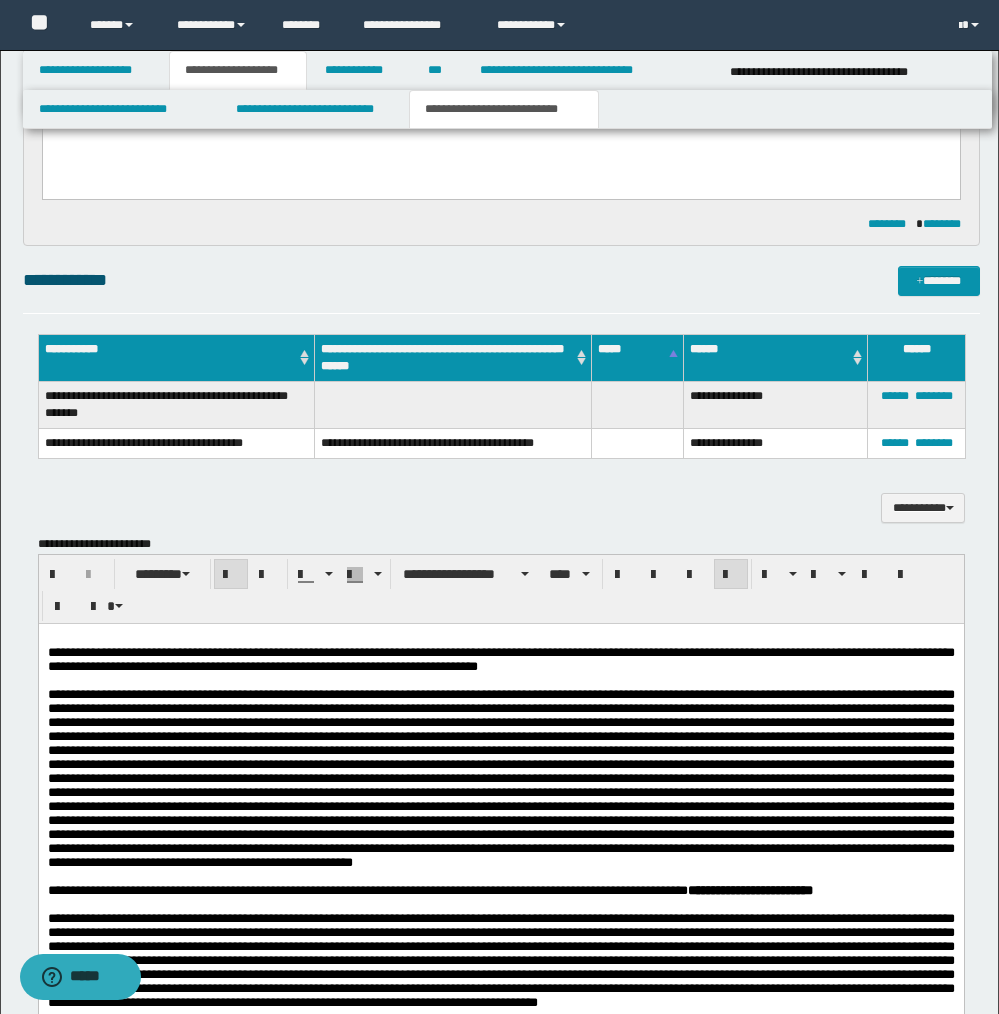 scroll, scrollTop: 1016, scrollLeft: 0, axis: vertical 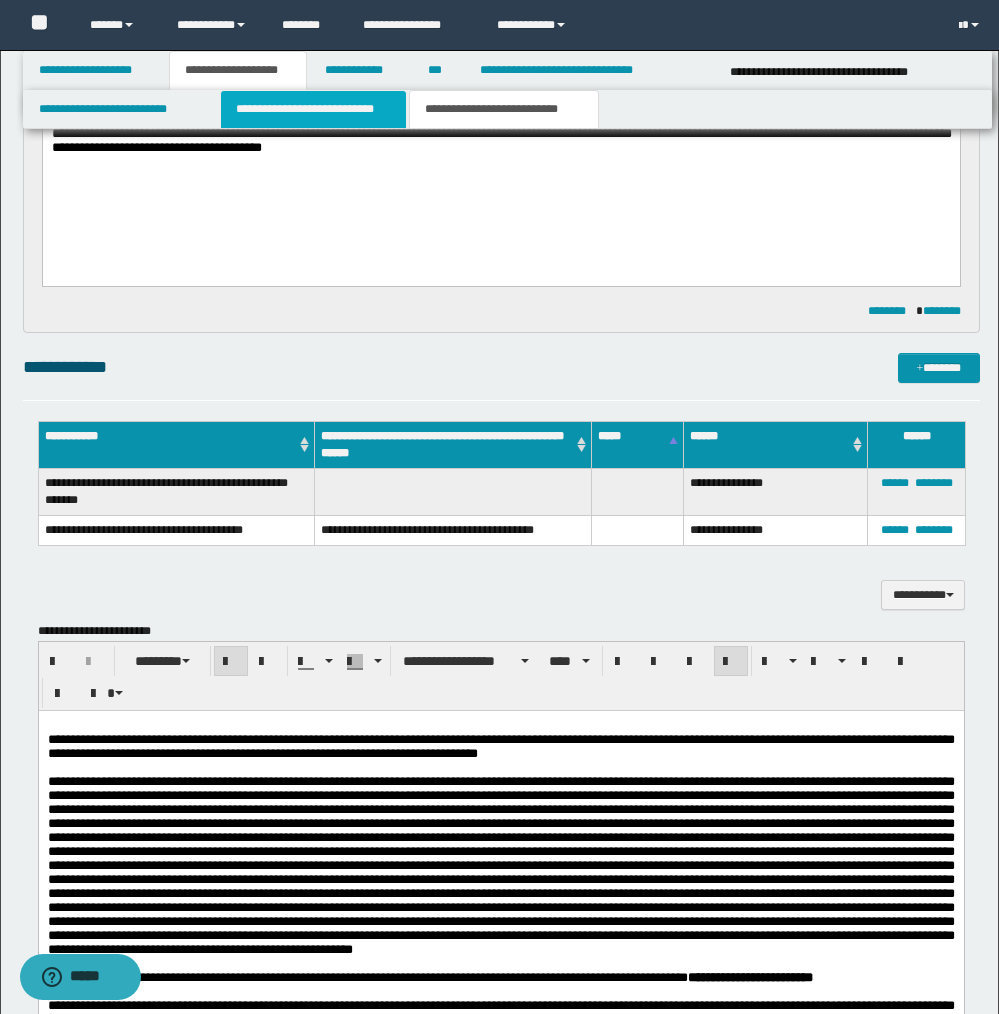 click on "**********" at bounding box center (314, 109) 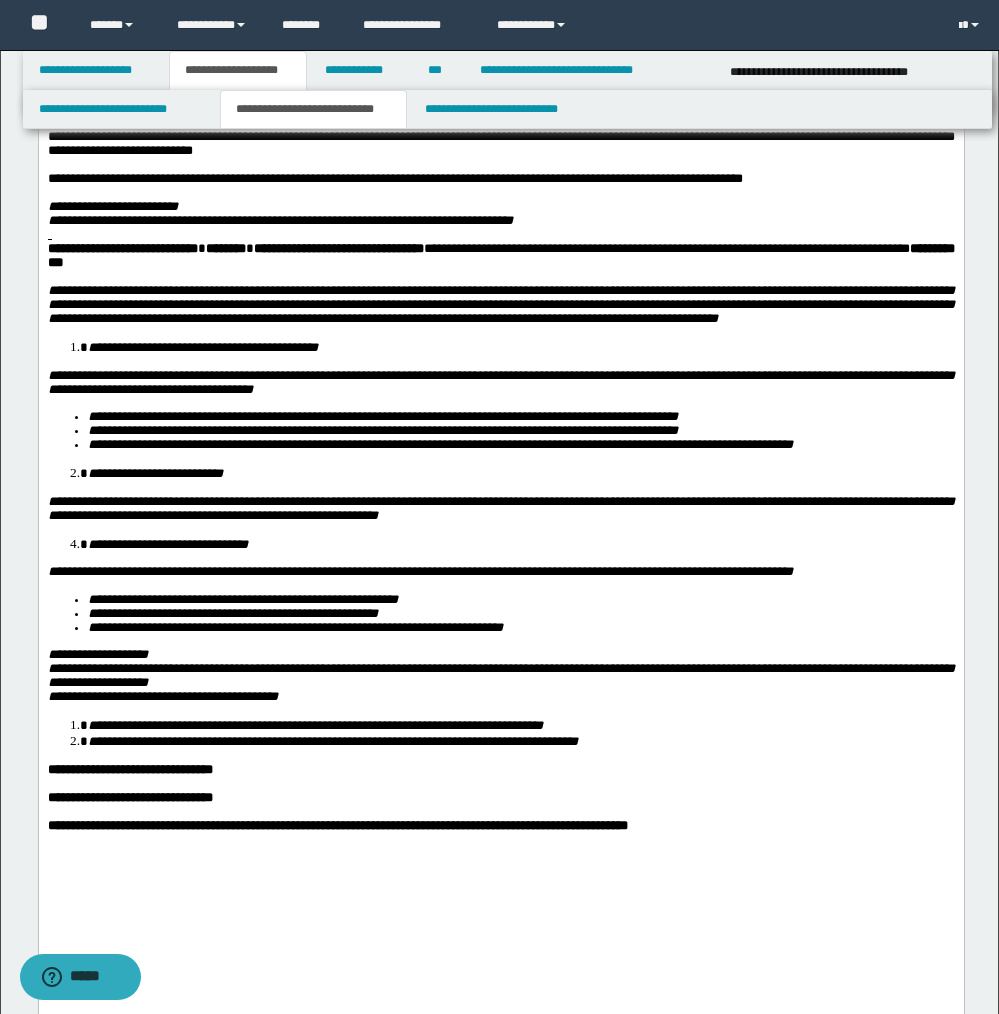scroll, scrollTop: 0, scrollLeft: 0, axis: both 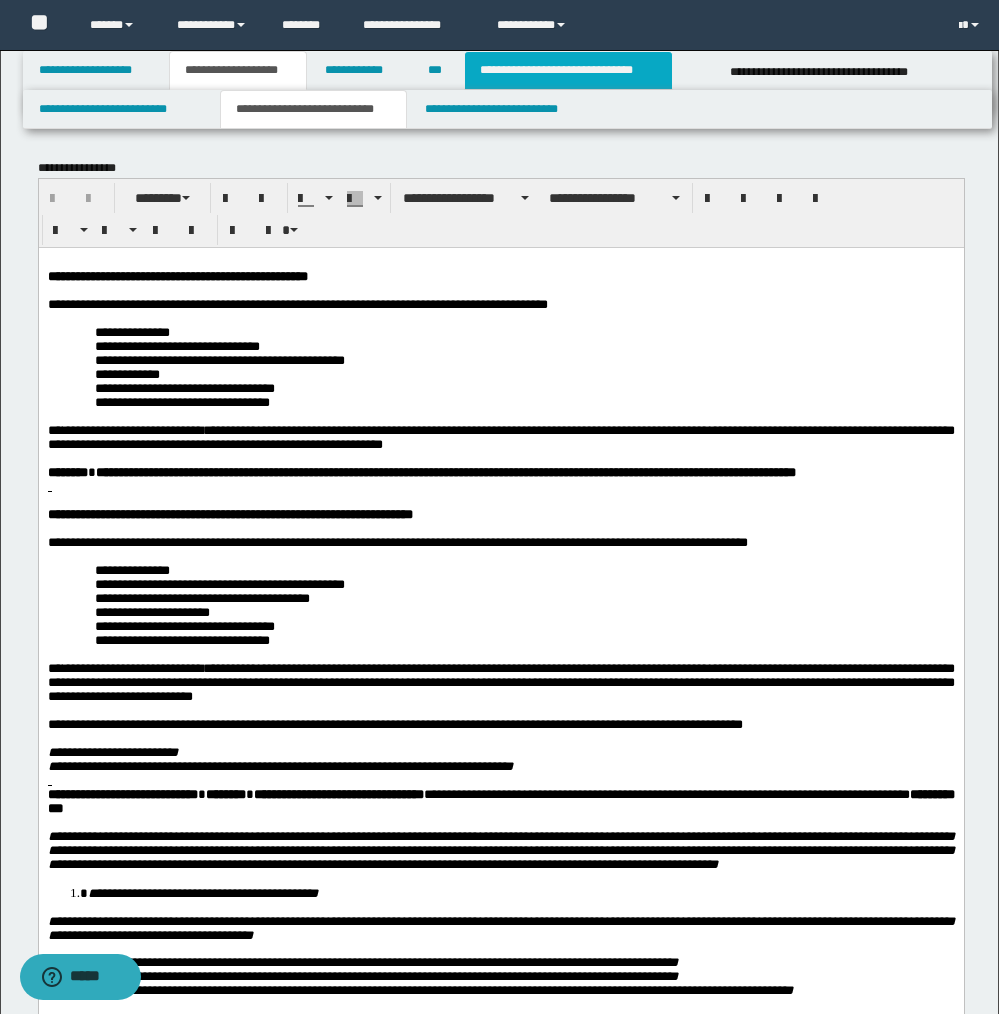 click on "**********" at bounding box center [568, 70] 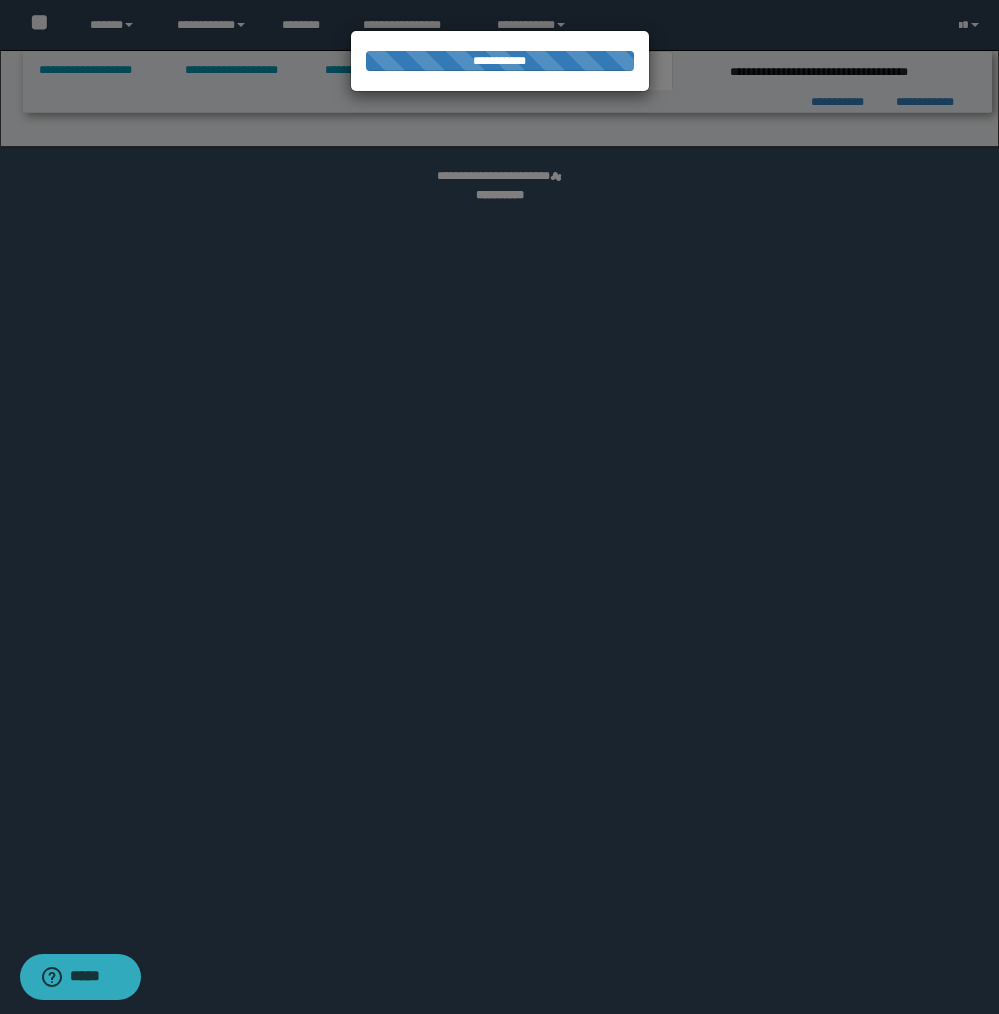 select on "*" 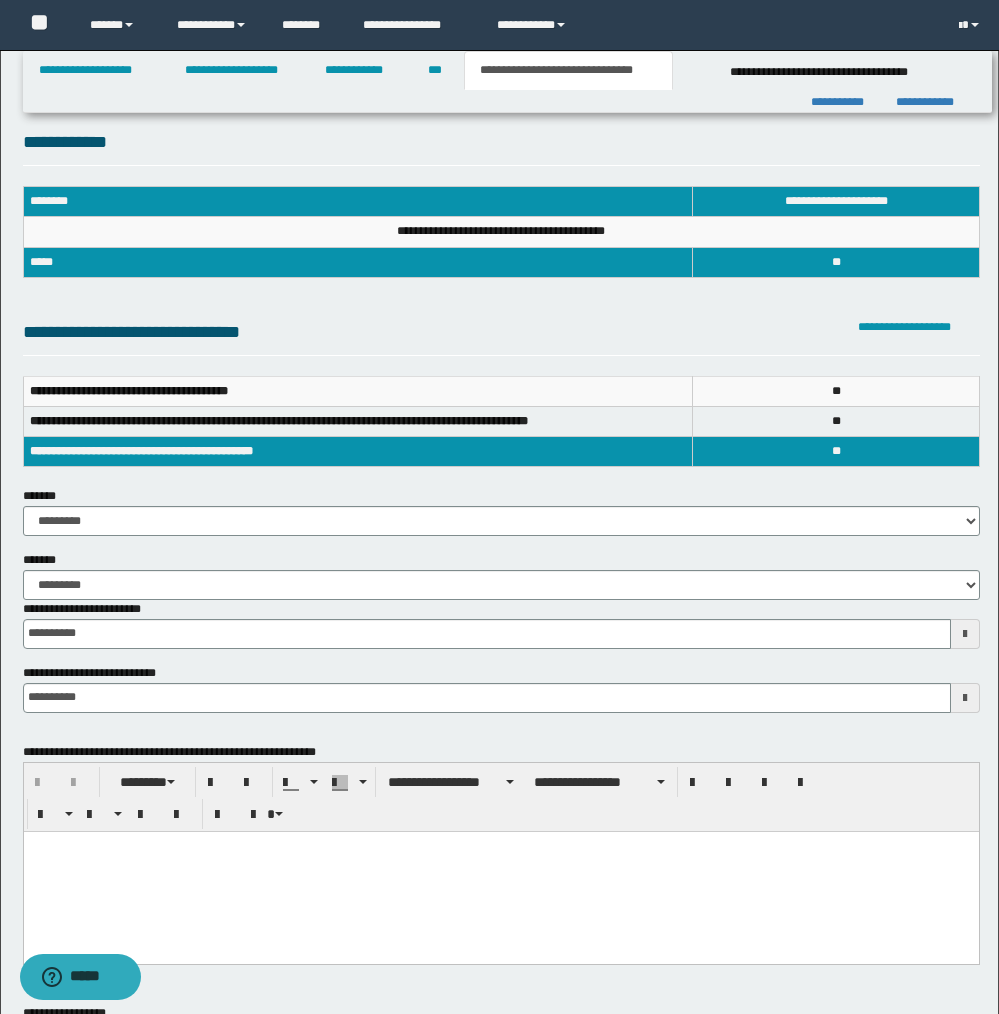 scroll, scrollTop: 0, scrollLeft: 0, axis: both 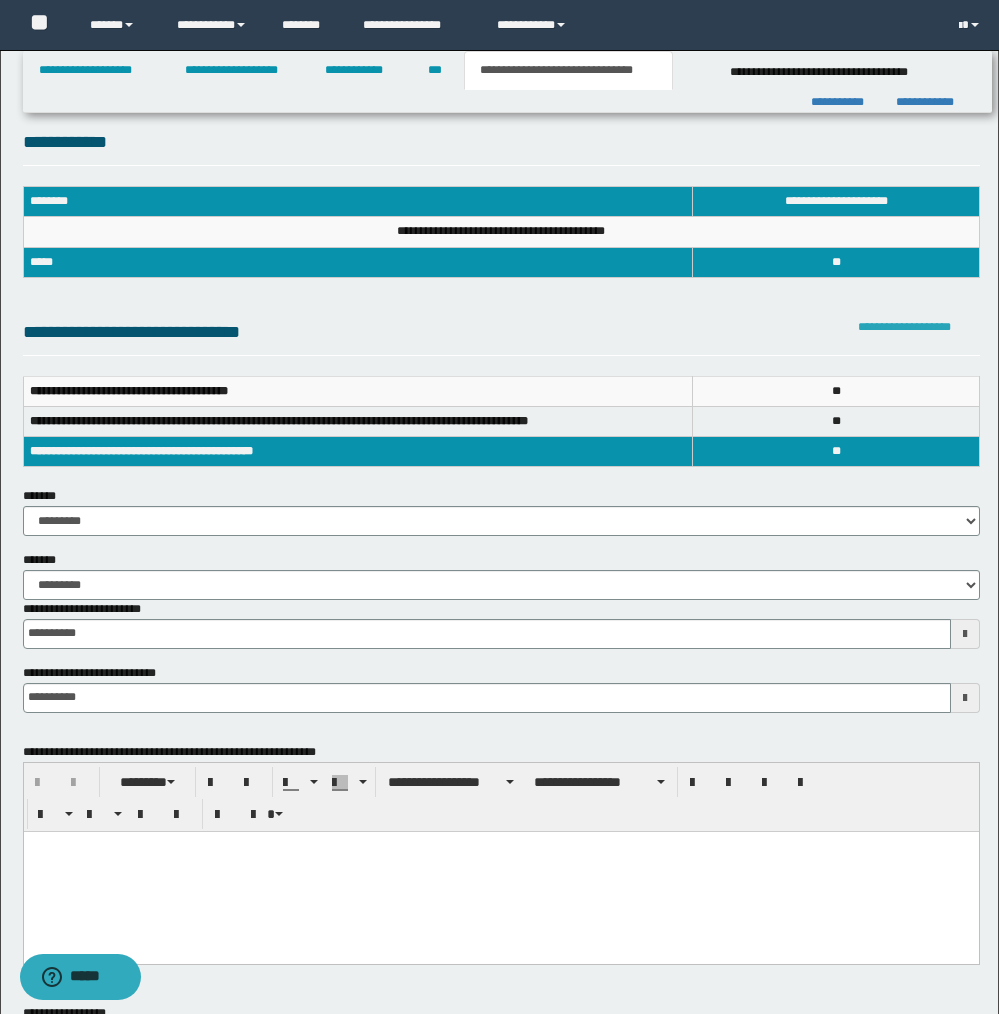 click on "**********" at bounding box center [904, 327] 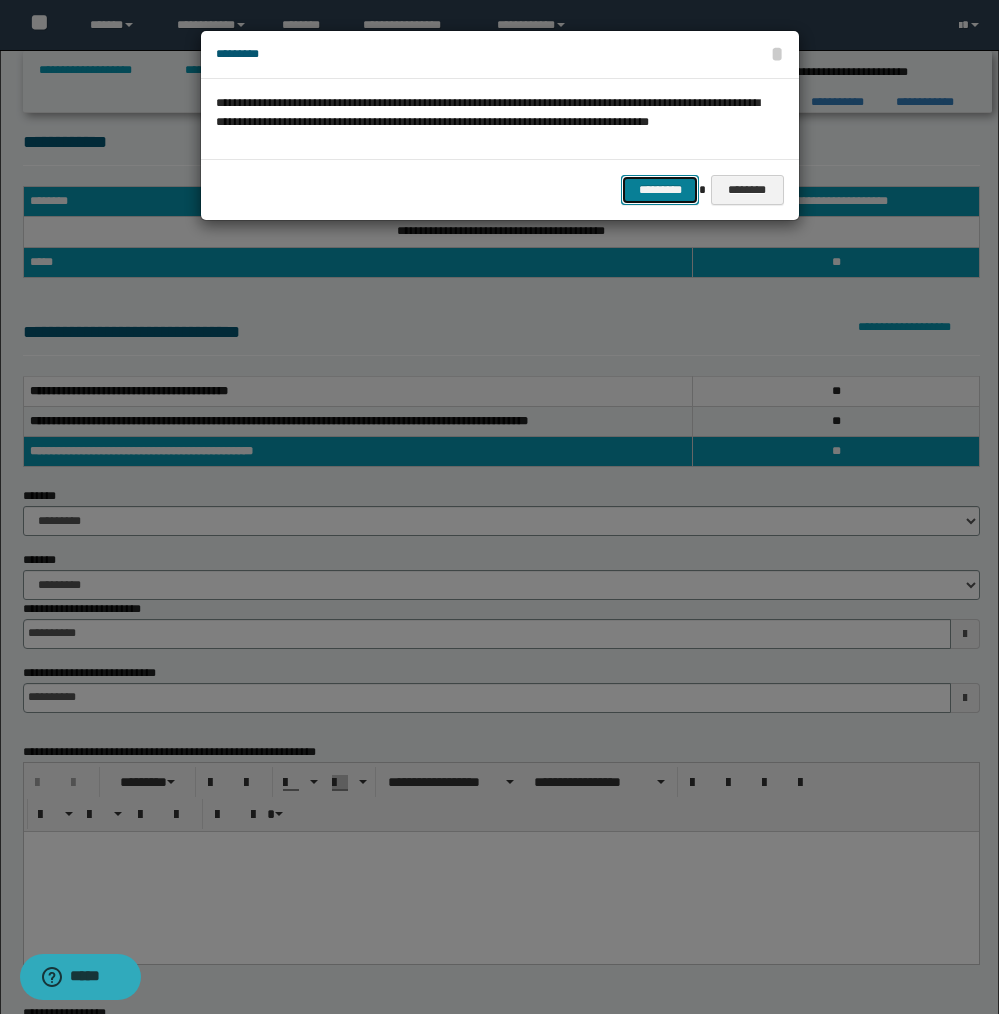 click on "*********" at bounding box center (660, 190) 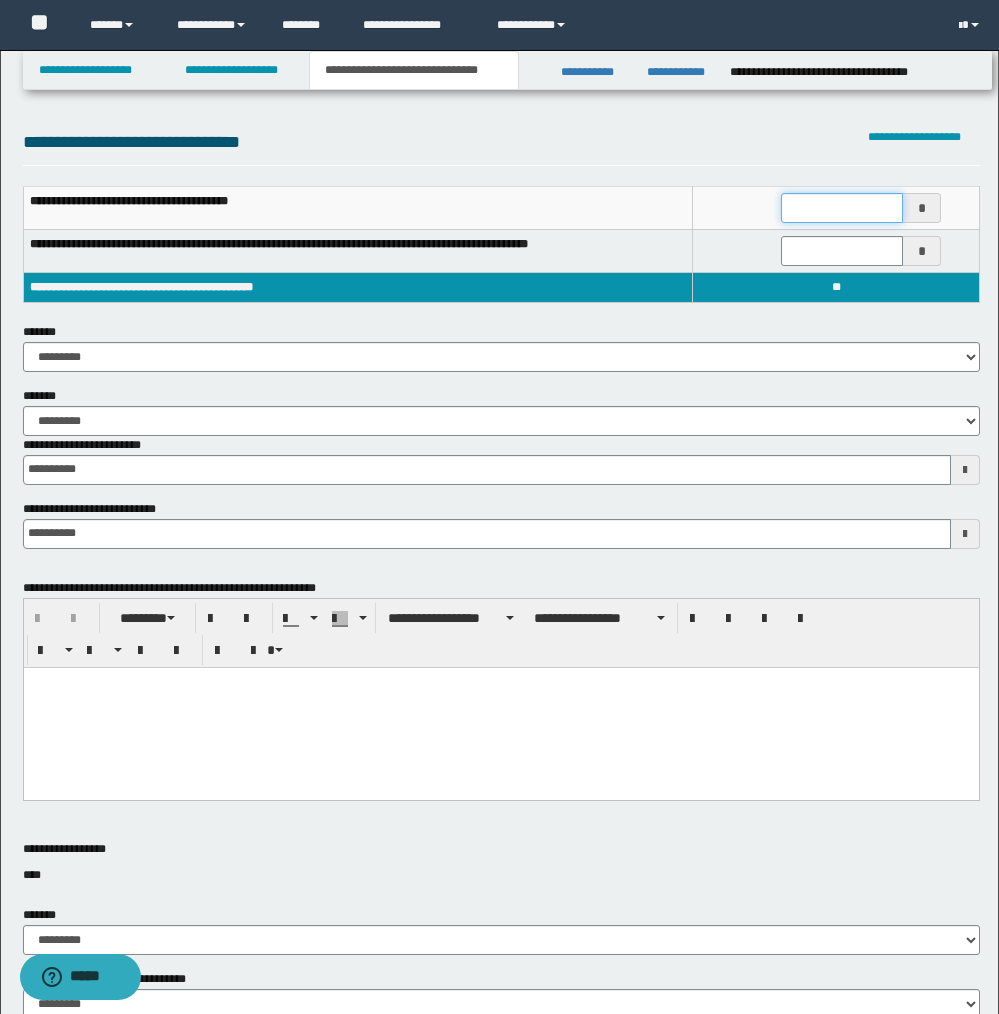 click at bounding box center [842, 208] 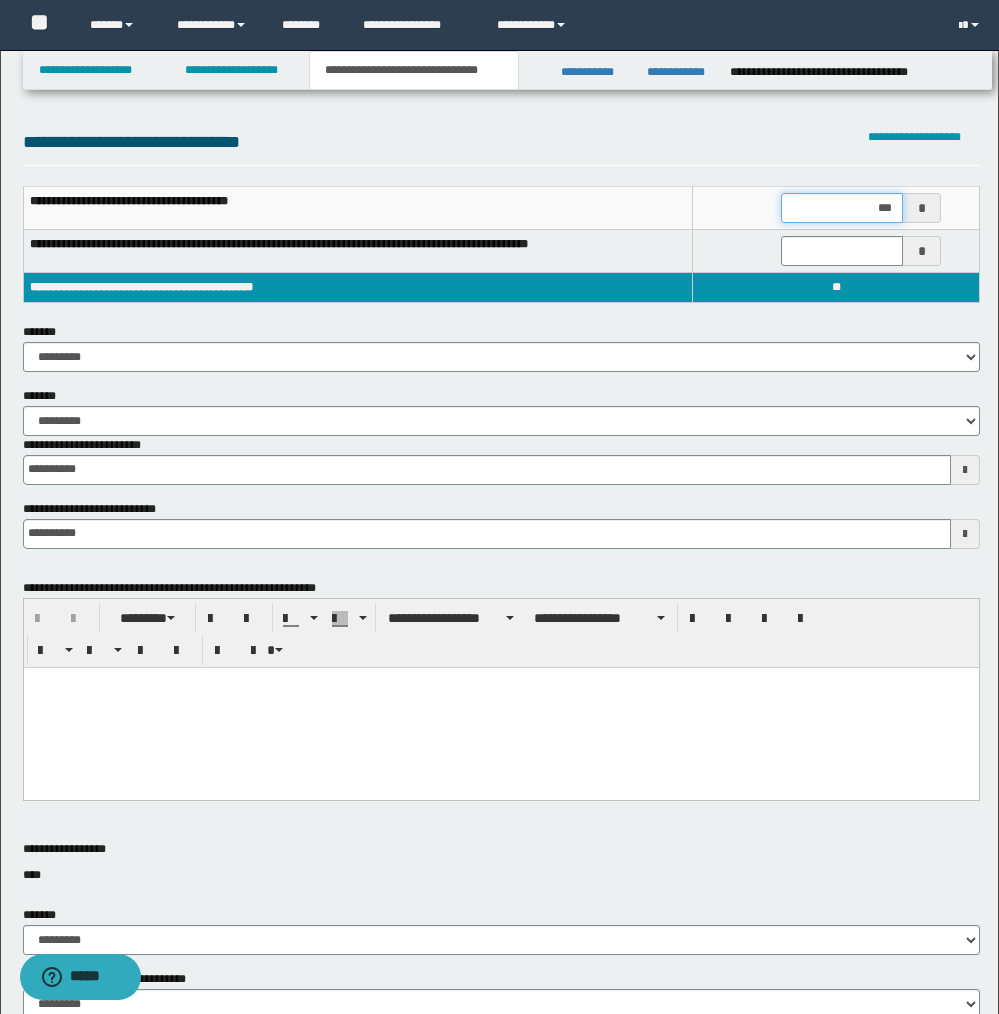 type on "****" 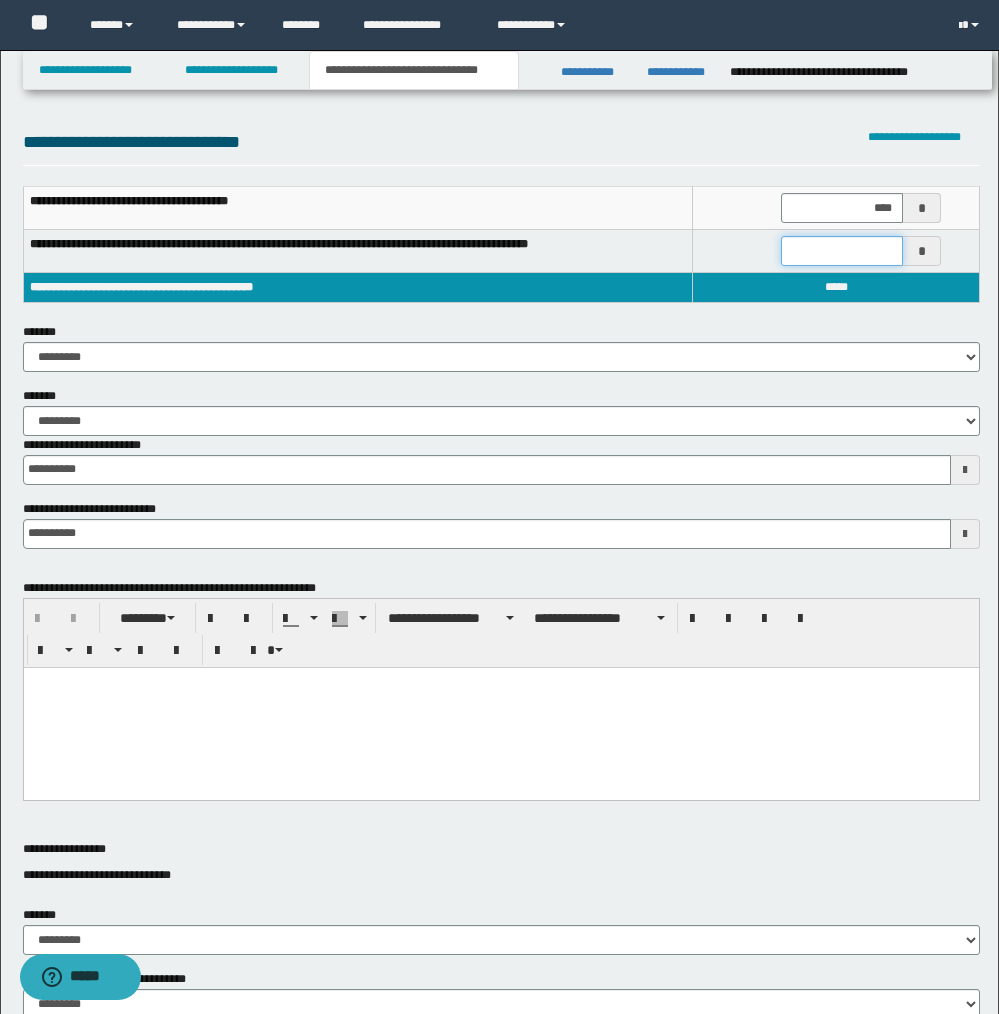 click at bounding box center [842, 251] 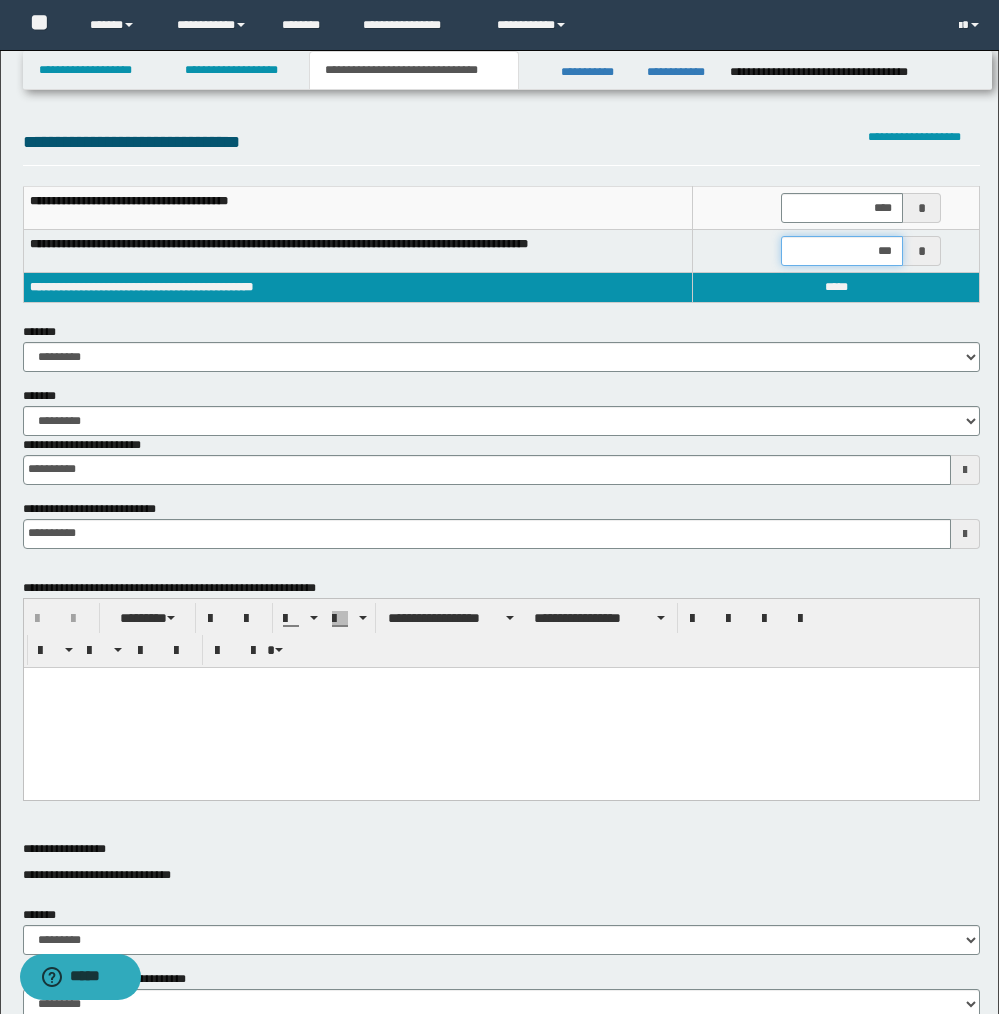 type on "****" 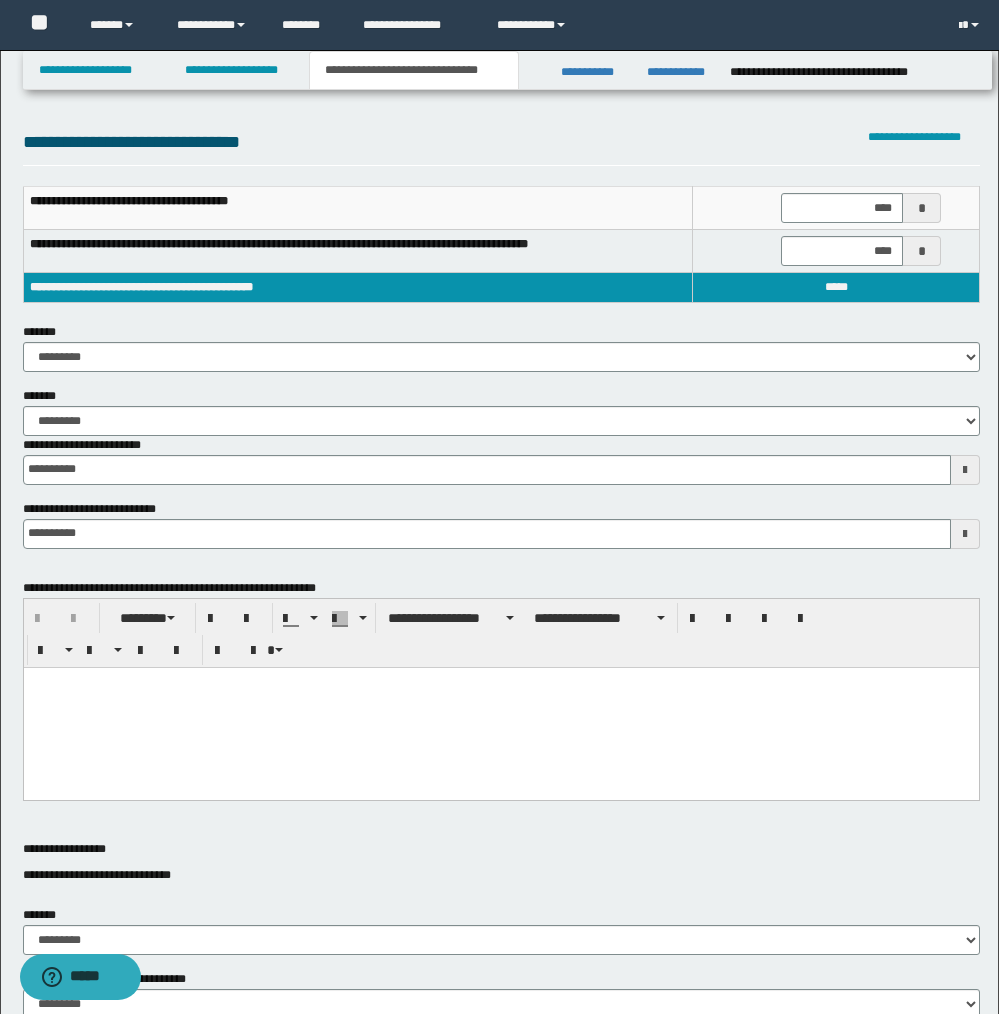 click on "**********" at bounding box center [501, 347] 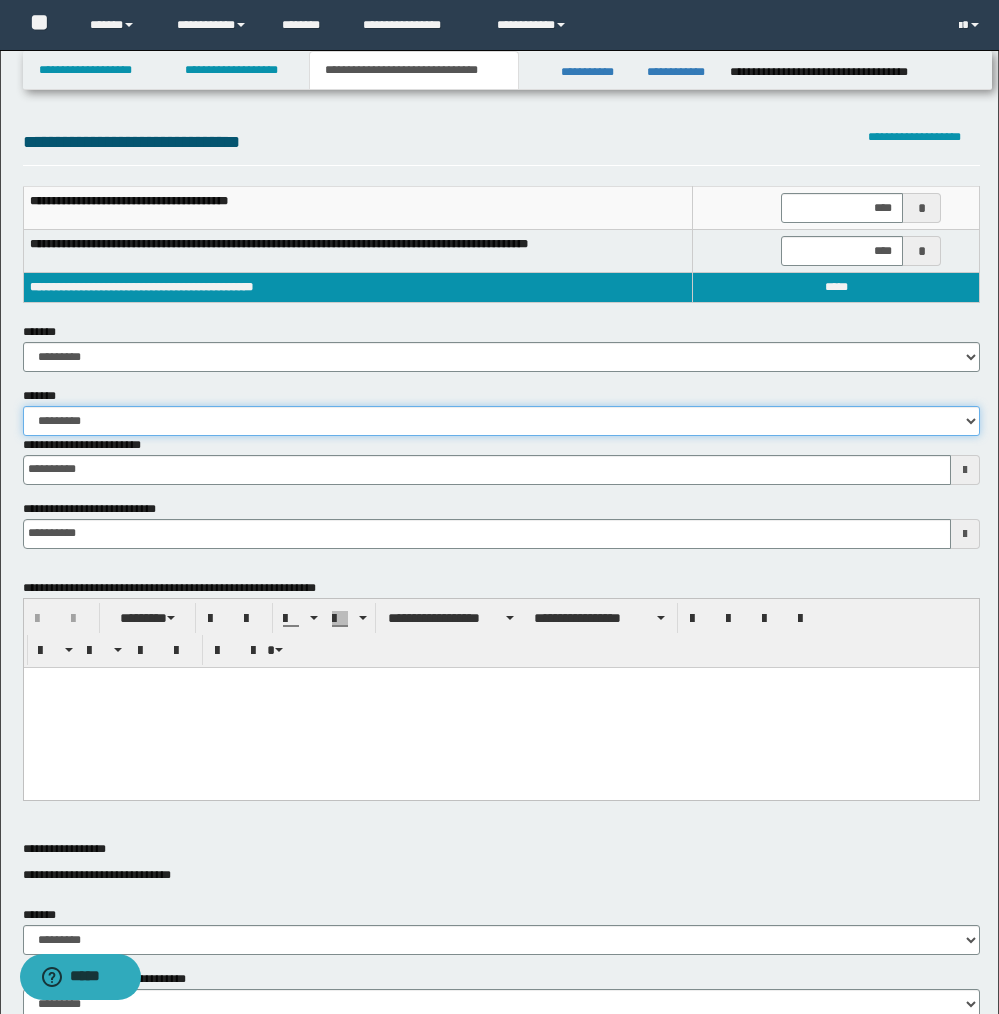 click on "**********" at bounding box center [501, 421] 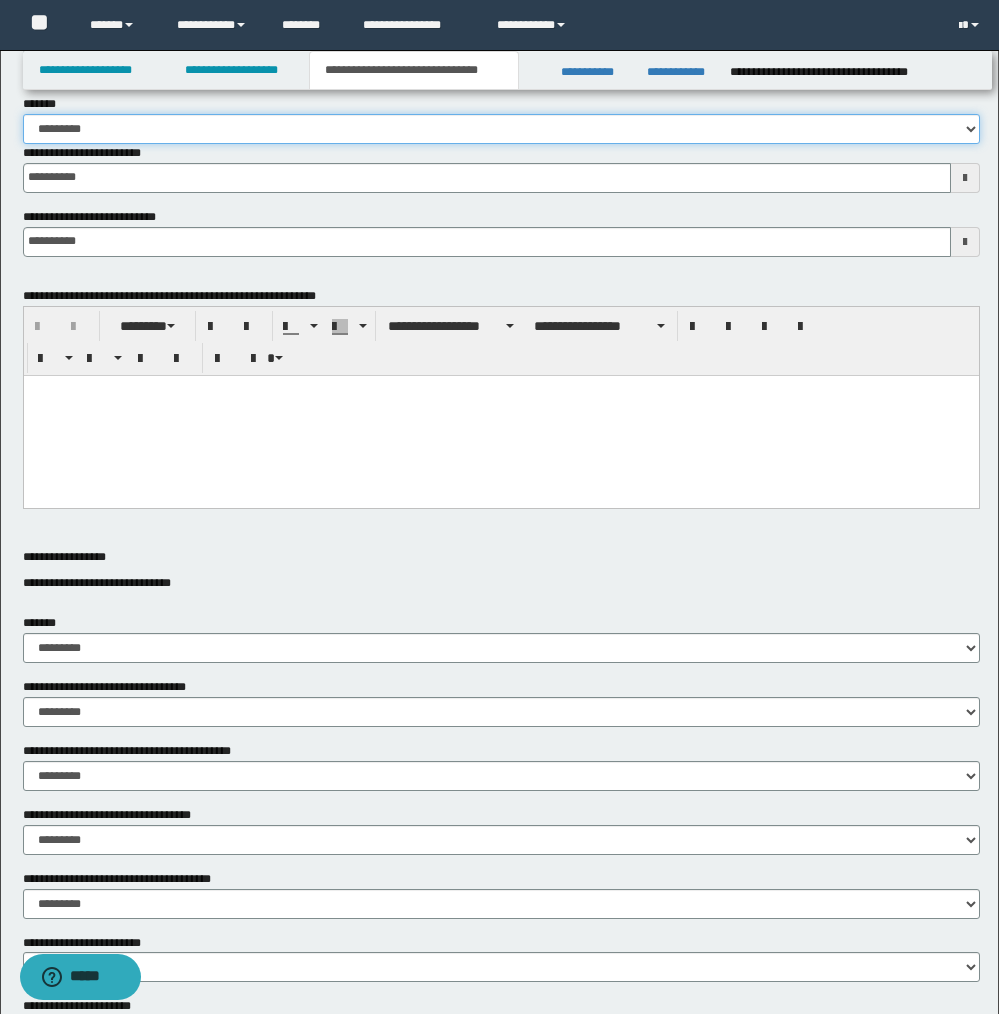 scroll, scrollTop: 312, scrollLeft: 0, axis: vertical 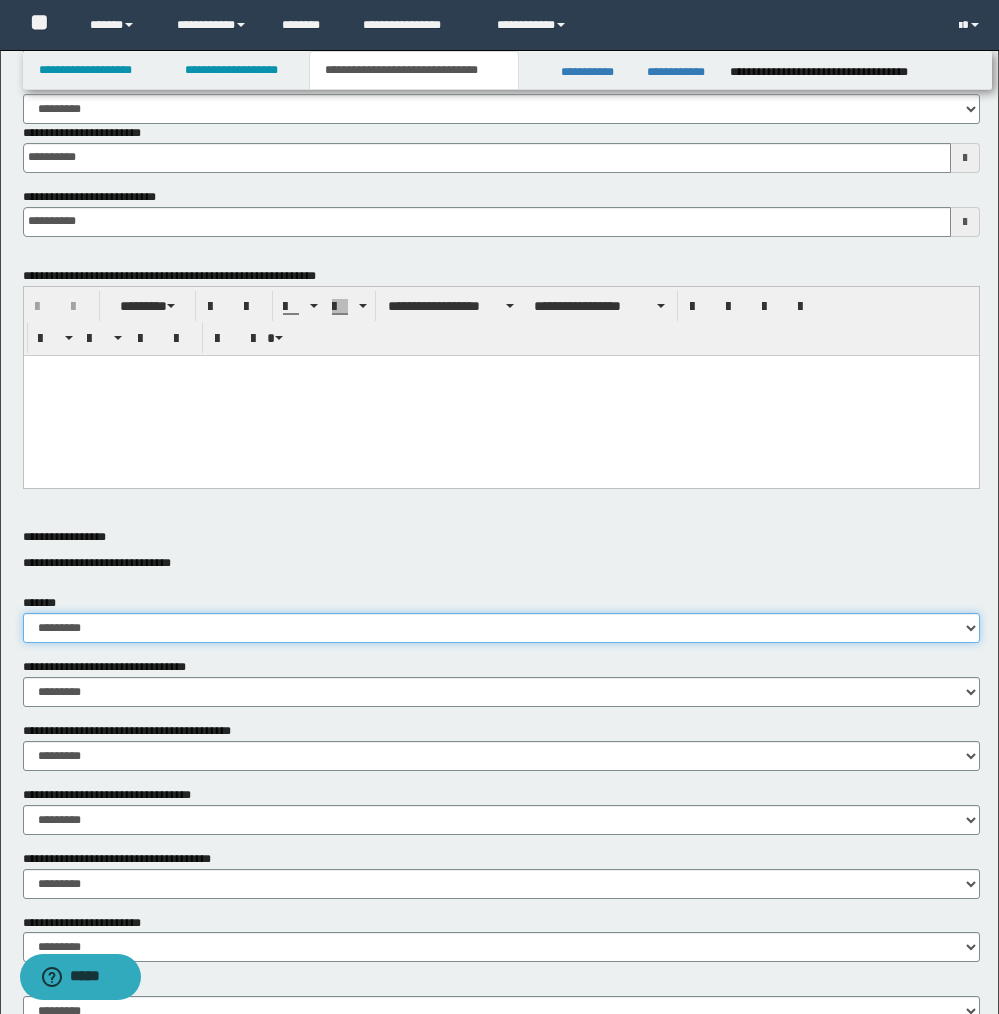 click on "*********
**
**" at bounding box center [501, 628] 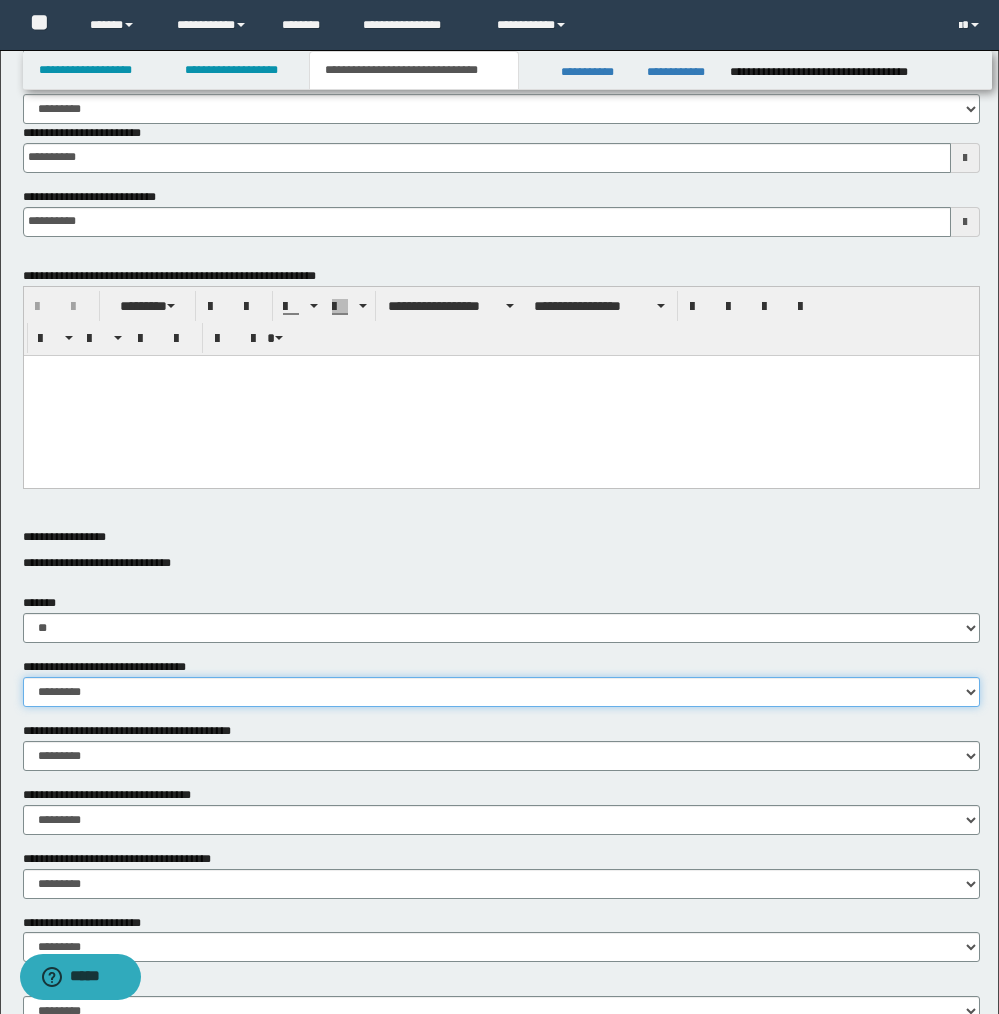 click on "*********
**
**" at bounding box center [501, 692] 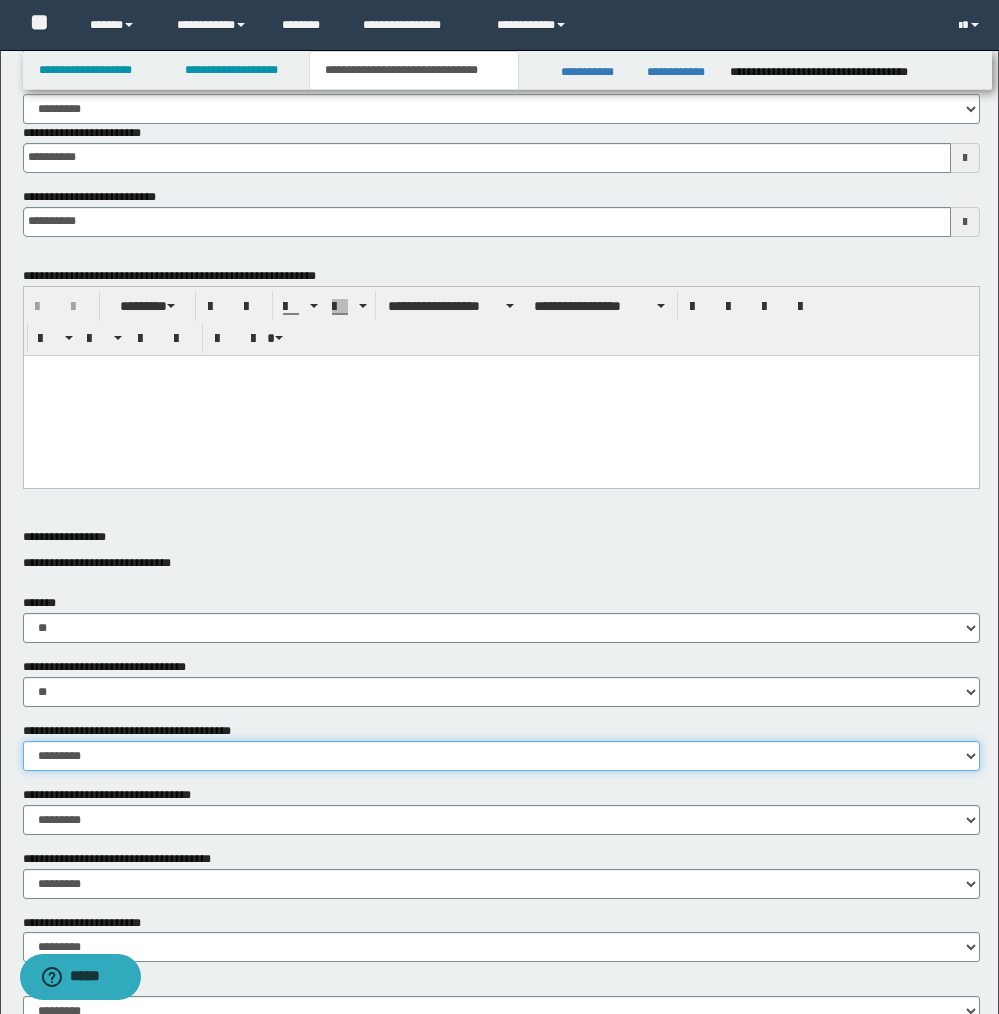 click on "*********
**
**" at bounding box center [501, 756] 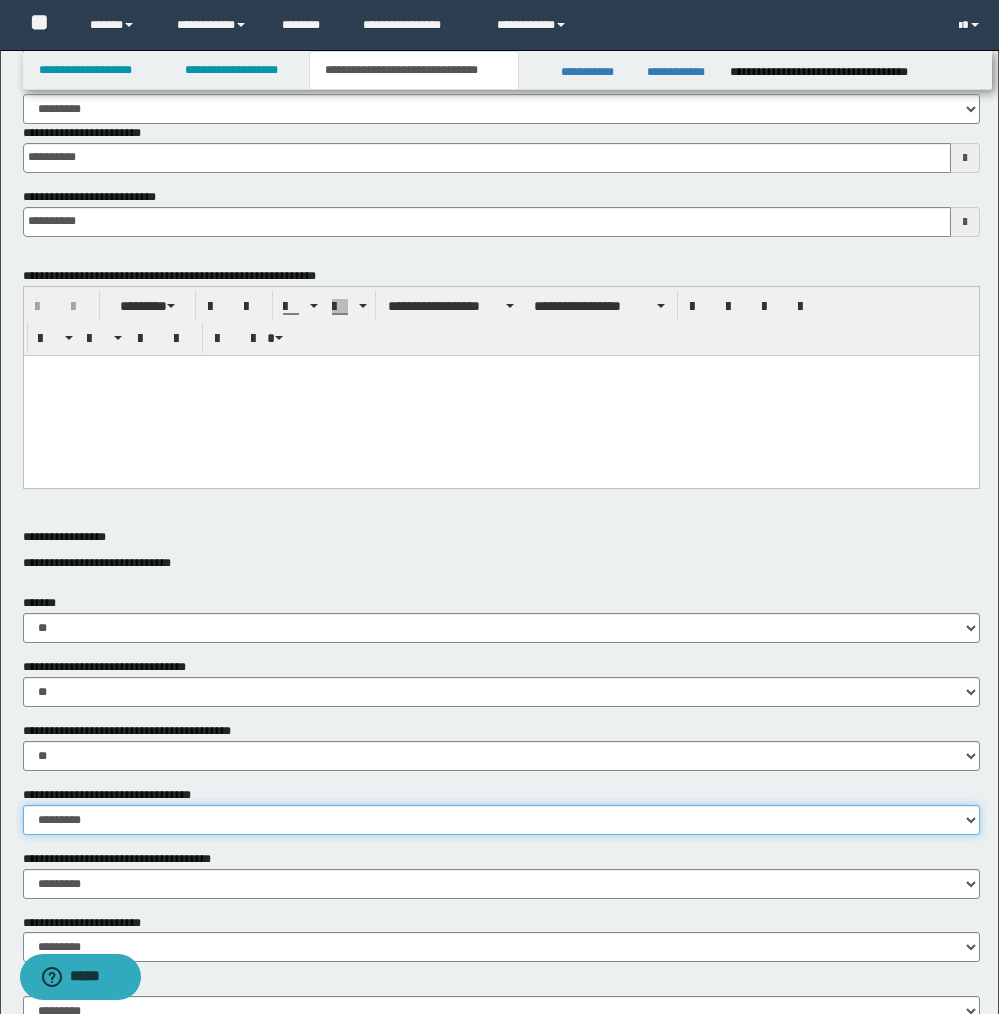 click on "*********
**
**" at bounding box center [501, 820] 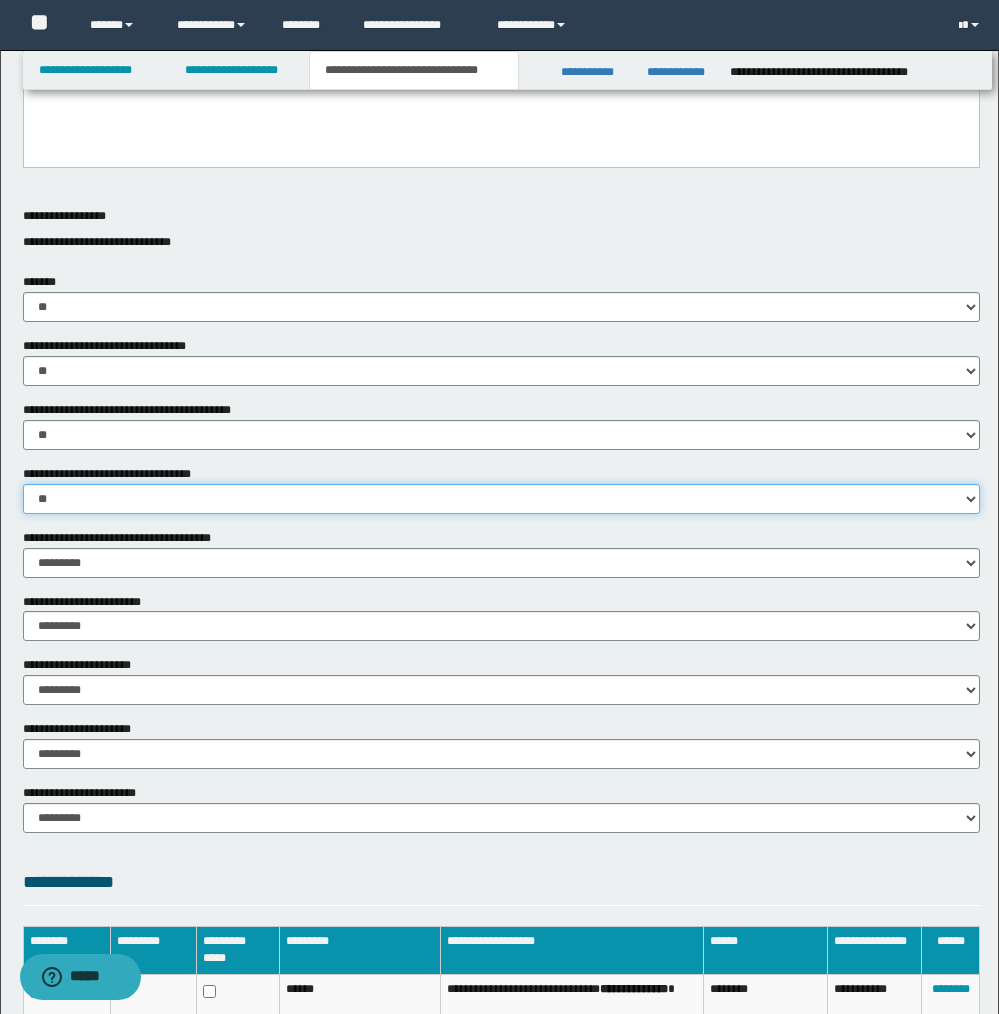 scroll, scrollTop: 694, scrollLeft: 0, axis: vertical 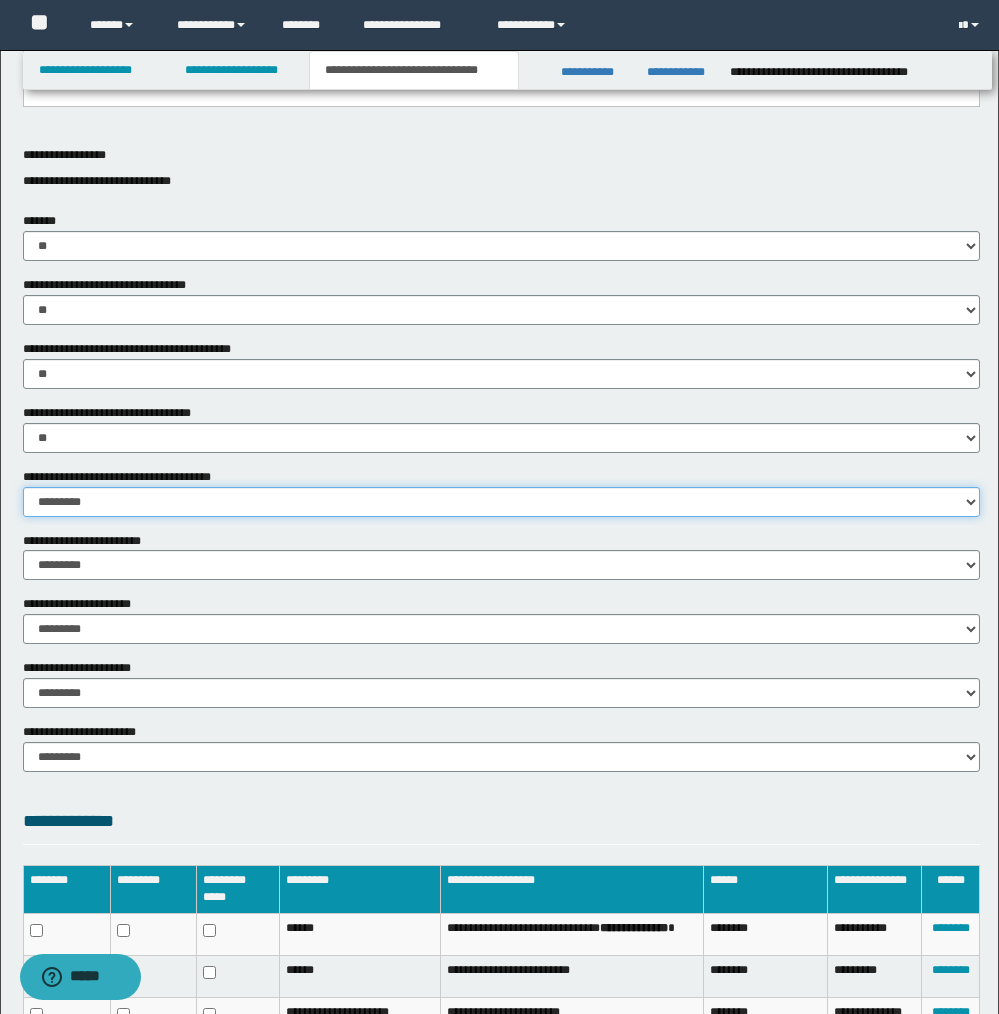 click on "*********
**
**" at bounding box center (501, 502) 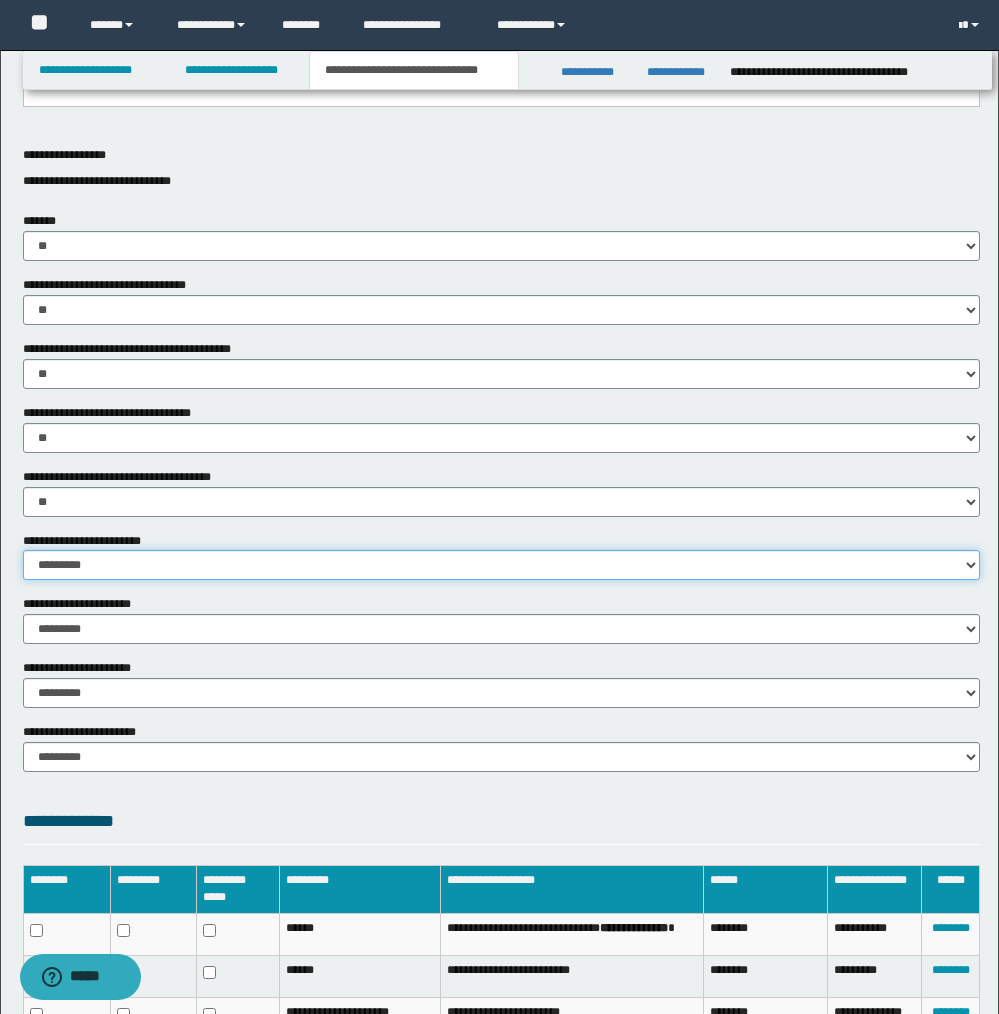 click on "*********
**
**" at bounding box center [501, 565] 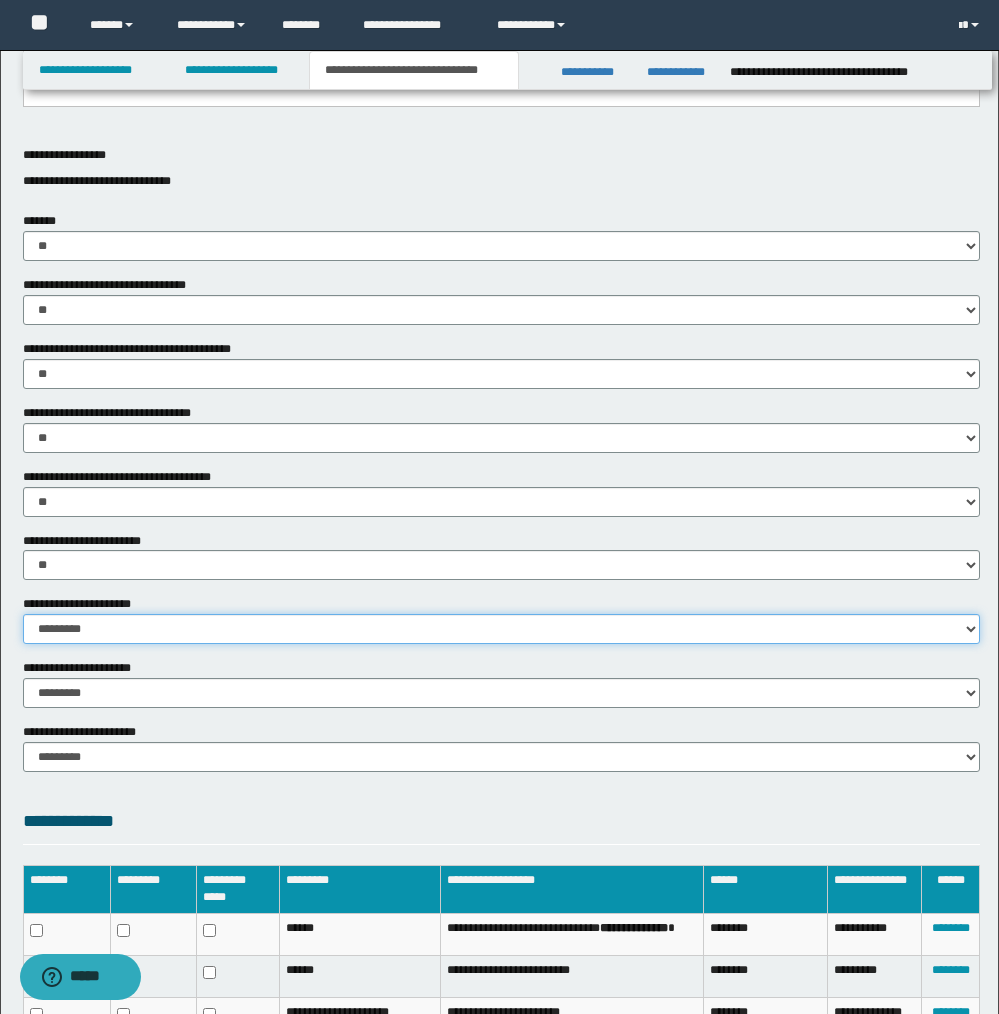 click on "*********
**
**" at bounding box center [501, 629] 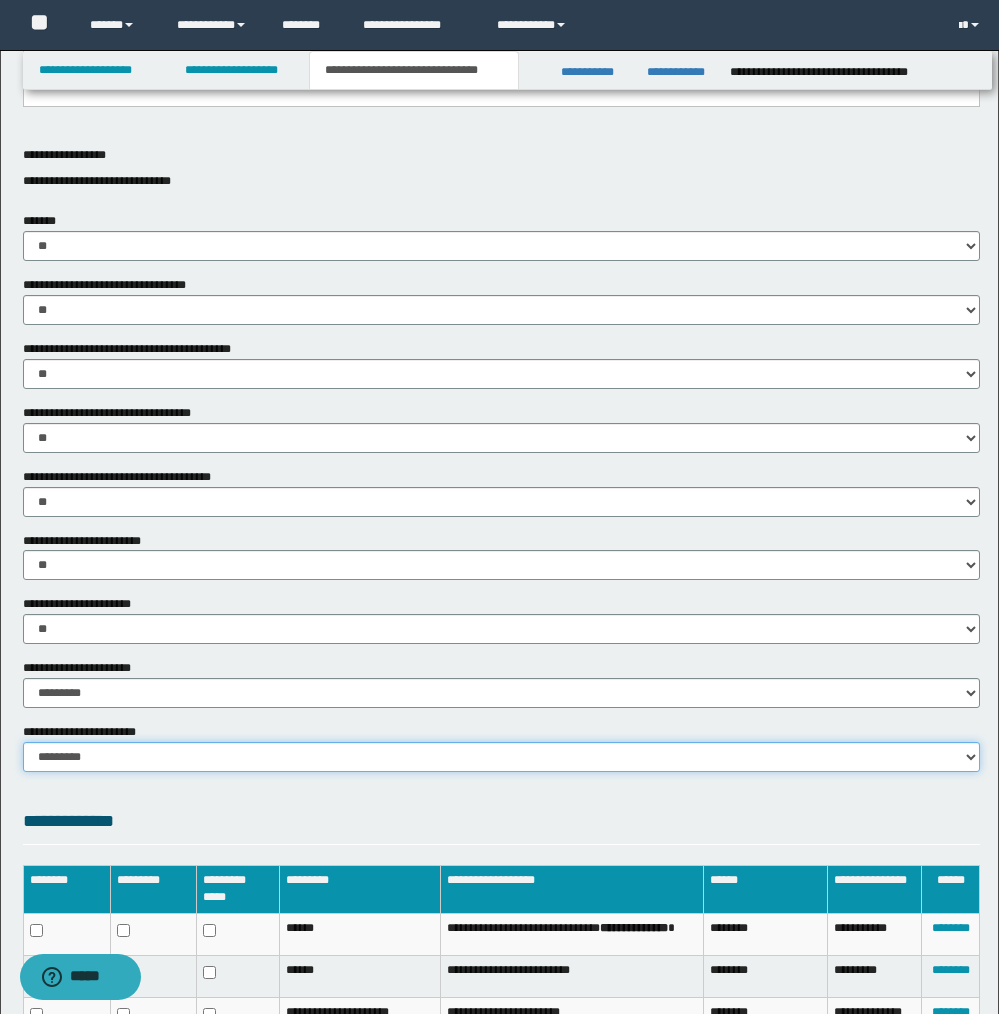 click on "*********
*********
*********" at bounding box center [501, 757] 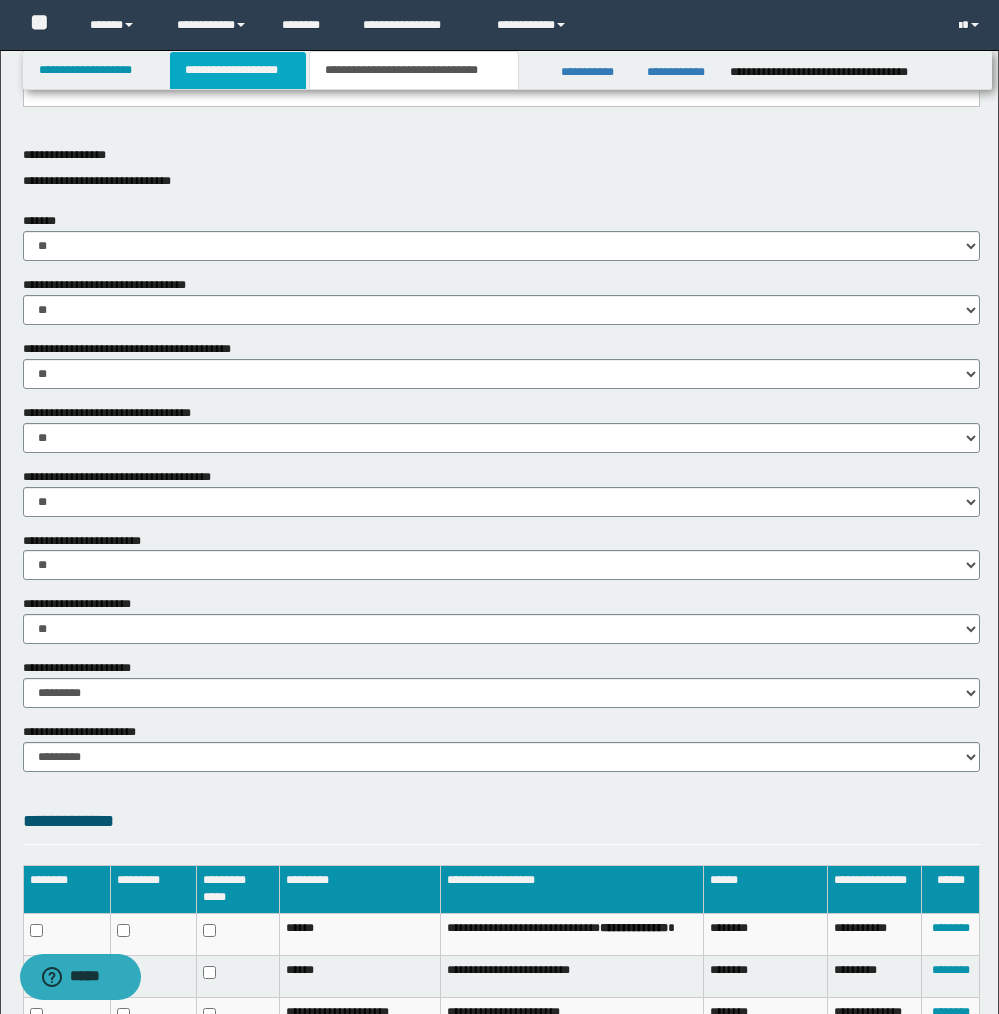 click on "**********" at bounding box center (238, 70) 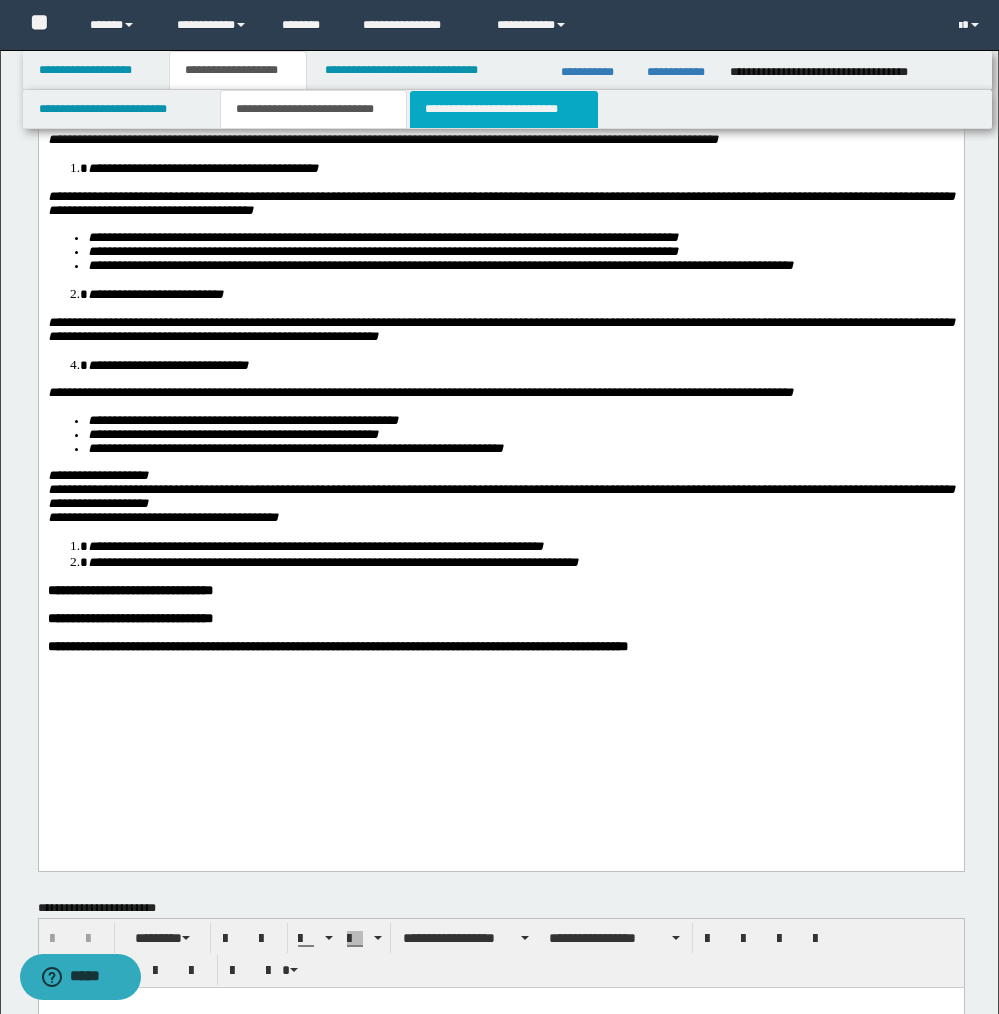 click on "**********" at bounding box center (504, 109) 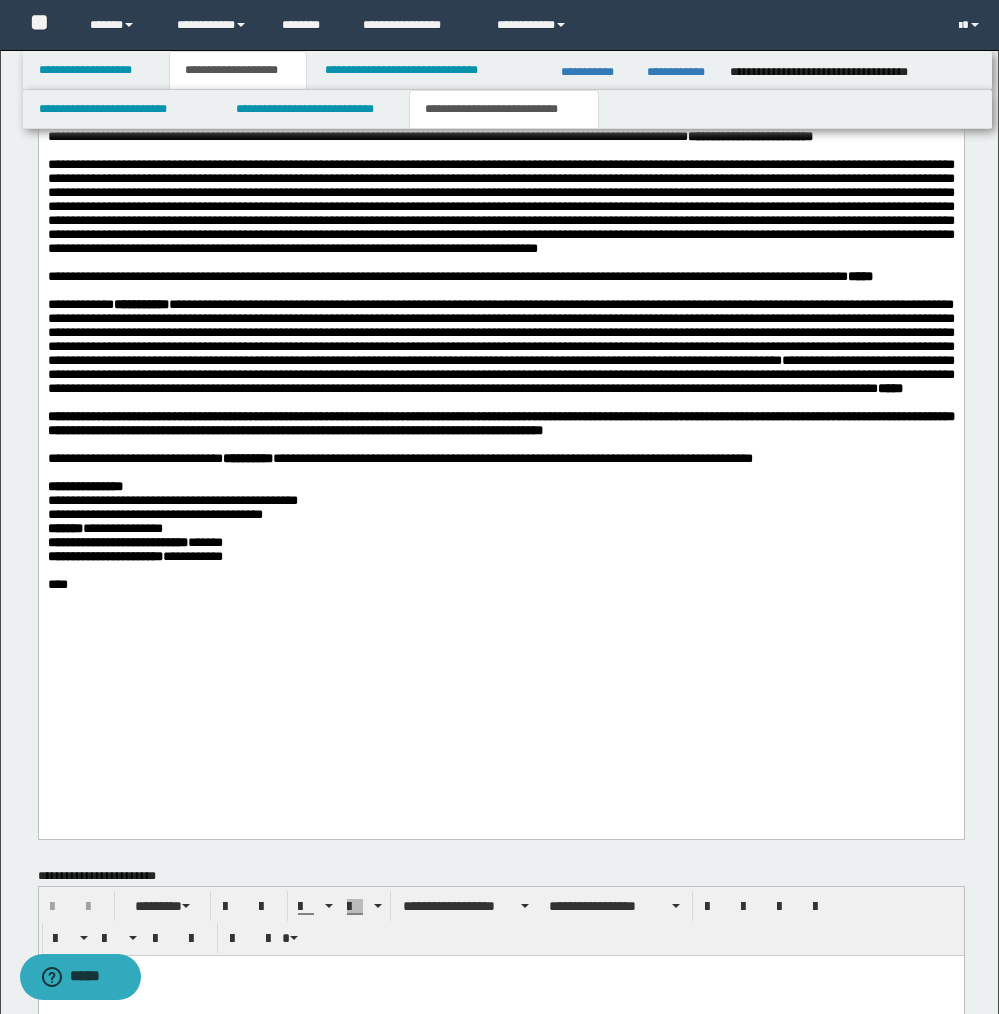 scroll, scrollTop: 1869, scrollLeft: 0, axis: vertical 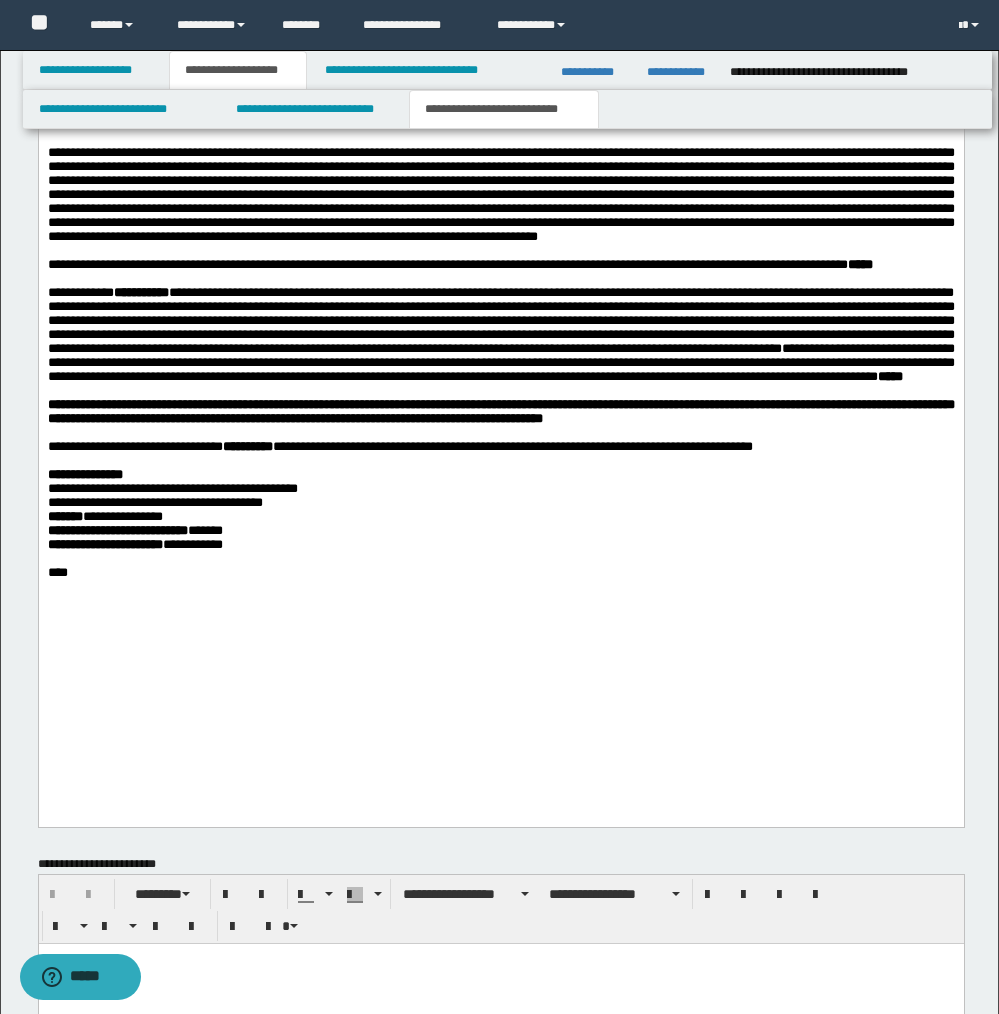 click on "**********" at bounding box center (500, 412) 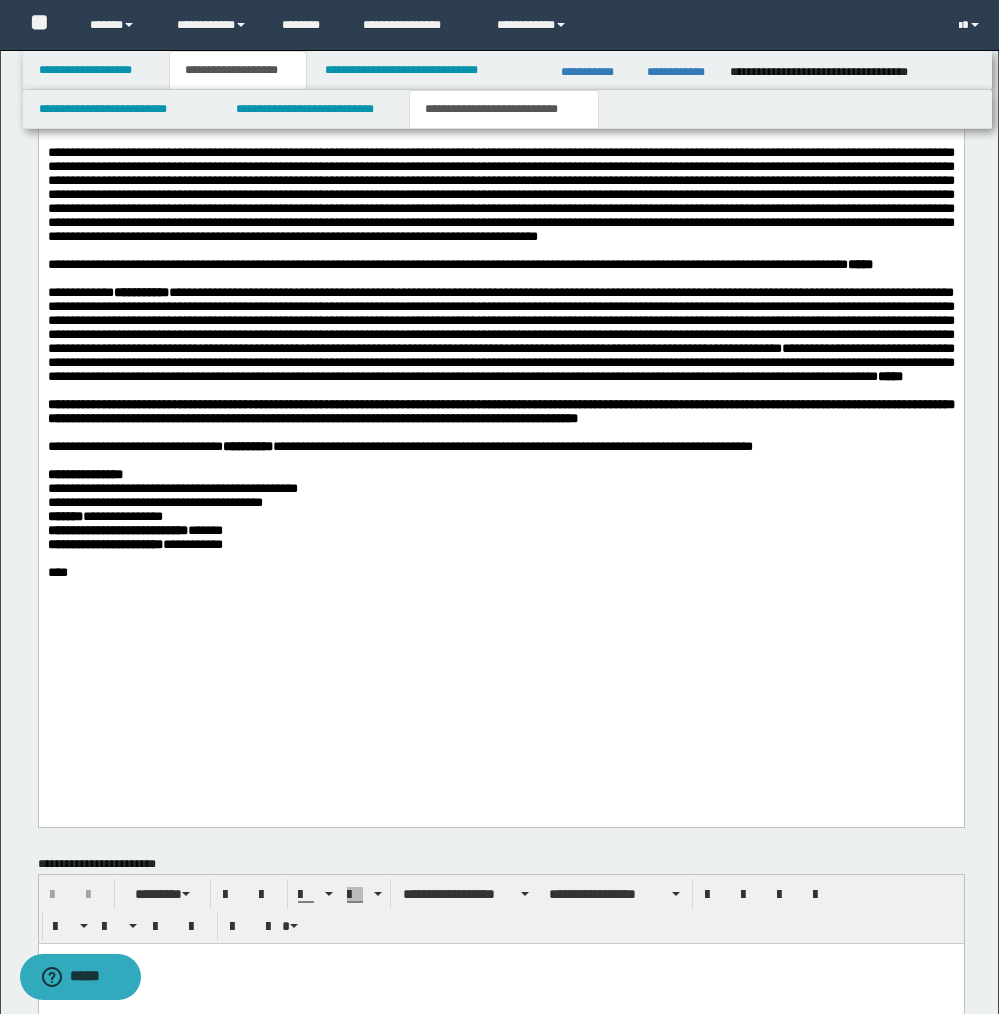 scroll, scrollTop: 1858, scrollLeft: 0, axis: vertical 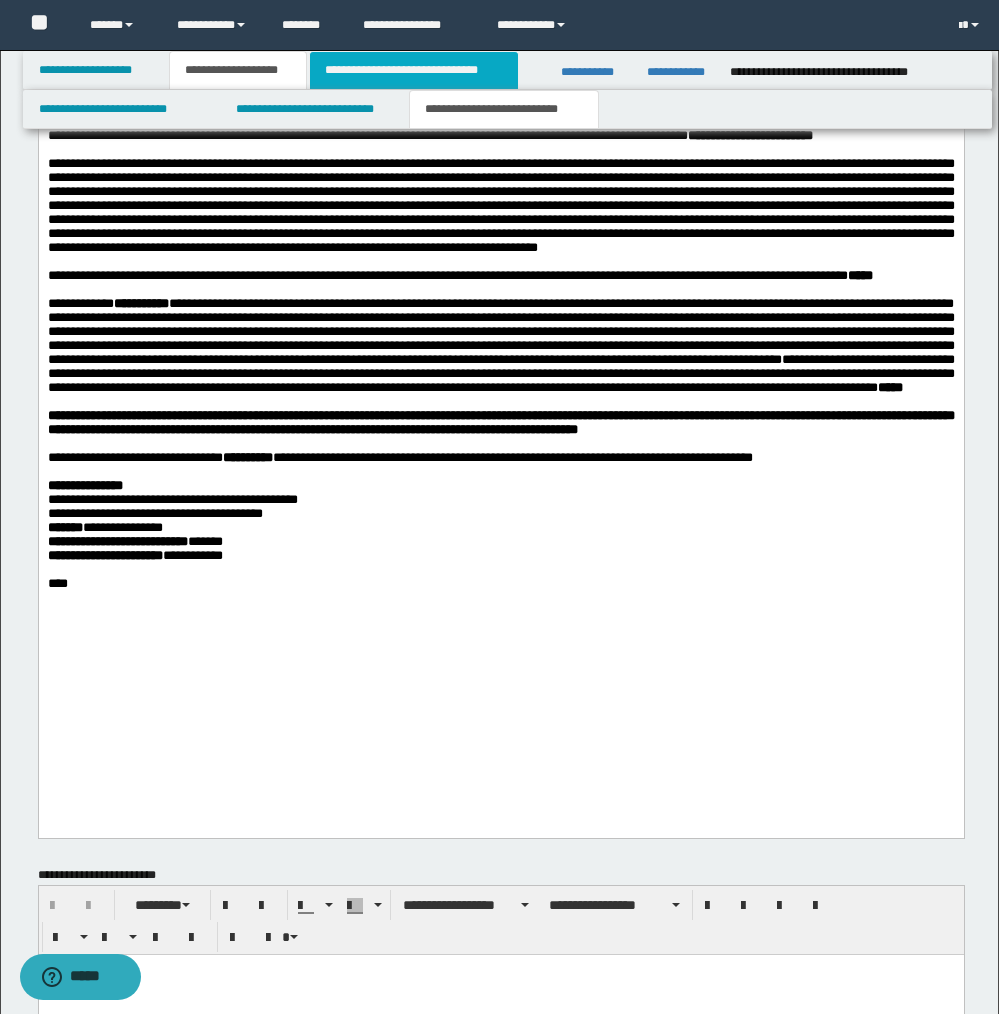 click on "**********" at bounding box center (413, 70) 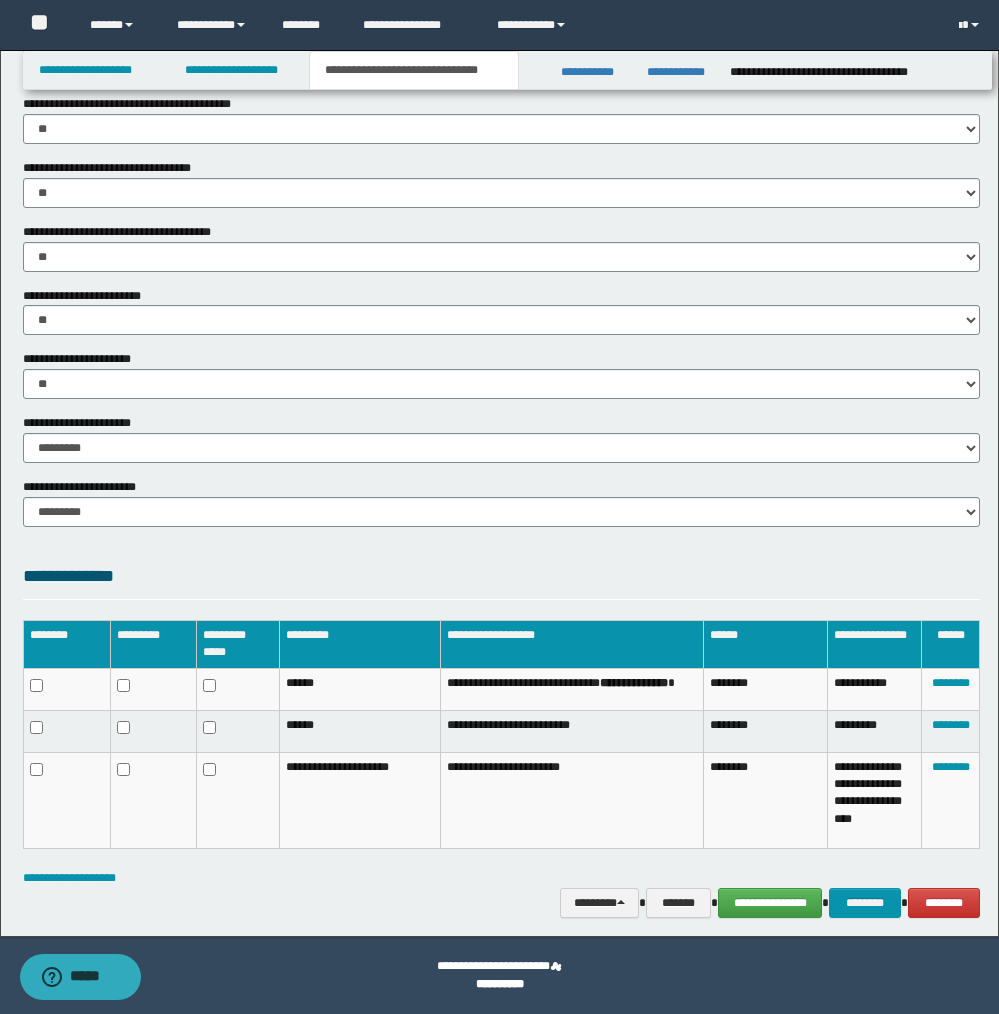 scroll, scrollTop: 939, scrollLeft: 0, axis: vertical 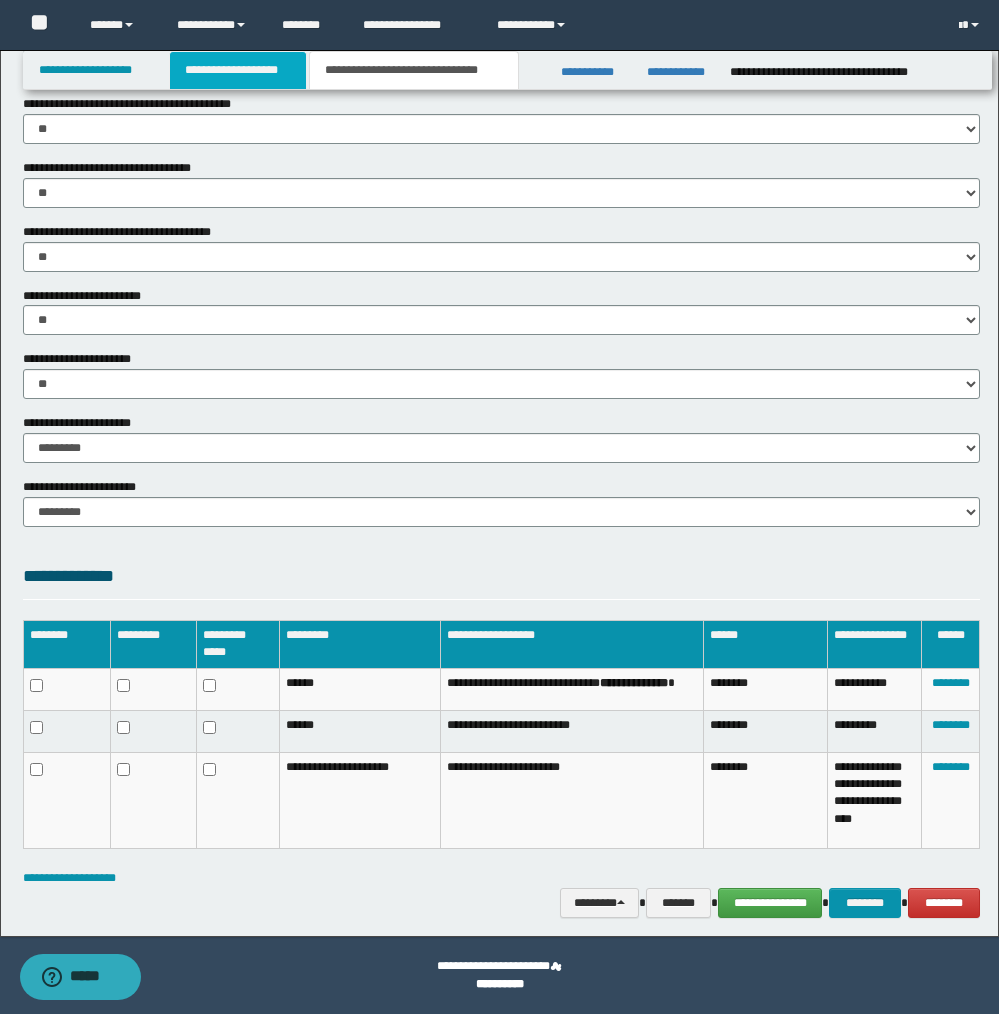 click on "**********" at bounding box center (238, 70) 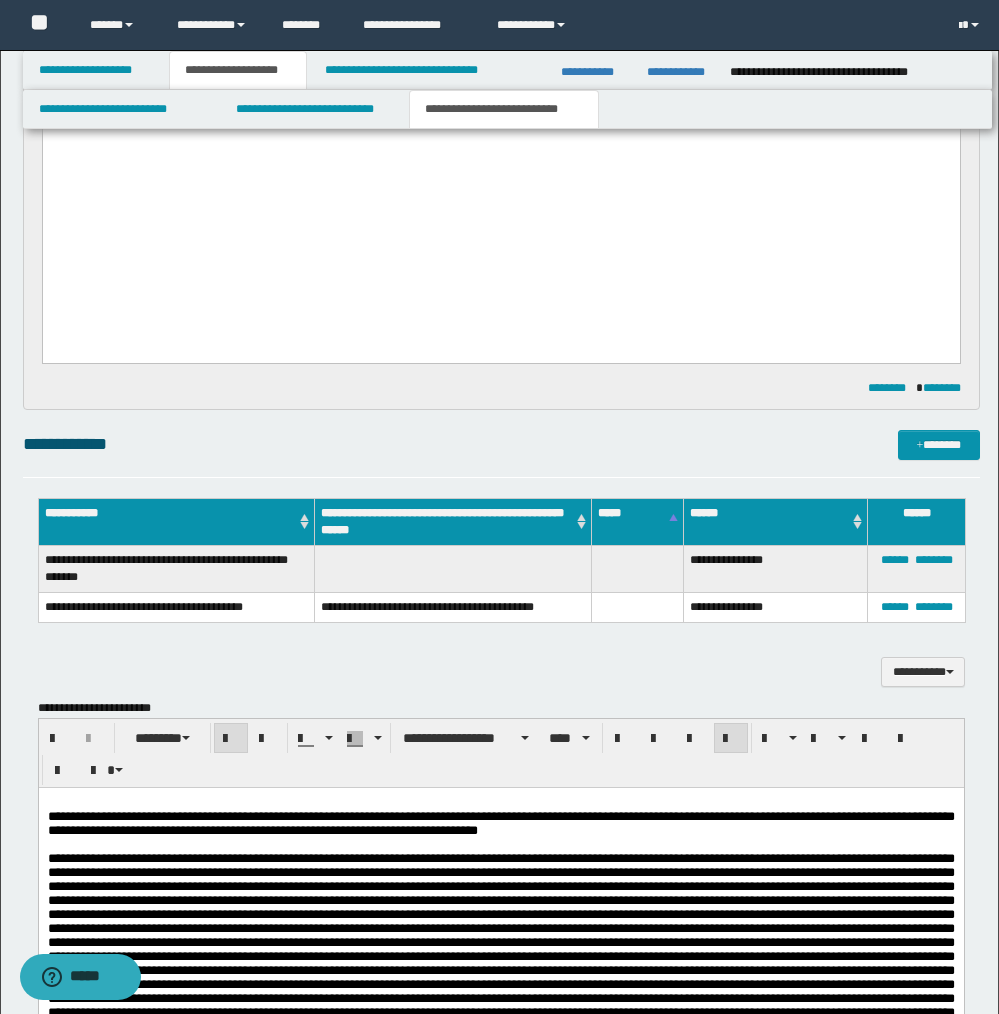 scroll, scrollTop: 970, scrollLeft: 0, axis: vertical 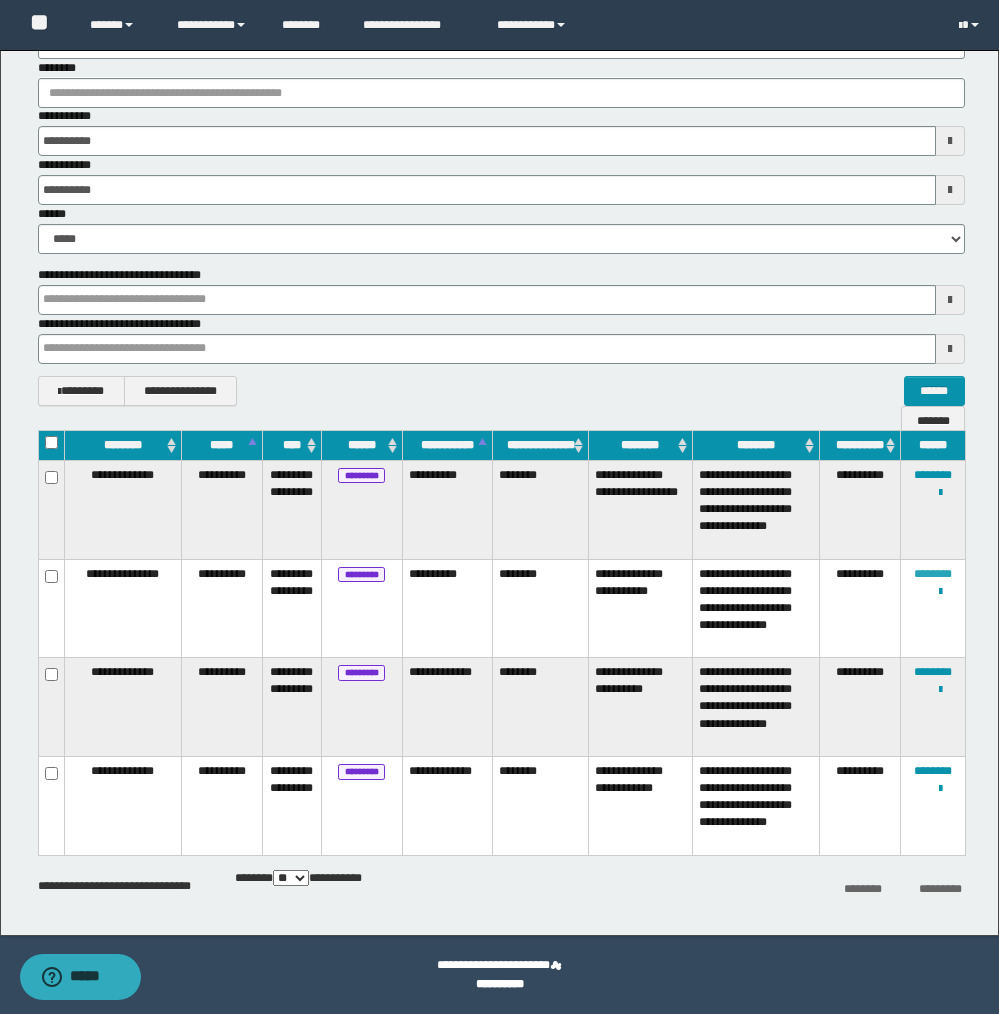 click on "********" at bounding box center (933, 574) 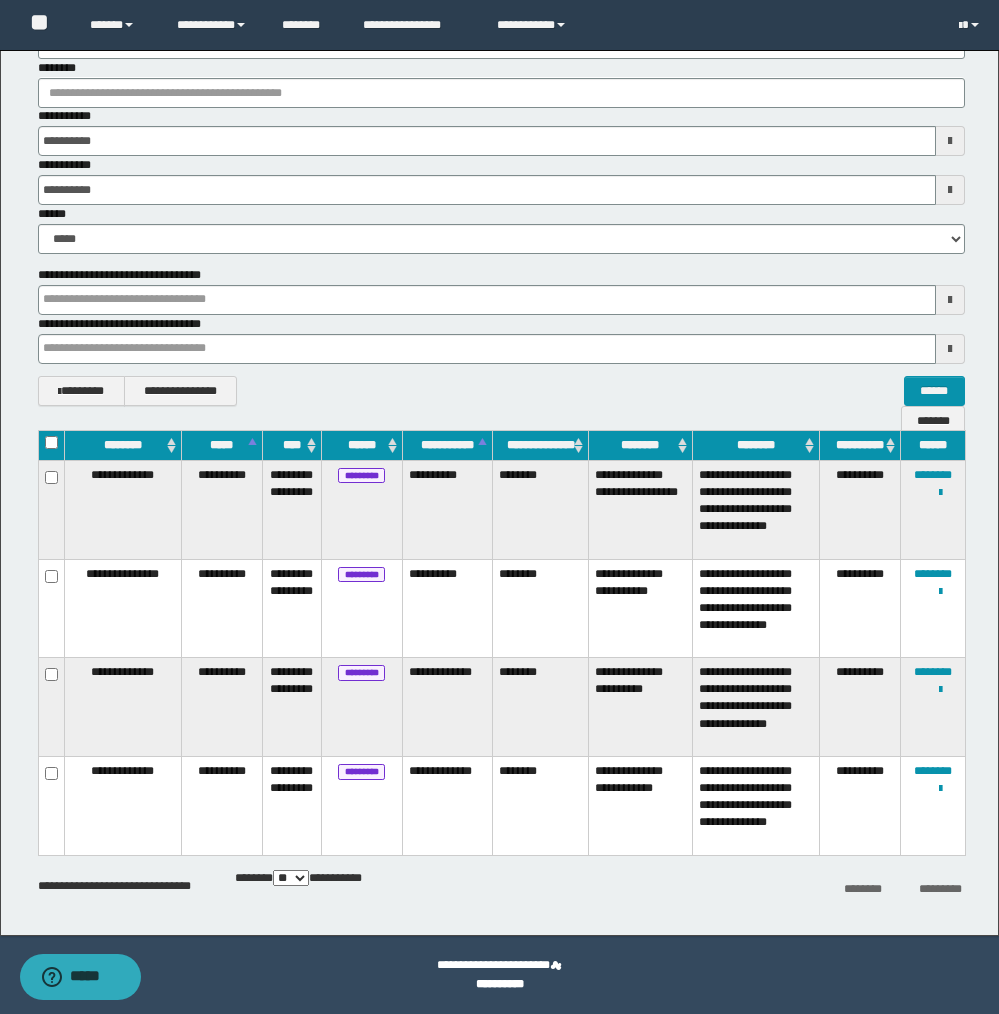 click on "********" at bounding box center (541, 608) 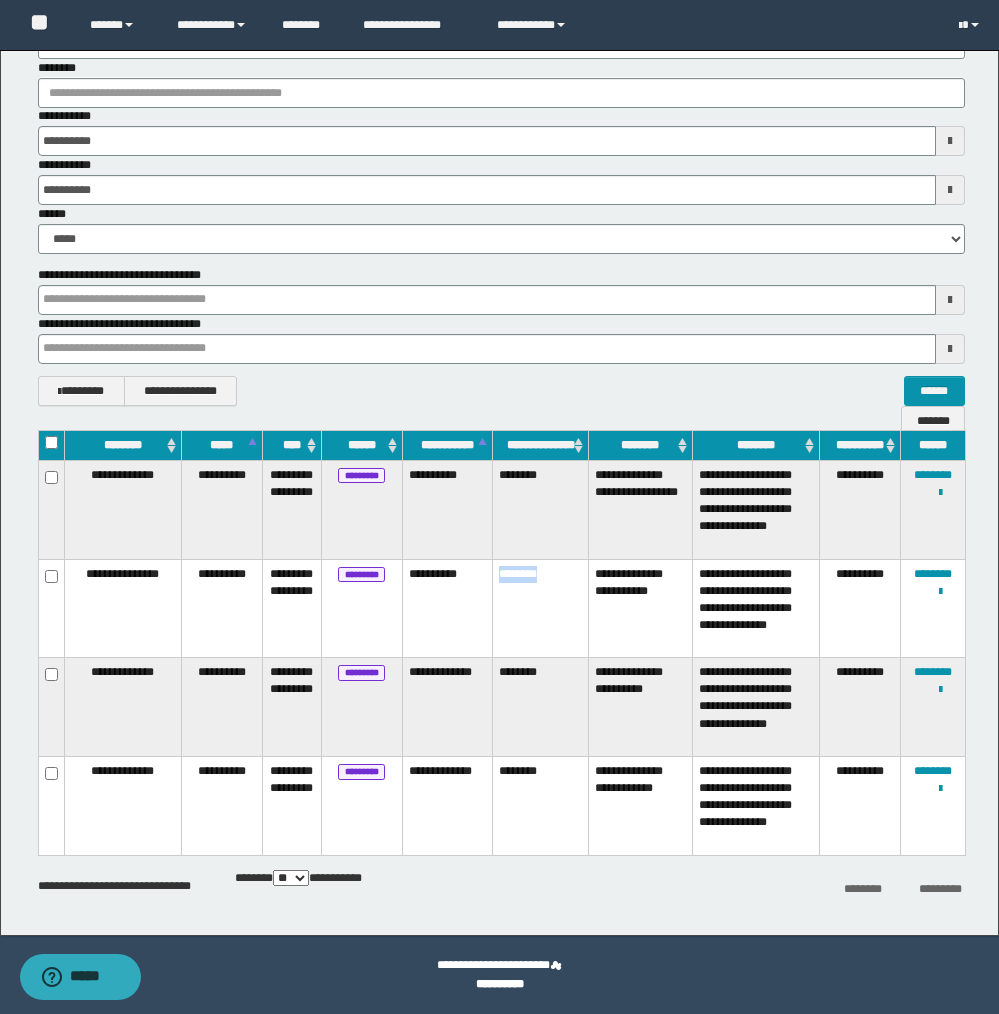 click on "********" at bounding box center [541, 608] 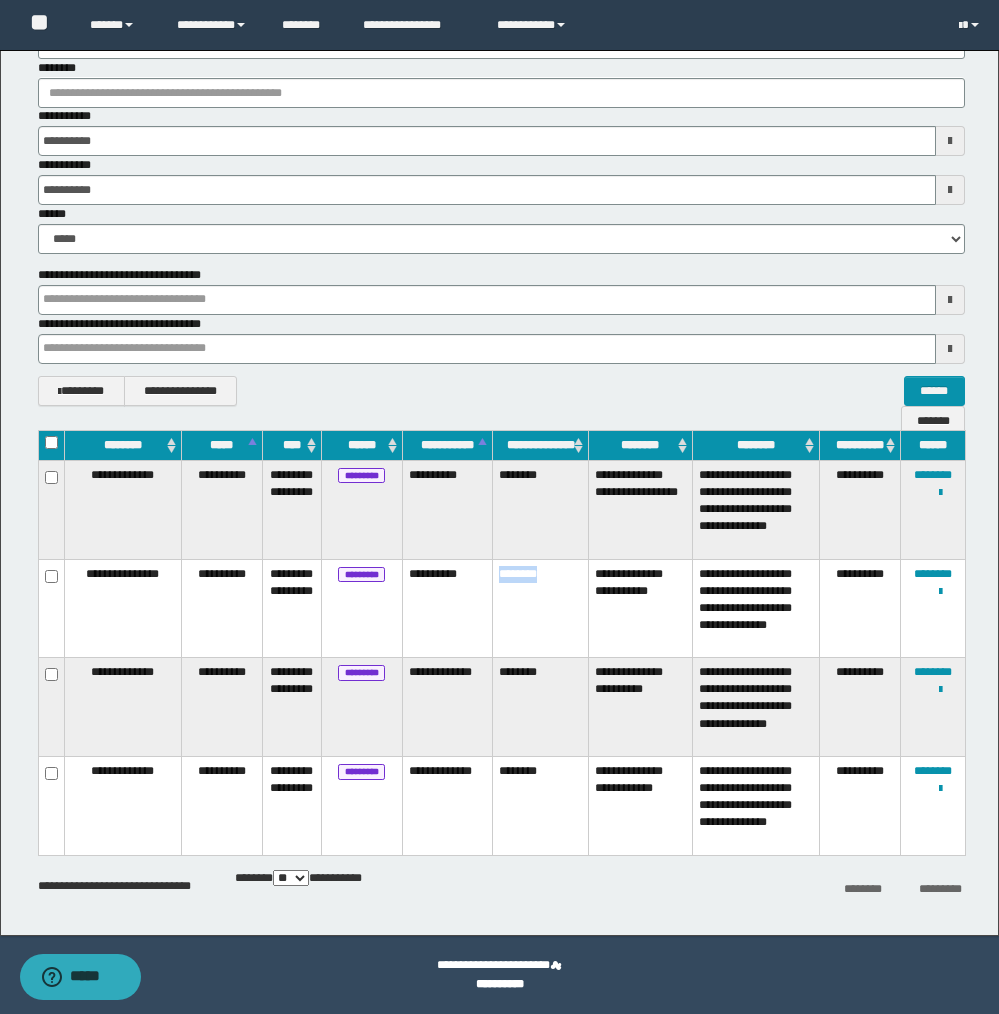 copy on "********" 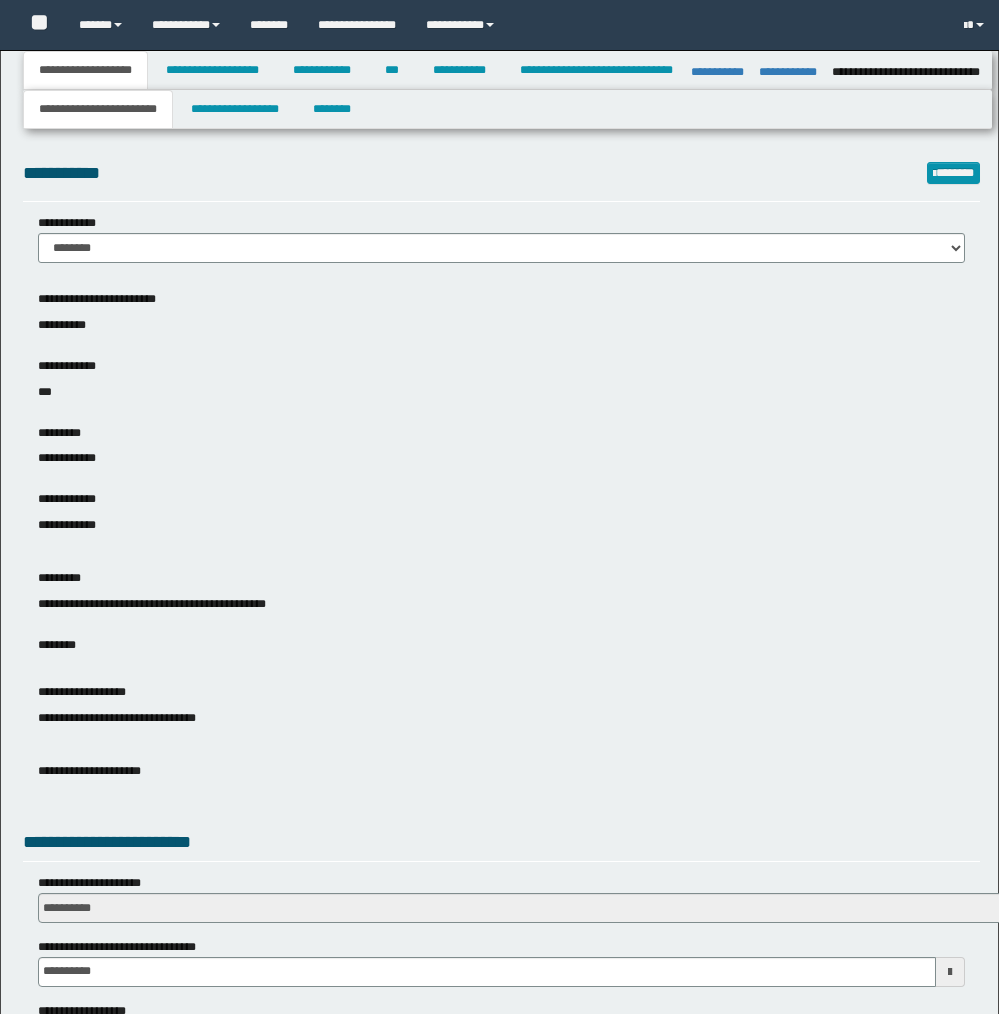 select on "*" 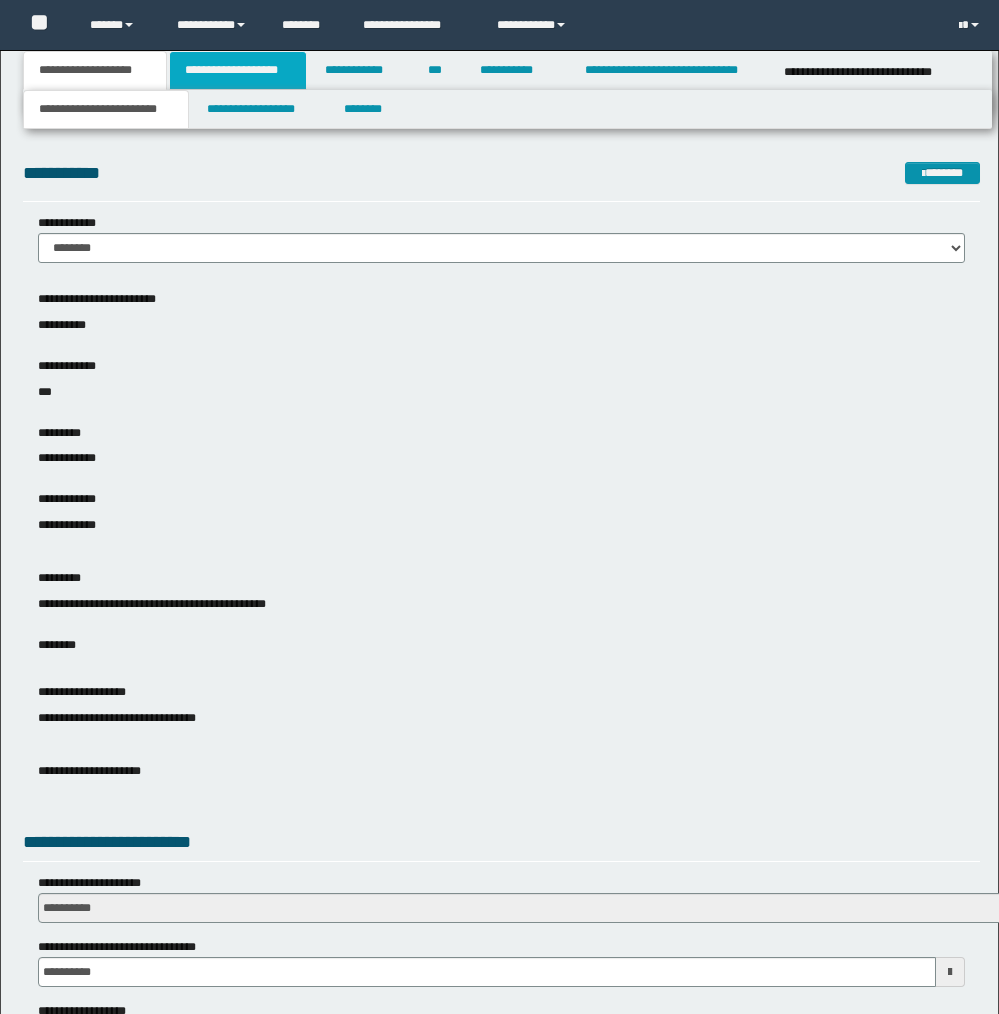 scroll, scrollTop: 0, scrollLeft: 0, axis: both 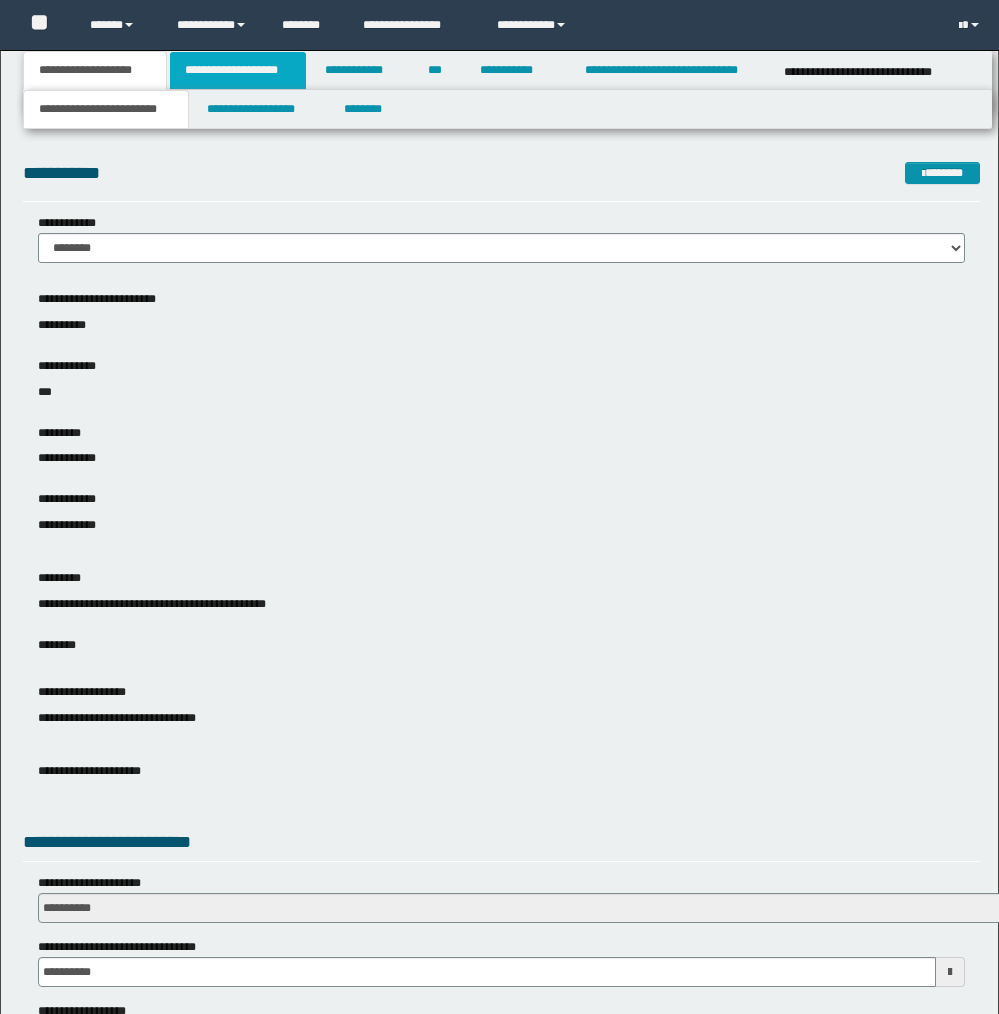 click on "**********" at bounding box center (238, 70) 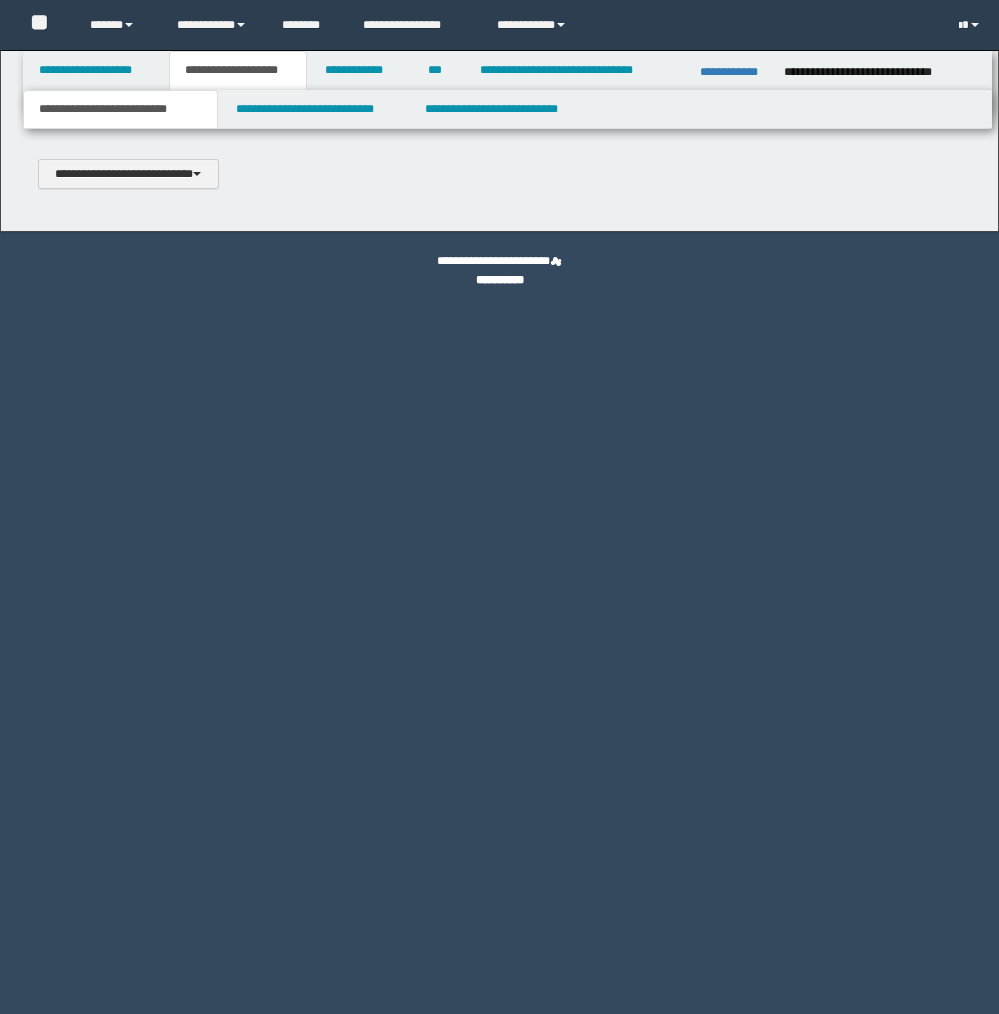 type 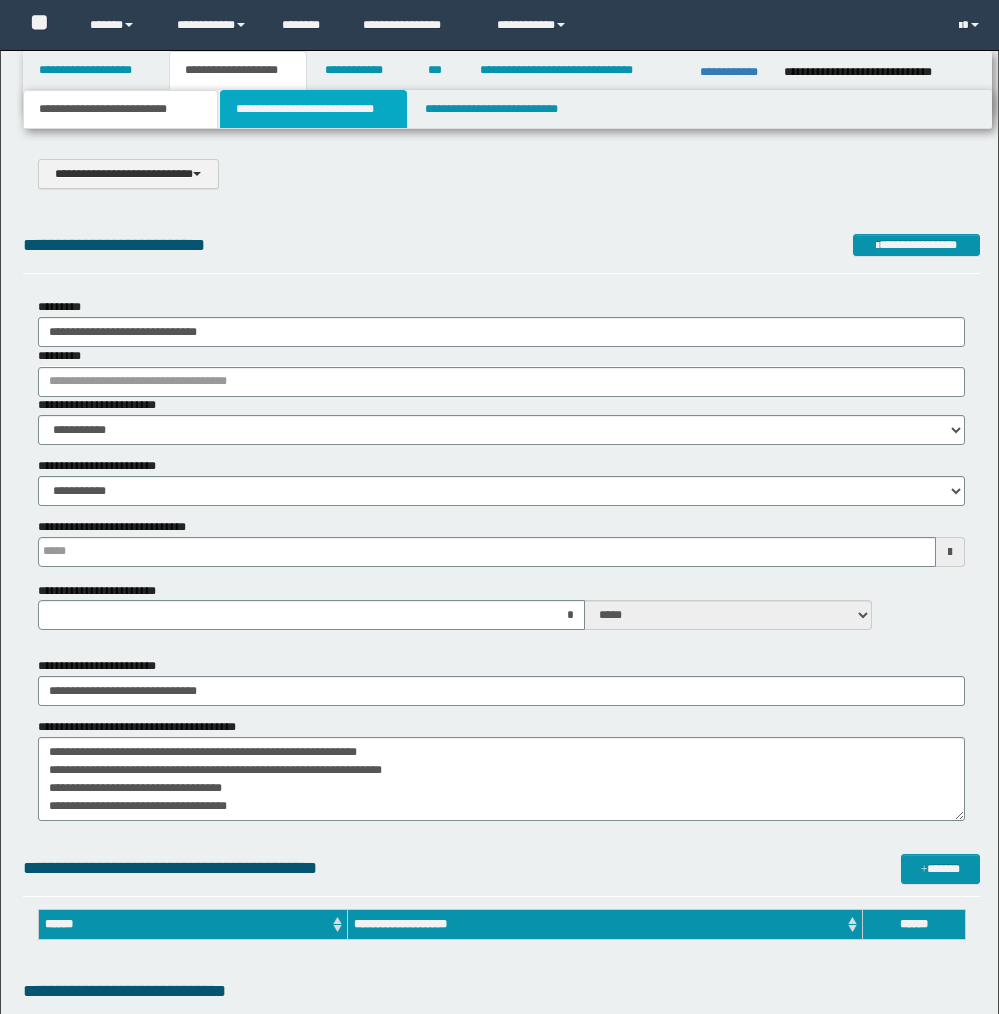 click on "**********" at bounding box center [314, 109] 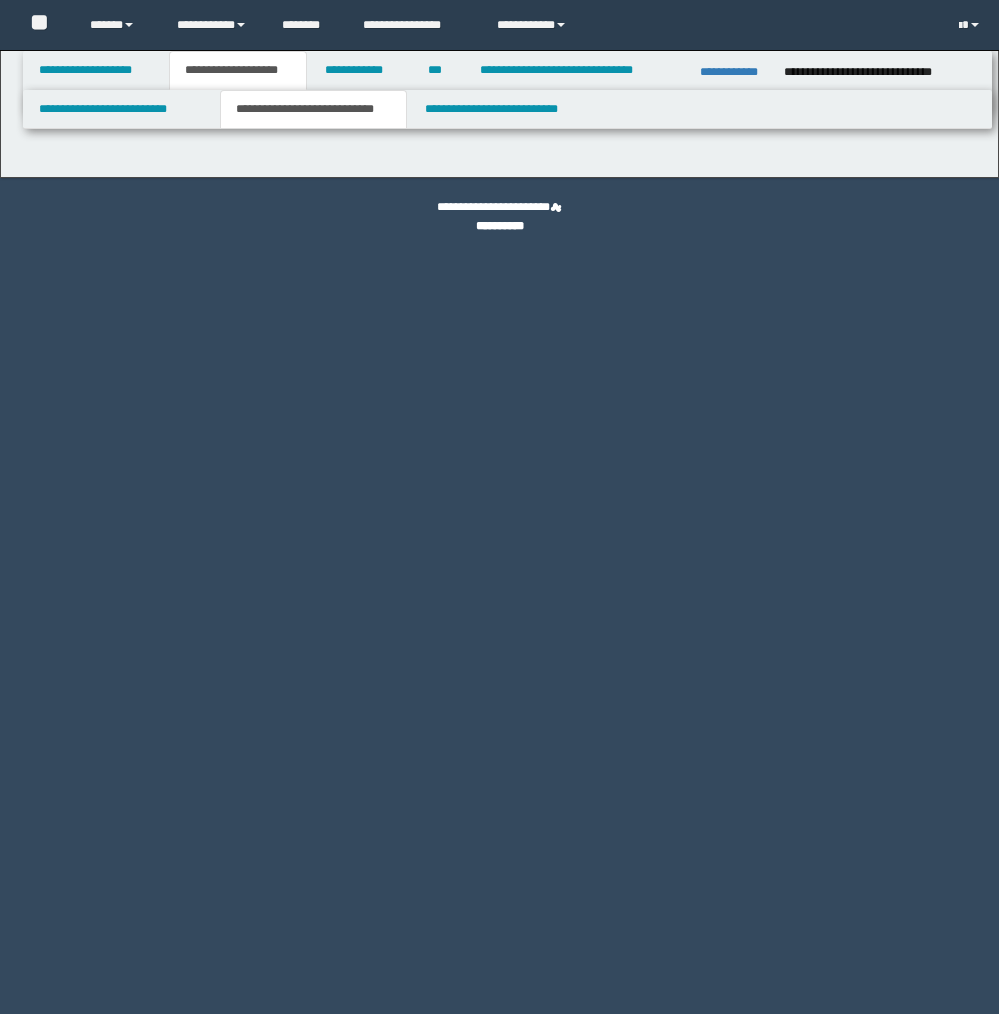 select on "*" 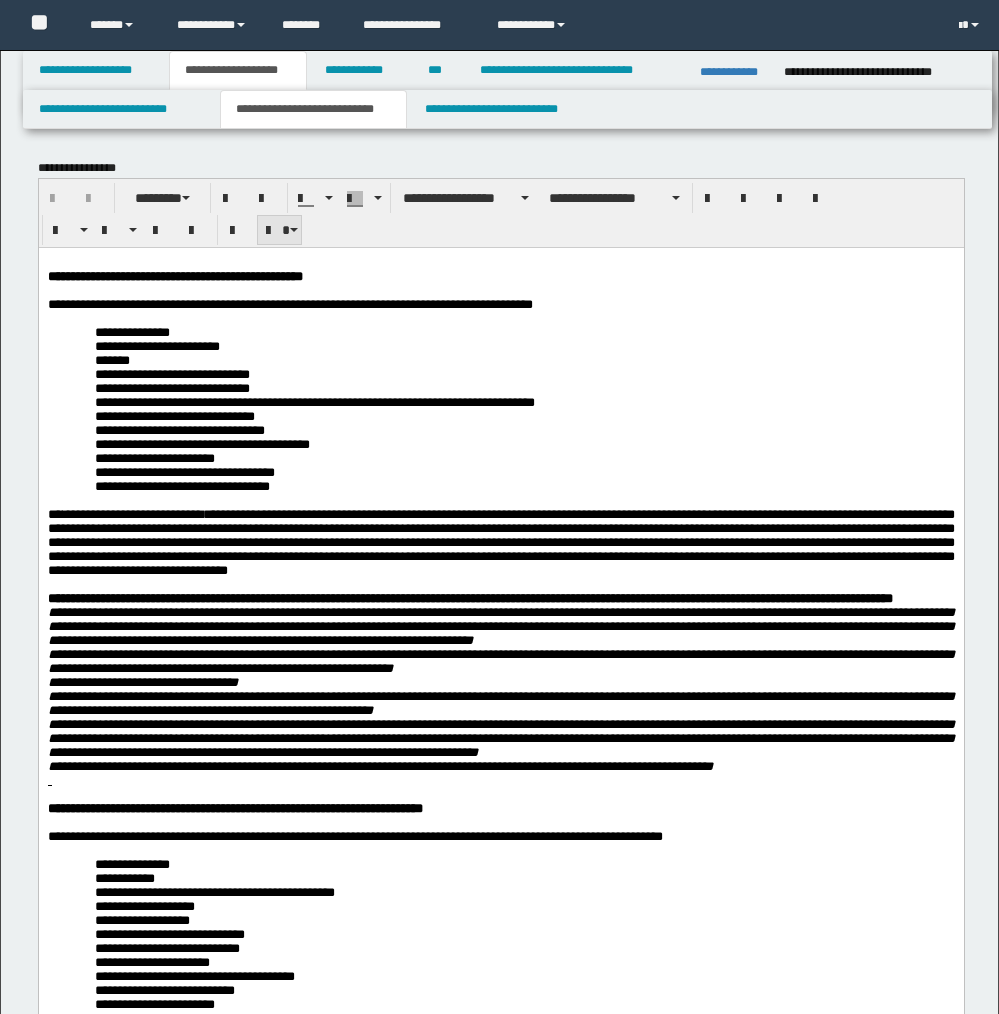 scroll, scrollTop: 0, scrollLeft: 0, axis: both 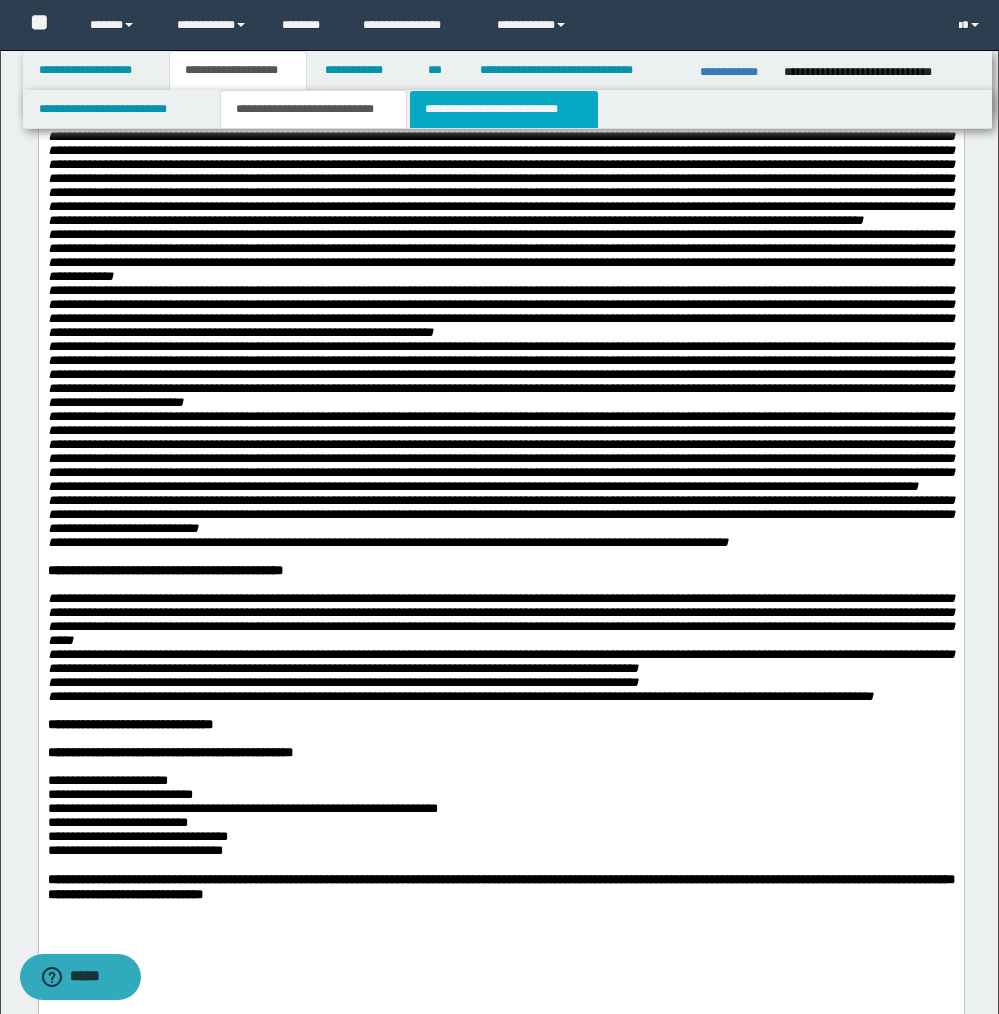click on "**********" at bounding box center [504, 109] 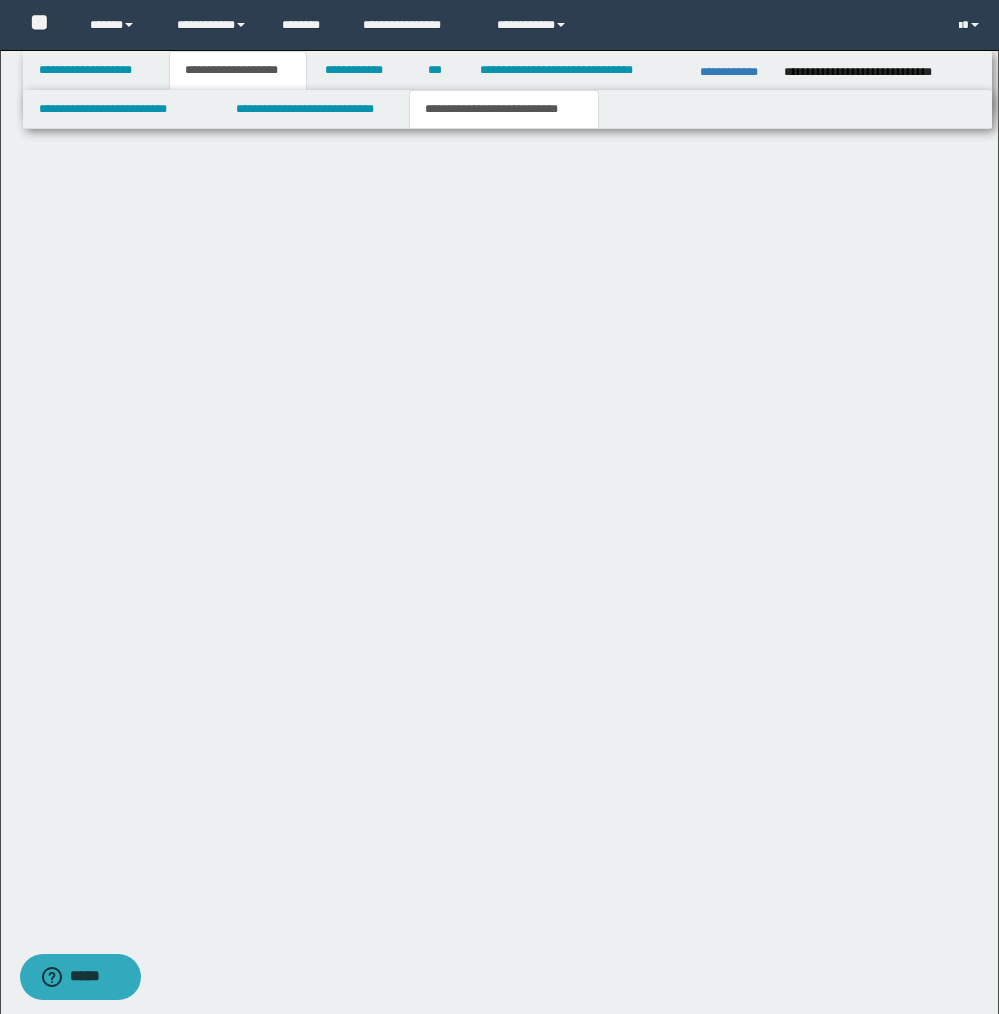 scroll, scrollTop: 0, scrollLeft: 0, axis: both 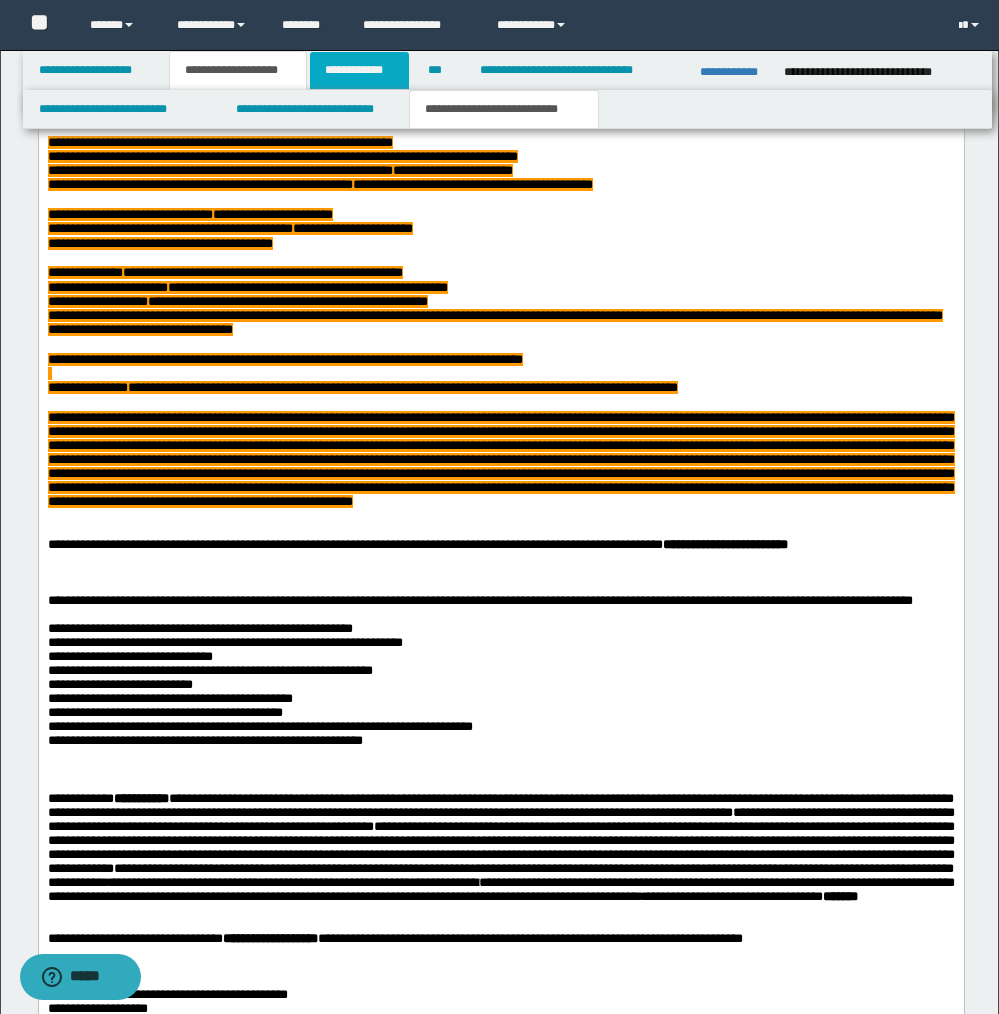 click on "**********" at bounding box center (359, 70) 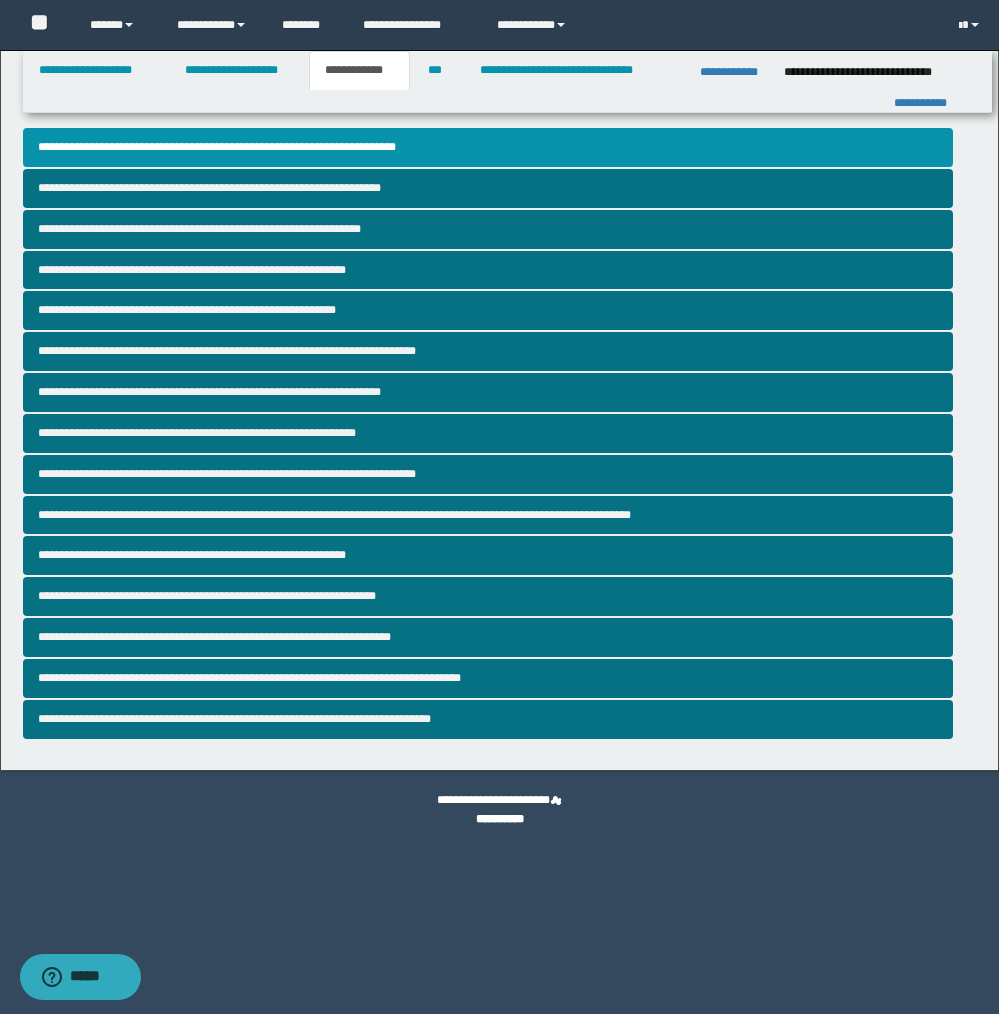scroll, scrollTop: 0, scrollLeft: 0, axis: both 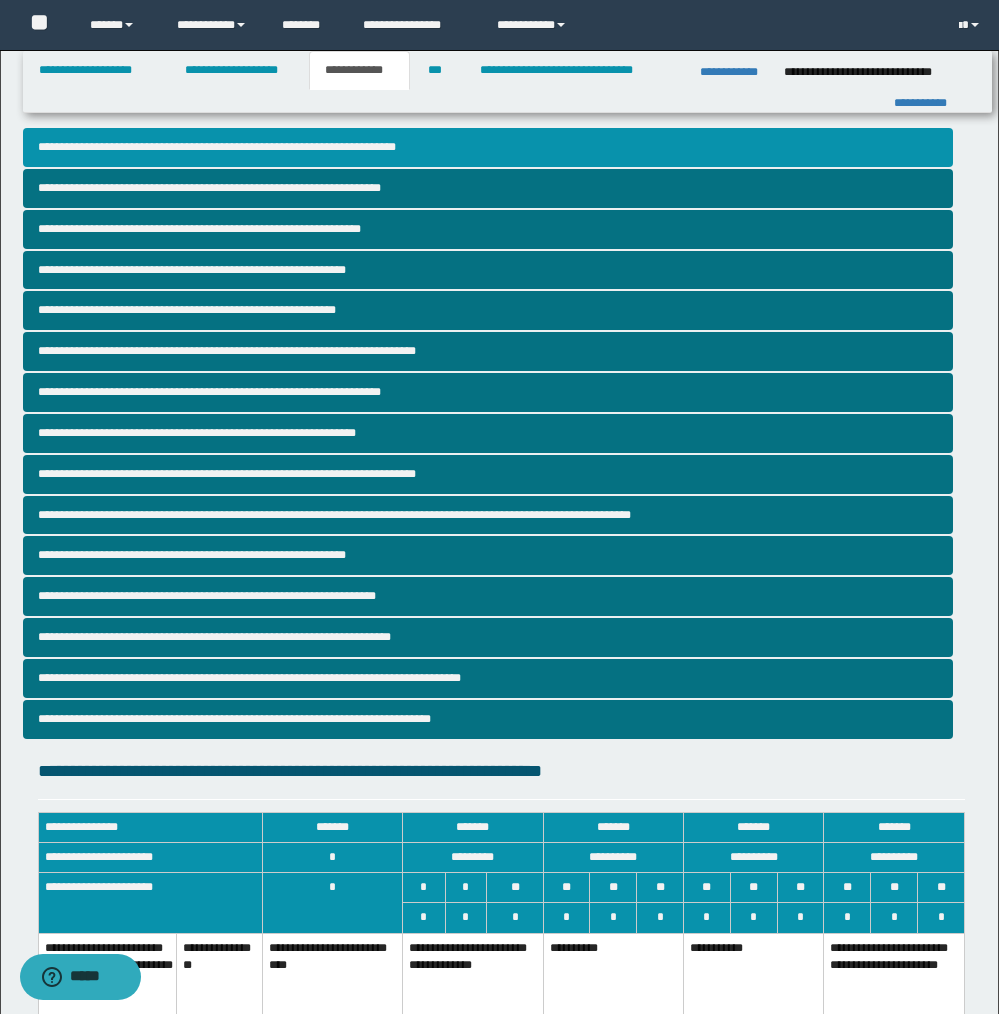 click on "**********" at bounding box center [488, 147] 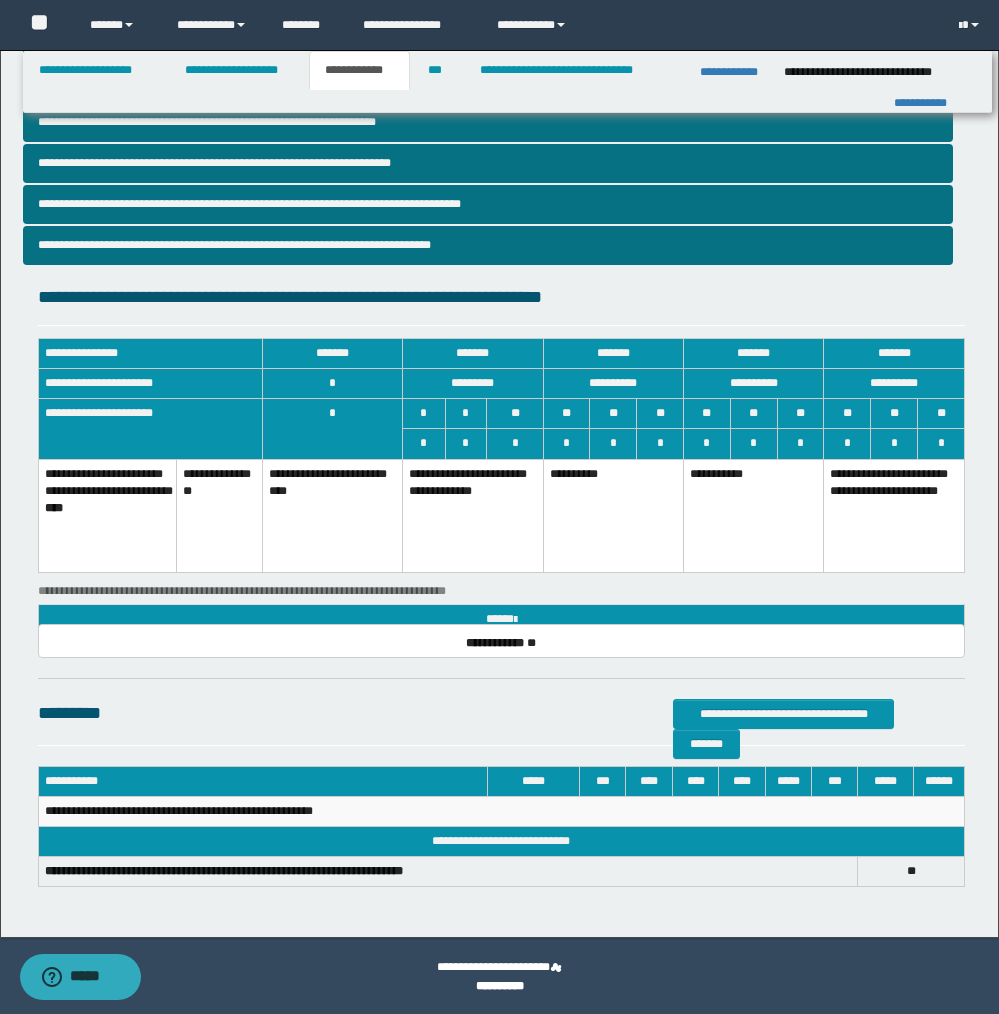scroll, scrollTop: 476, scrollLeft: 0, axis: vertical 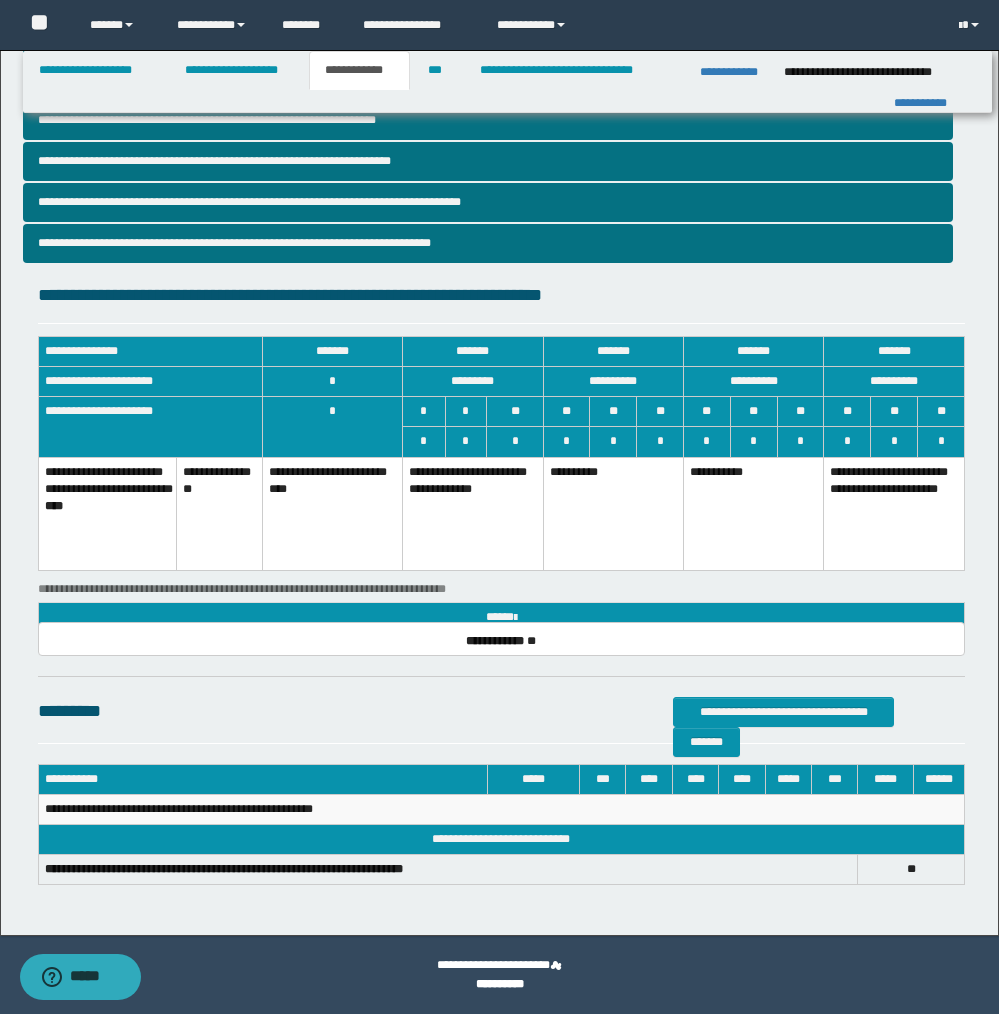 click on "**********" at bounding box center (894, 513) 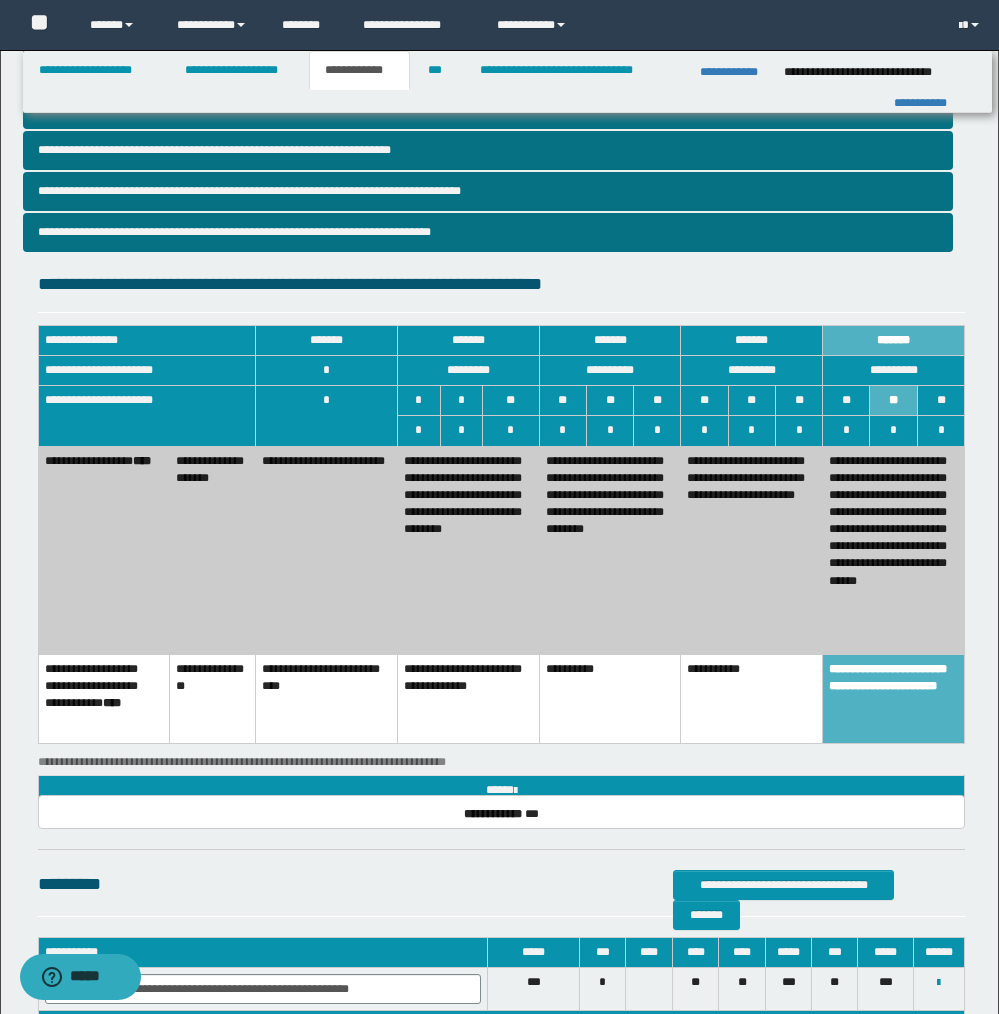 scroll, scrollTop: 493, scrollLeft: 0, axis: vertical 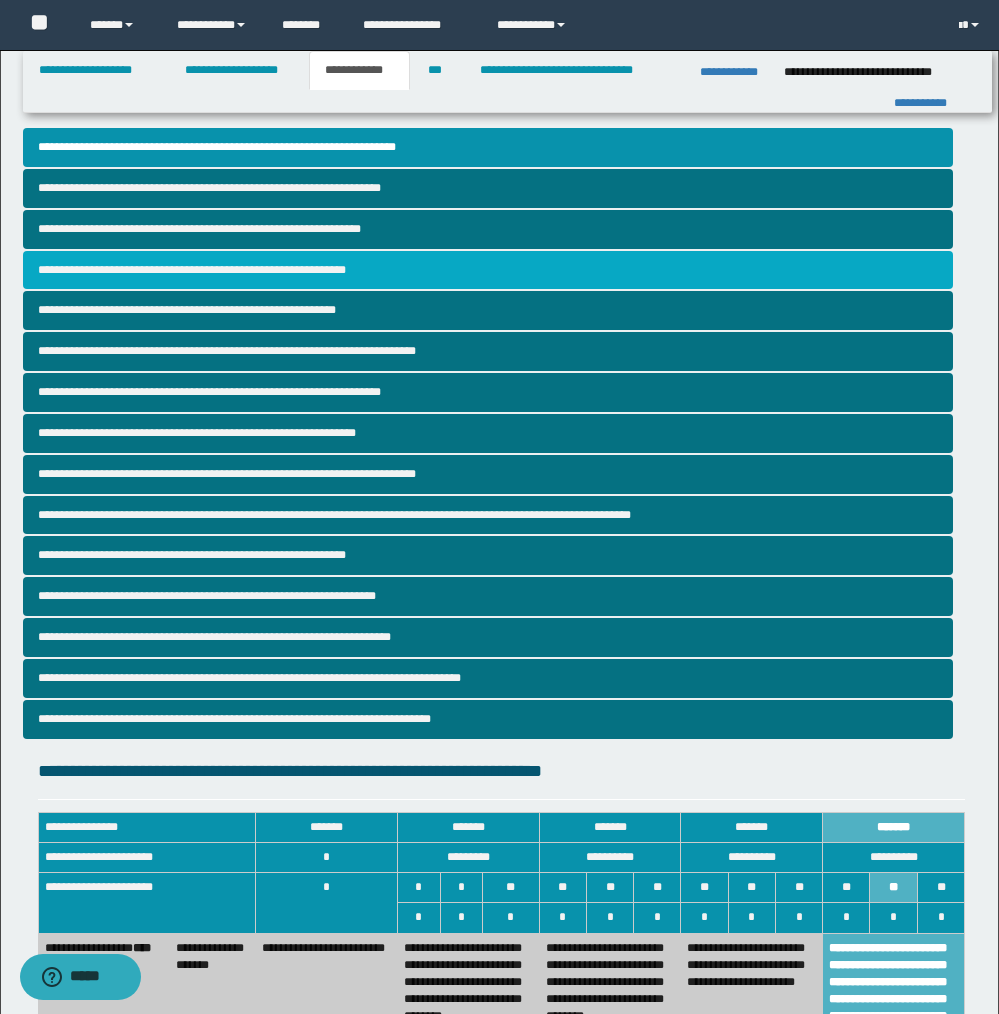 click on "**********" at bounding box center [488, 270] 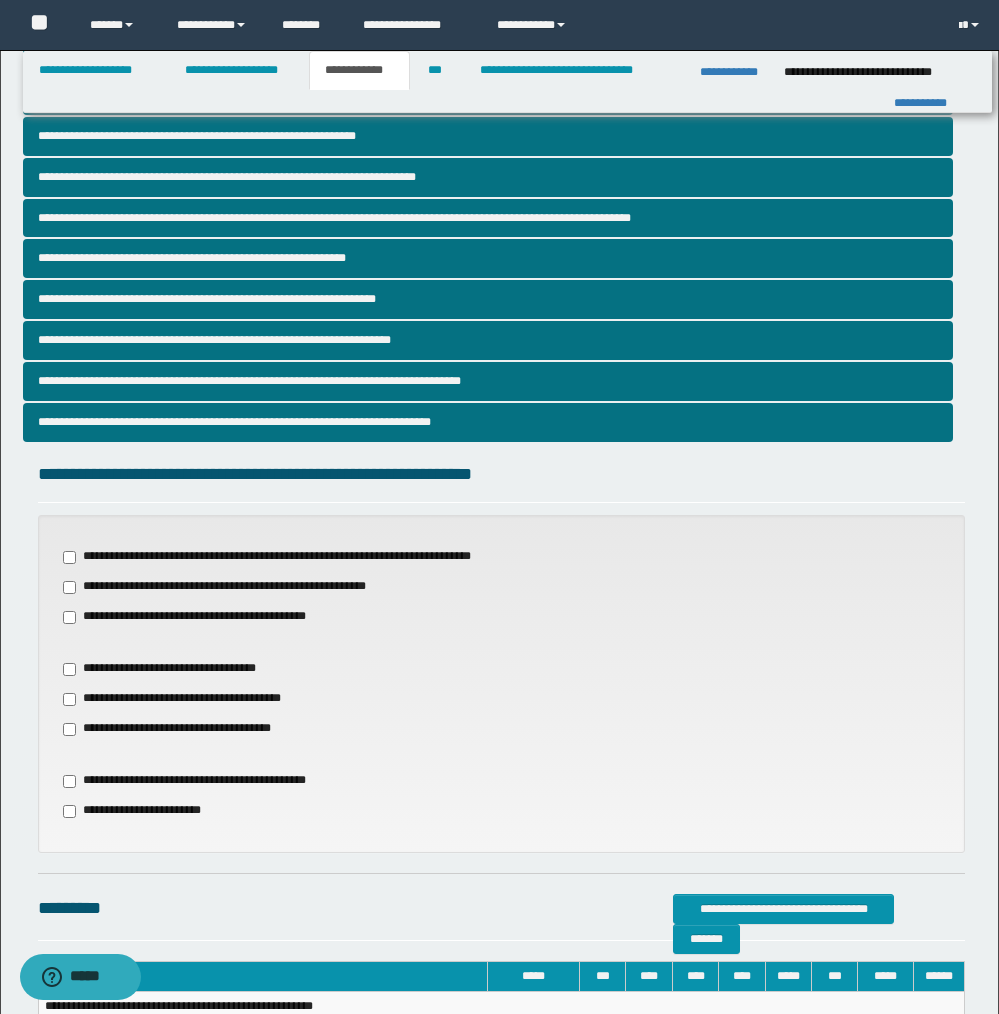 scroll, scrollTop: 299, scrollLeft: 0, axis: vertical 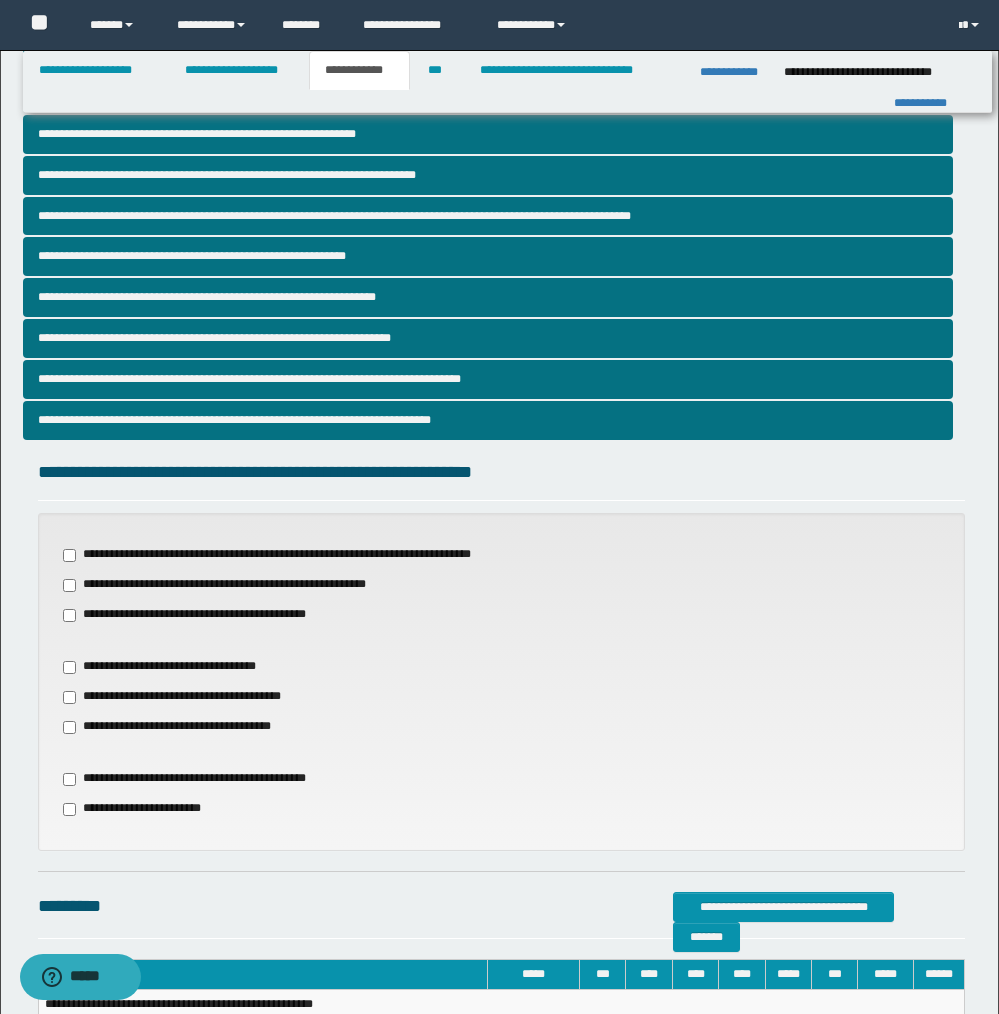 click on "**********" at bounding box center [185, 727] 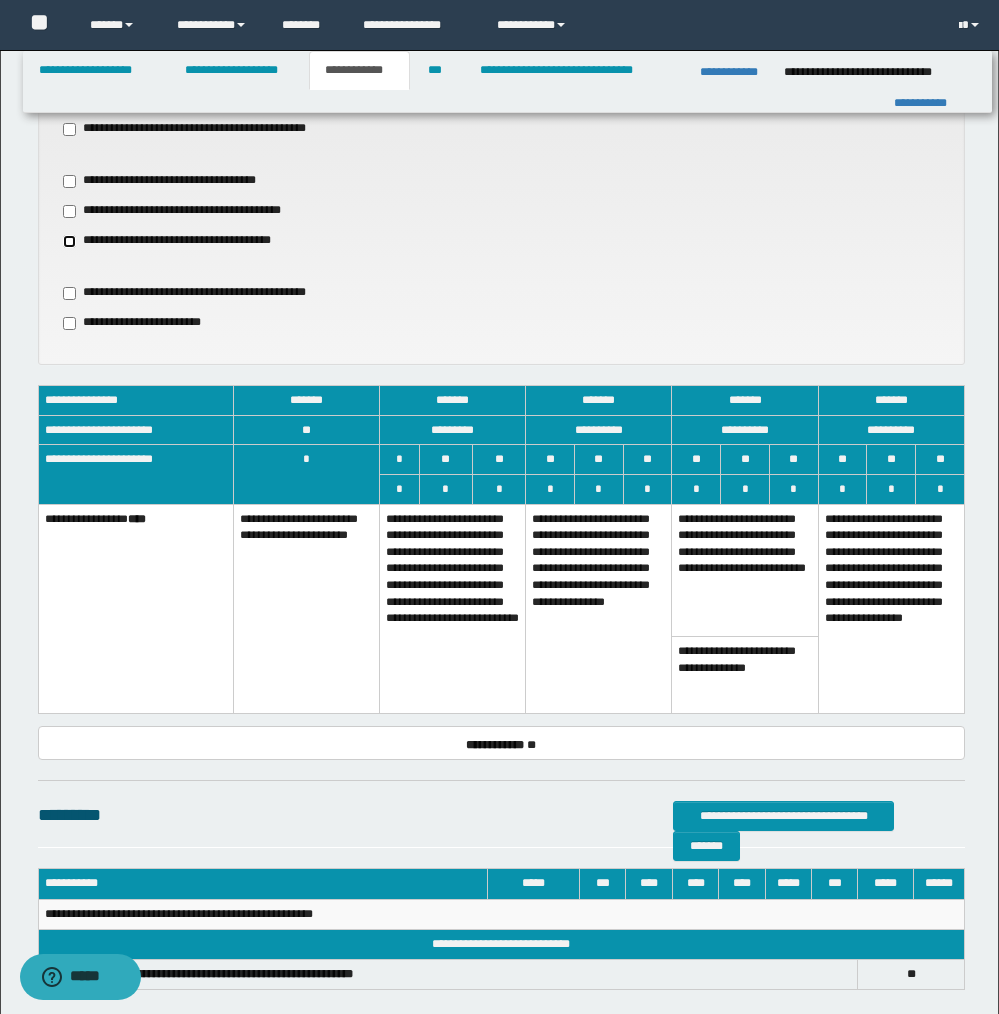 scroll, scrollTop: 823, scrollLeft: 0, axis: vertical 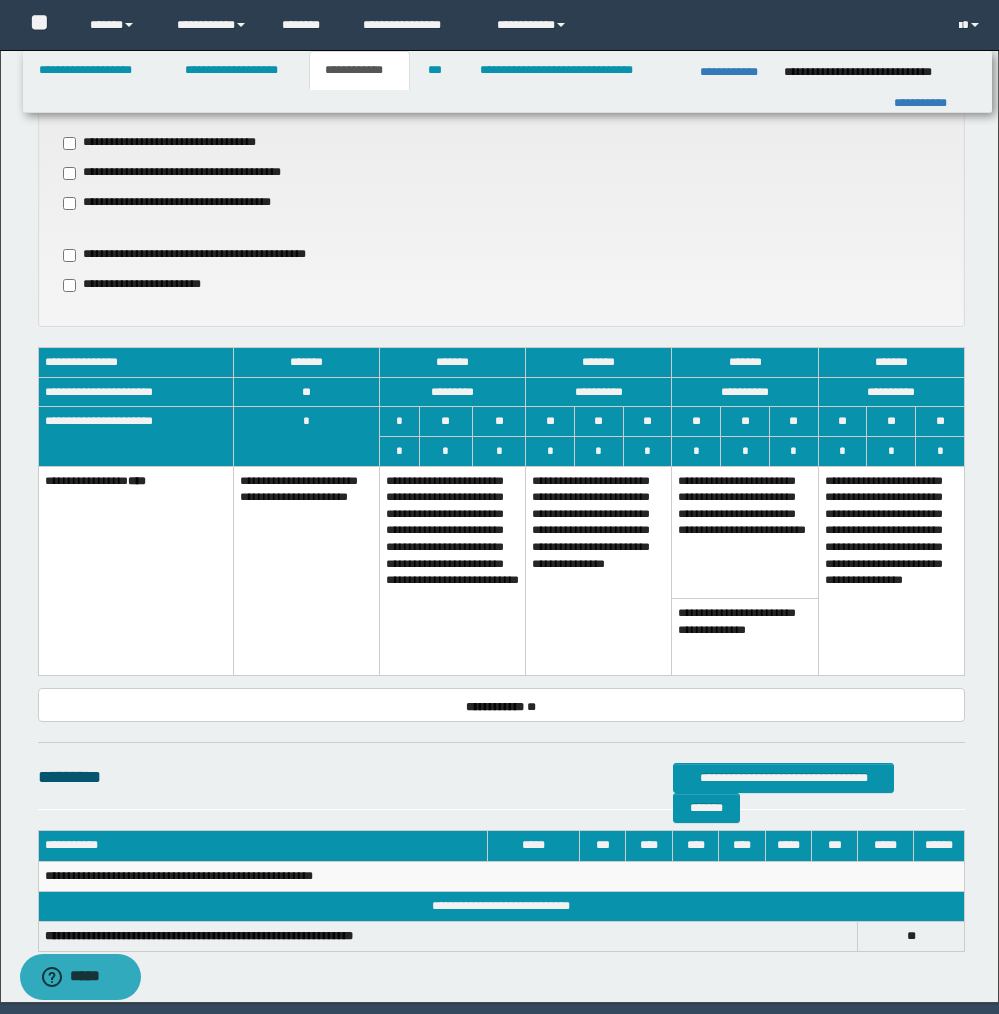 click on "**********" at bounding box center (452, 571) 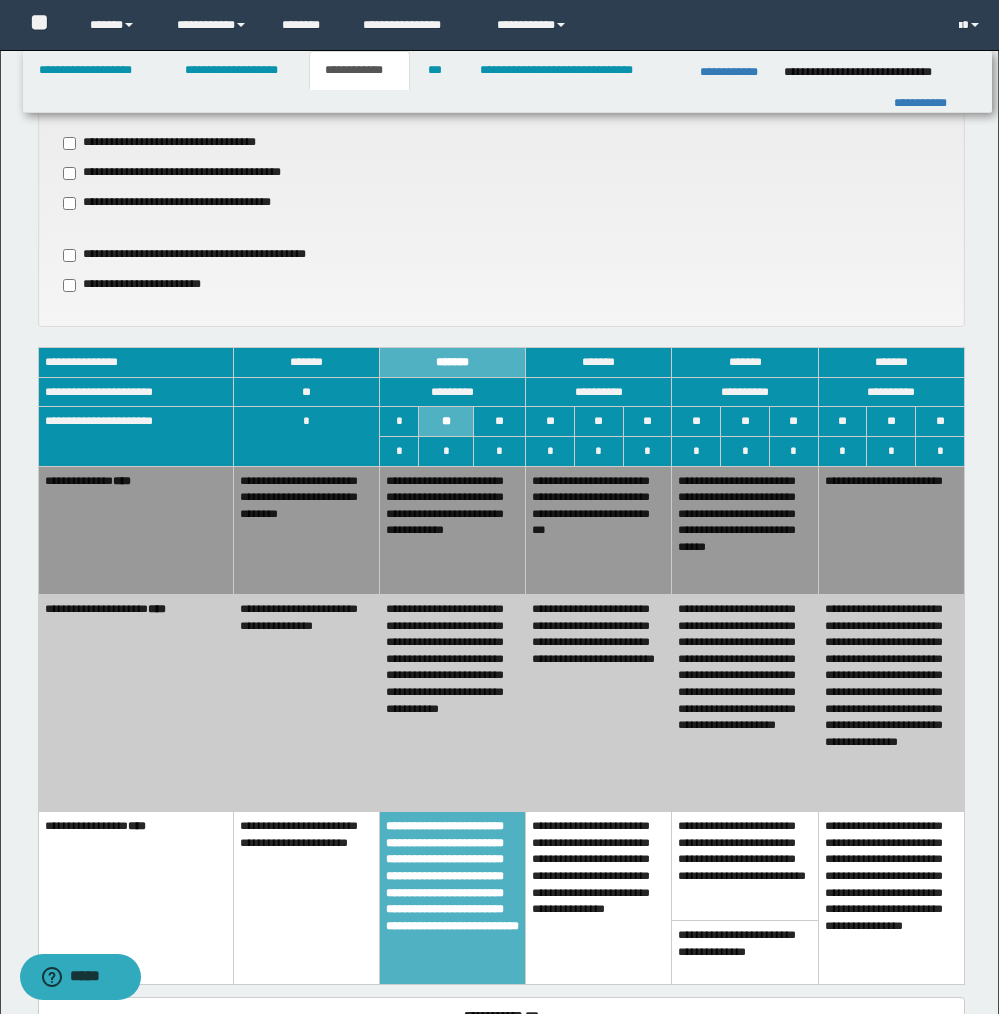 click on "**********" at bounding box center [599, 702] 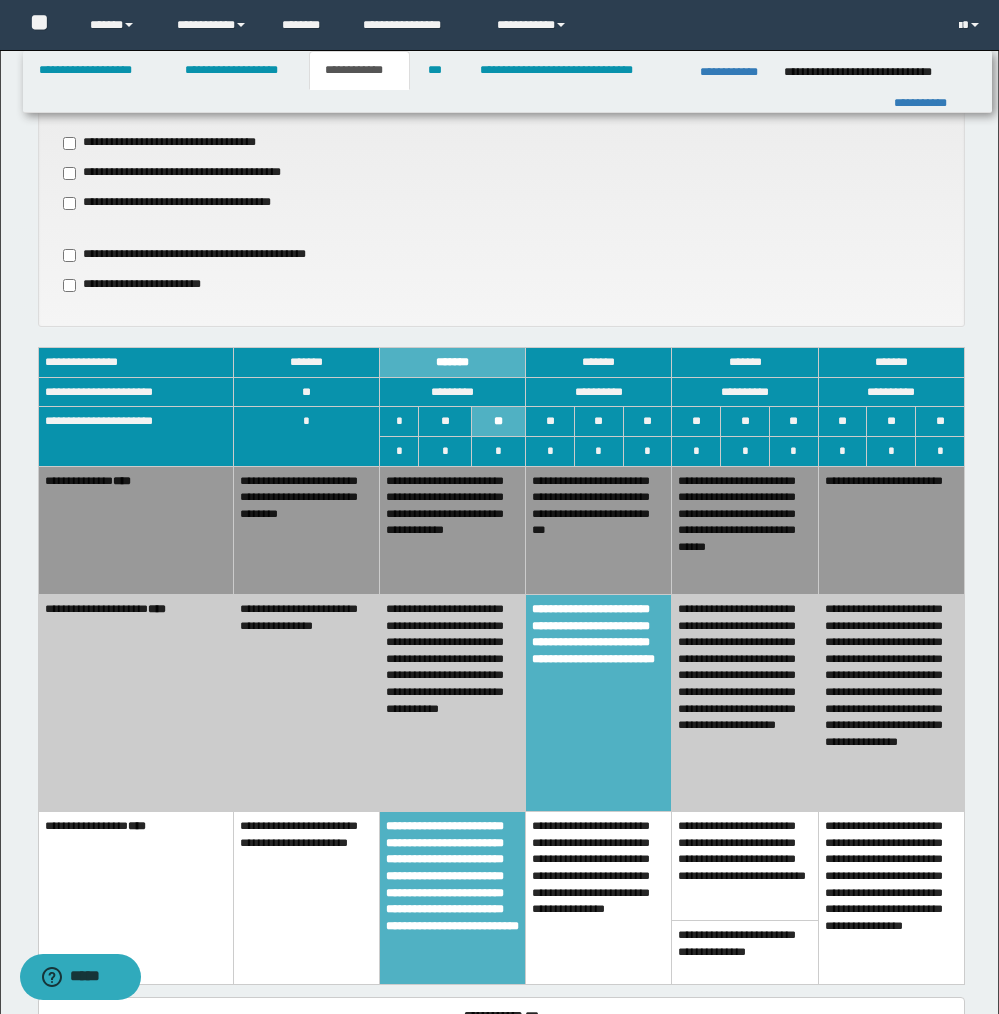 click on "**********" at bounding box center (452, 702) 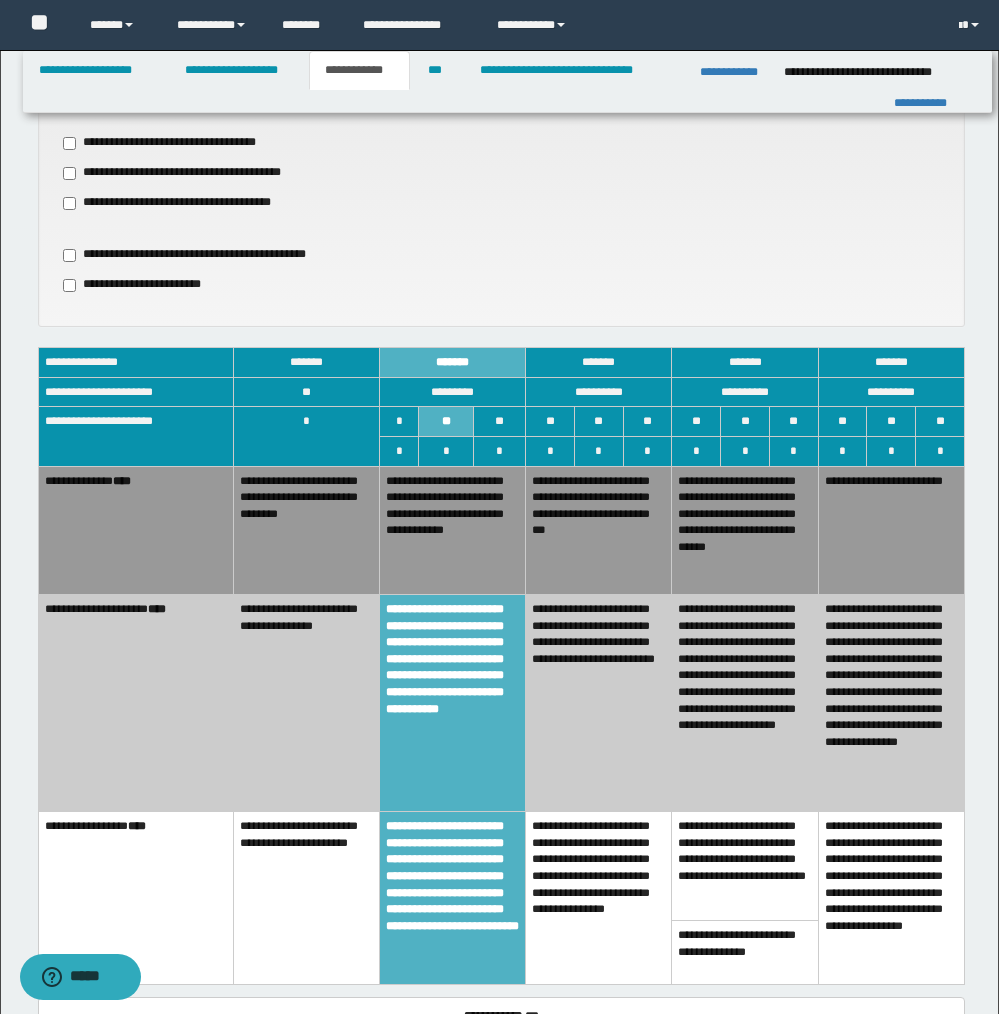 click on "**********" at bounding box center (452, 530) 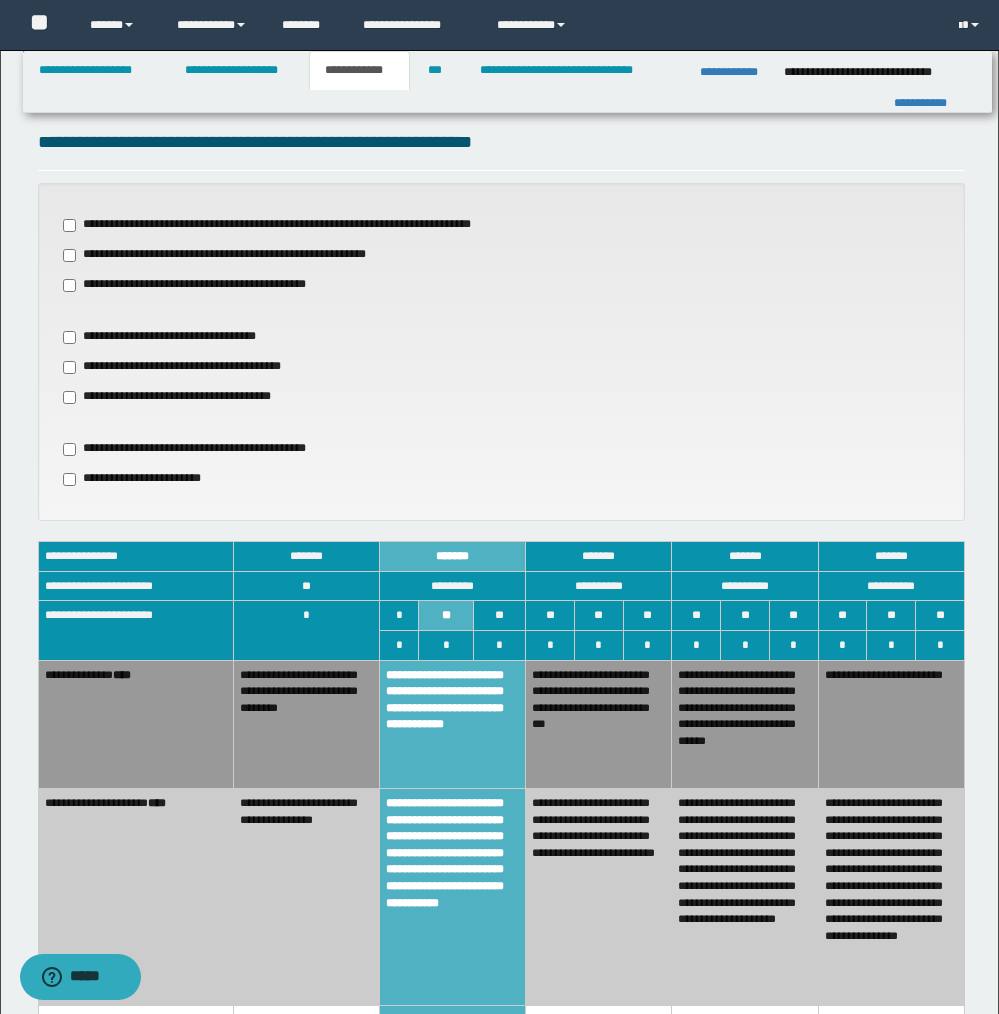 scroll, scrollTop: 615, scrollLeft: 0, axis: vertical 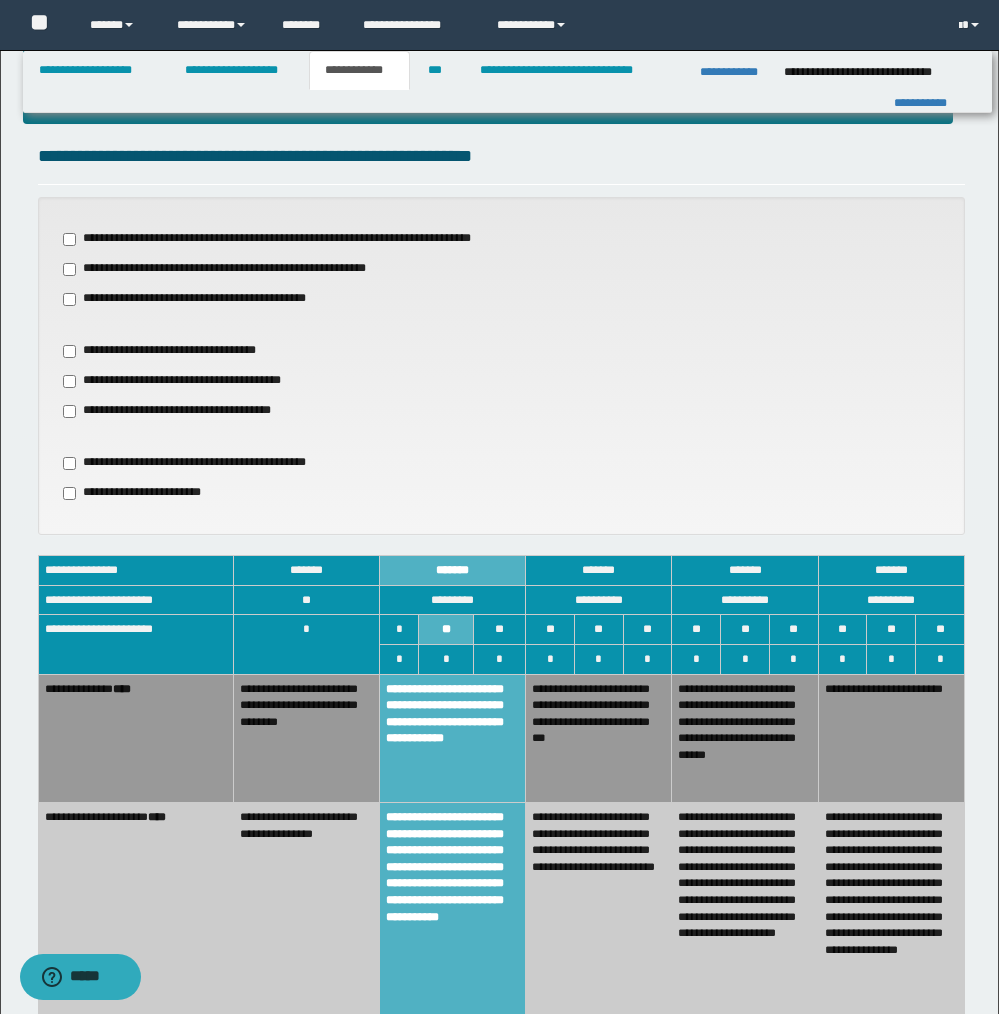 click on "**********" at bounding box center [199, 463] 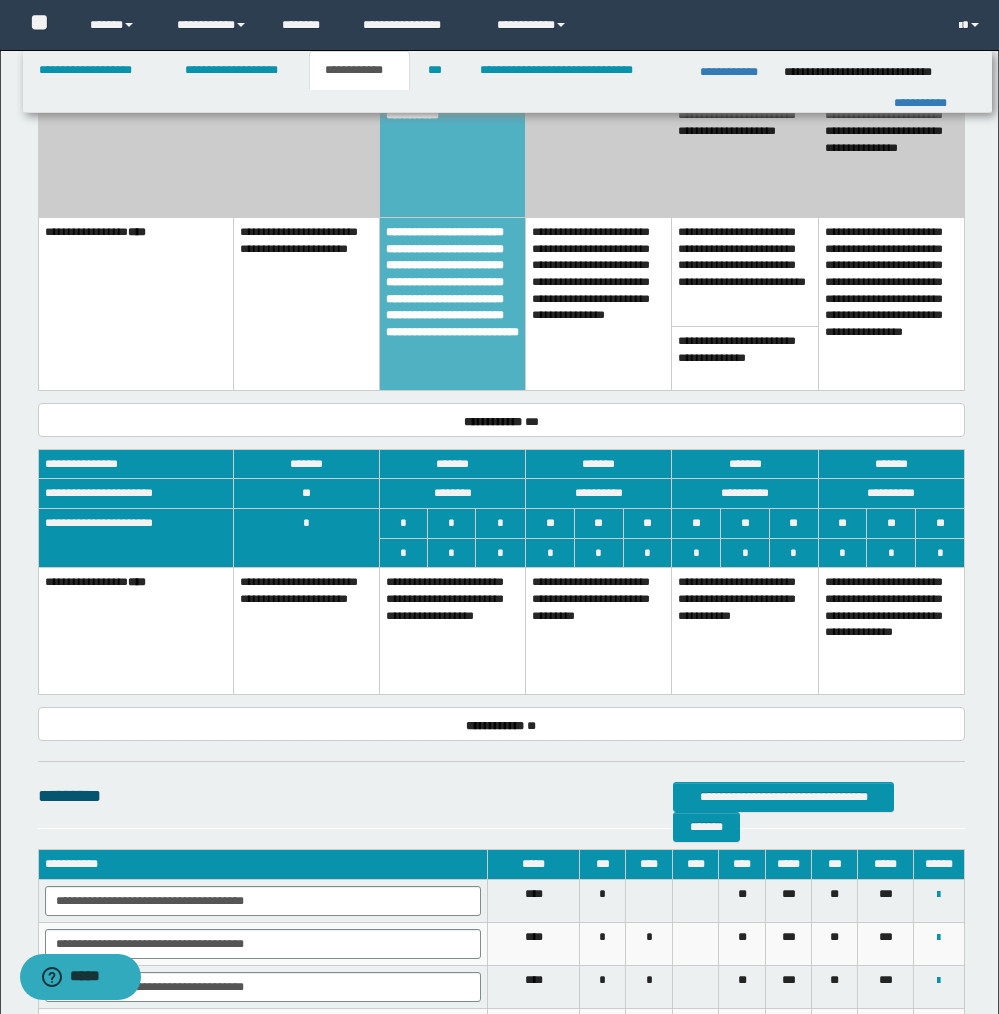 scroll, scrollTop: 1644, scrollLeft: 0, axis: vertical 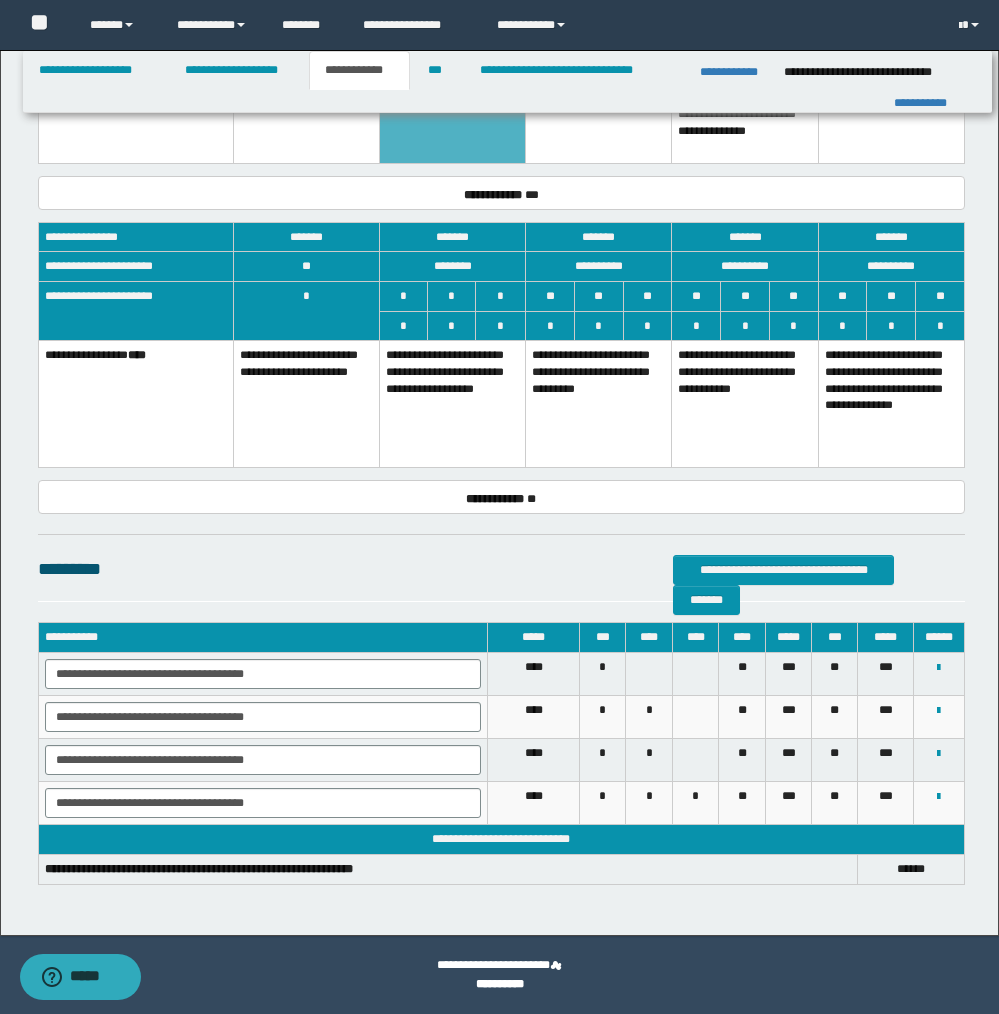 click on "**********" at bounding box center (452, 404) 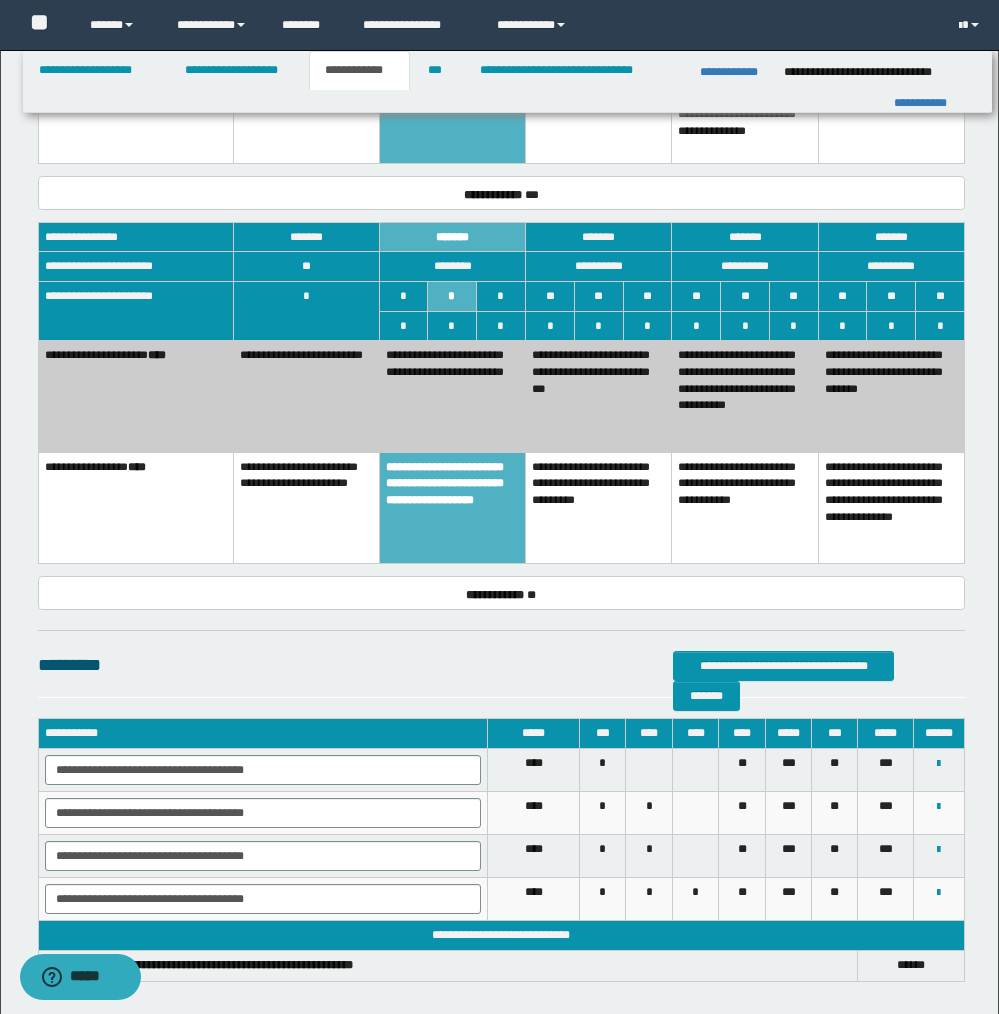 click on "**********" at bounding box center [452, 396] 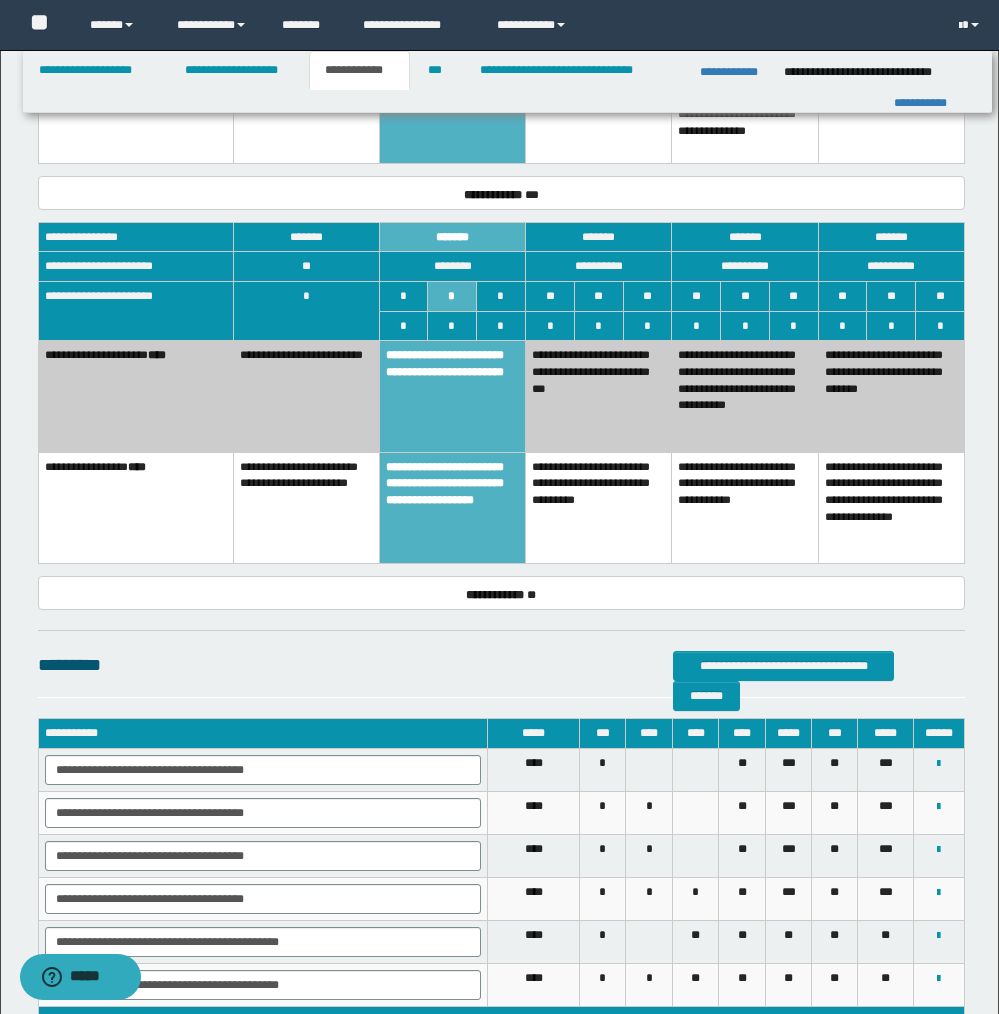 scroll, scrollTop: 1826, scrollLeft: 0, axis: vertical 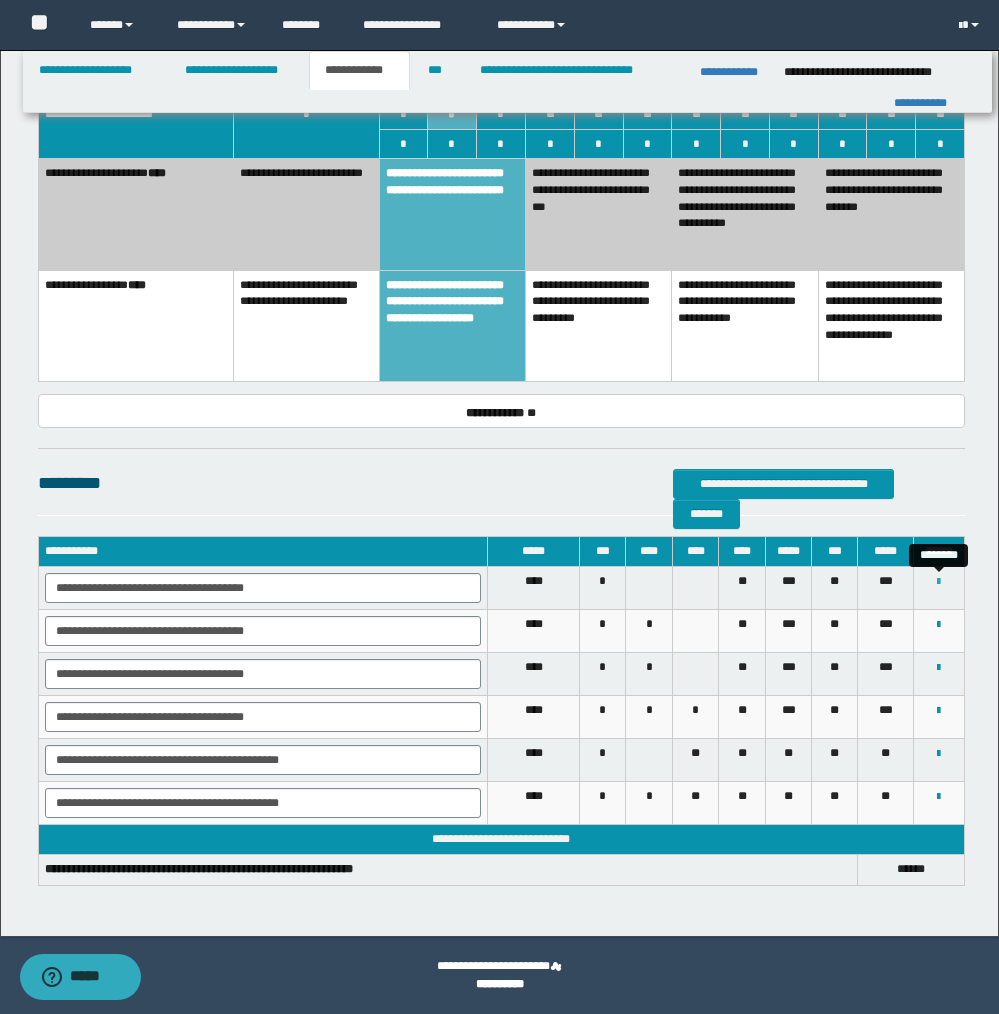 click at bounding box center (938, 582) 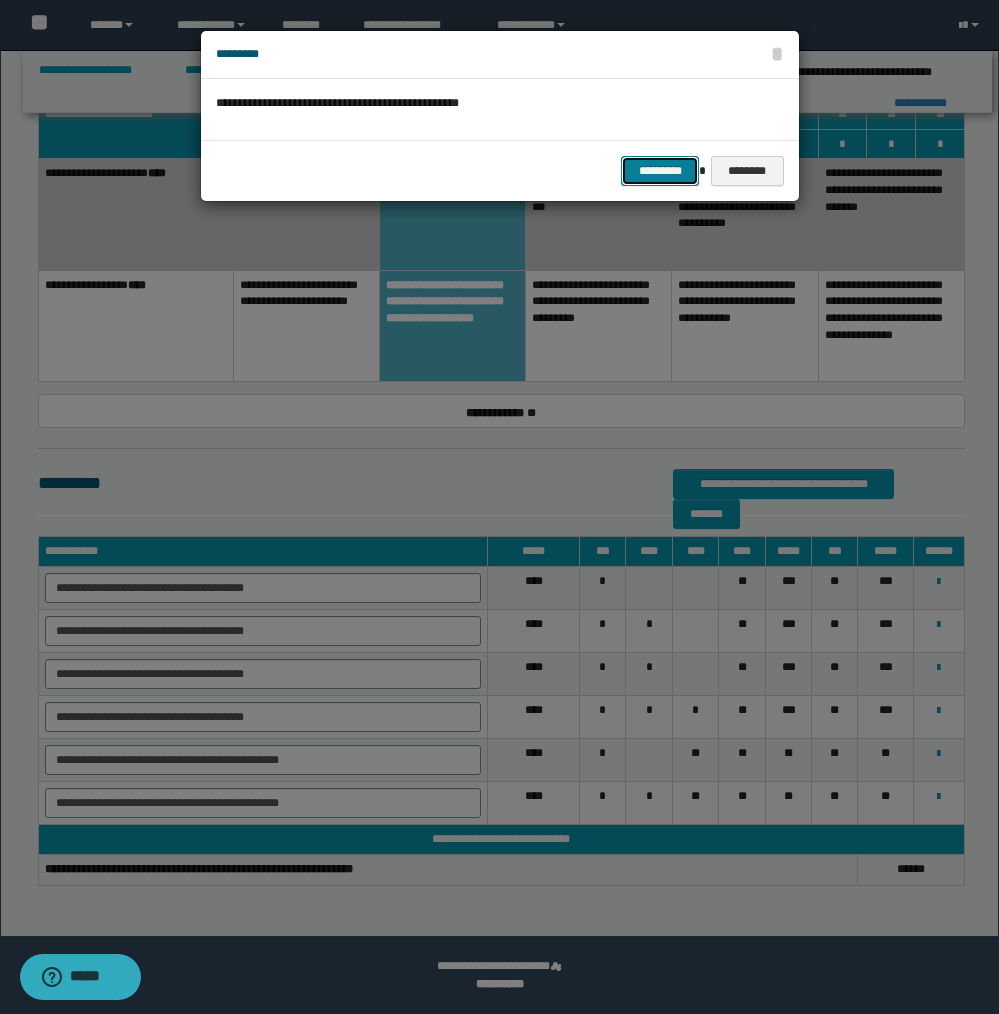 click on "*********" at bounding box center [660, 171] 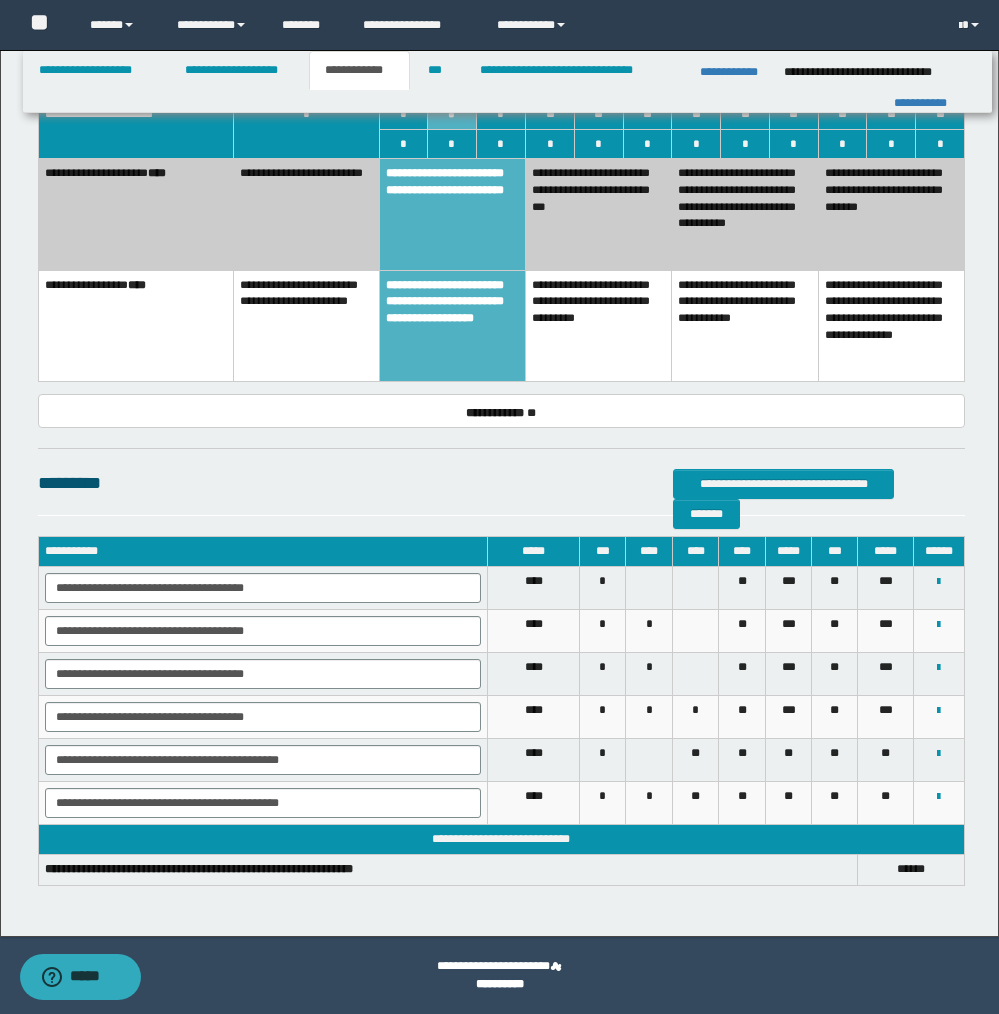 scroll, scrollTop: 1783, scrollLeft: 0, axis: vertical 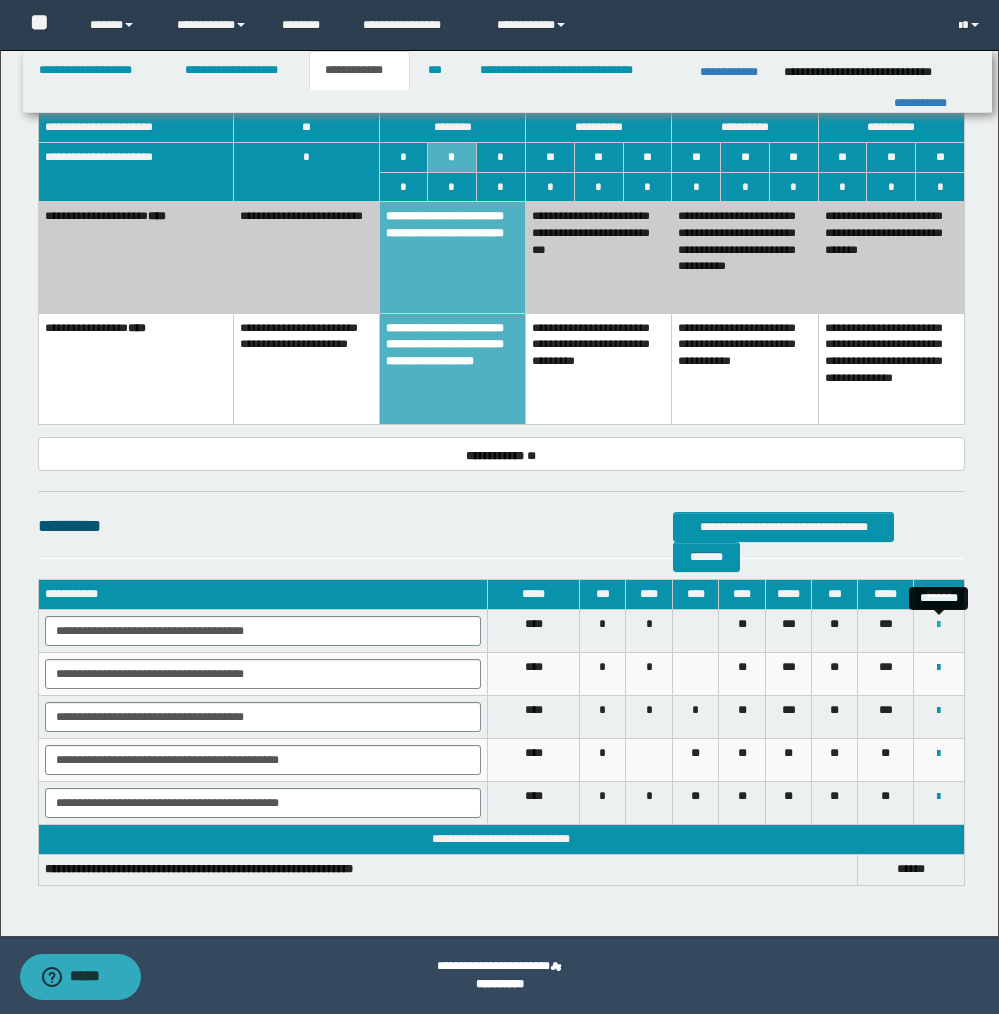 click at bounding box center [938, 625] 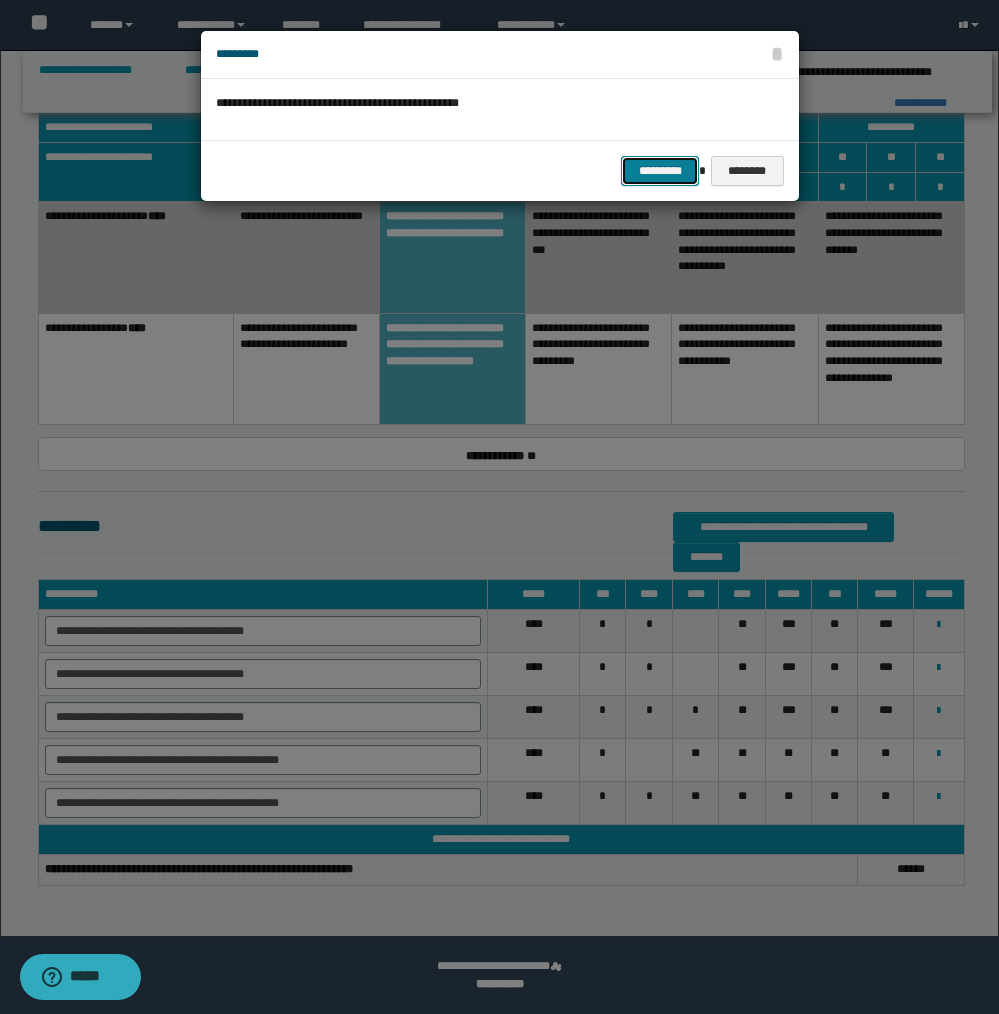 click on "*********" at bounding box center (660, 171) 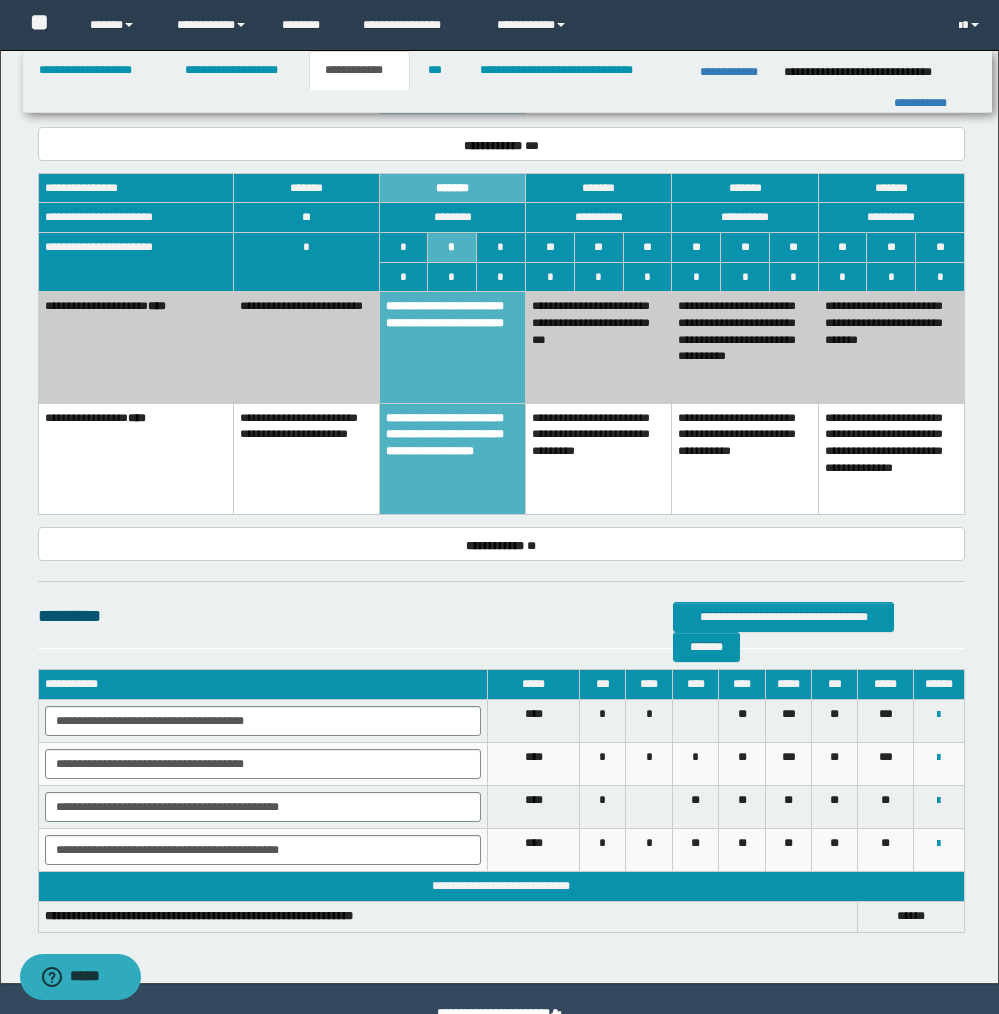 scroll, scrollTop: 1740, scrollLeft: 0, axis: vertical 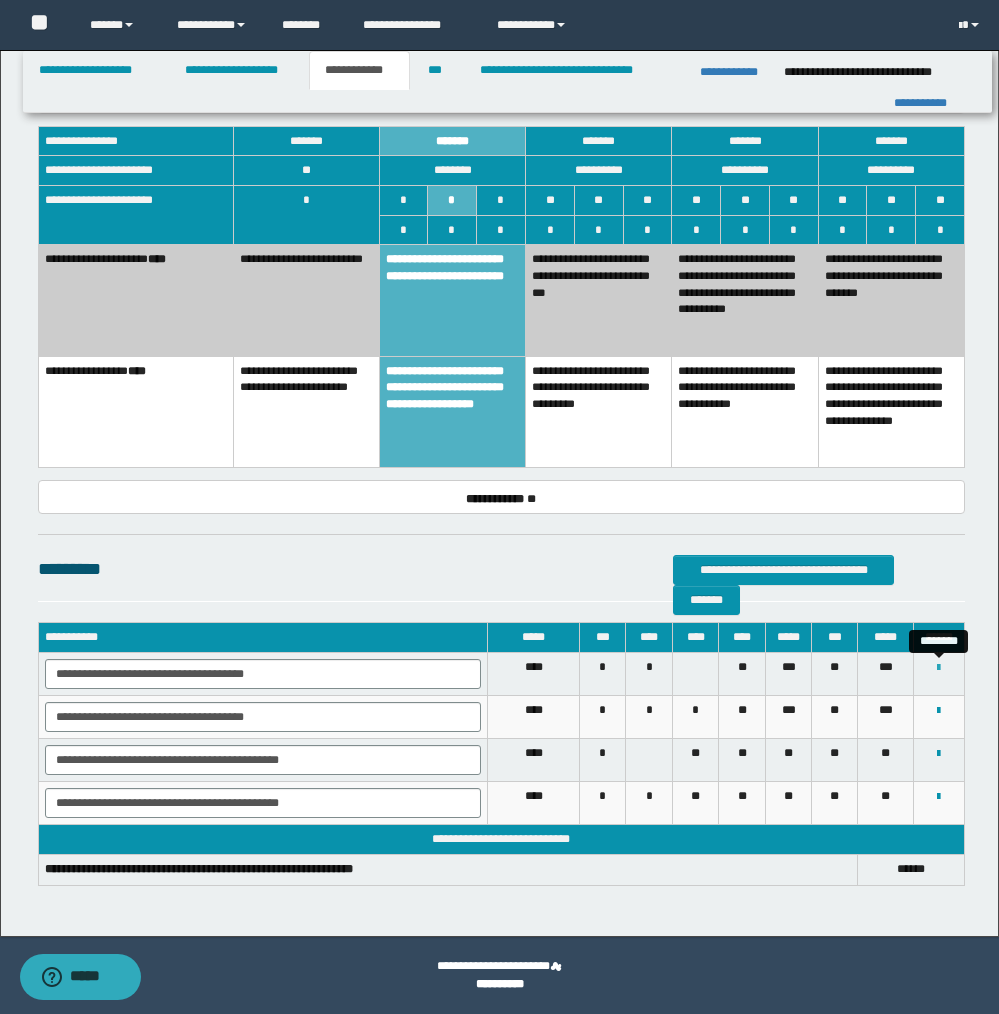 click at bounding box center [938, 668] 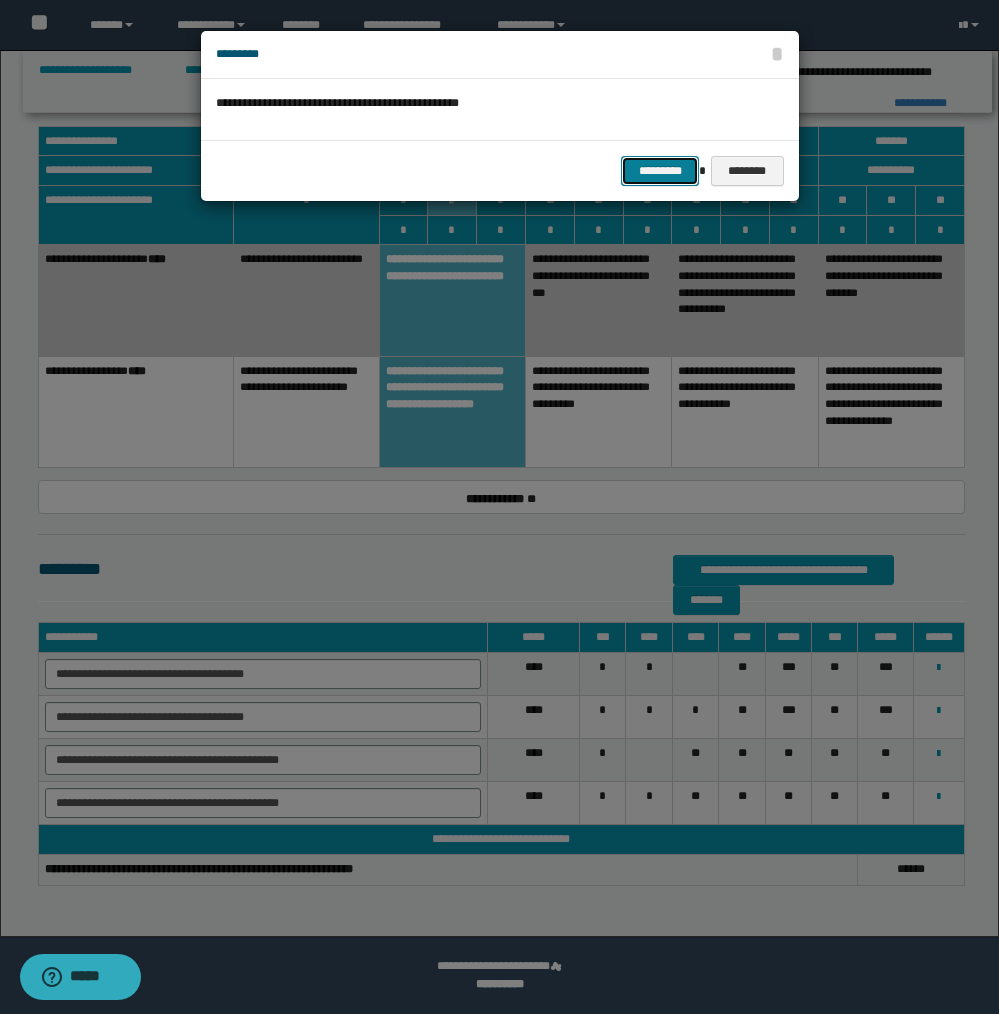 click on "*********" at bounding box center [660, 171] 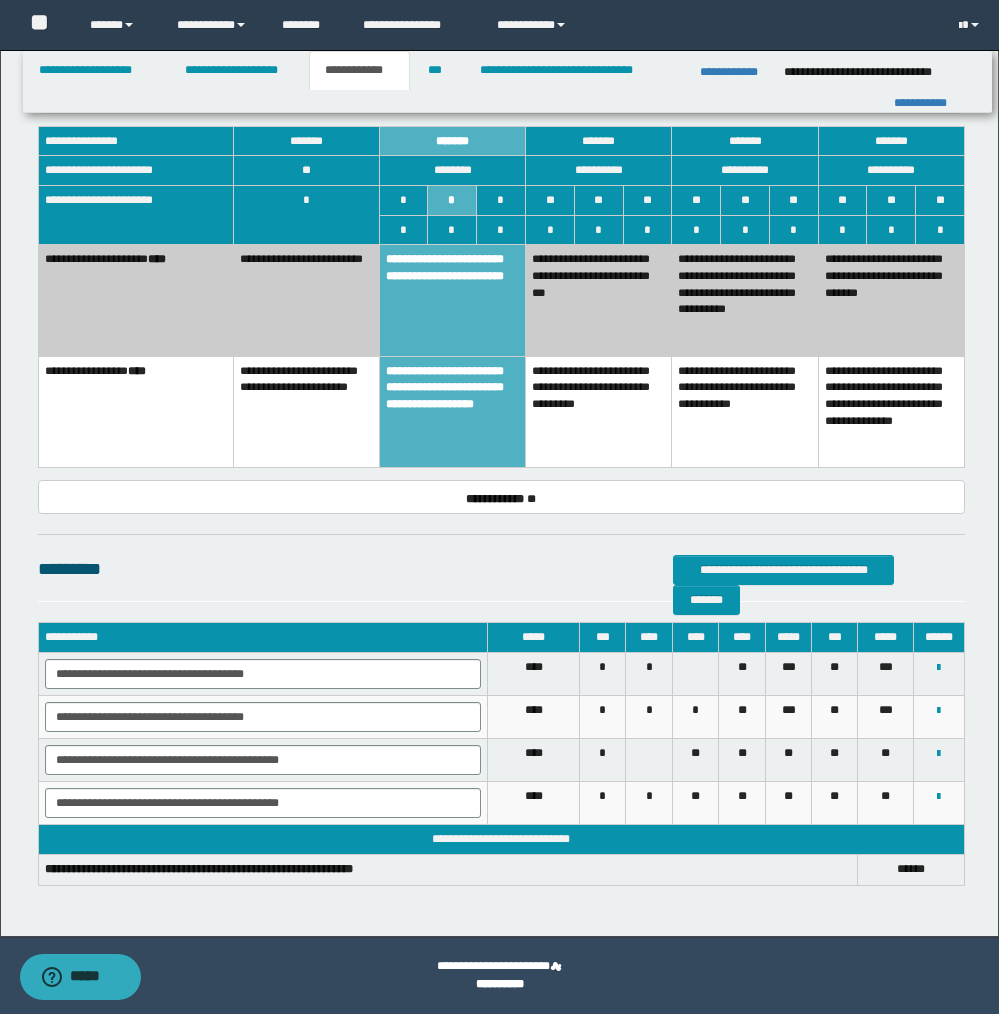 scroll, scrollTop: 1697, scrollLeft: 0, axis: vertical 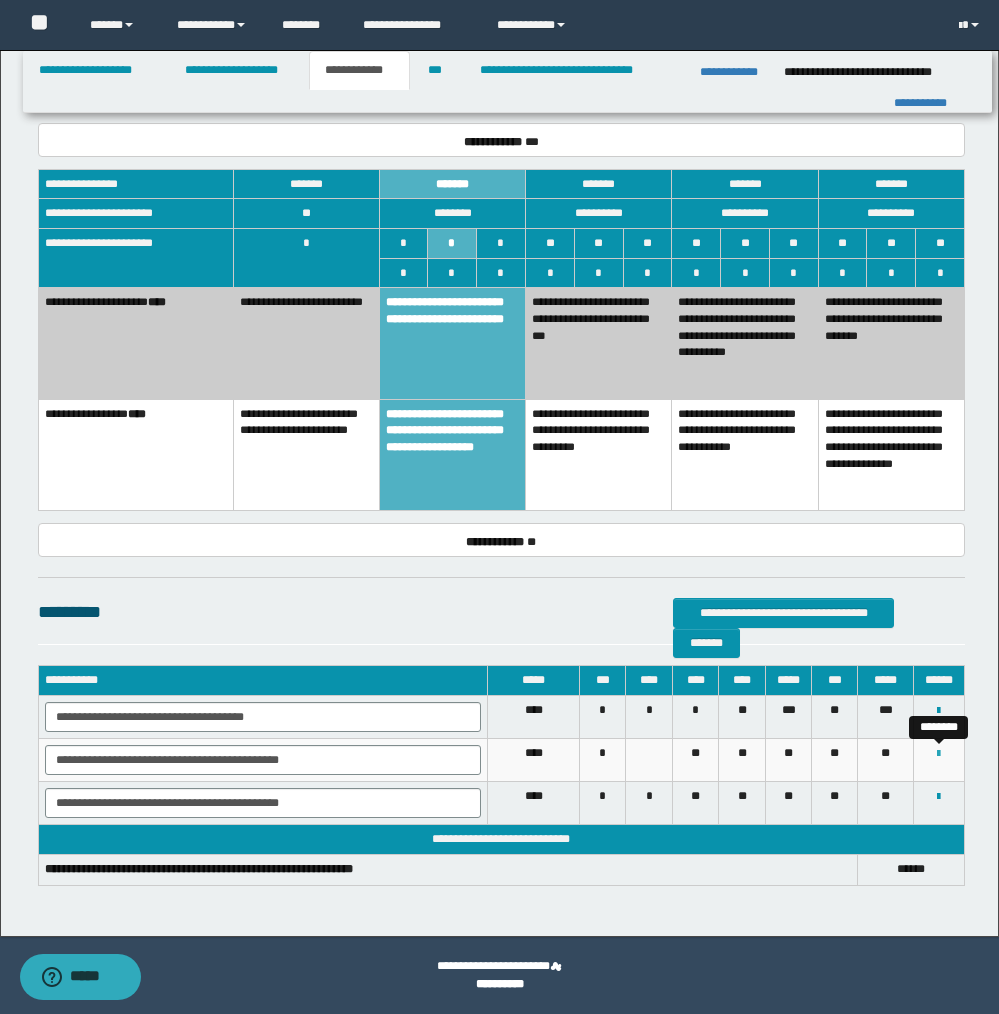 click at bounding box center [938, 754] 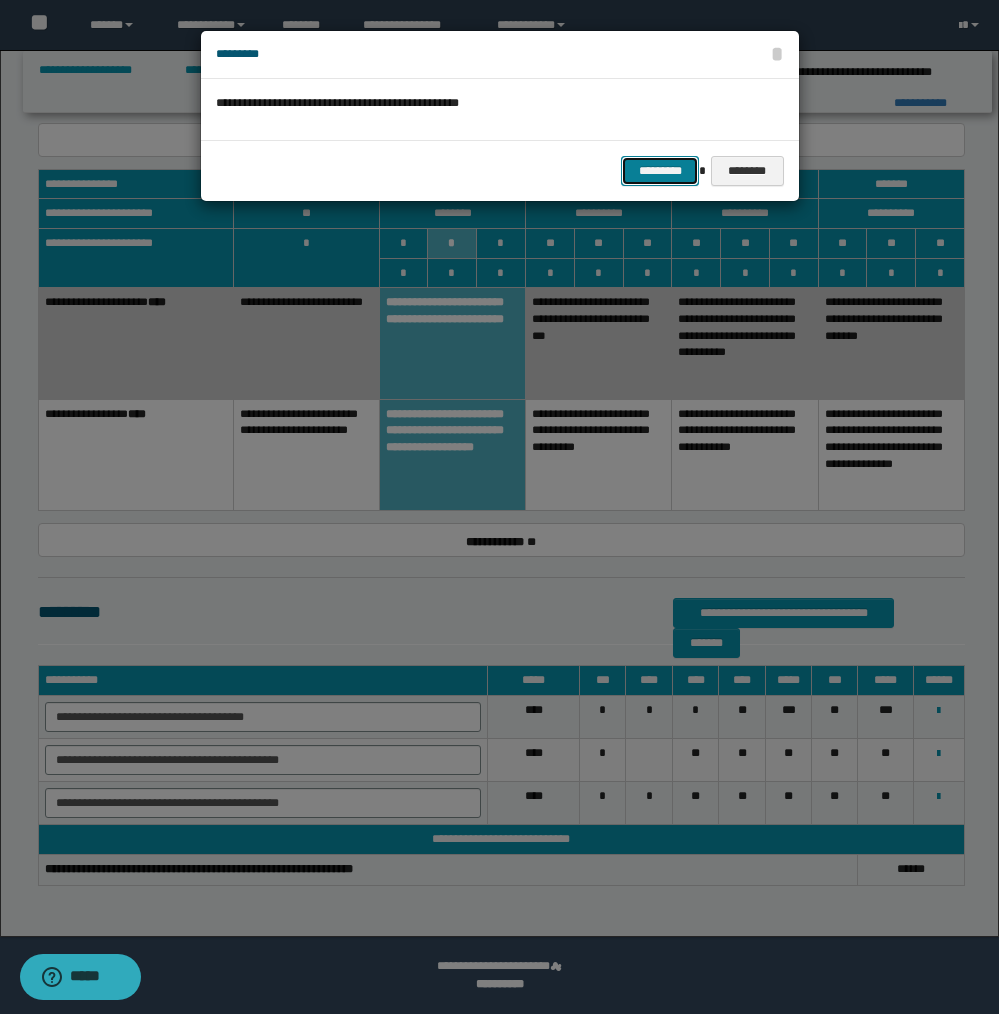 click on "*********" at bounding box center (660, 171) 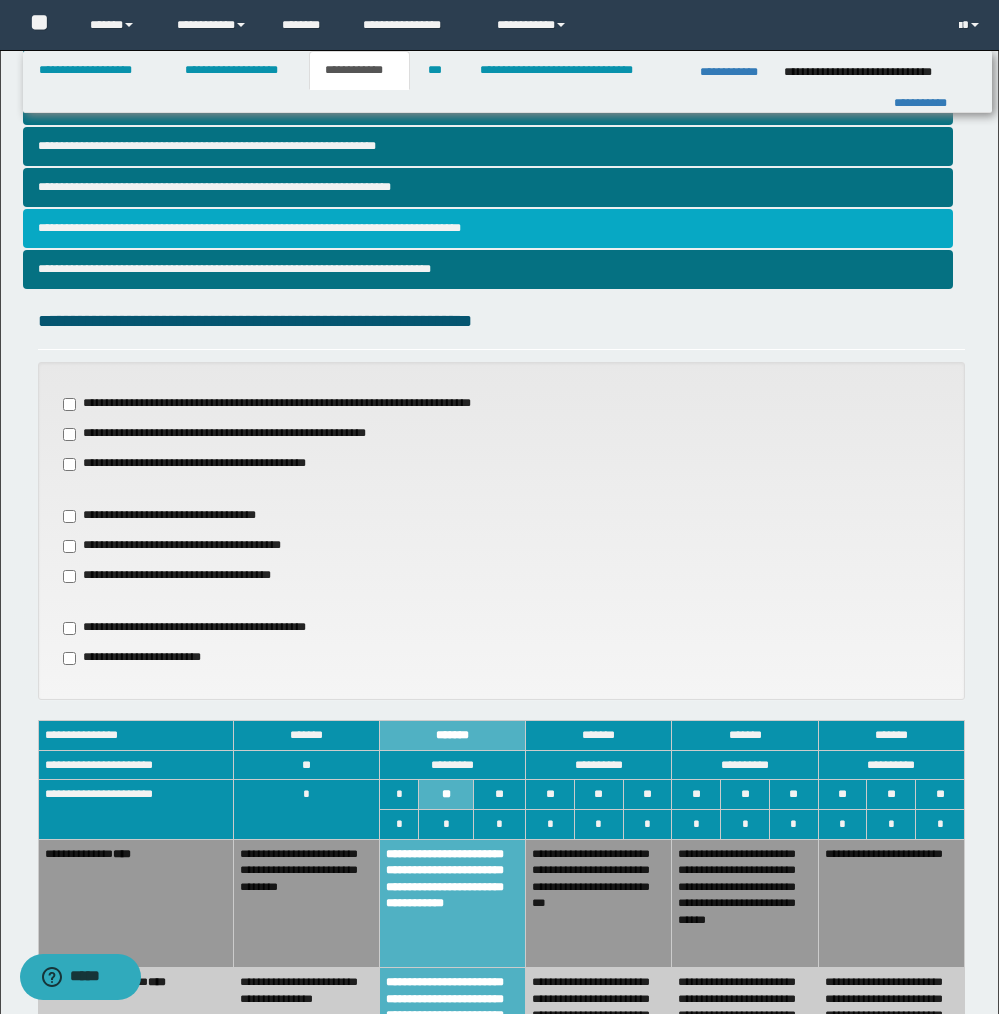 scroll, scrollTop: 453, scrollLeft: 0, axis: vertical 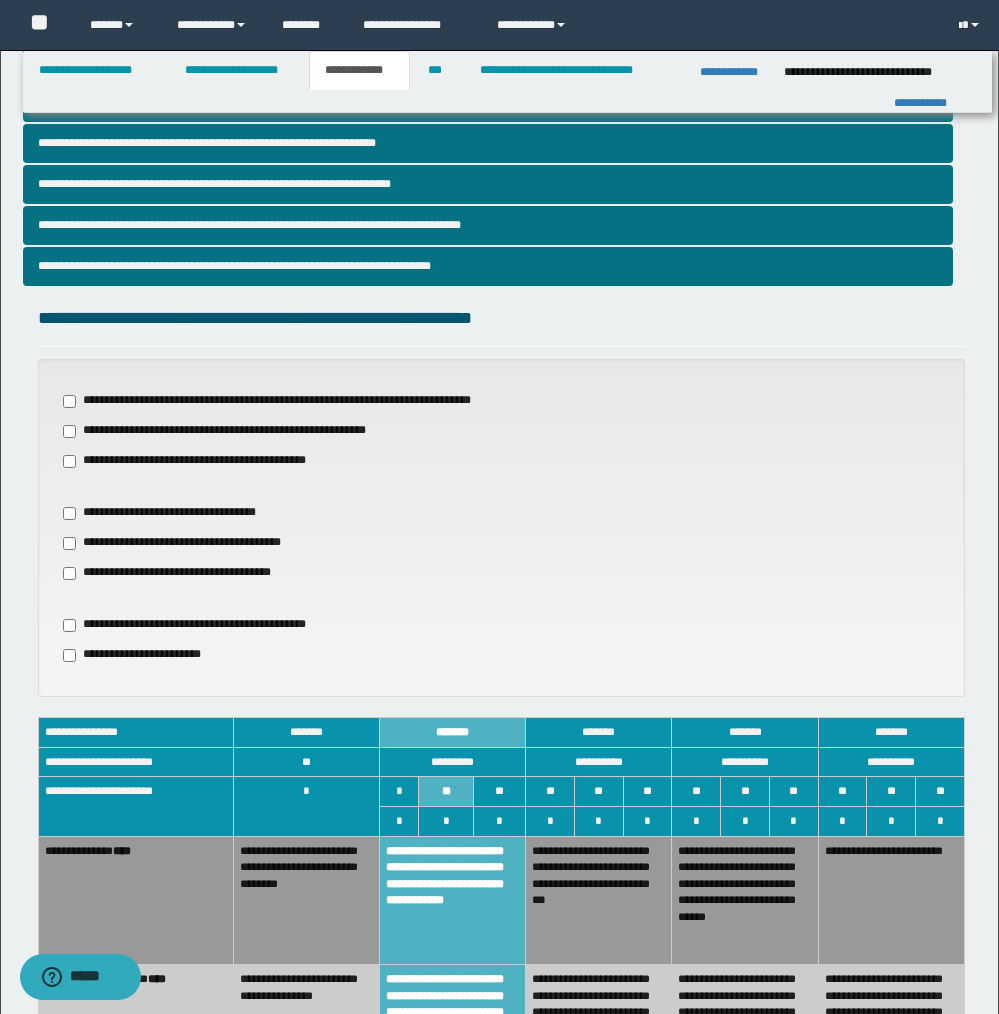 click on "**********" at bounding box center (172, 513) 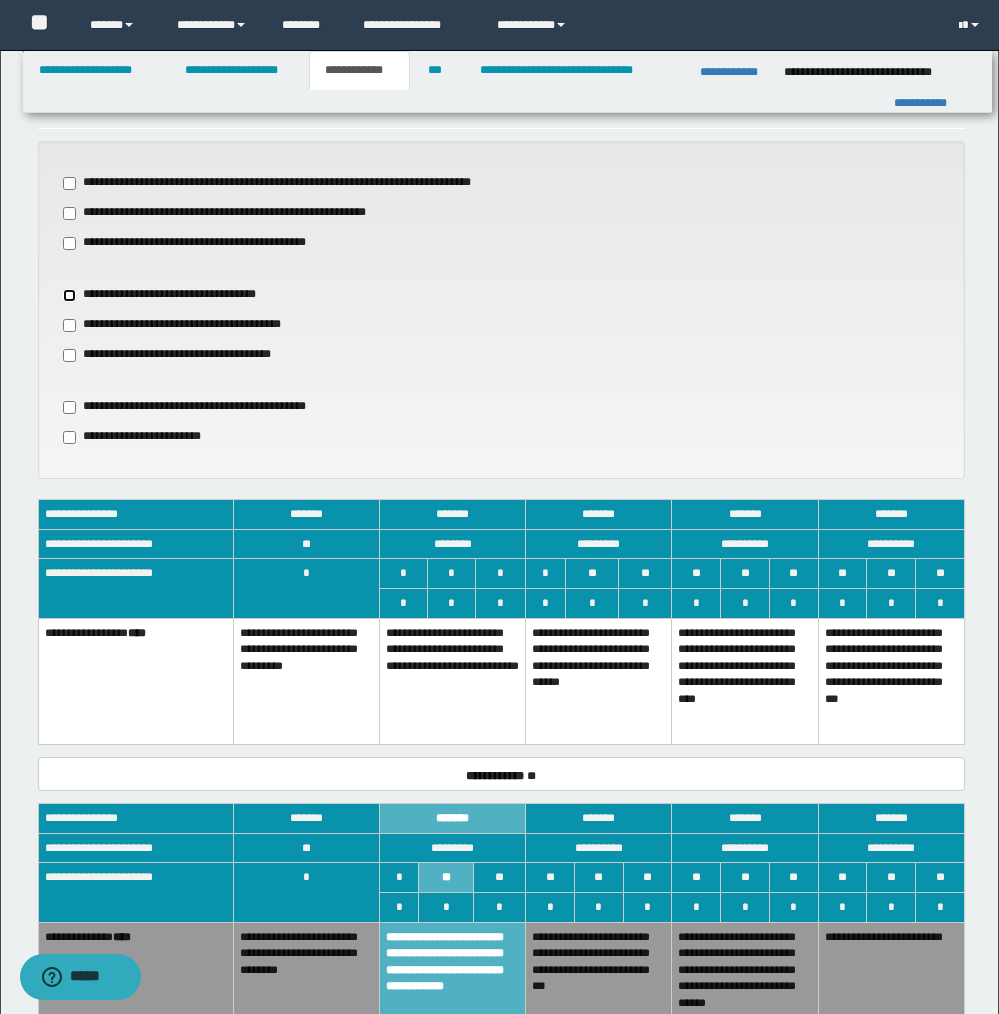 scroll, scrollTop: 675, scrollLeft: 0, axis: vertical 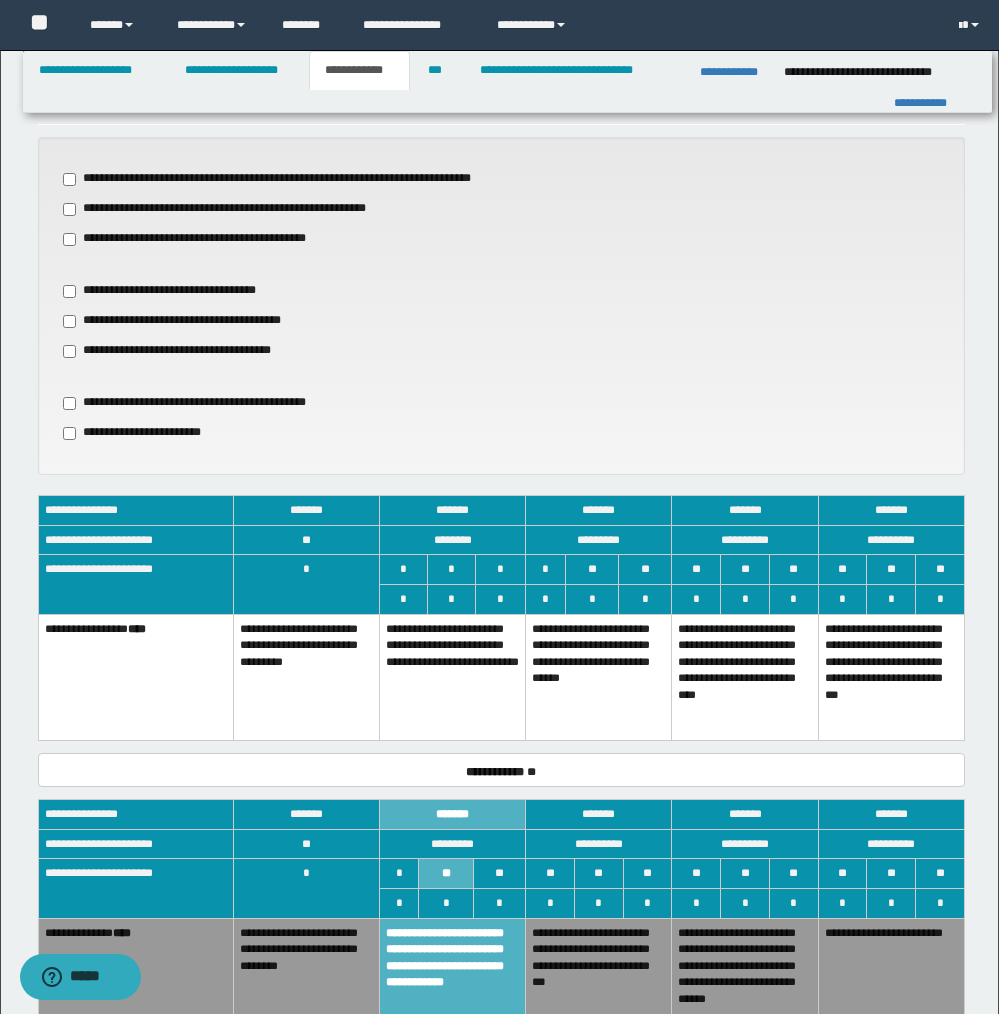 click on "**********" at bounding box center (452, 677) 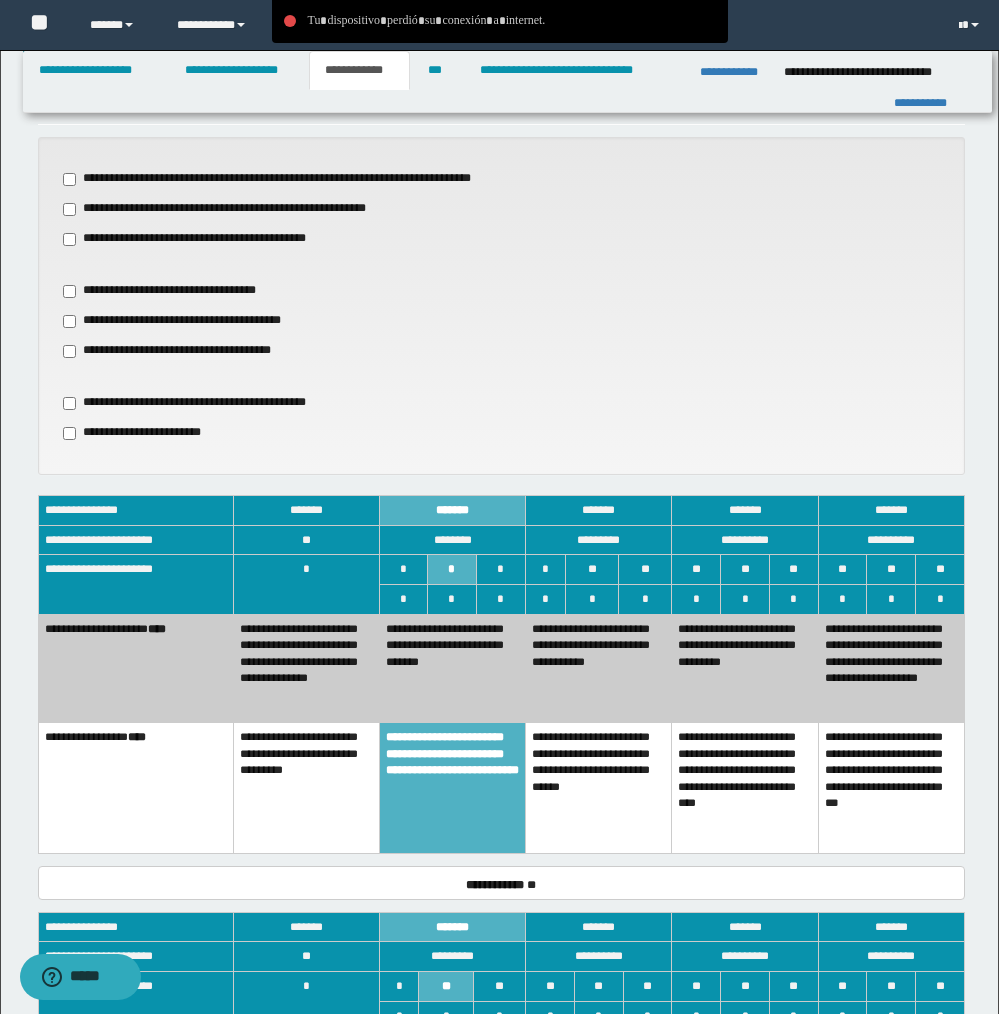 click on "**********" at bounding box center [599, 668] 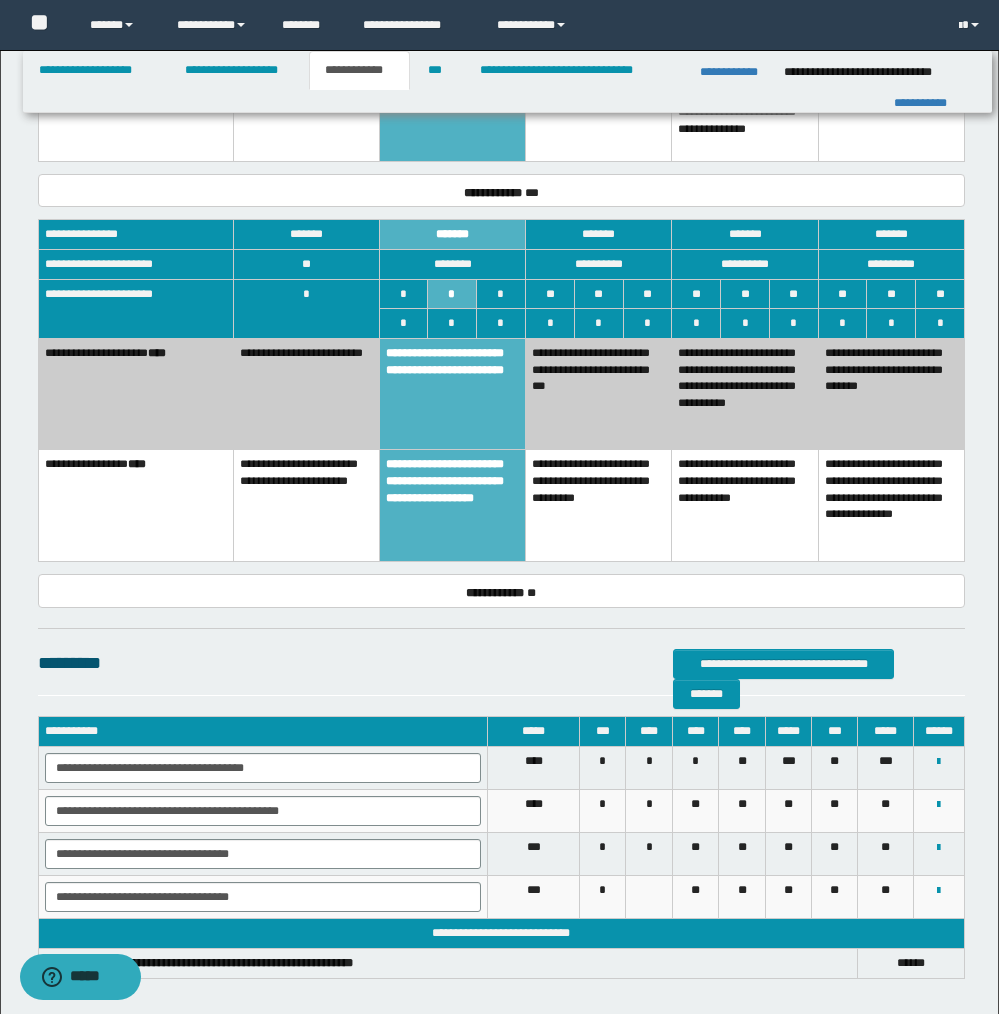 scroll, scrollTop: 2157, scrollLeft: 0, axis: vertical 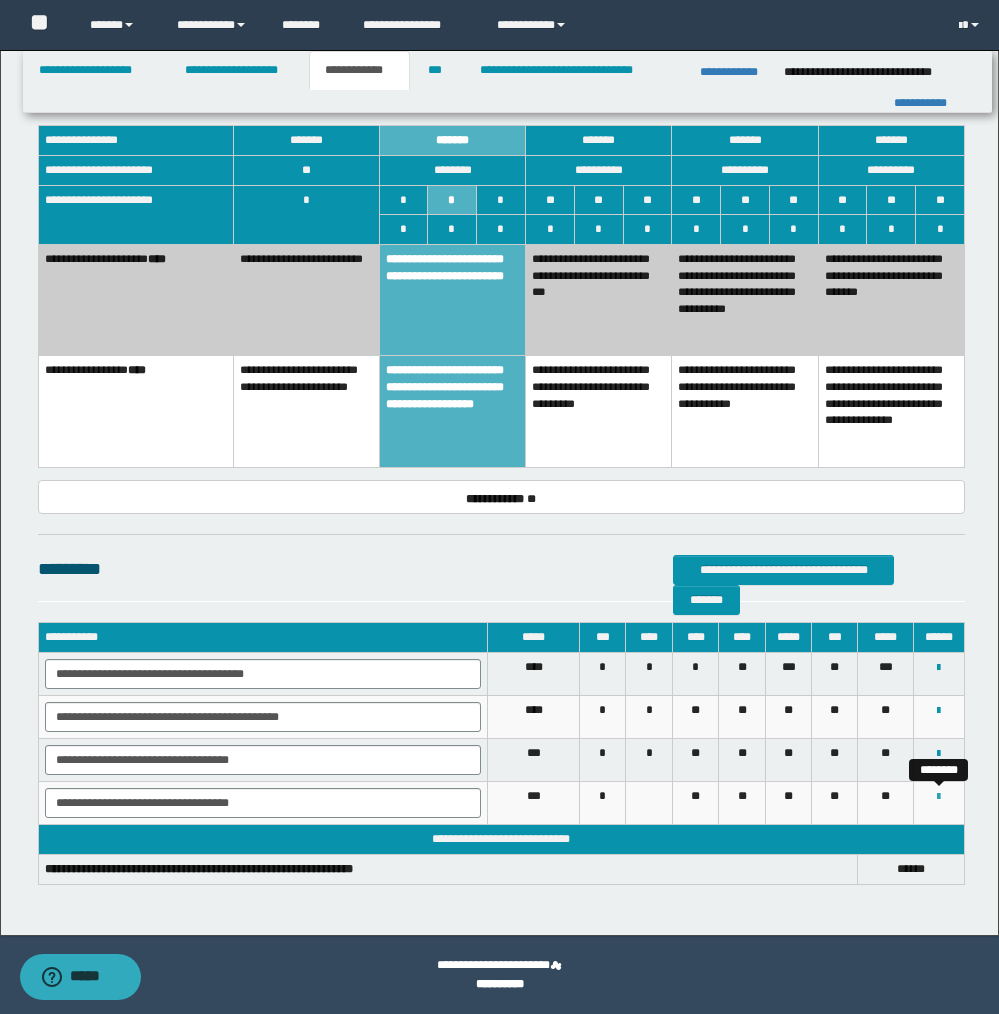 click at bounding box center (938, 797) 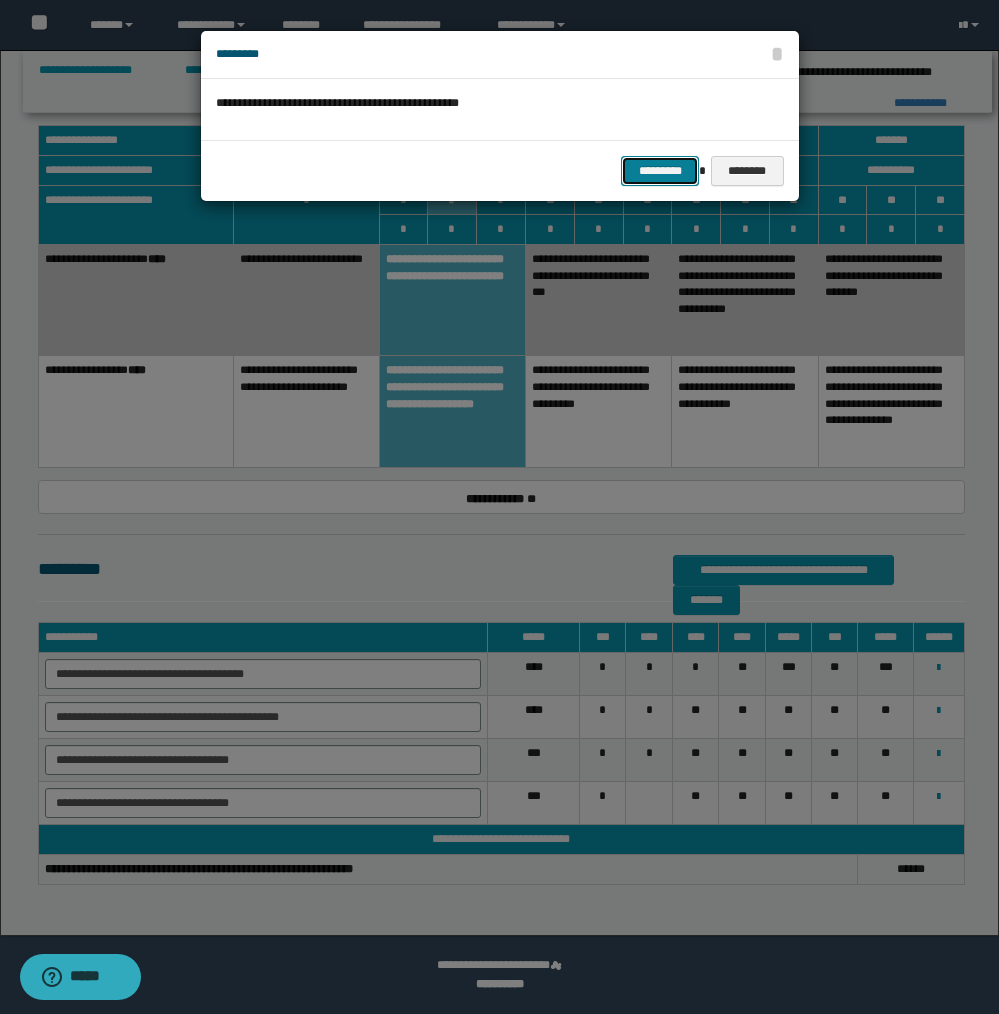 click on "*********" at bounding box center (660, 171) 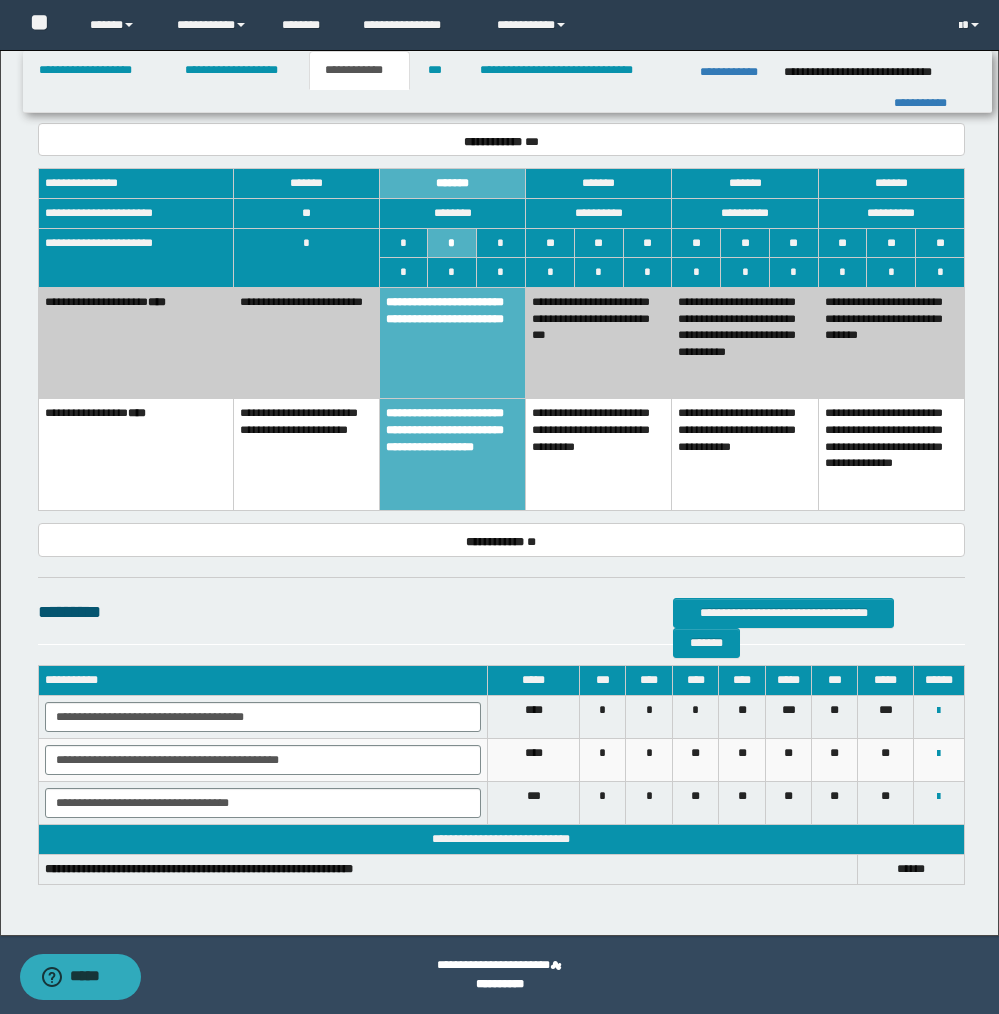 scroll, scrollTop: 2114, scrollLeft: 0, axis: vertical 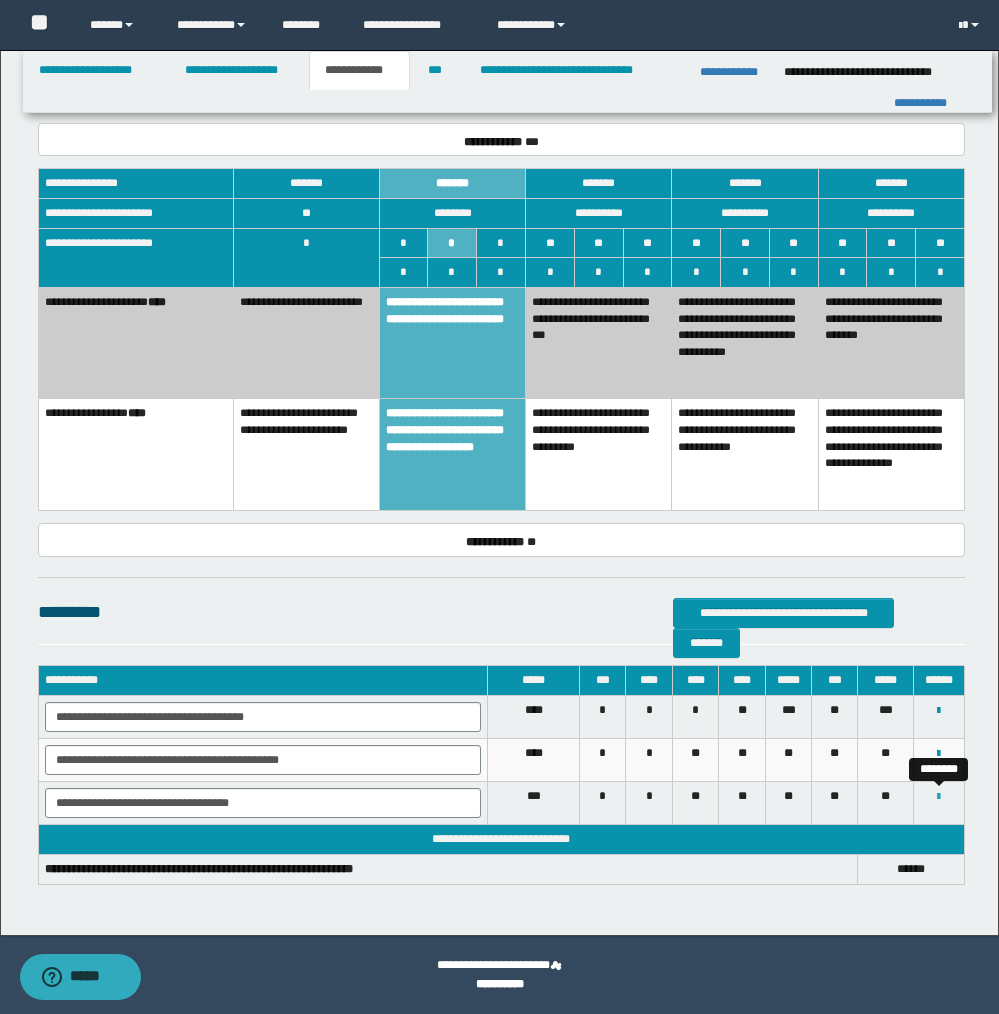 click at bounding box center [938, 797] 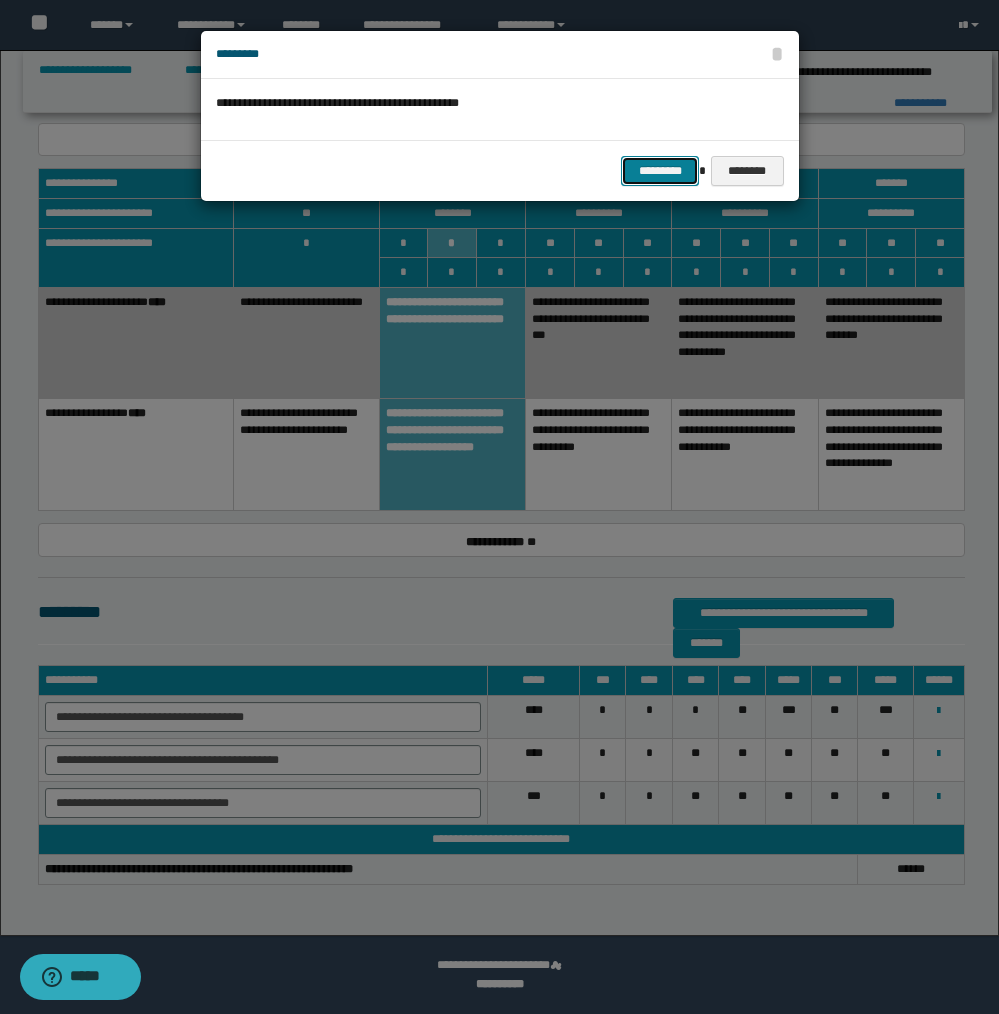 click on "*********" at bounding box center (660, 171) 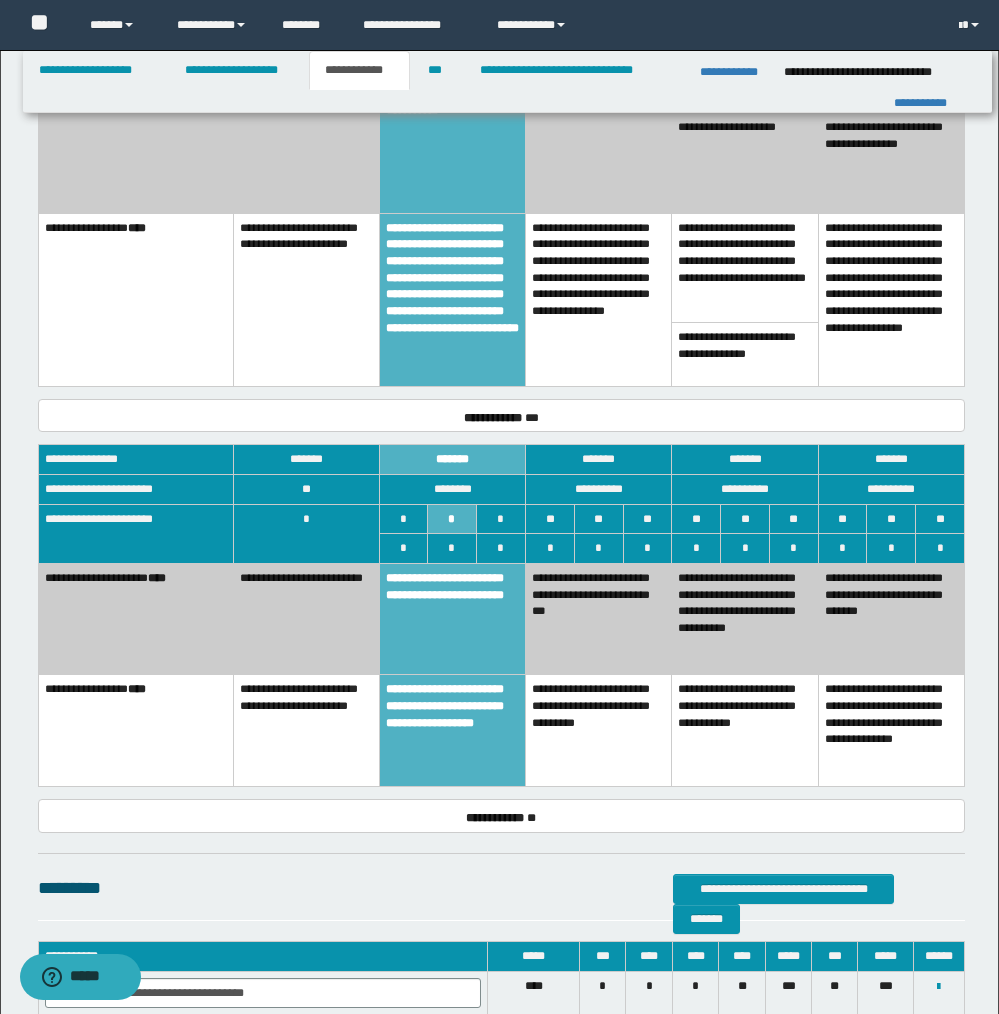 scroll, scrollTop: 1930, scrollLeft: 0, axis: vertical 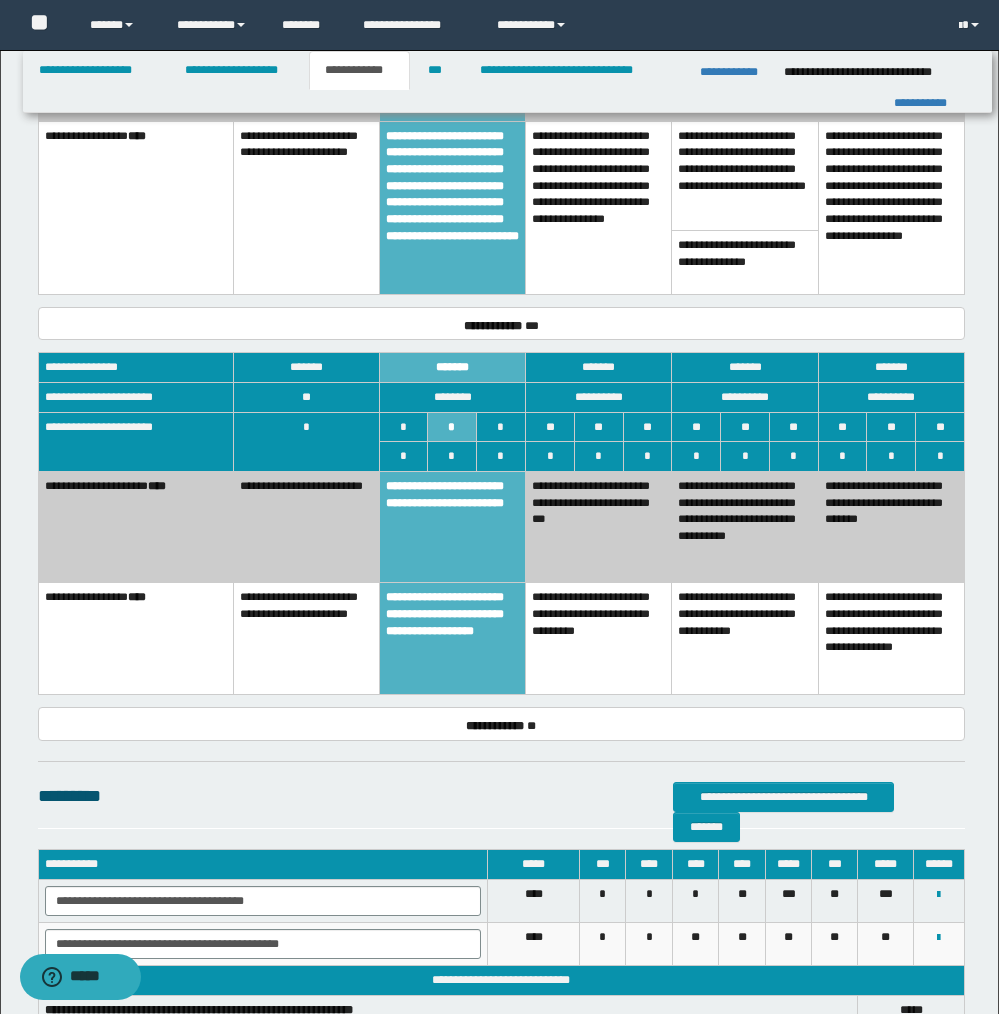 drag, startPoint x: 451, startPoint y: 603, endPoint x: 452, endPoint y: 557, distance: 46.010868 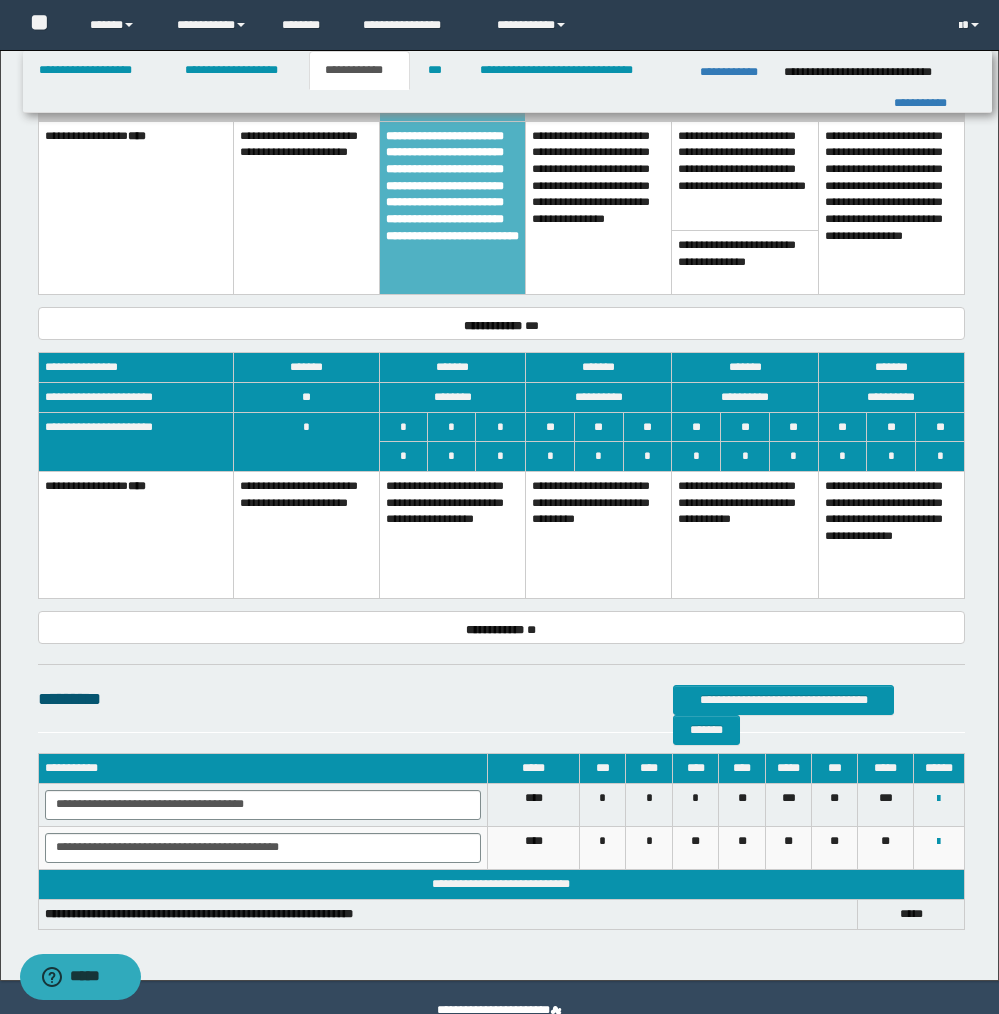 click on "**********" at bounding box center [452, 534] 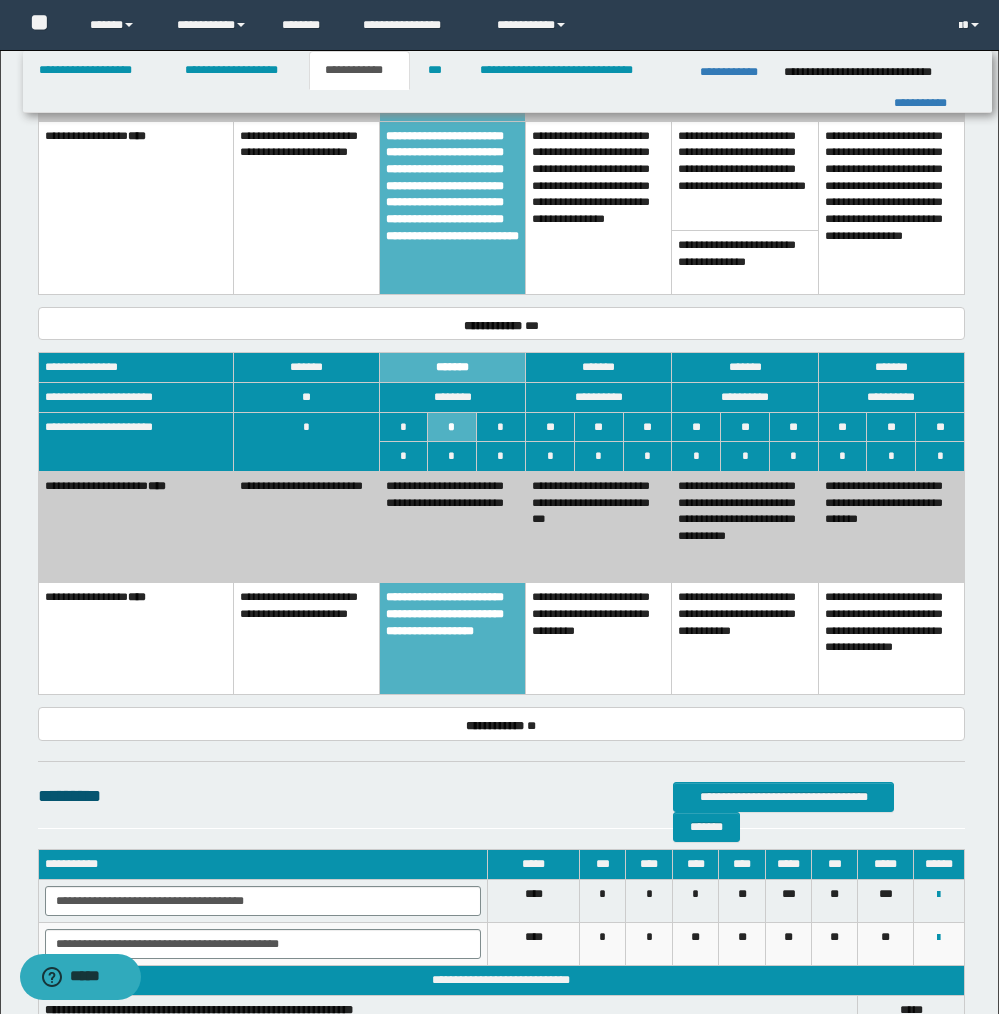 click on "**********" at bounding box center (452, 526) 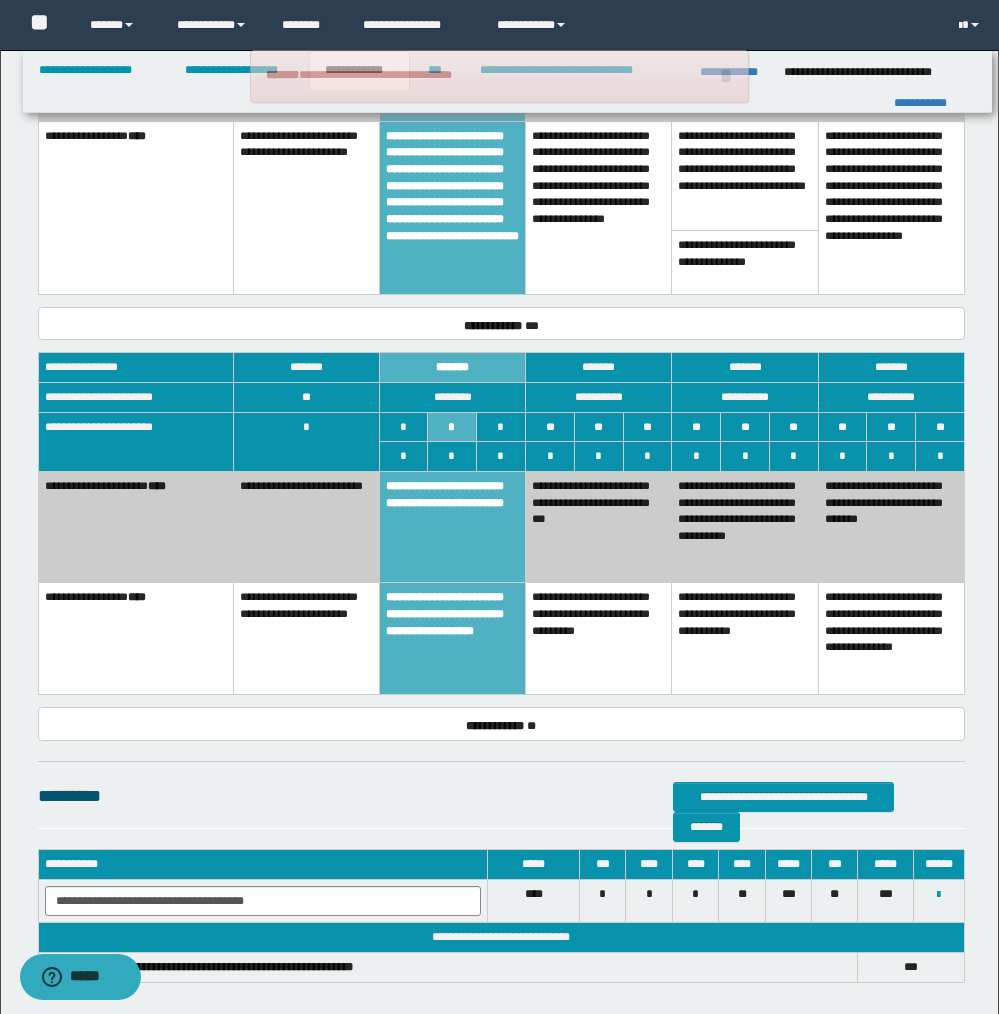 drag, startPoint x: 444, startPoint y: 612, endPoint x: 451, endPoint y: 552, distance: 60.40695 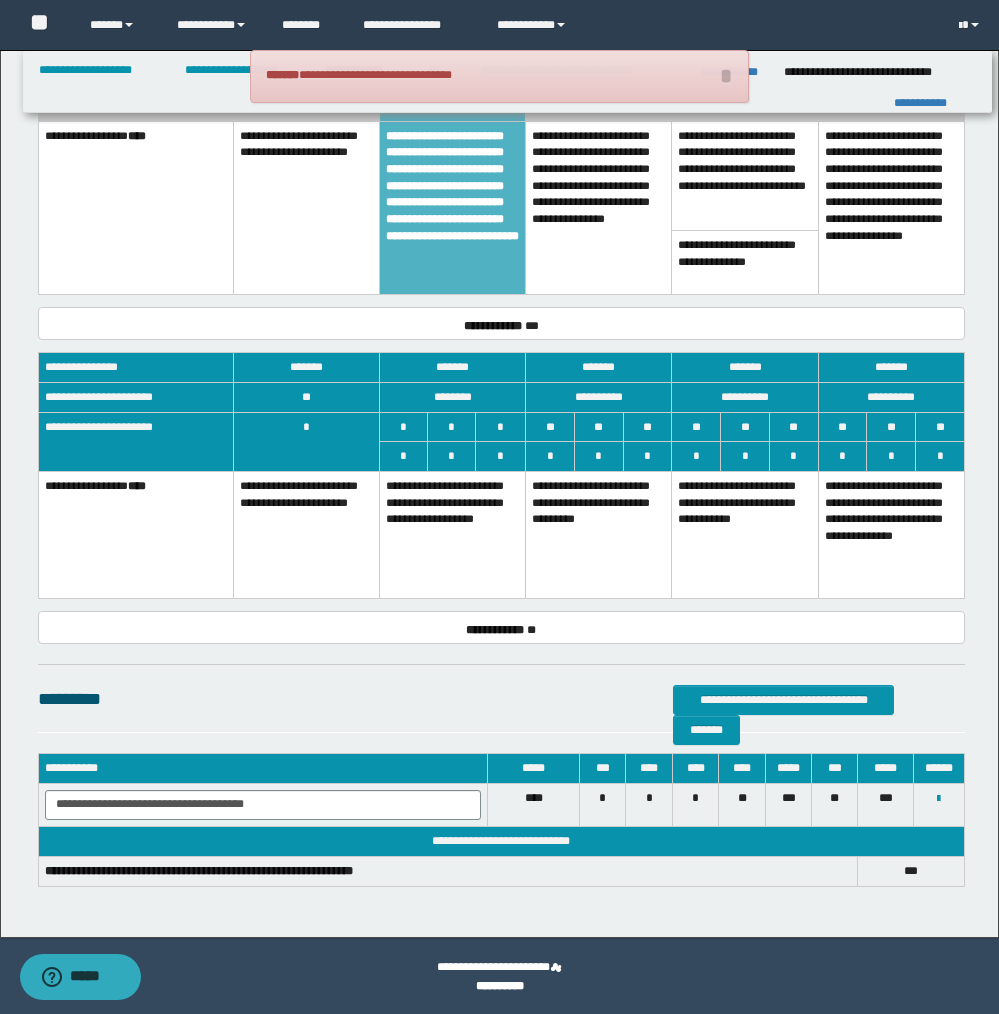 click on "**********" at bounding box center (452, 534) 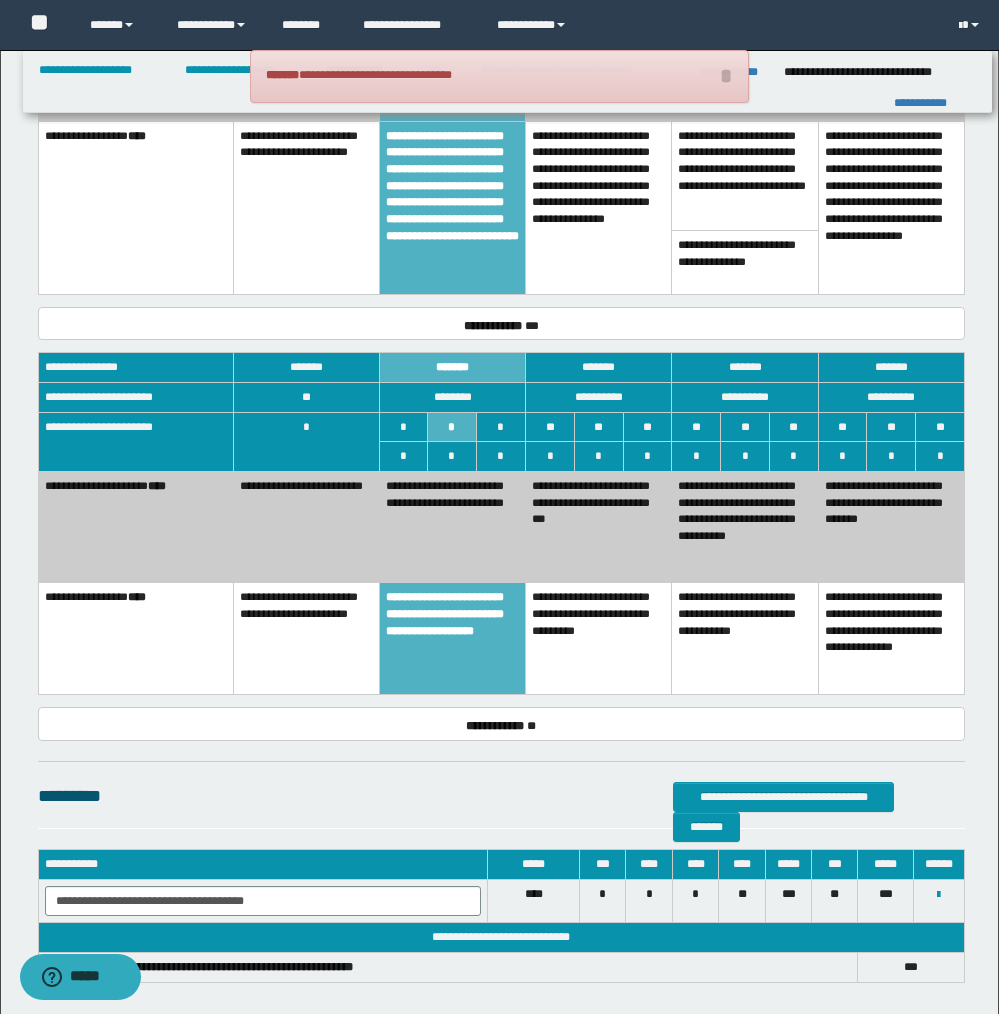 click on "**********" at bounding box center [452, 526] 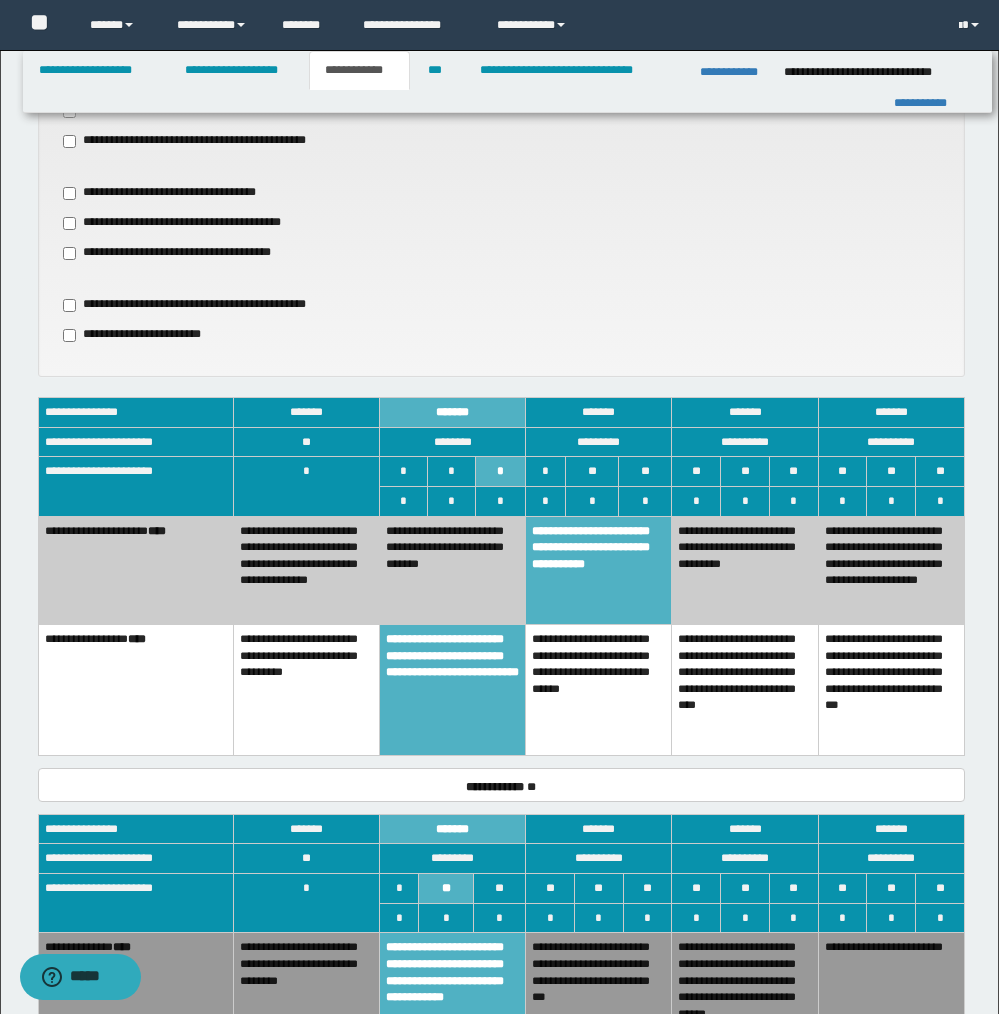 scroll, scrollTop: 771, scrollLeft: 0, axis: vertical 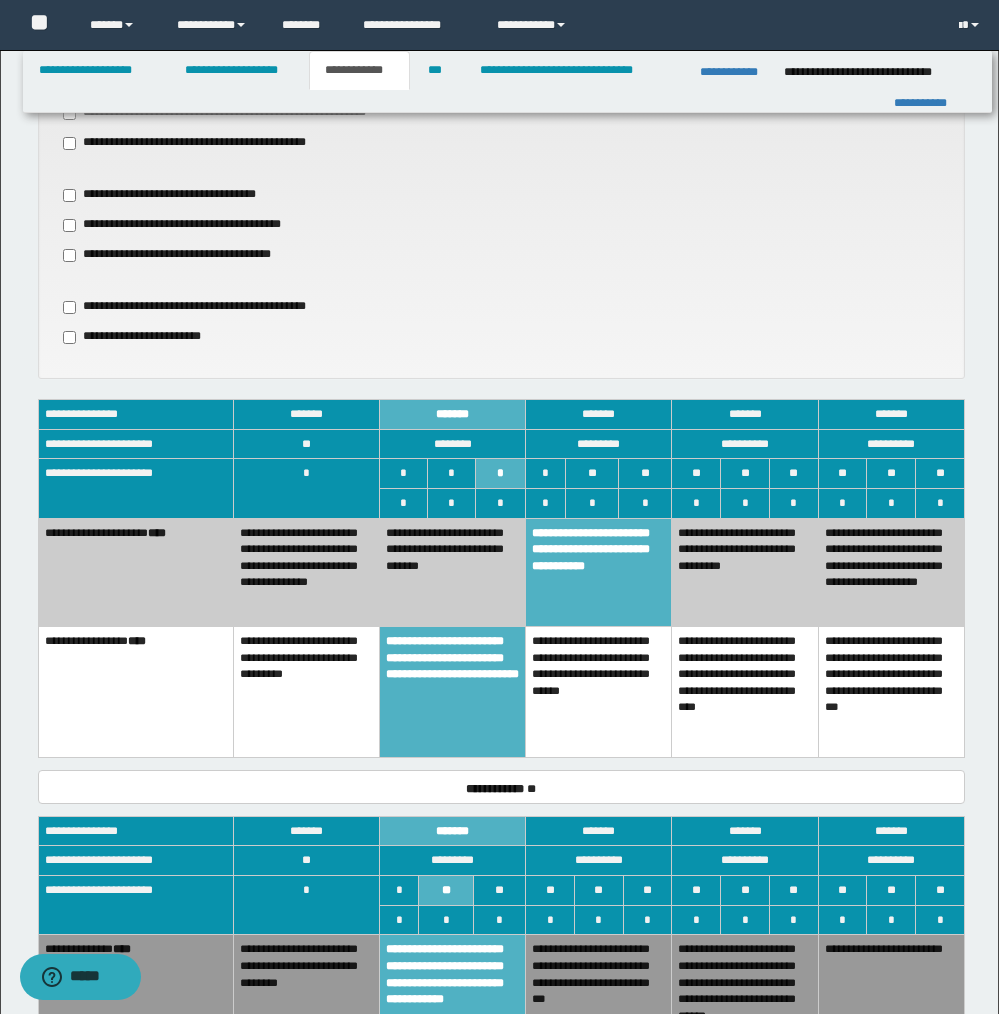 click on "**********" at bounding box center (452, 691) 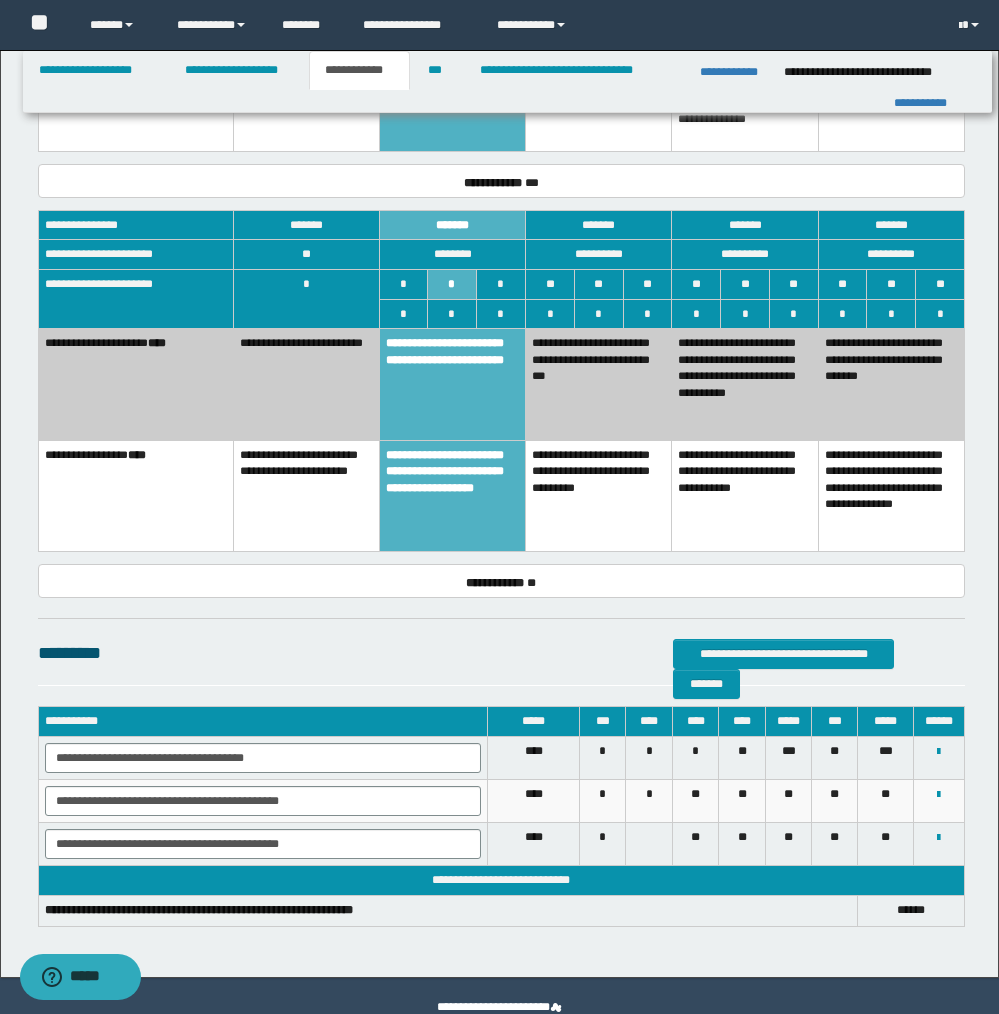 scroll, scrollTop: 2001, scrollLeft: 0, axis: vertical 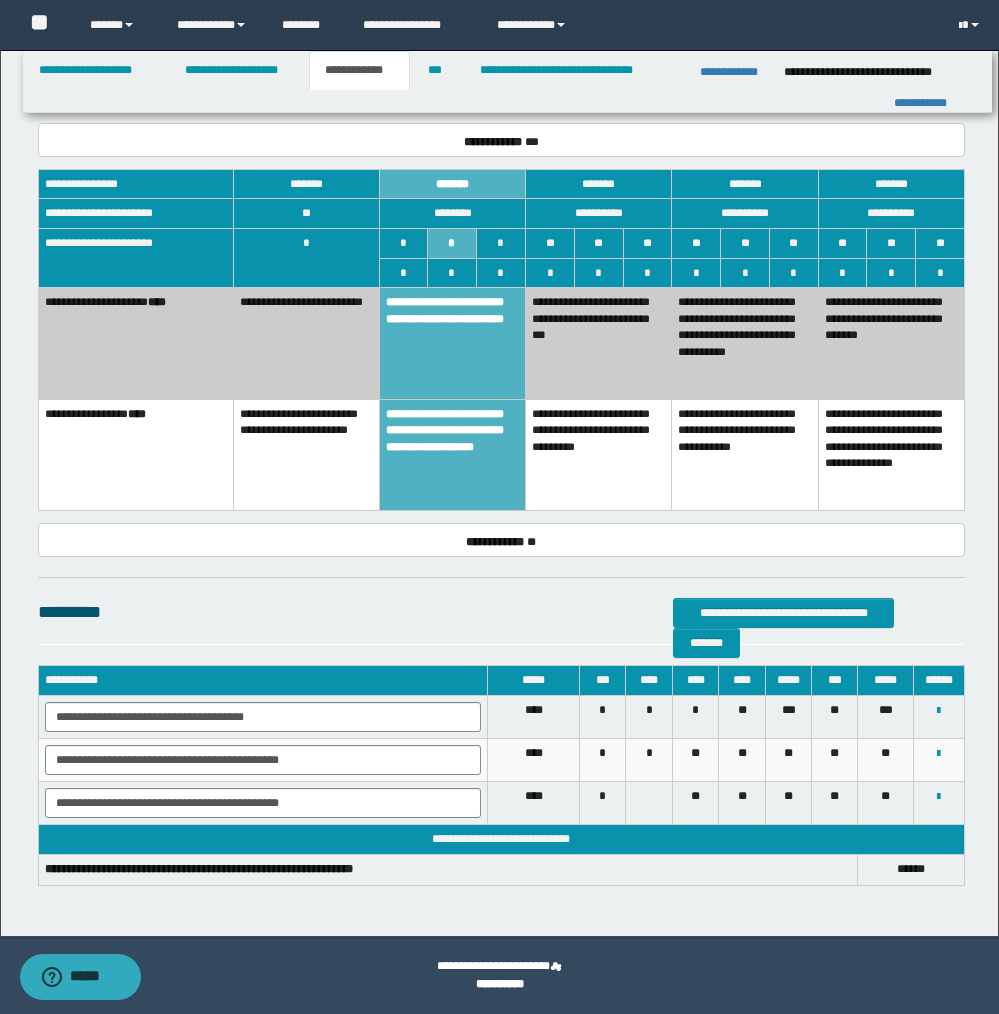 click at bounding box center (938, 803) 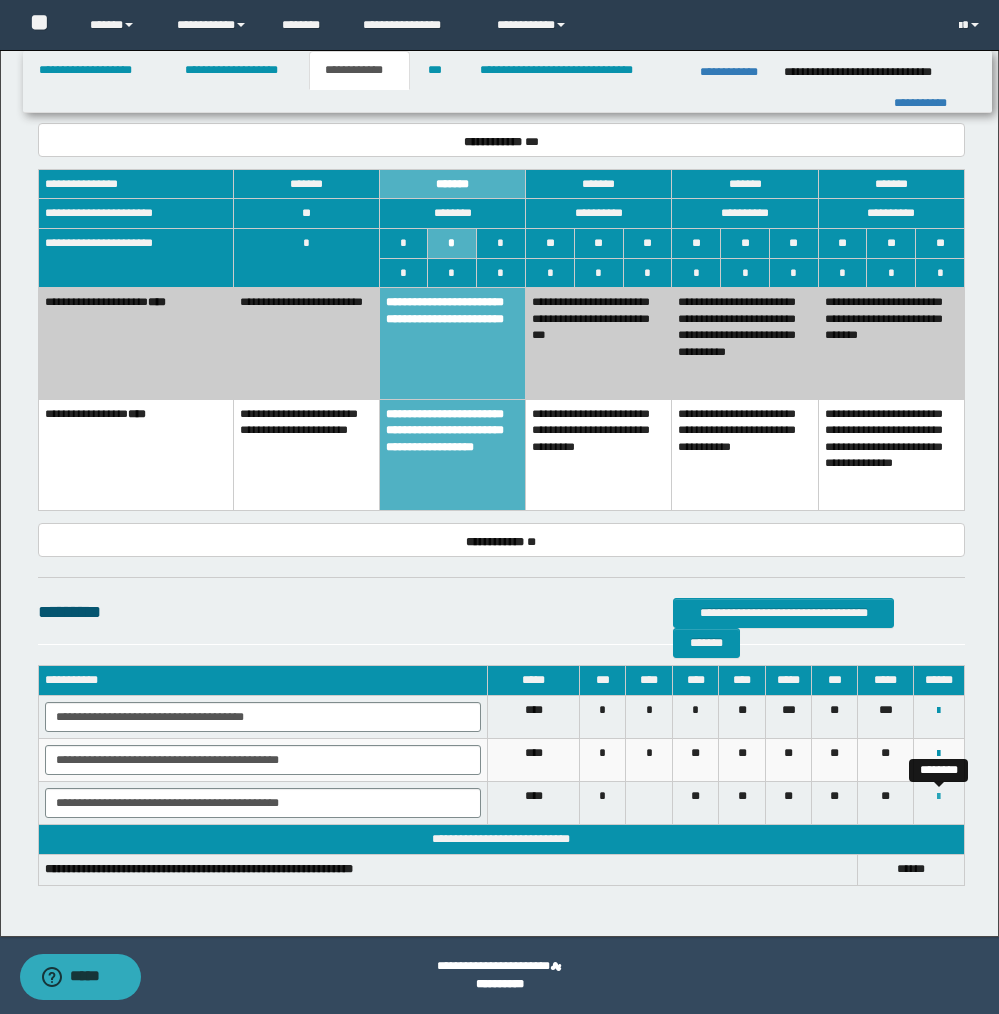 click at bounding box center [938, 797] 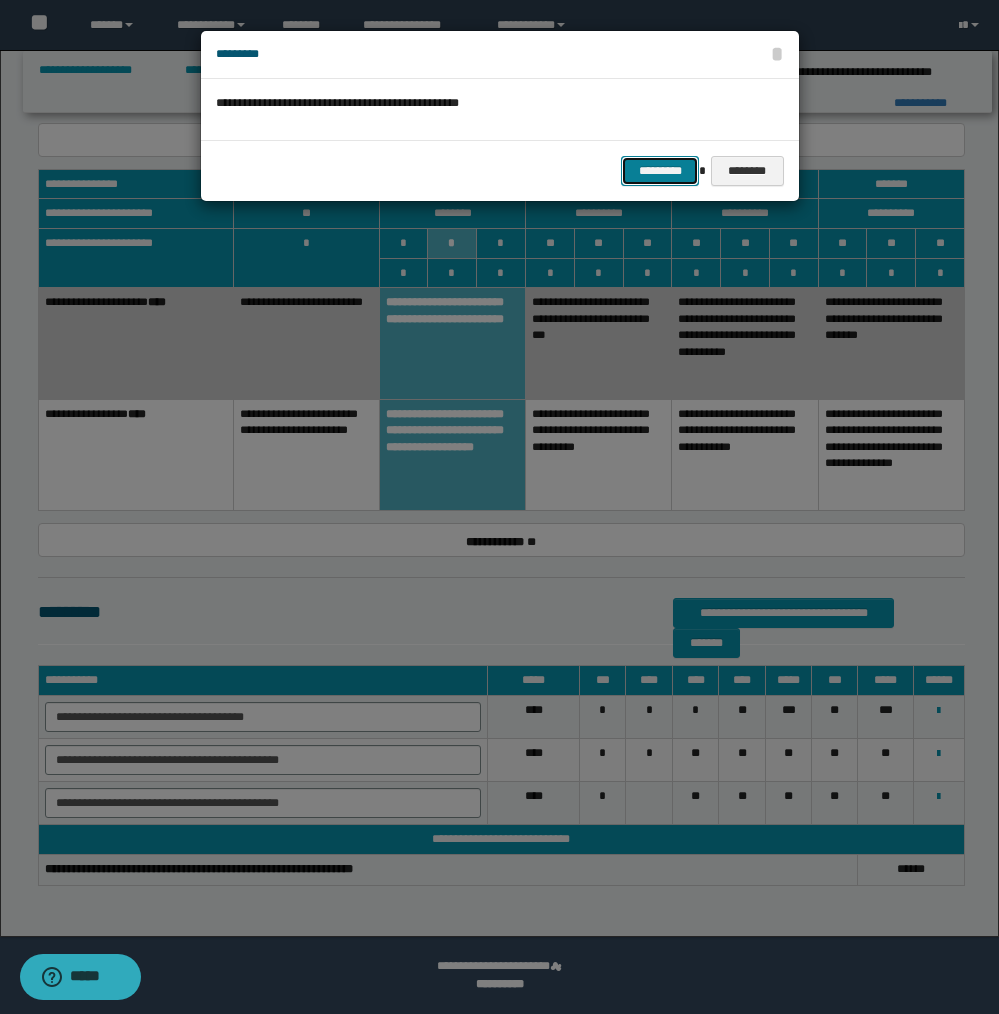 click on "*********" at bounding box center (660, 171) 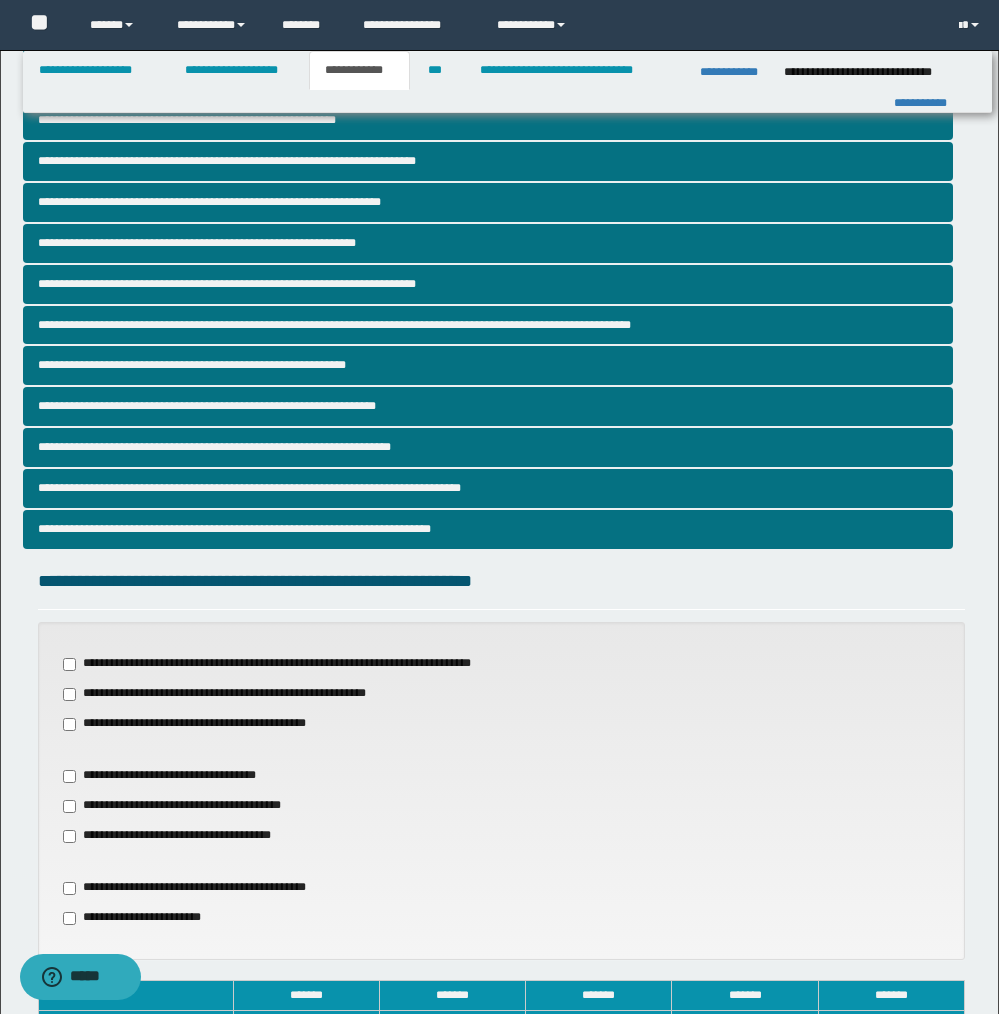 scroll, scrollTop: 184, scrollLeft: 0, axis: vertical 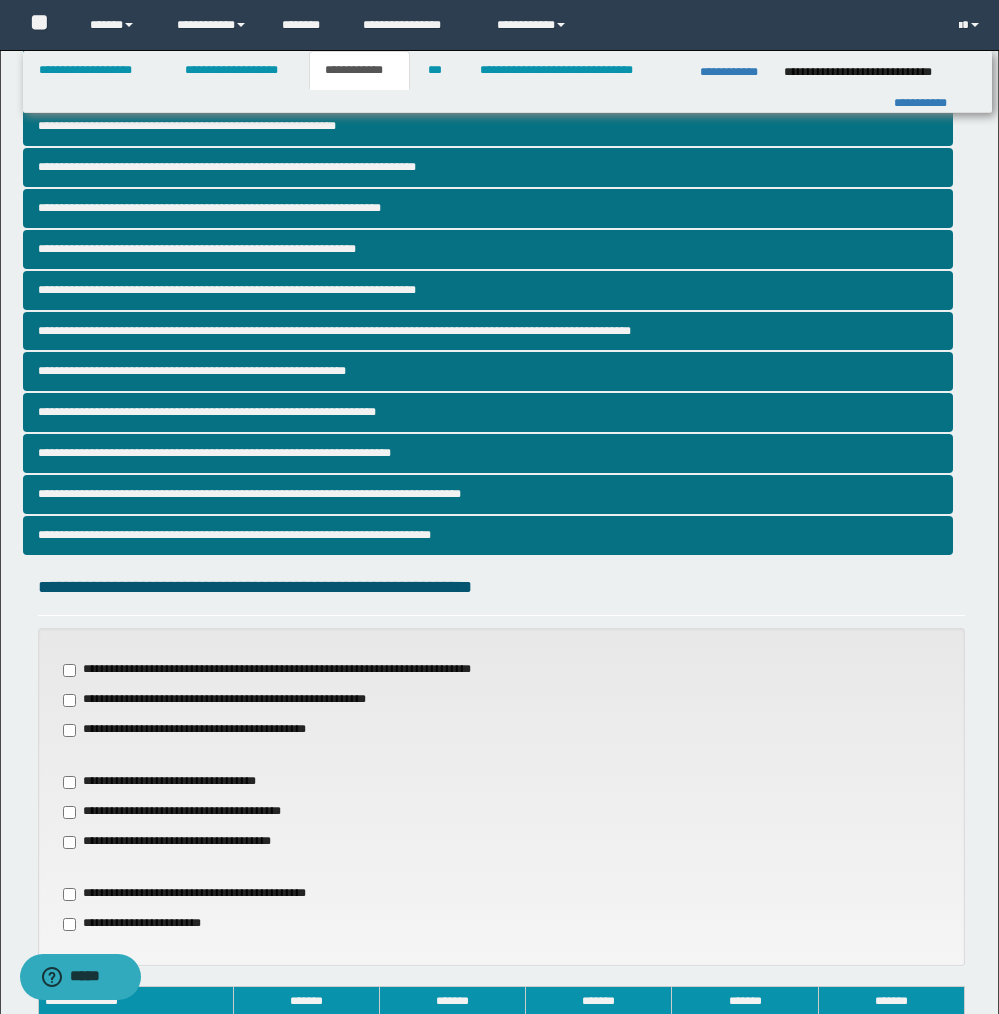 click on "**********" at bounding box center (172, 782) 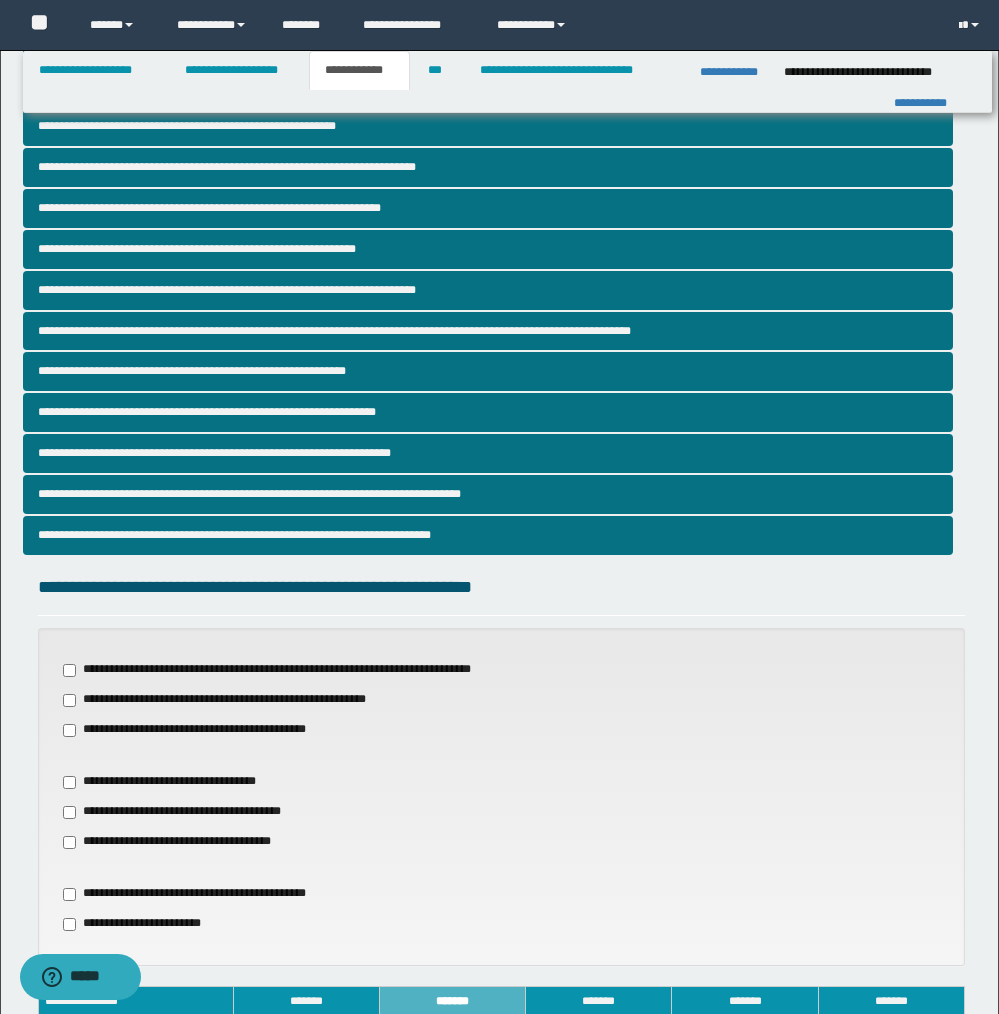 click on "**********" at bounding box center [202, 730] 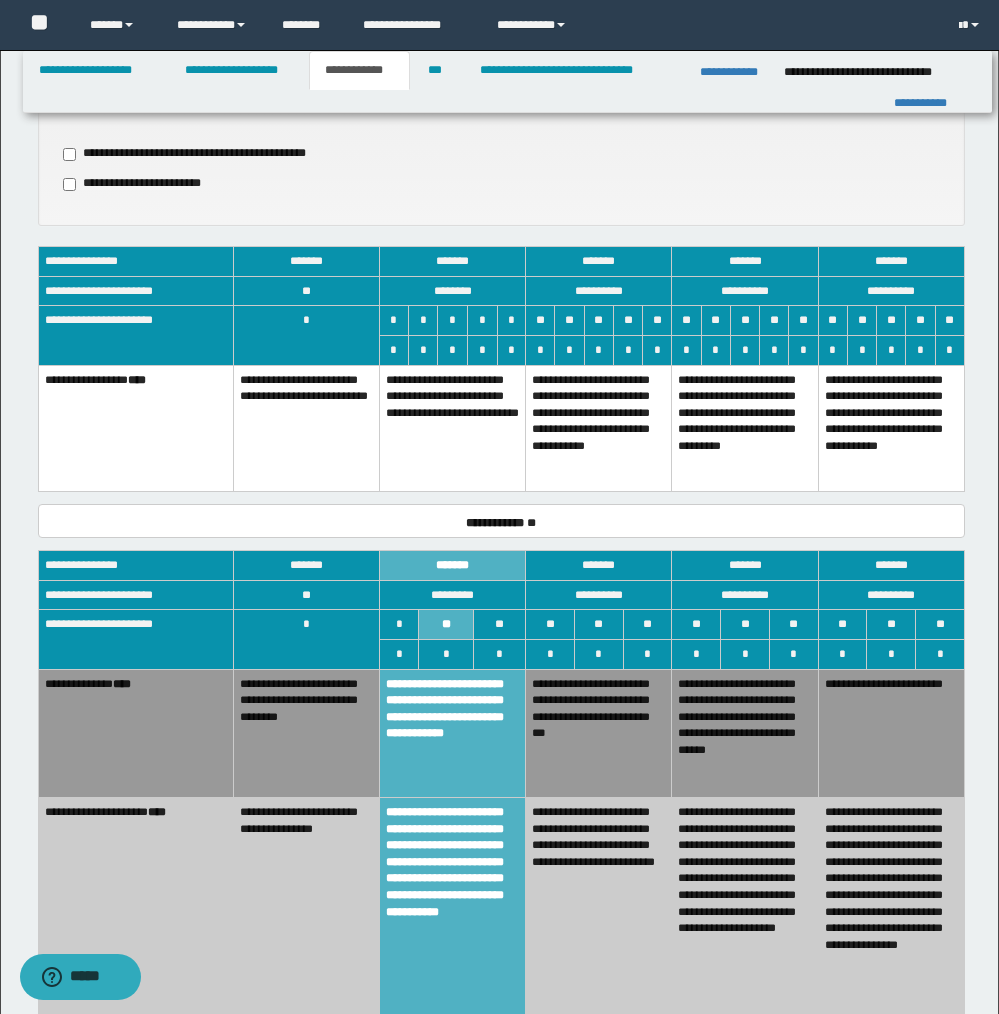 scroll, scrollTop: 908, scrollLeft: 0, axis: vertical 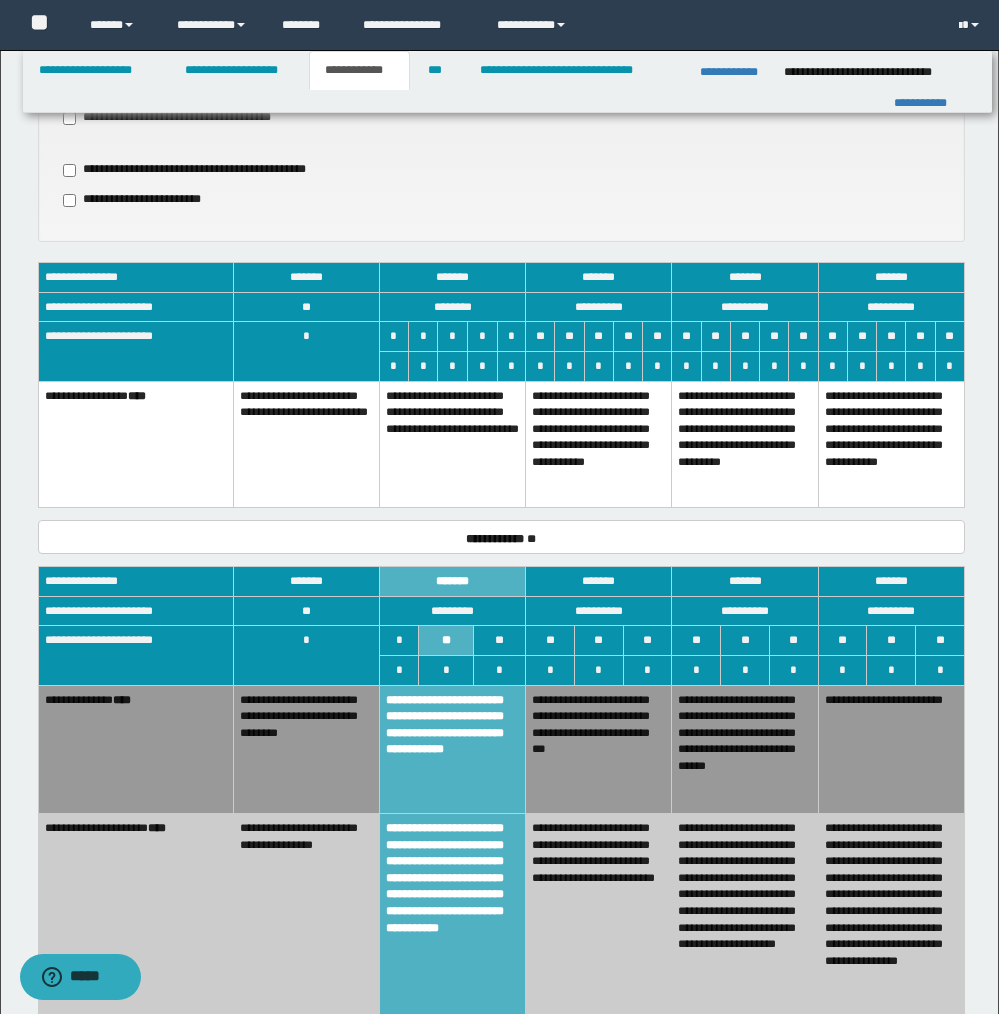 click on "**********" at bounding box center (452, 444) 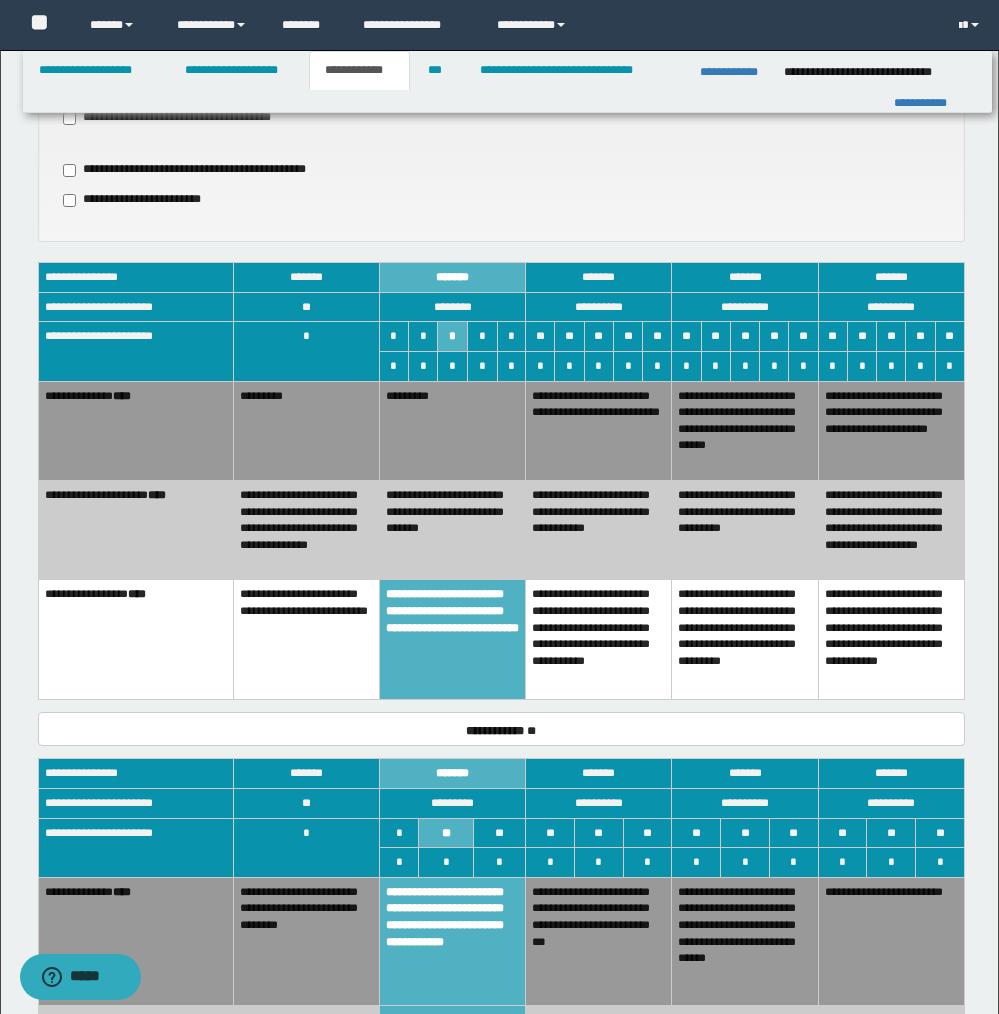 drag, startPoint x: 458, startPoint y: 425, endPoint x: 453, endPoint y: 462, distance: 37.336308 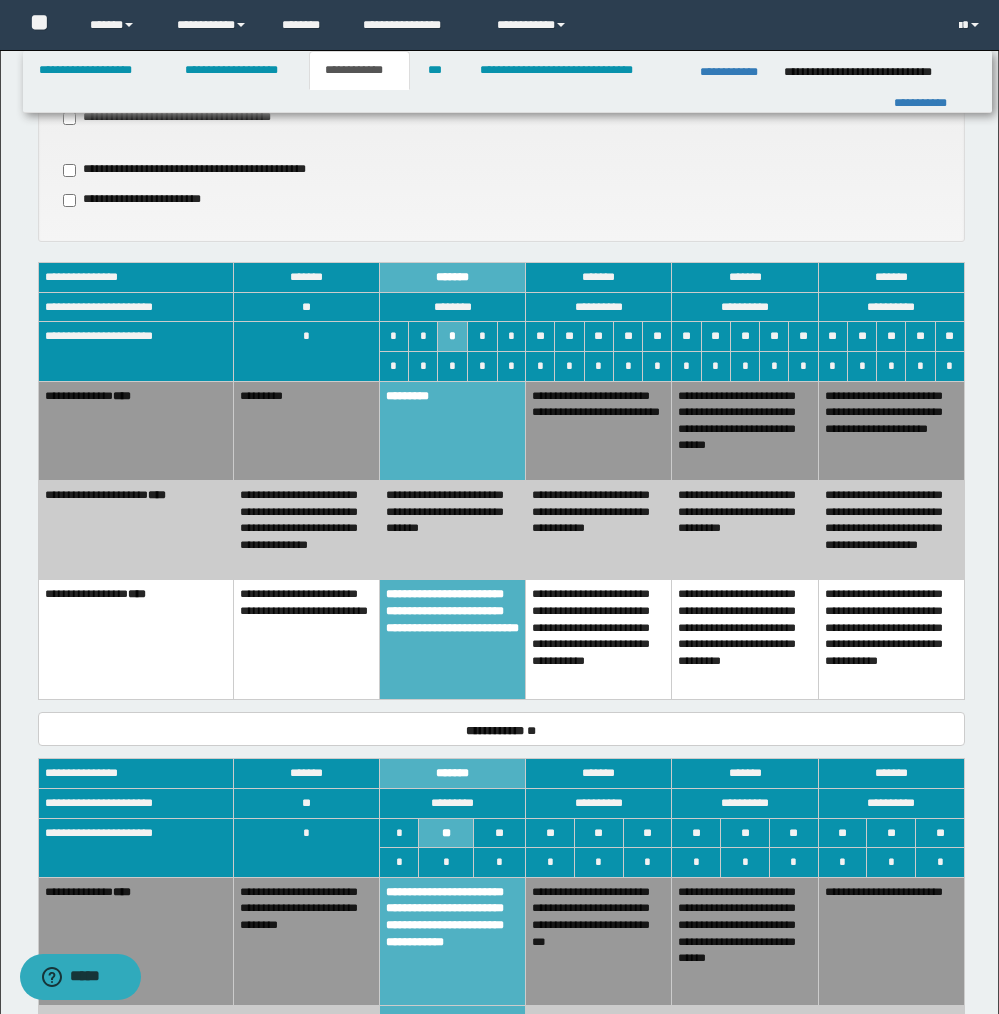 click on "**********" at bounding box center [452, 529] 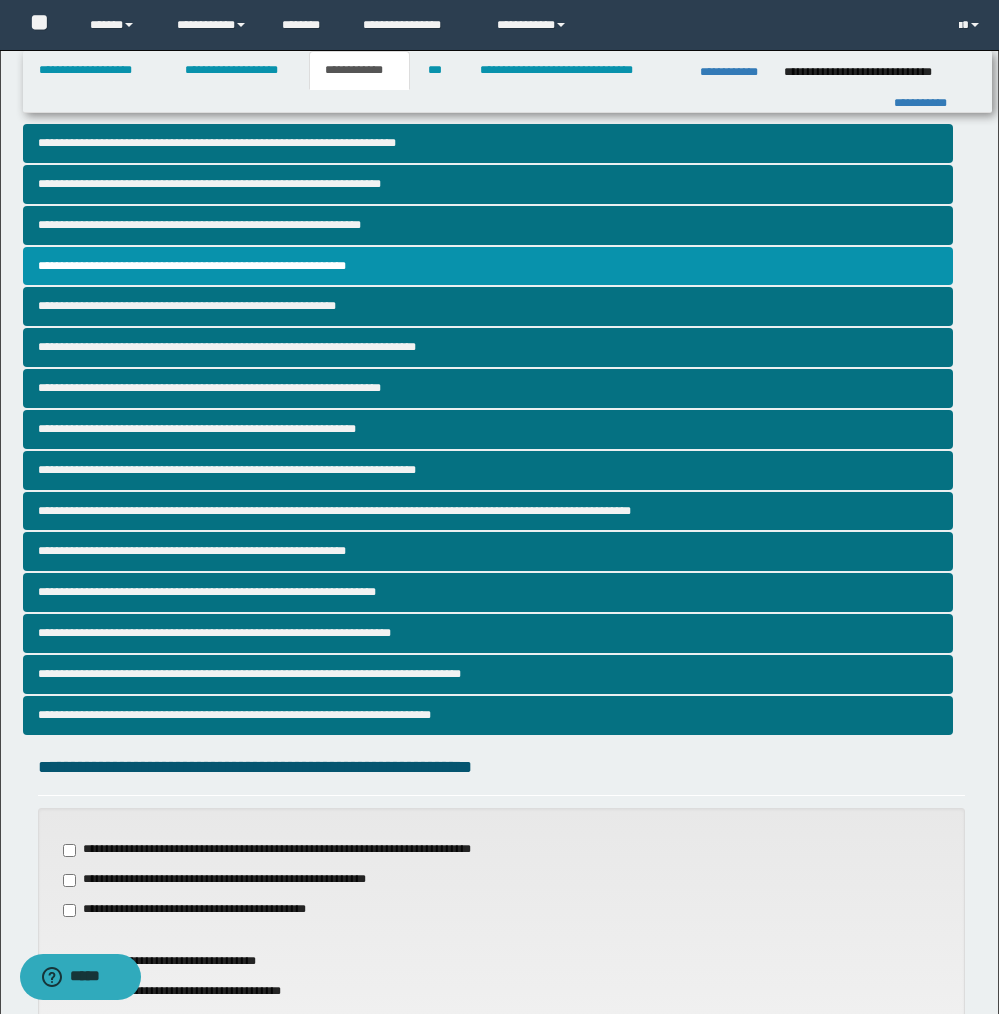 scroll, scrollTop: 0, scrollLeft: 0, axis: both 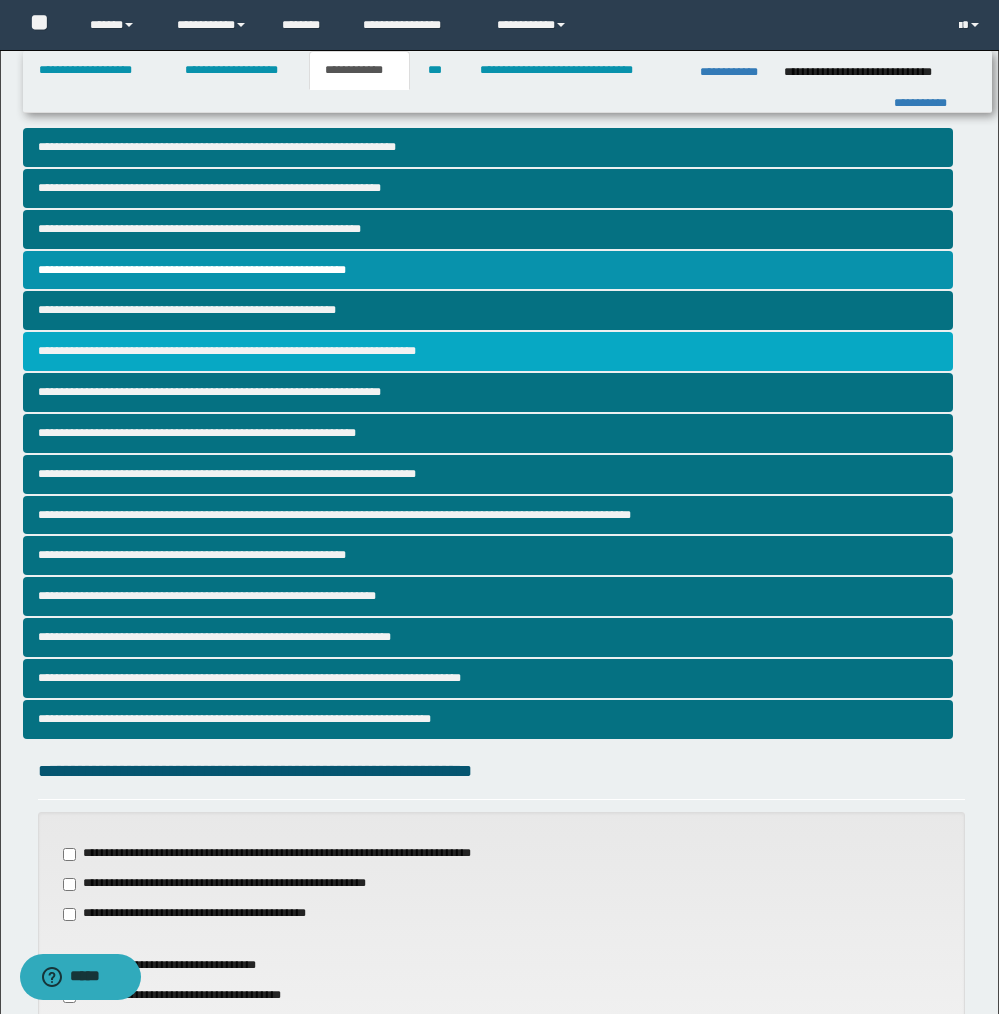 click on "**********" at bounding box center [488, 351] 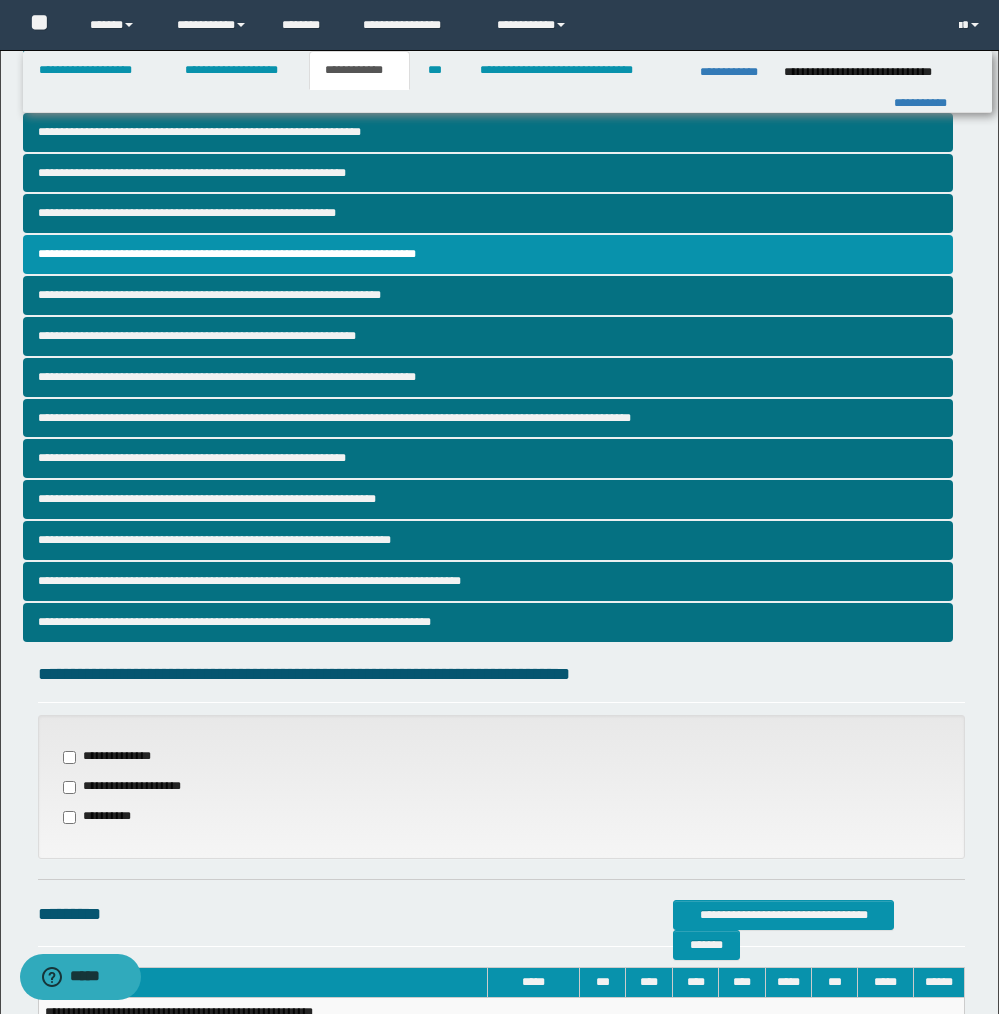 scroll, scrollTop: 175, scrollLeft: 0, axis: vertical 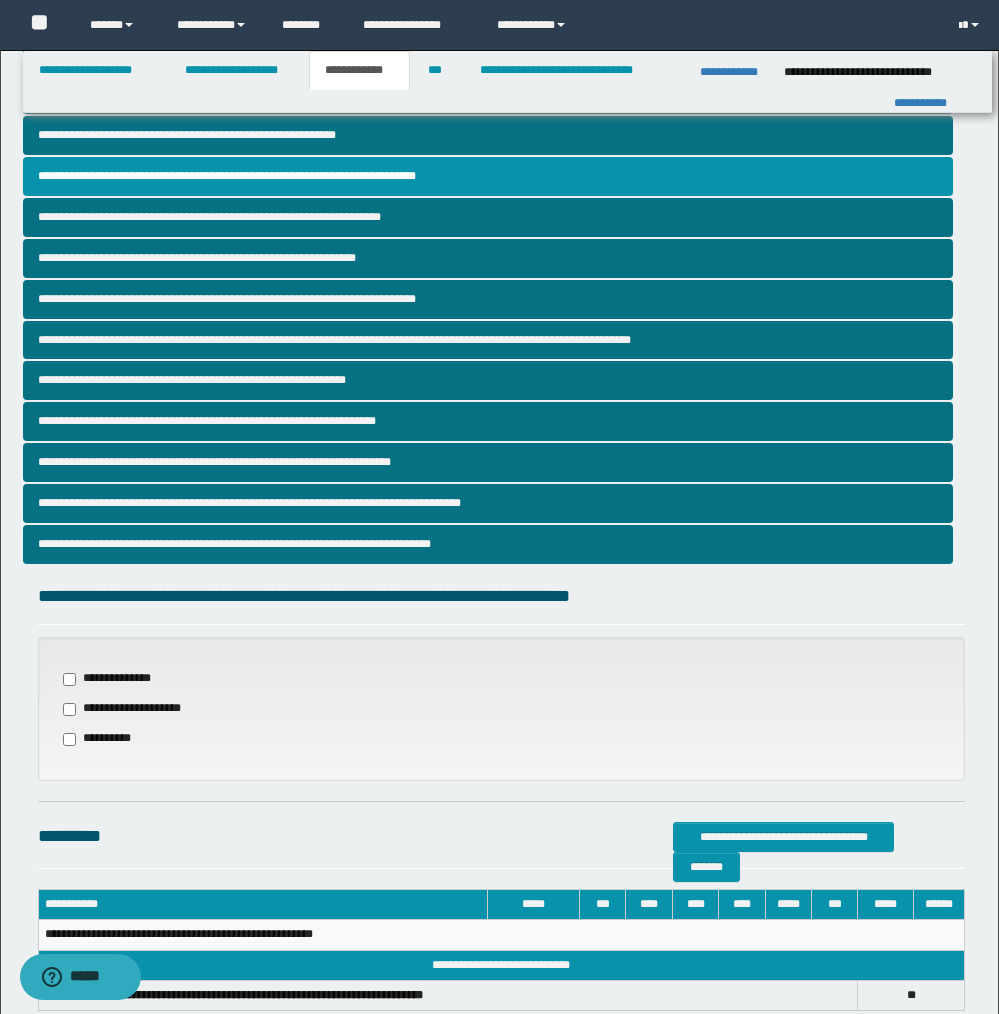 click on "**********" at bounding box center (111, 679) 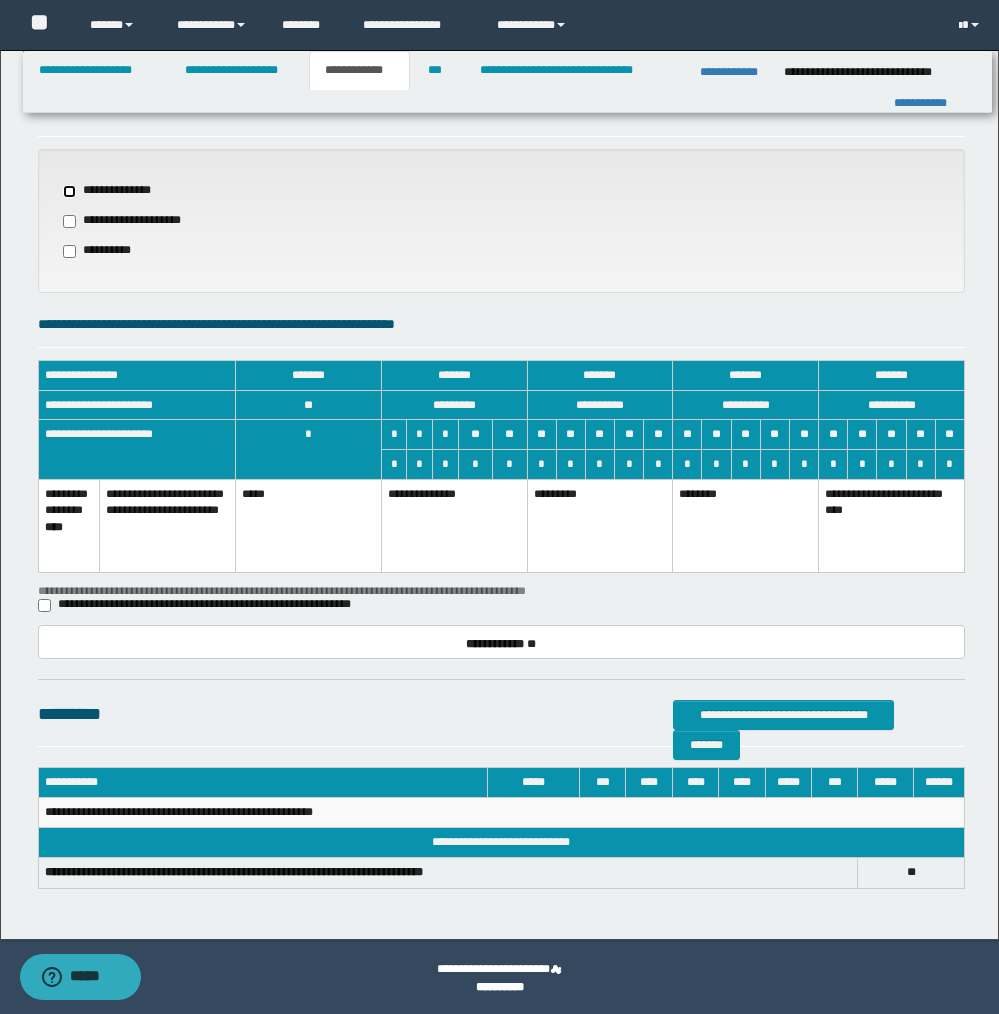 scroll, scrollTop: 666, scrollLeft: 0, axis: vertical 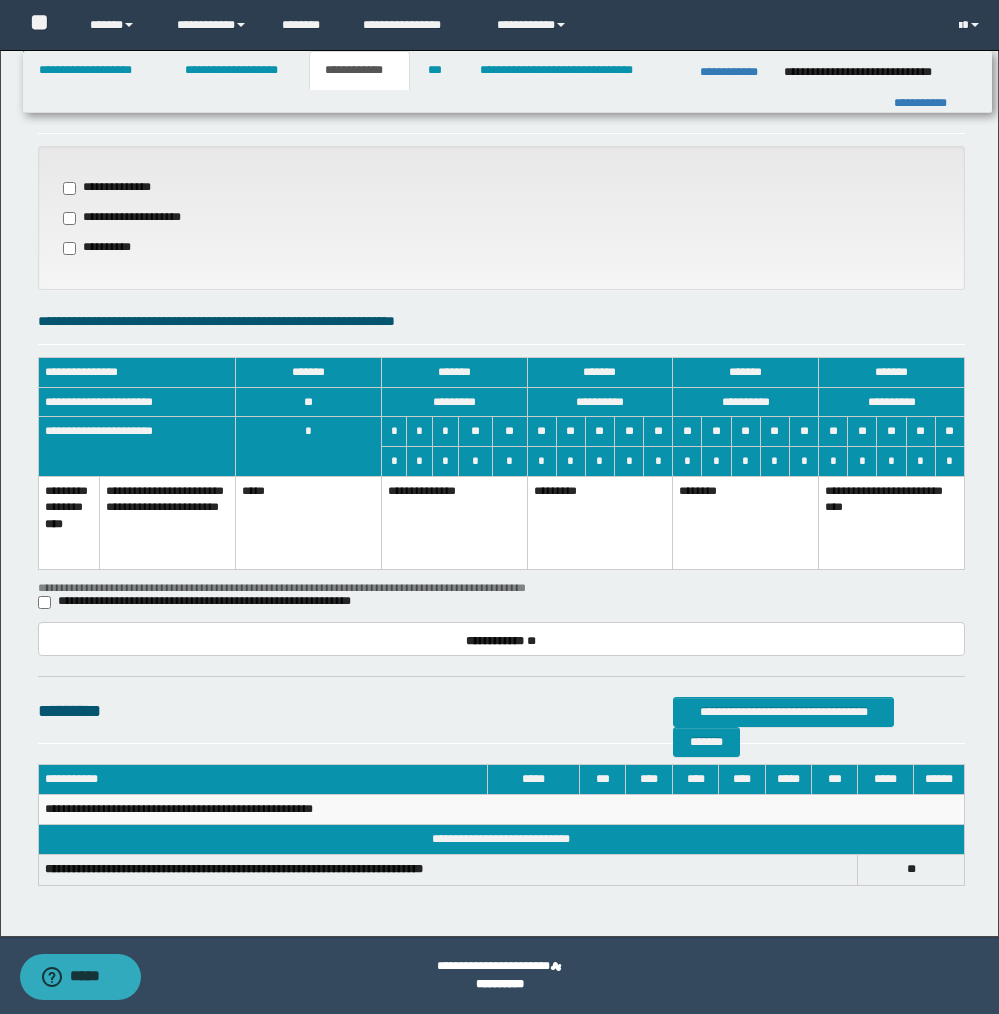 click on "**********" at bounding box center (454, 522) 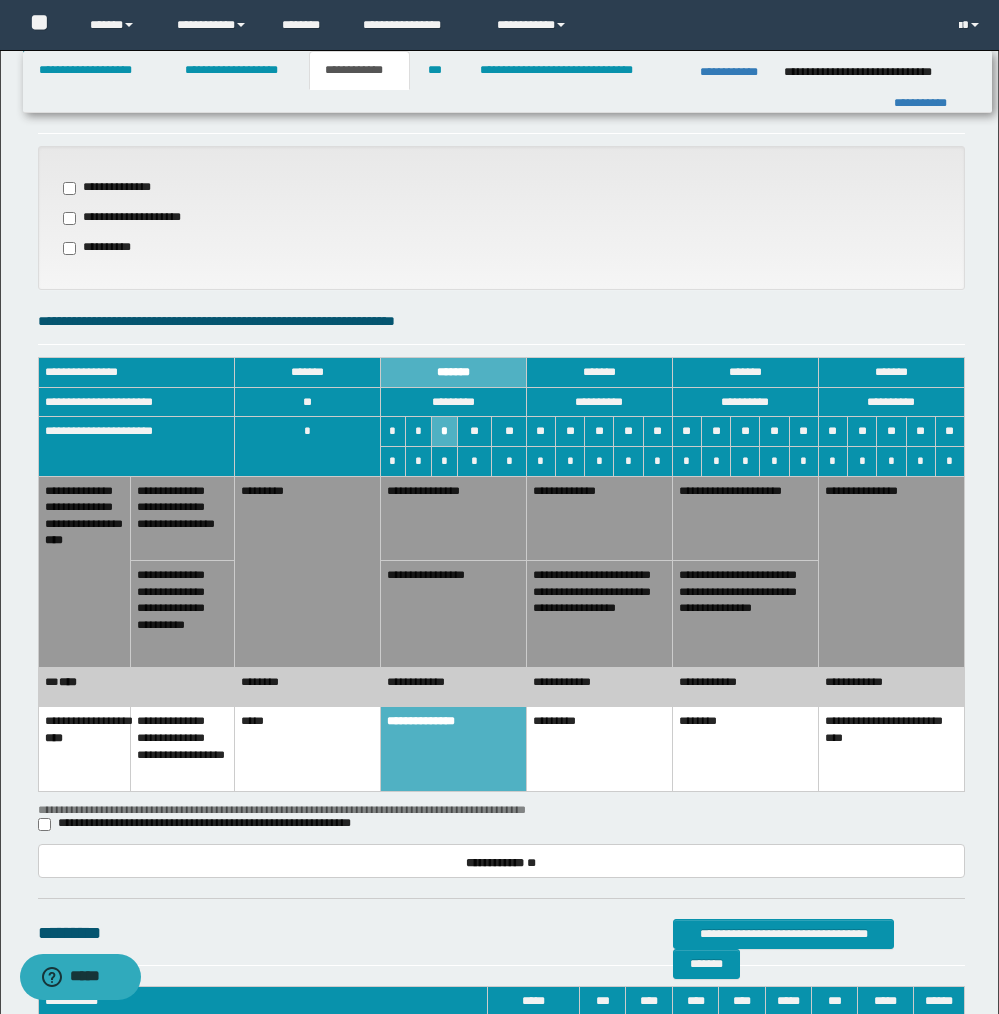 click on "**********" at bounding box center [453, 518] 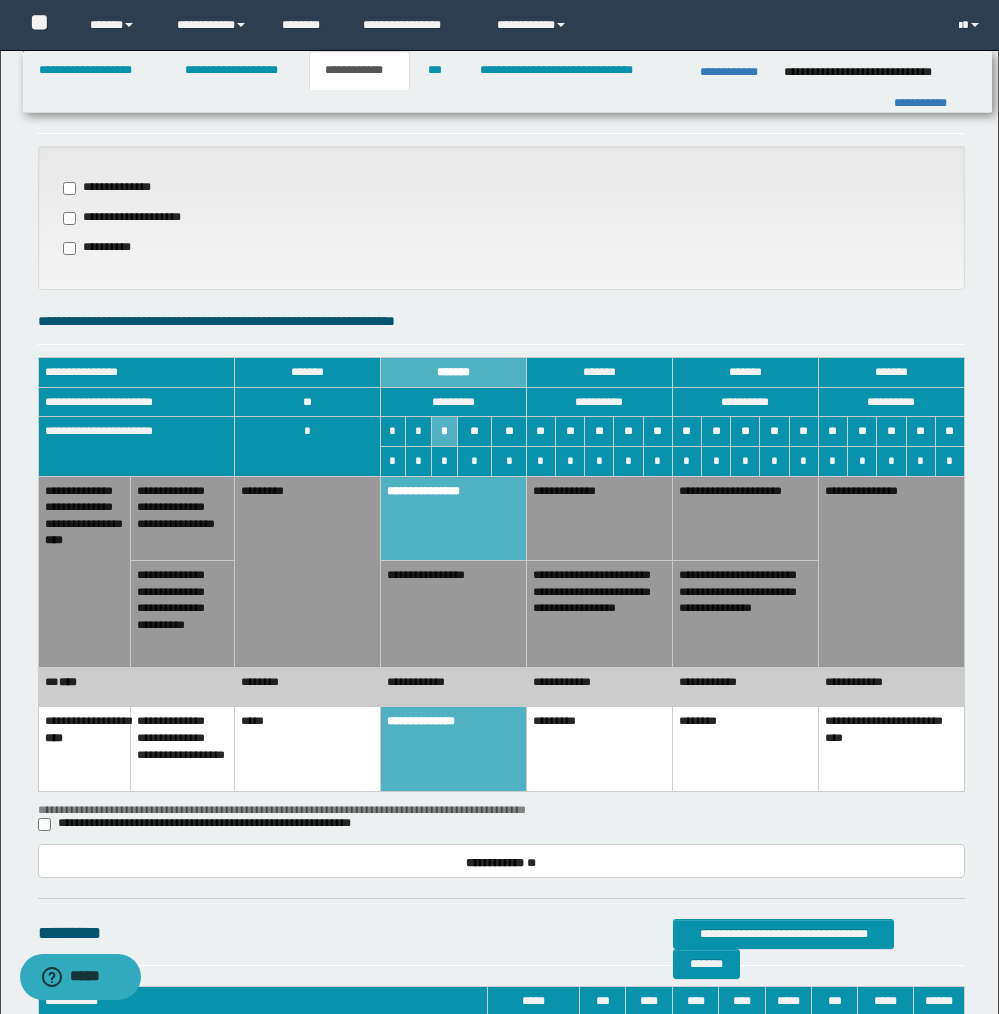 click on "**********" at bounding box center (453, 687) 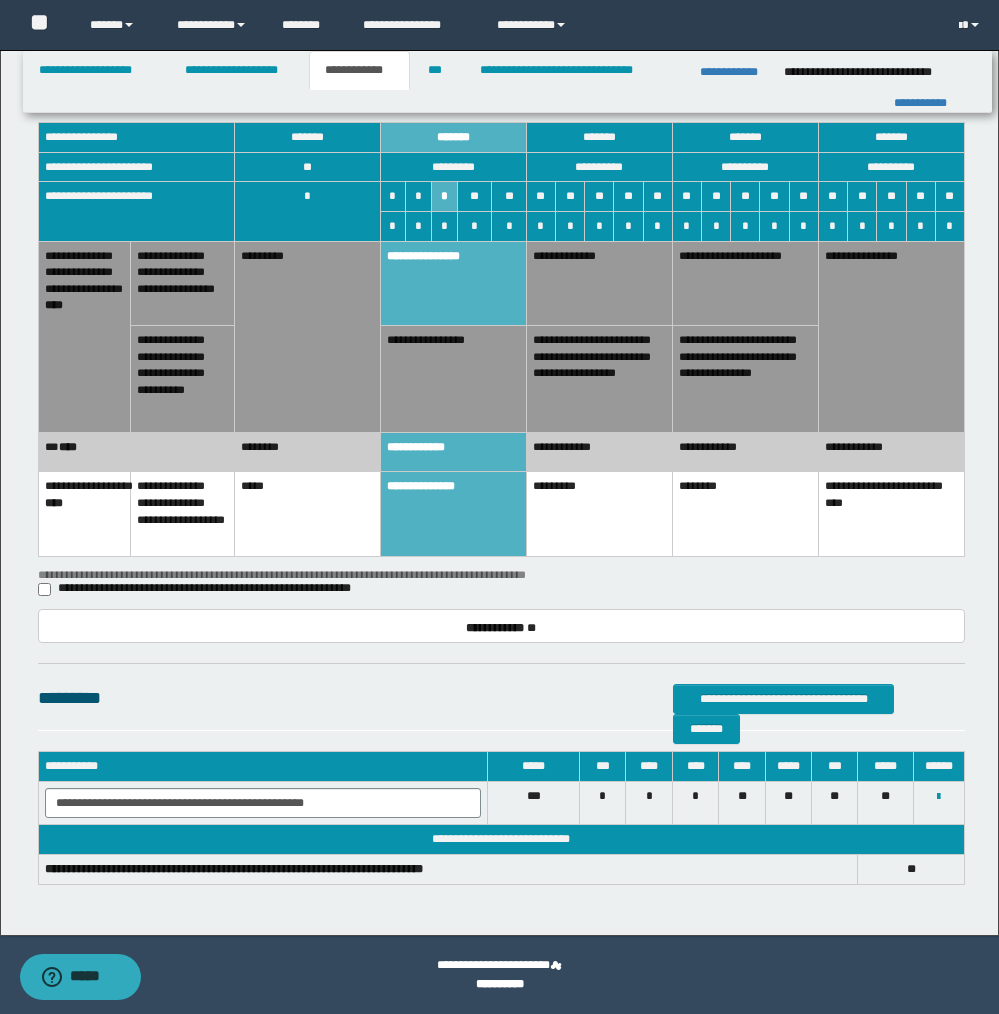 scroll, scrollTop: 0, scrollLeft: 0, axis: both 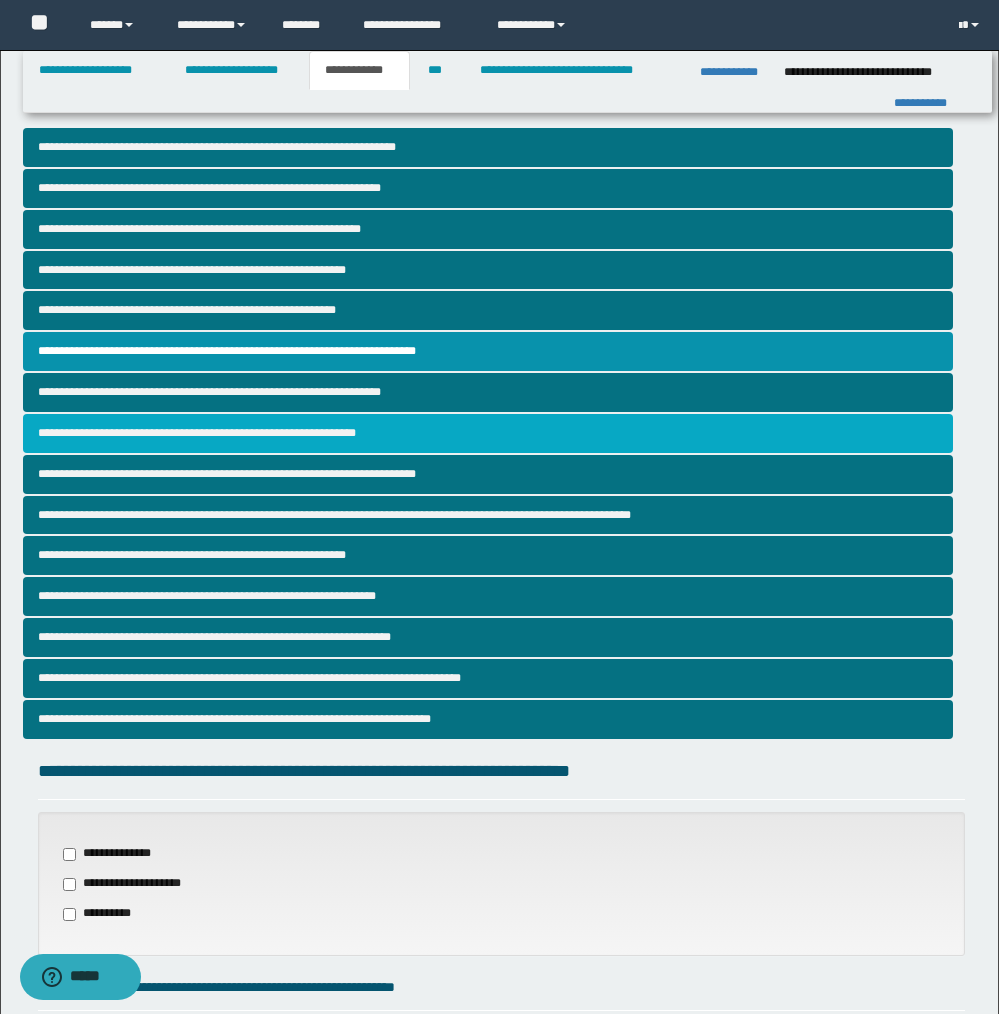 click on "**********" at bounding box center (488, 433) 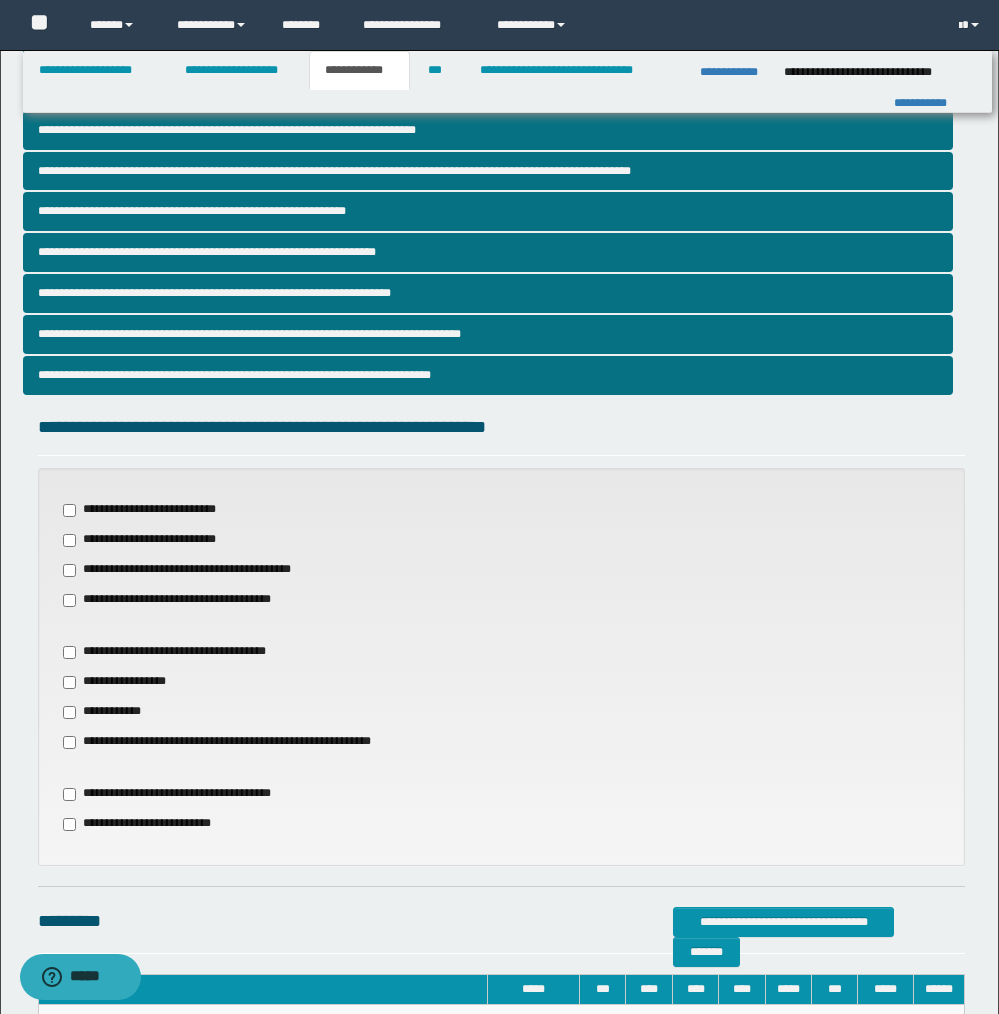 scroll, scrollTop: 350, scrollLeft: 0, axis: vertical 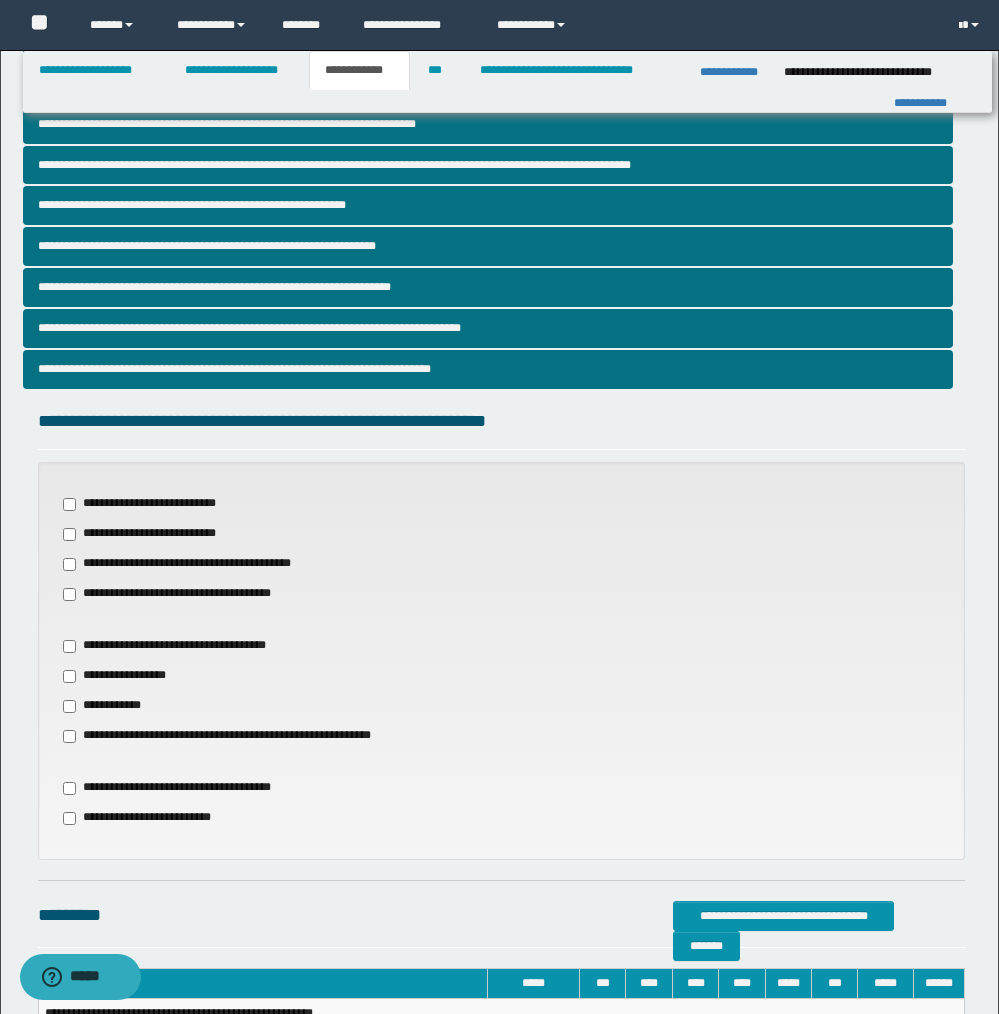 click on "**********" at bounding box center [152, 534] 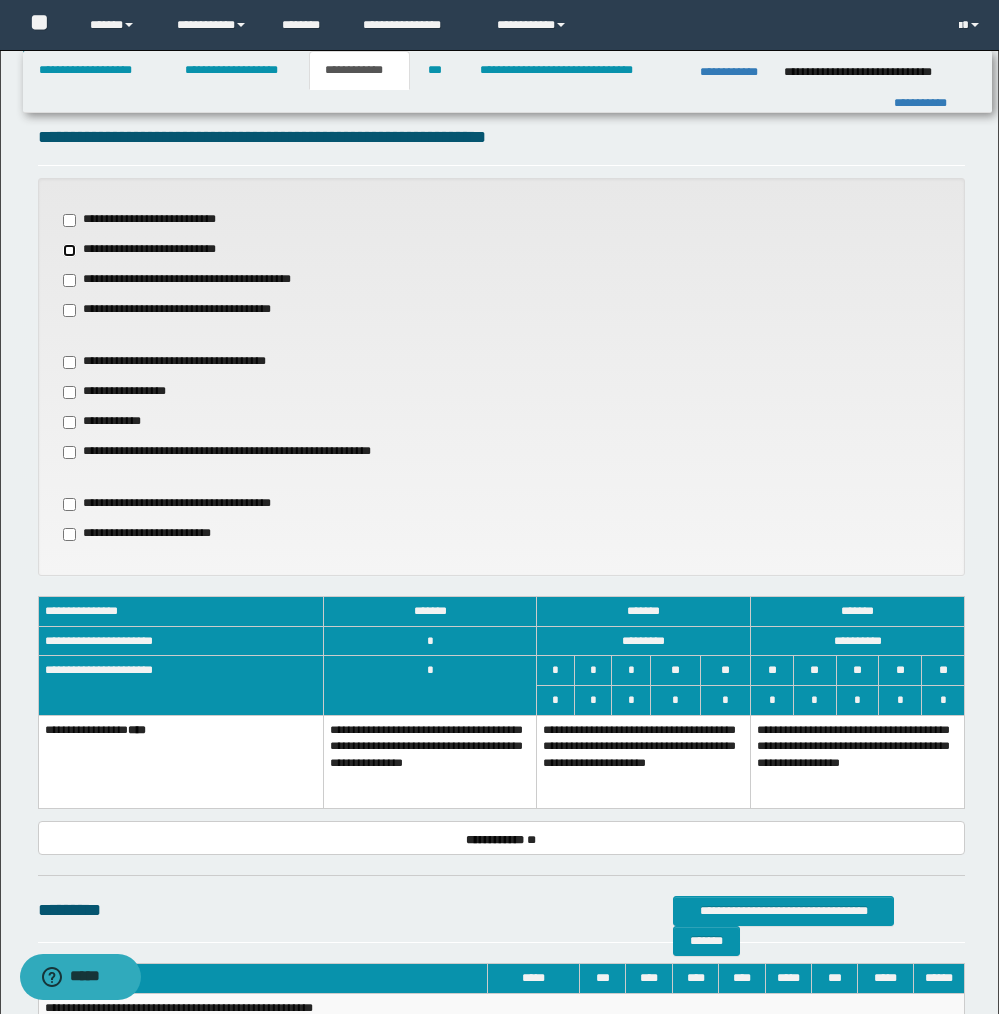 scroll, scrollTop: 721, scrollLeft: 0, axis: vertical 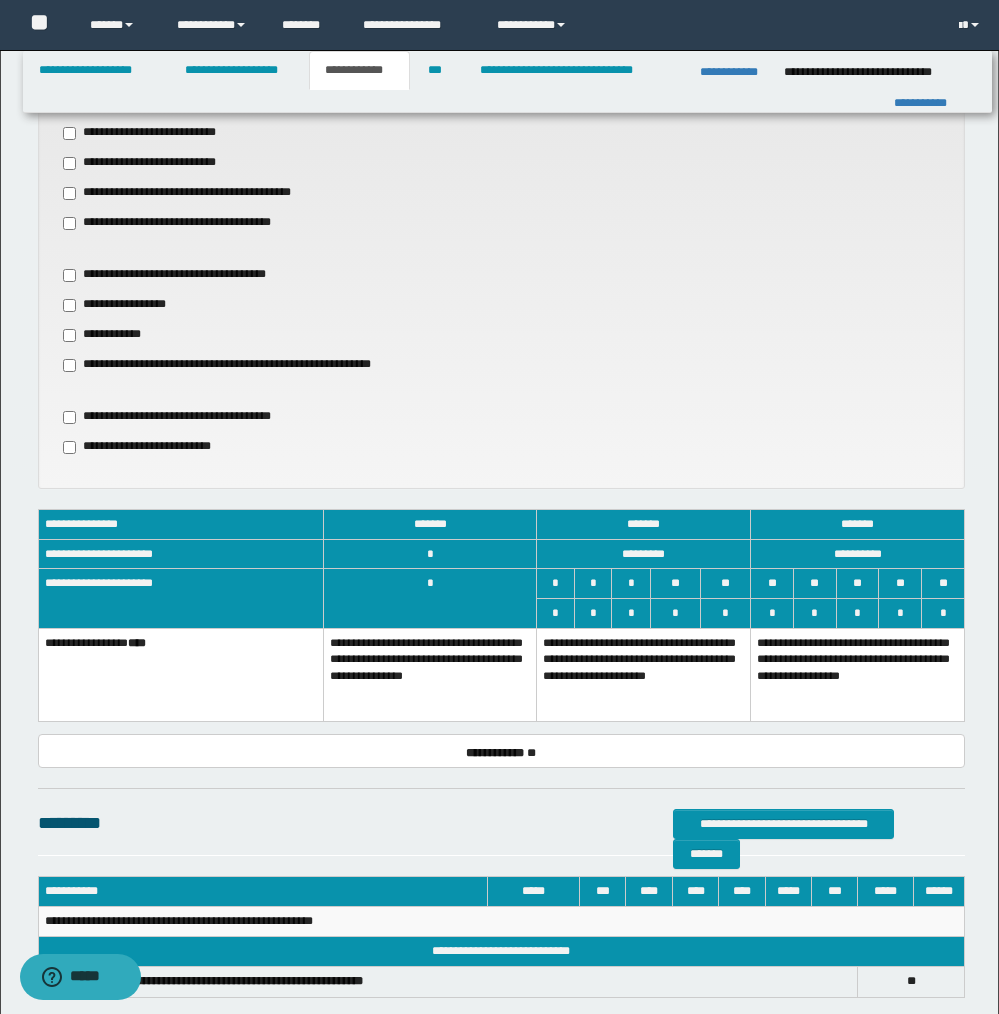 click on "**********" at bounding box center [644, 674] 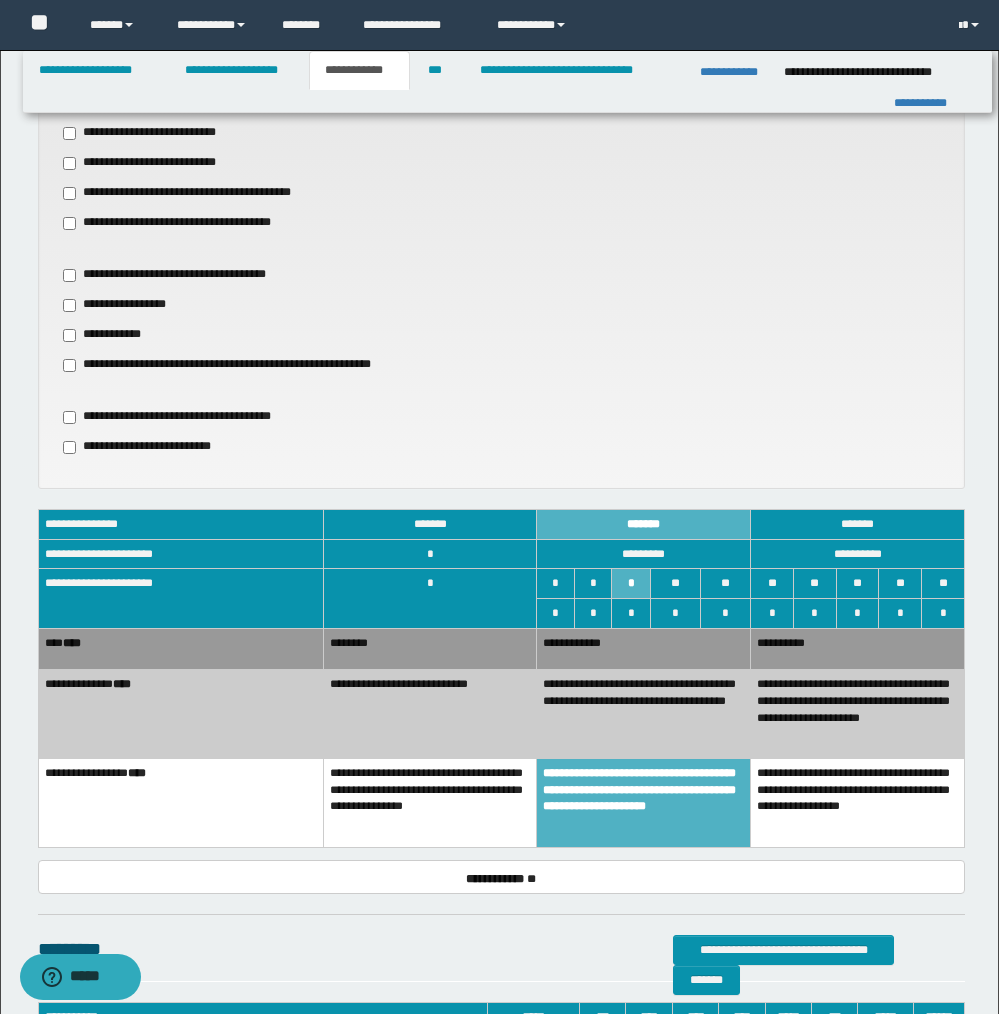 click on "**********" at bounding box center [644, 649] 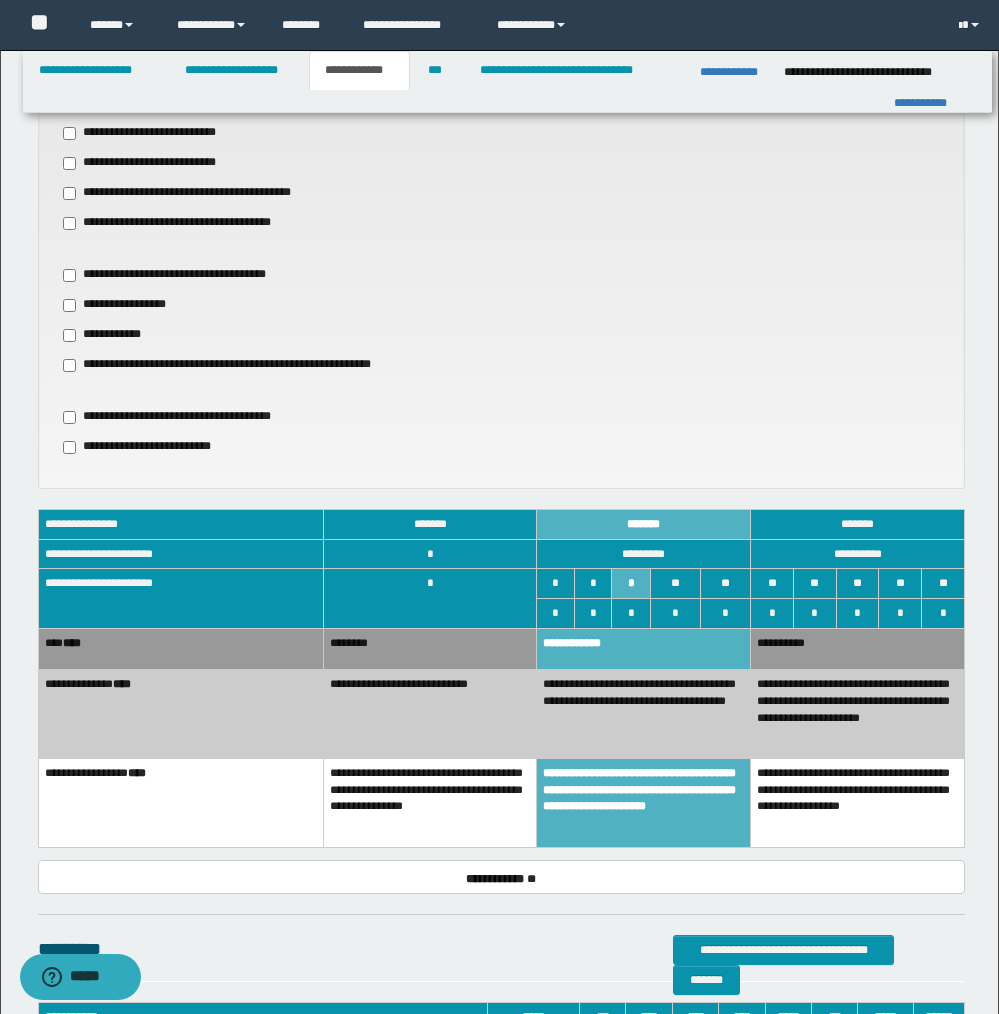 click on "**********" at bounding box center [644, 714] 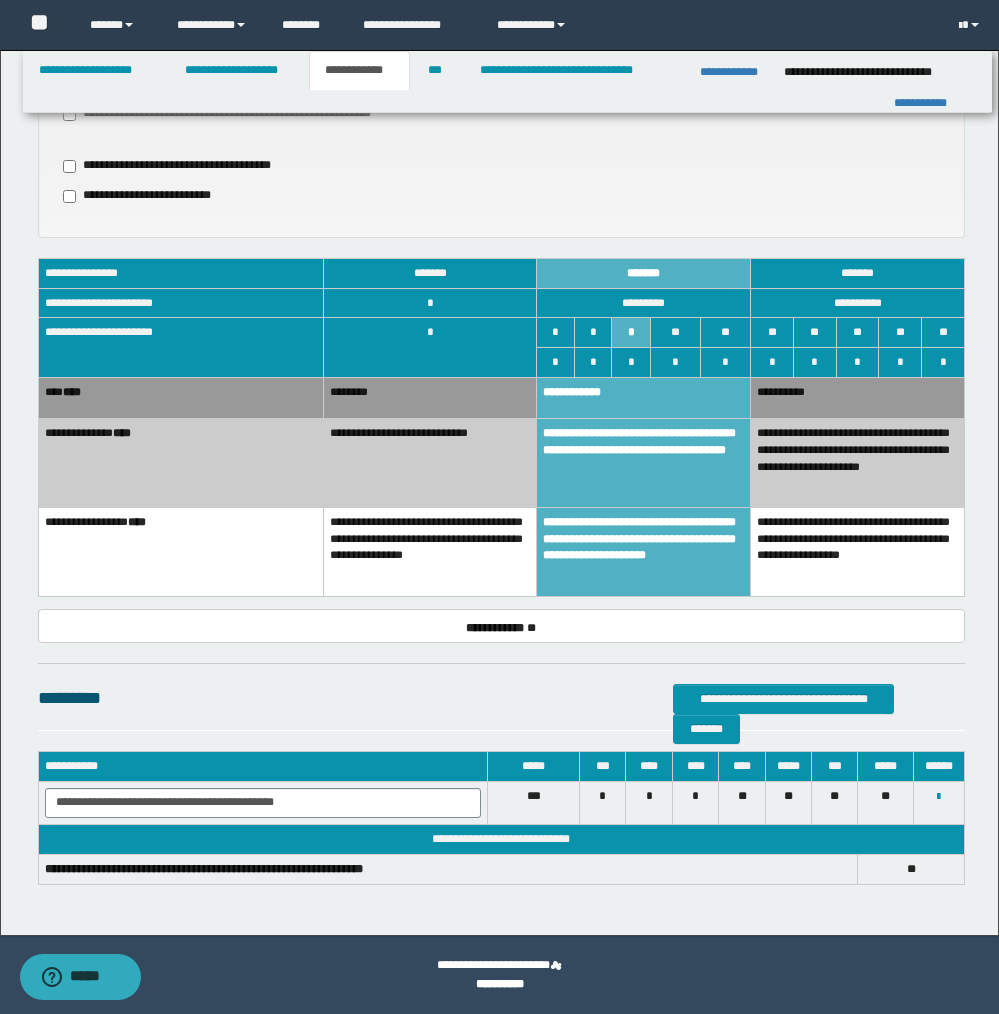 scroll, scrollTop: 0, scrollLeft: 0, axis: both 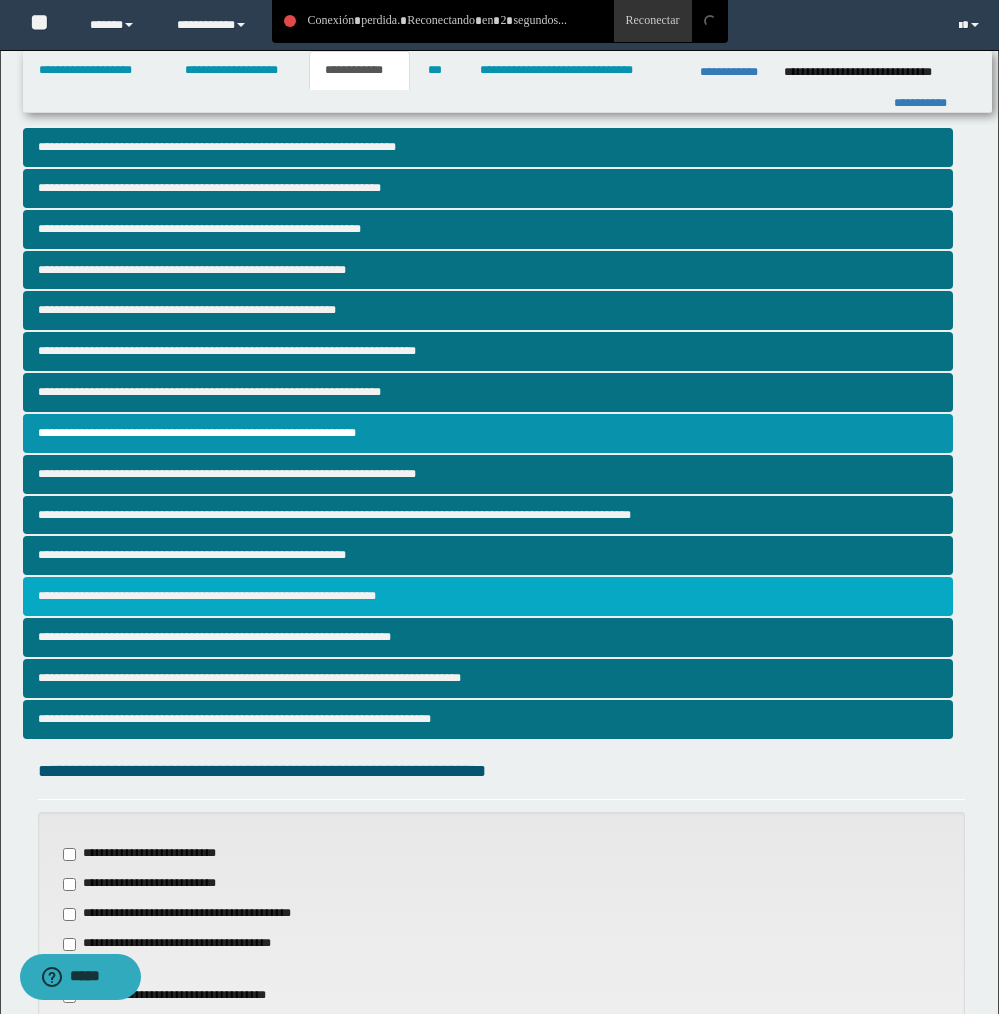 click on "**********" at bounding box center [488, 596] 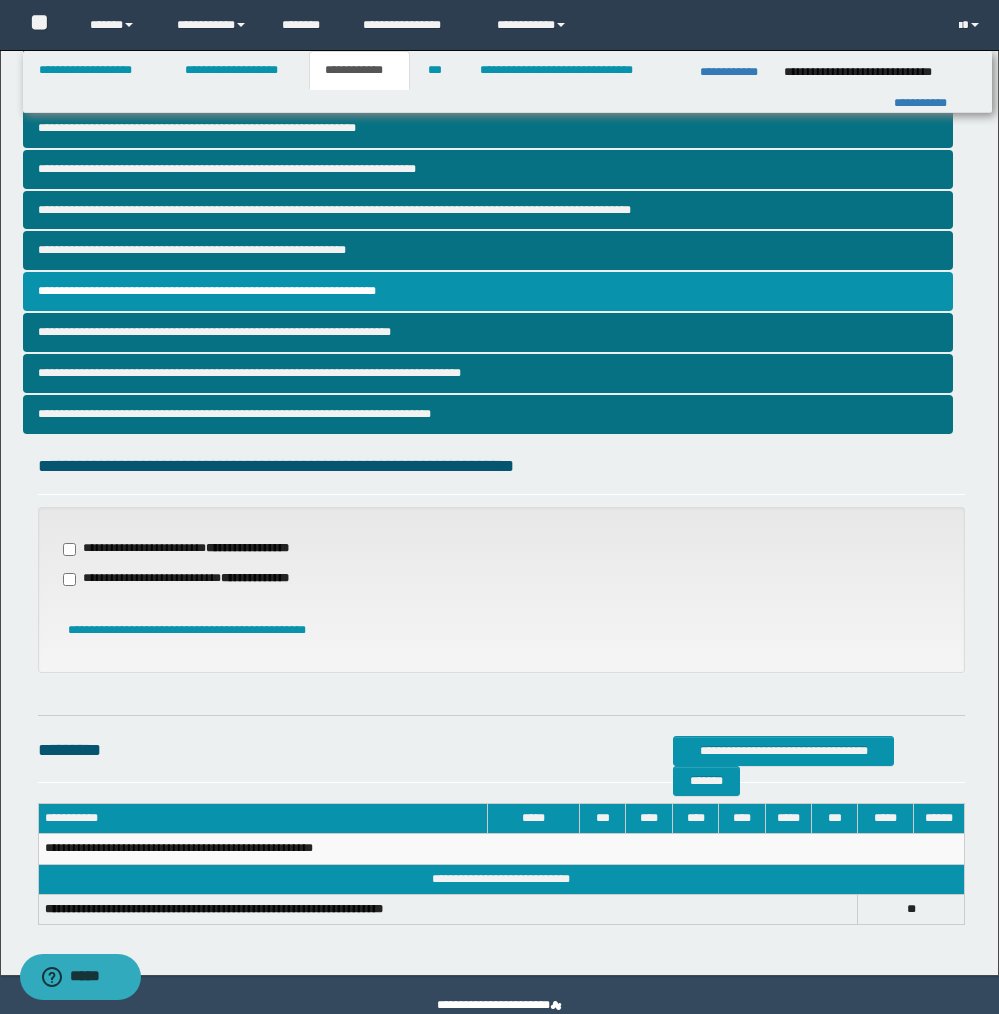 scroll, scrollTop: 344, scrollLeft: 0, axis: vertical 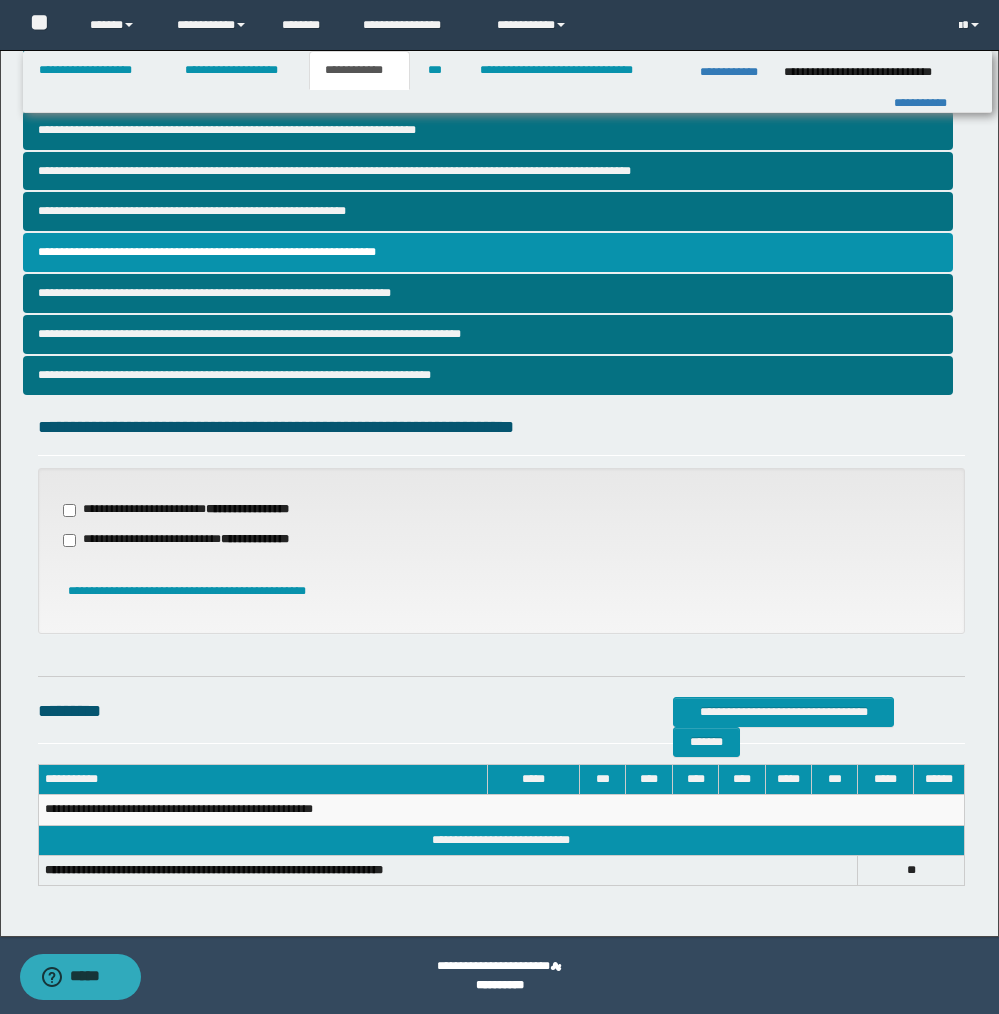 click on "**********" at bounding box center [198, 510] 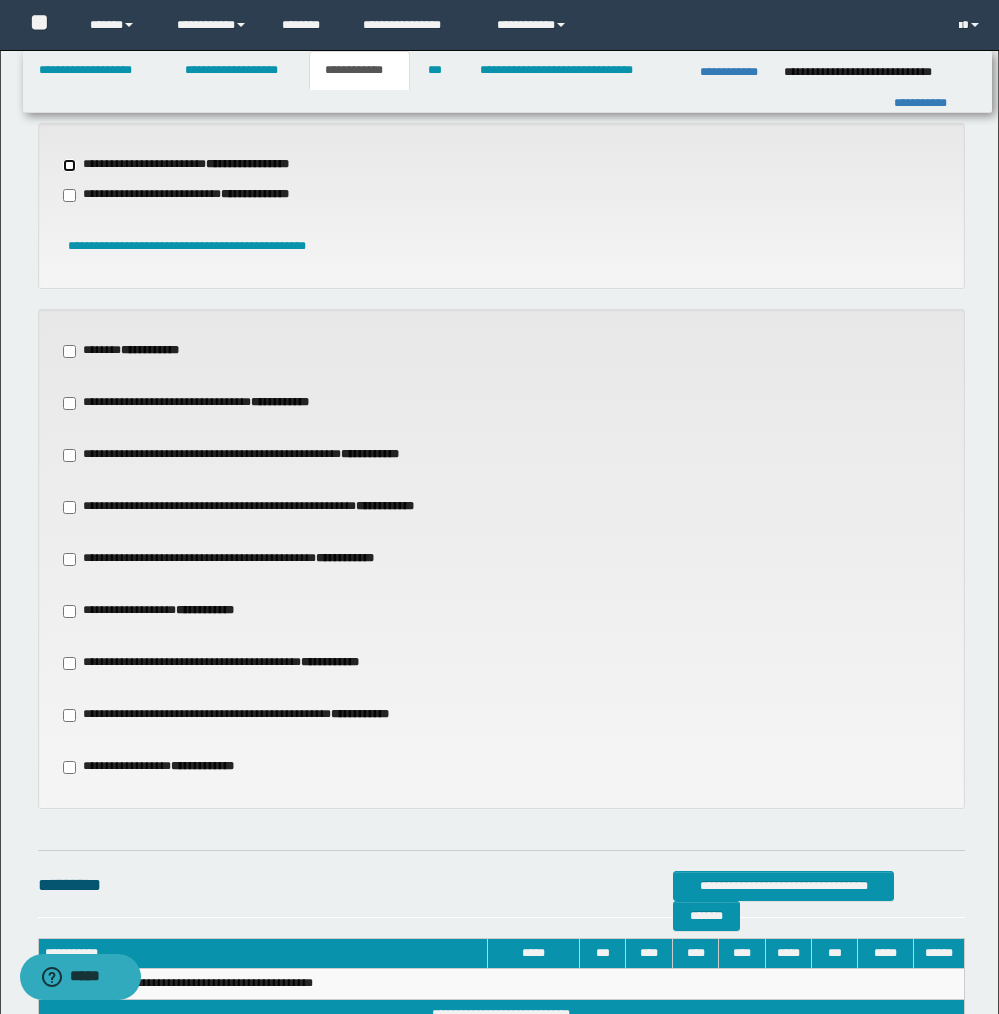 scroll, scrollTop: 732, scrollLeft: 0, axis: vertical 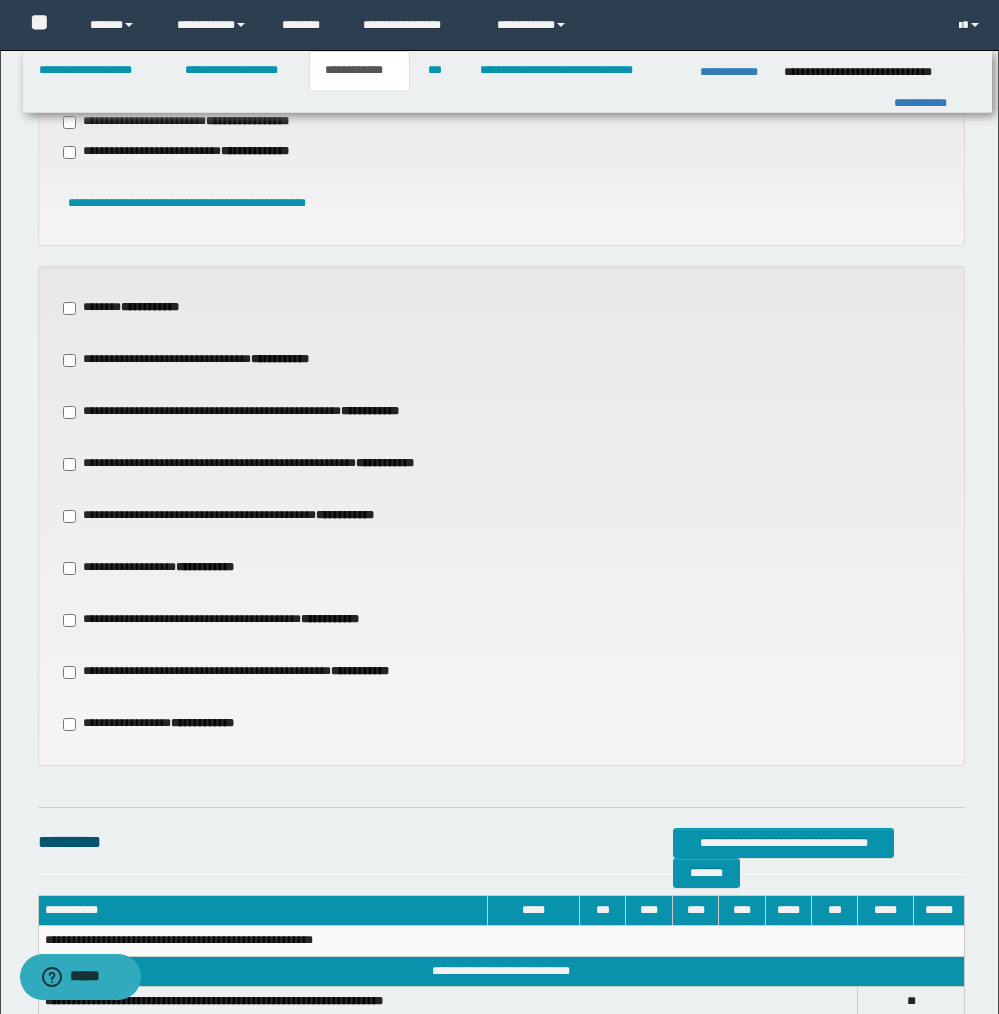 click on "**********" at bounding box center [165, 568] 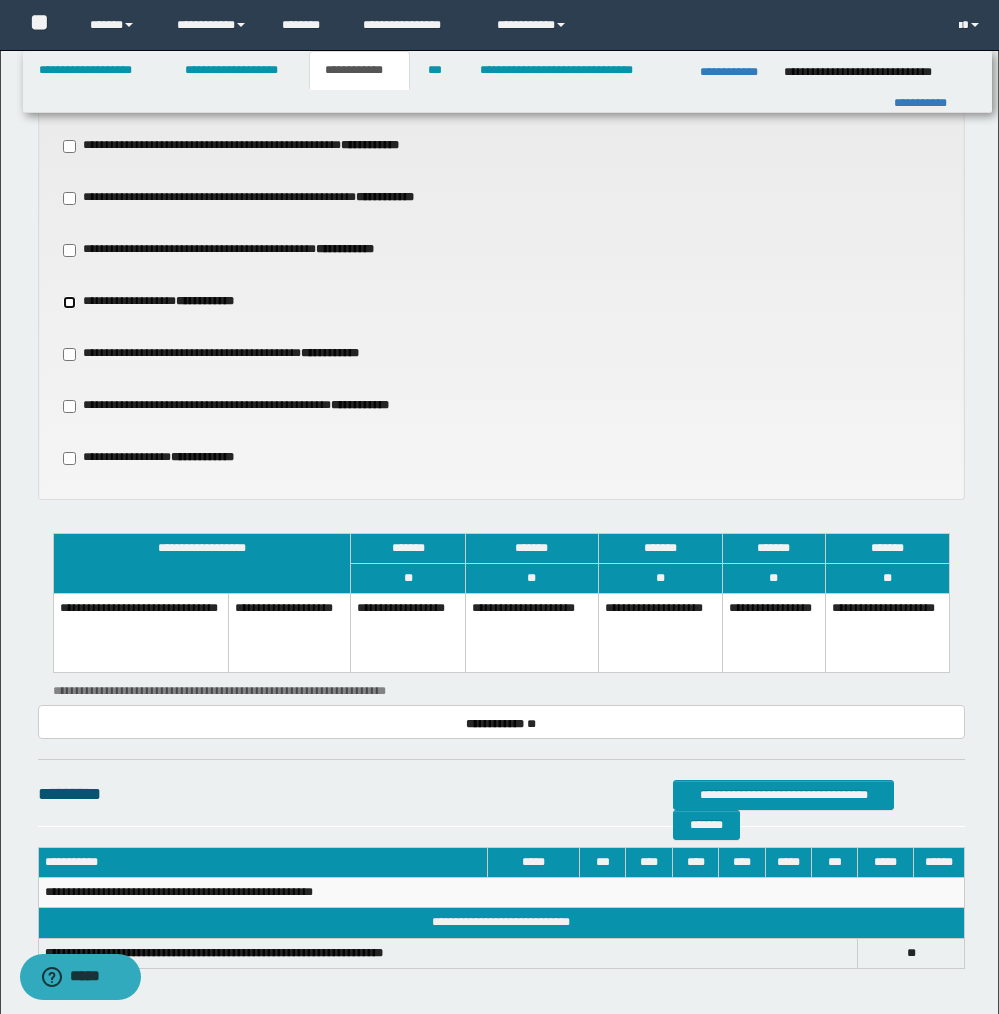 scroll, scrollTop: 1000, scrollLeft: 0, axis: vertical 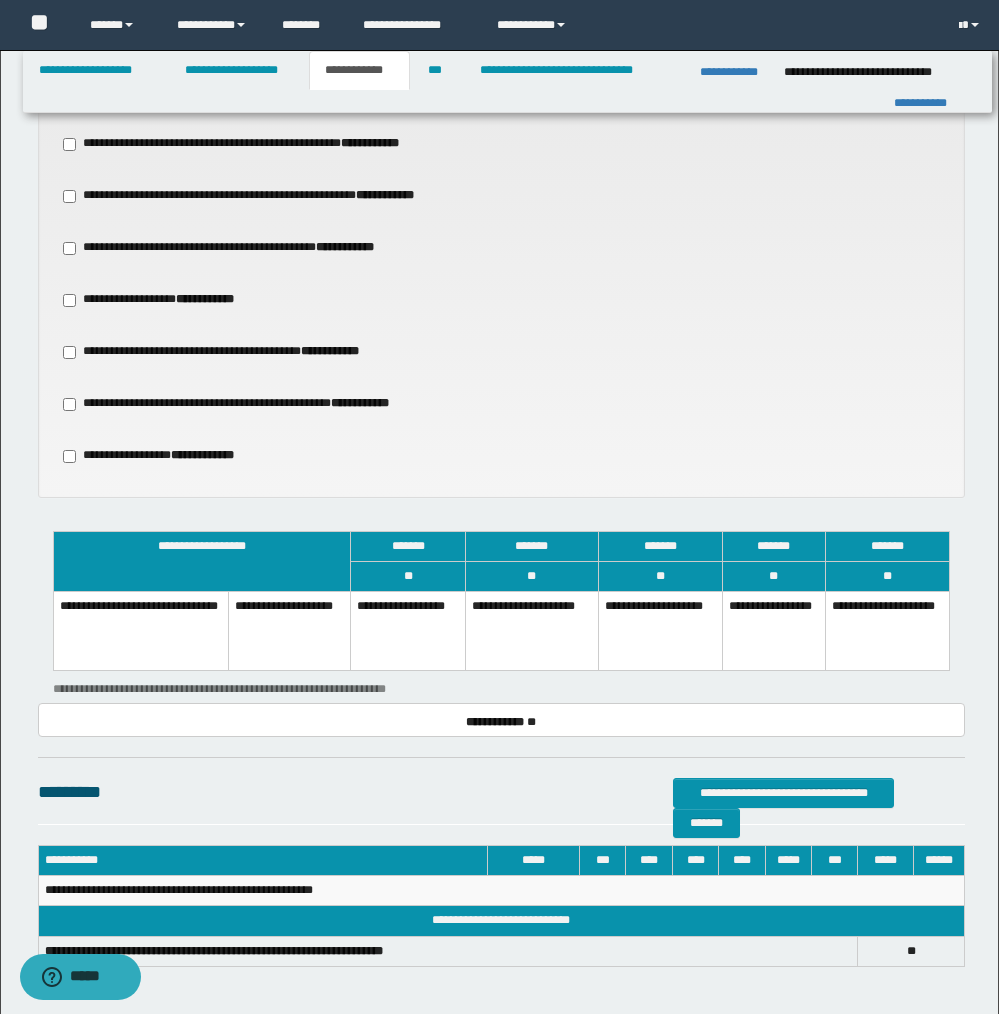 click on "**********" at bounding box center [773, 631] 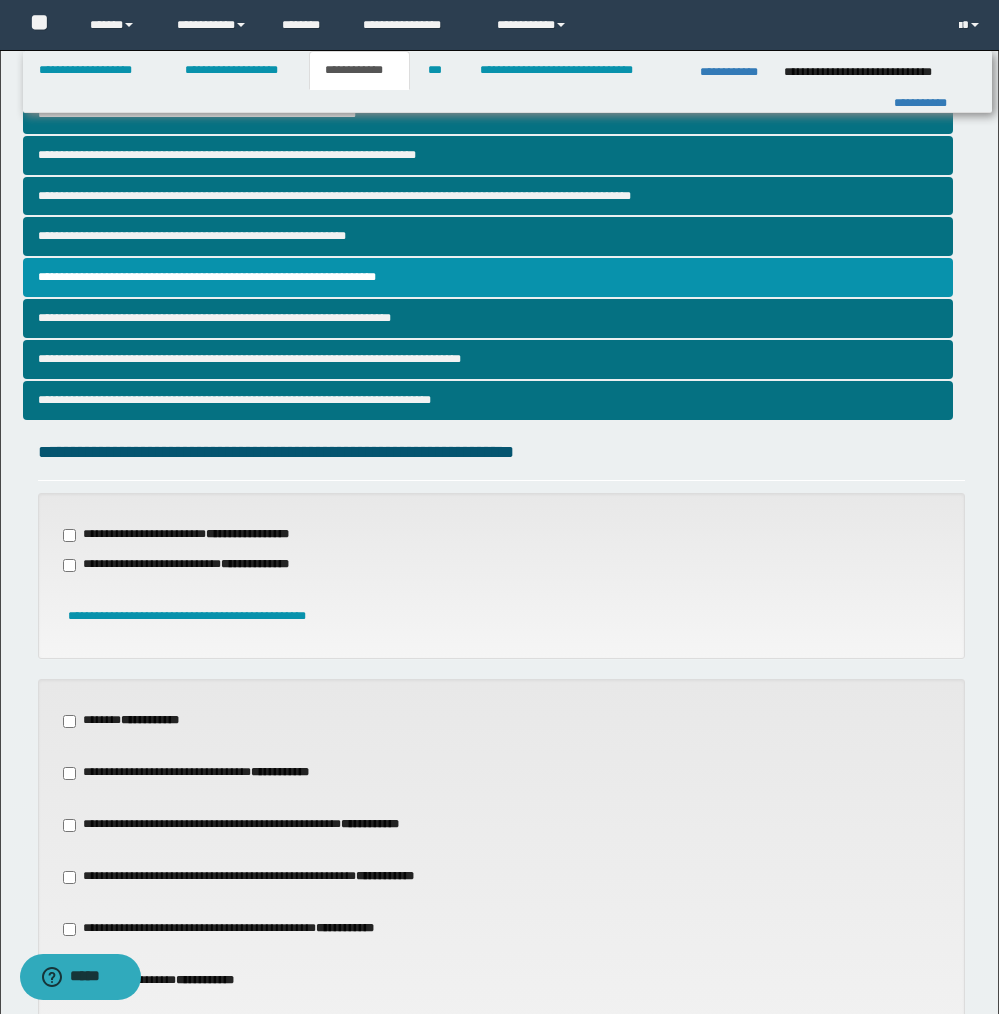 scroll, scrollTop: 225, scrollLeft: 0, axis: vertical 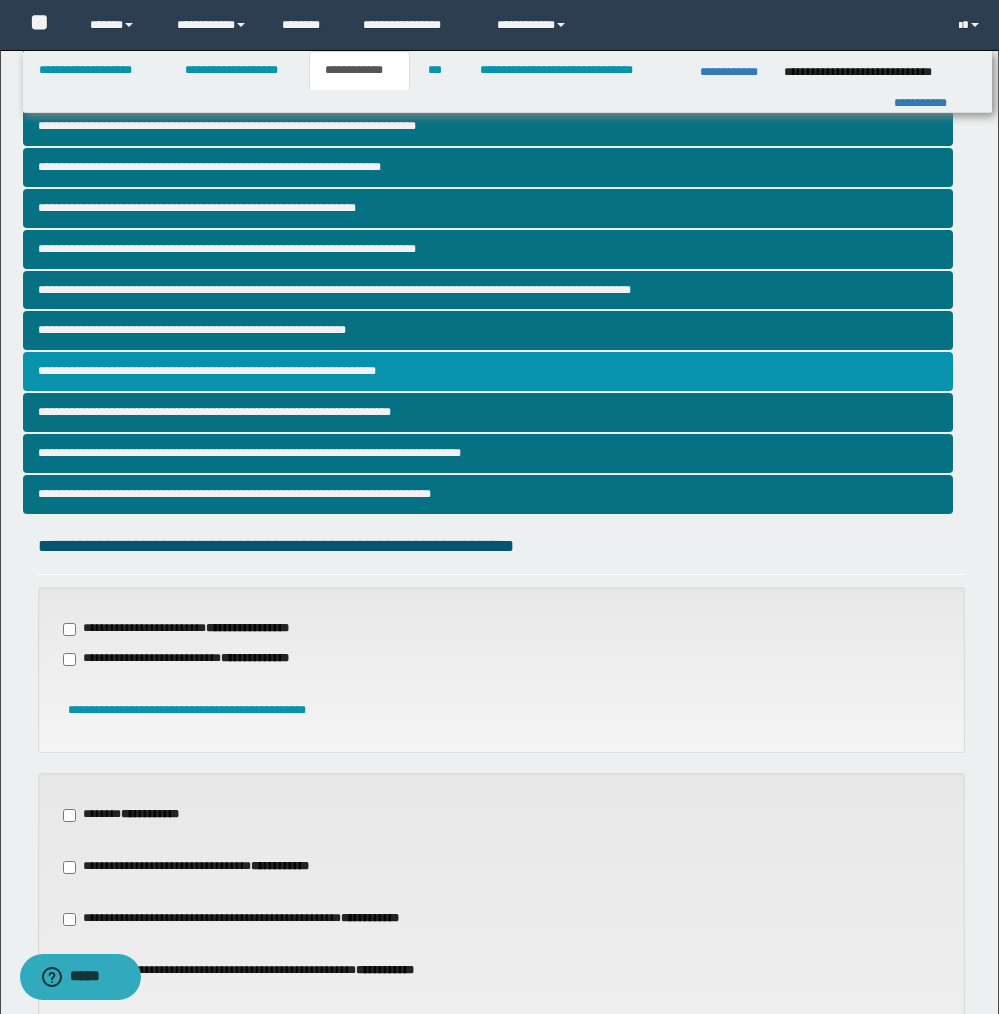 click on "**********" at bounding box center (488, 371) 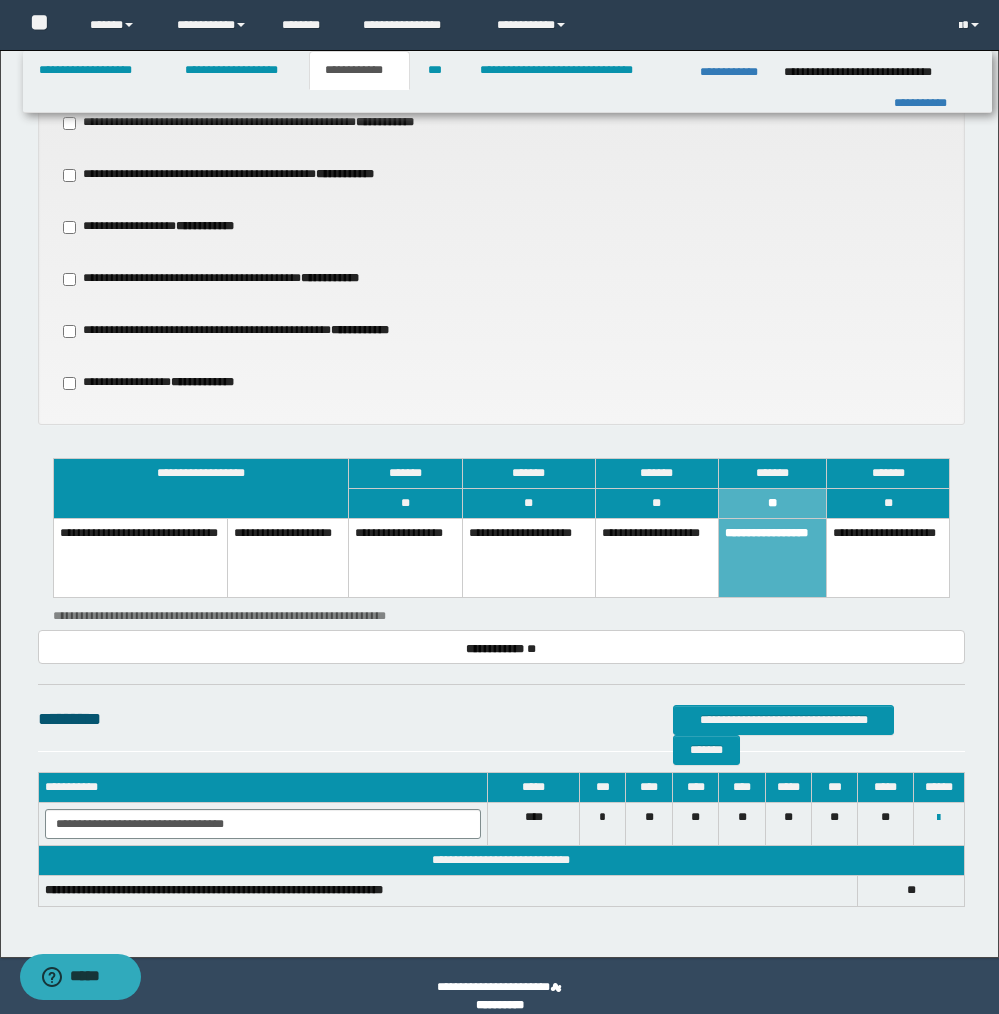 scroll, scrollTop: 1094, scrollLeft: 0, axis: vertical 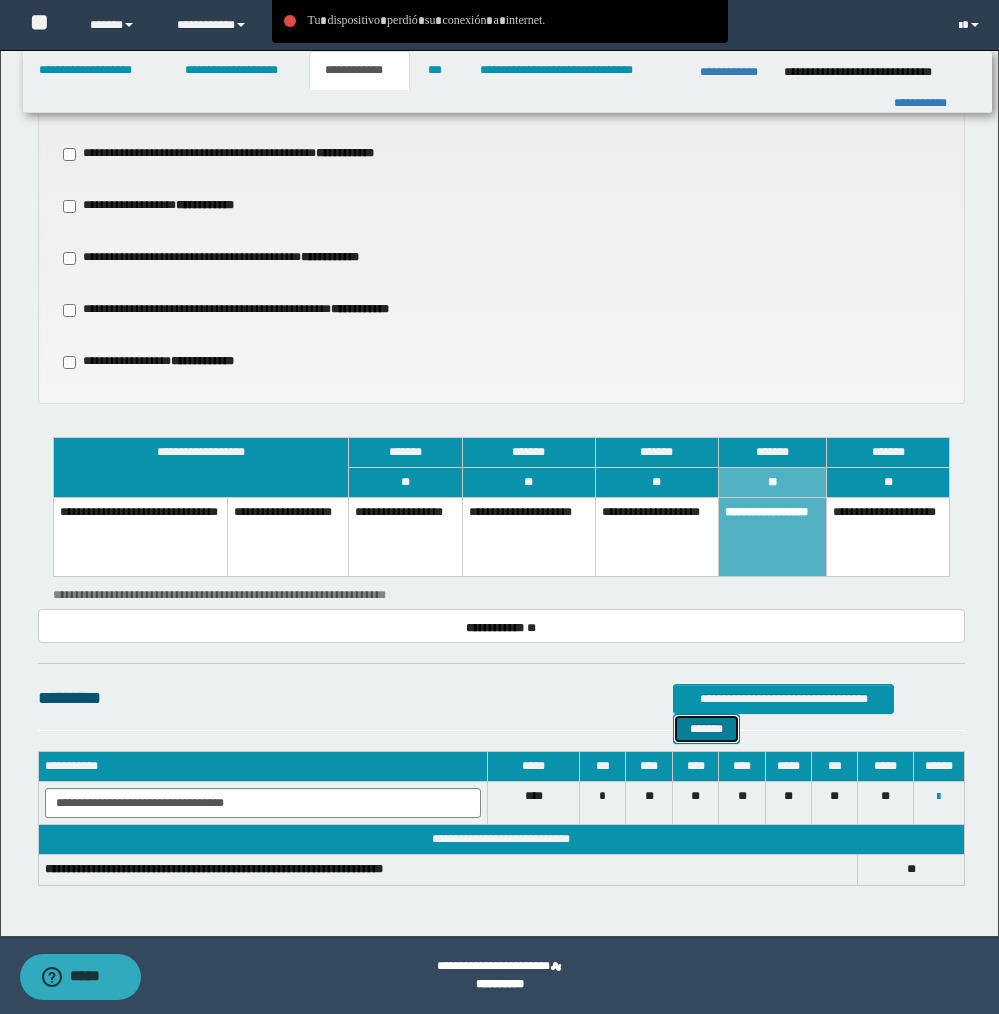 click on "*******" at bounding box center (706, 729) 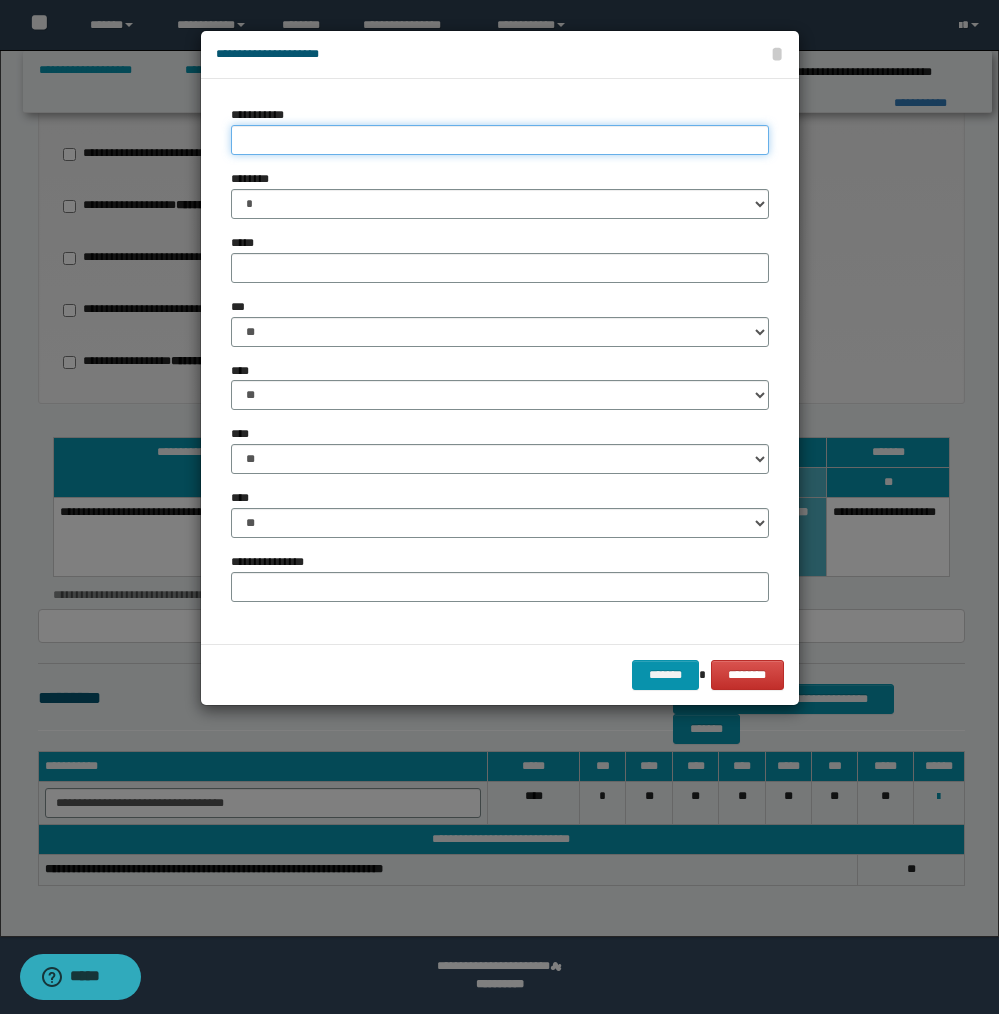 click on "**********" at bounding box center (500, 140) 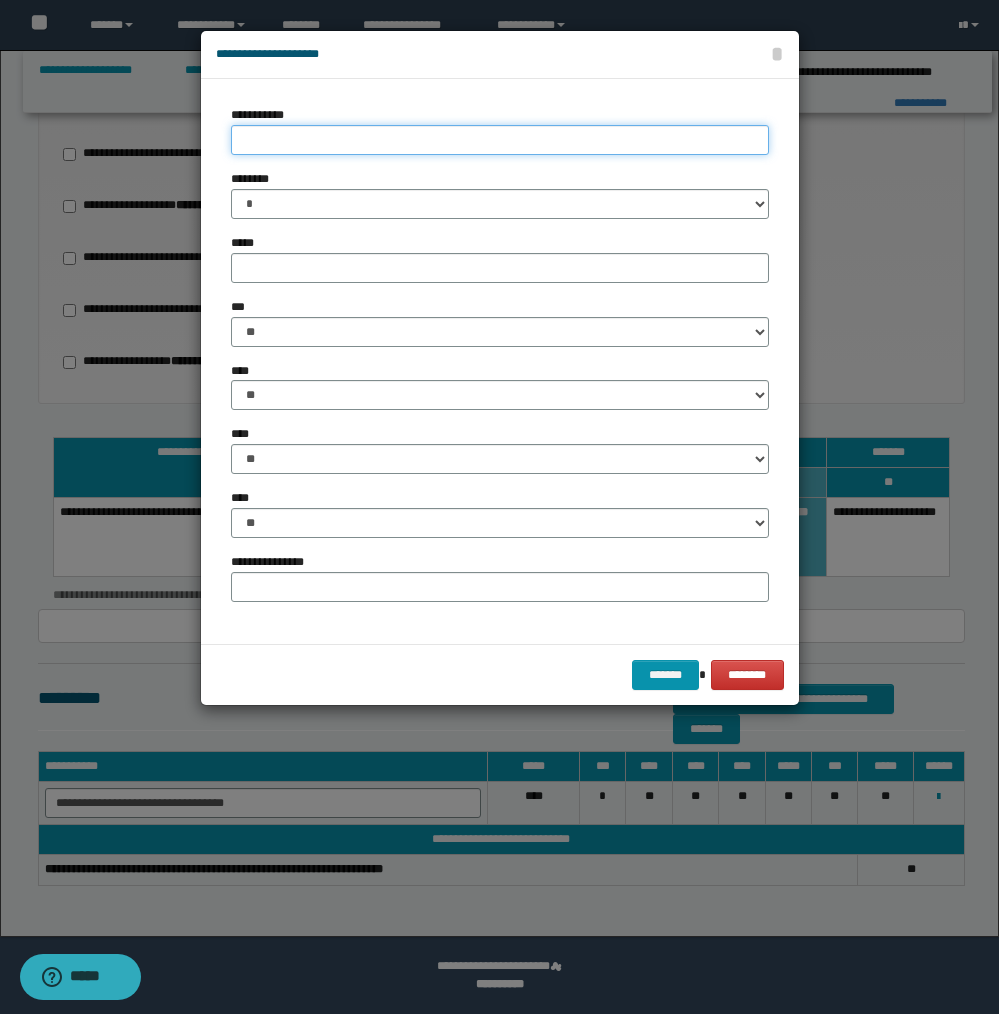 paste on "**********" 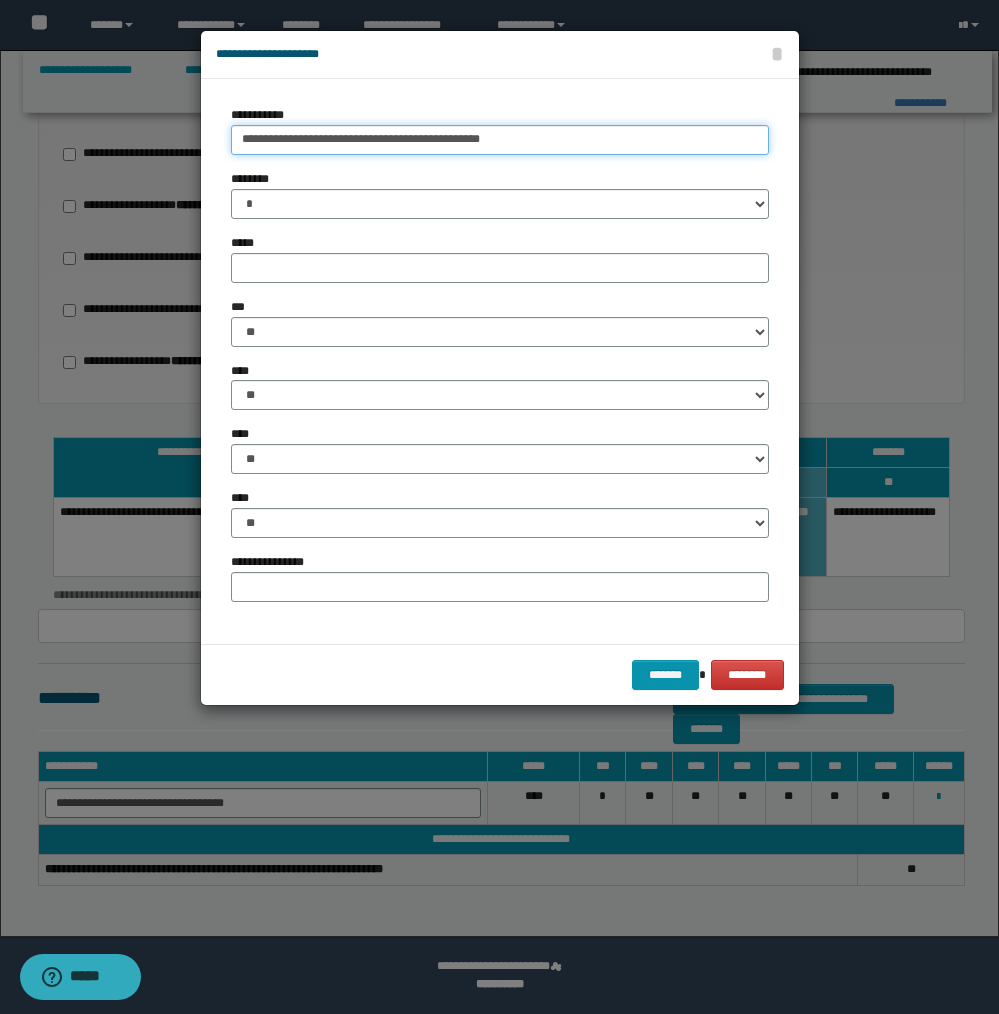 type on "**********" 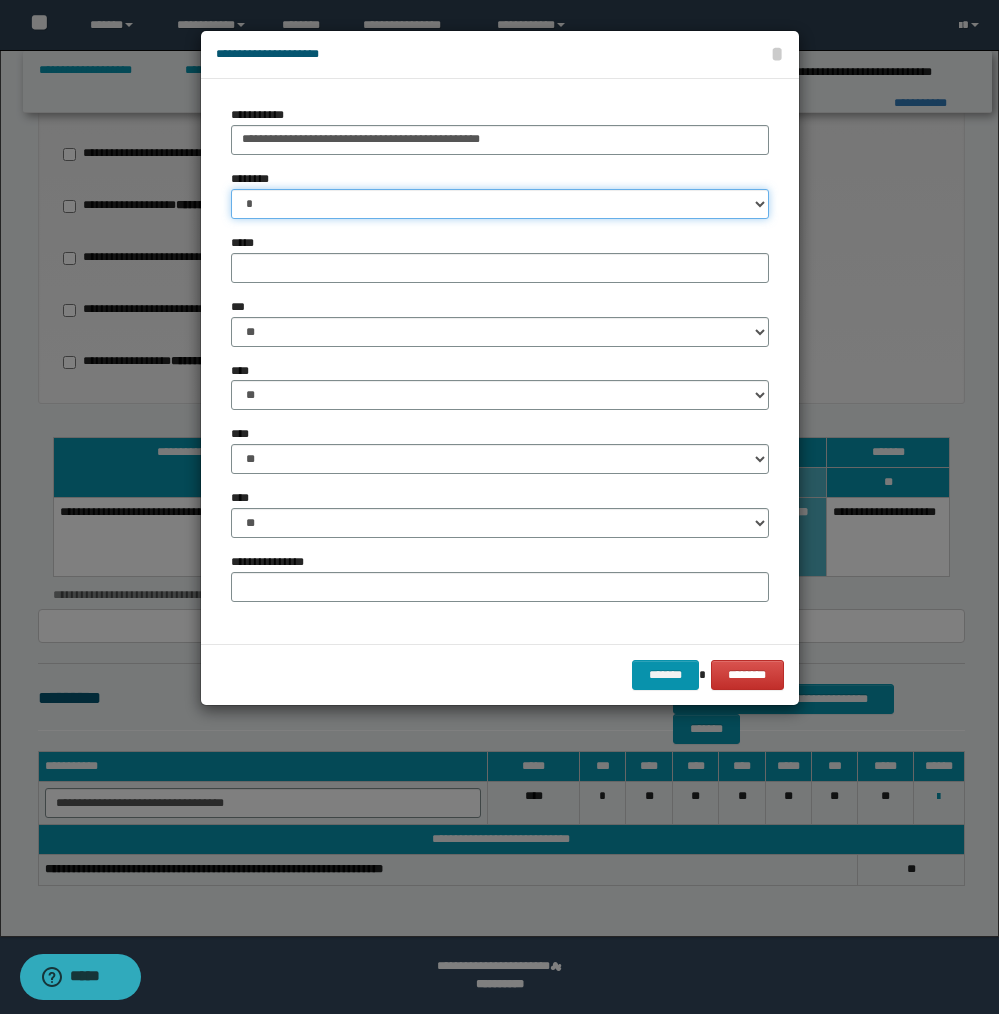 click on "*
*
*
*
*
*
*
*
*
**
**
**
**
**
**" at bounding box center (500, 204) 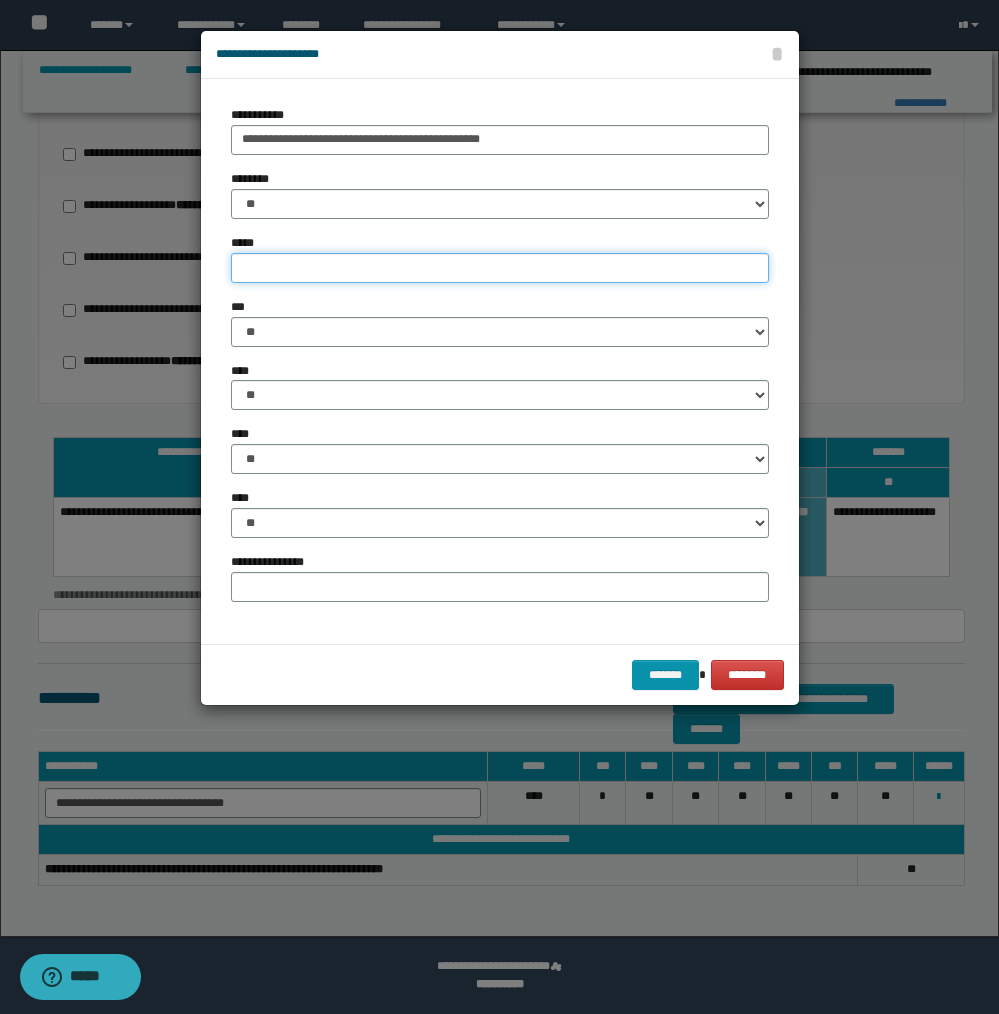 click on "*****" at bounding box center (500, 268) 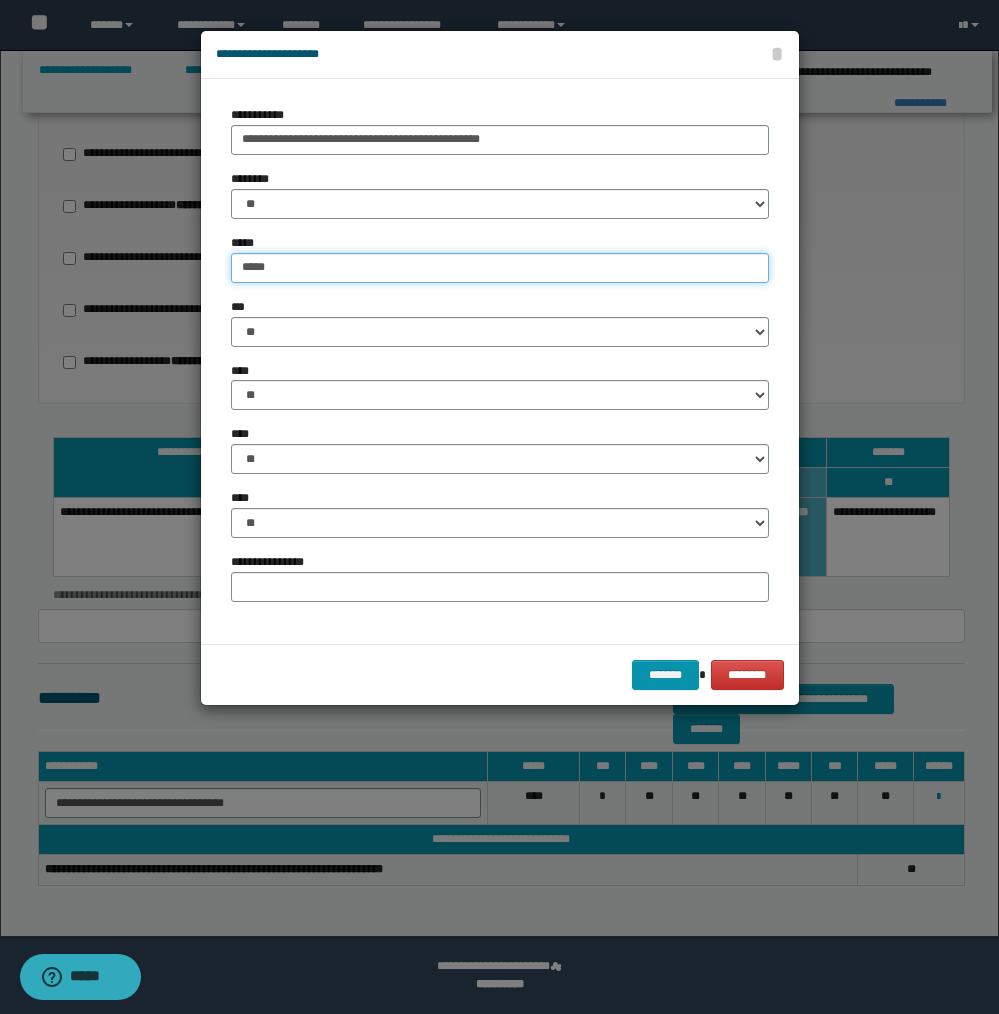 type on "*****" 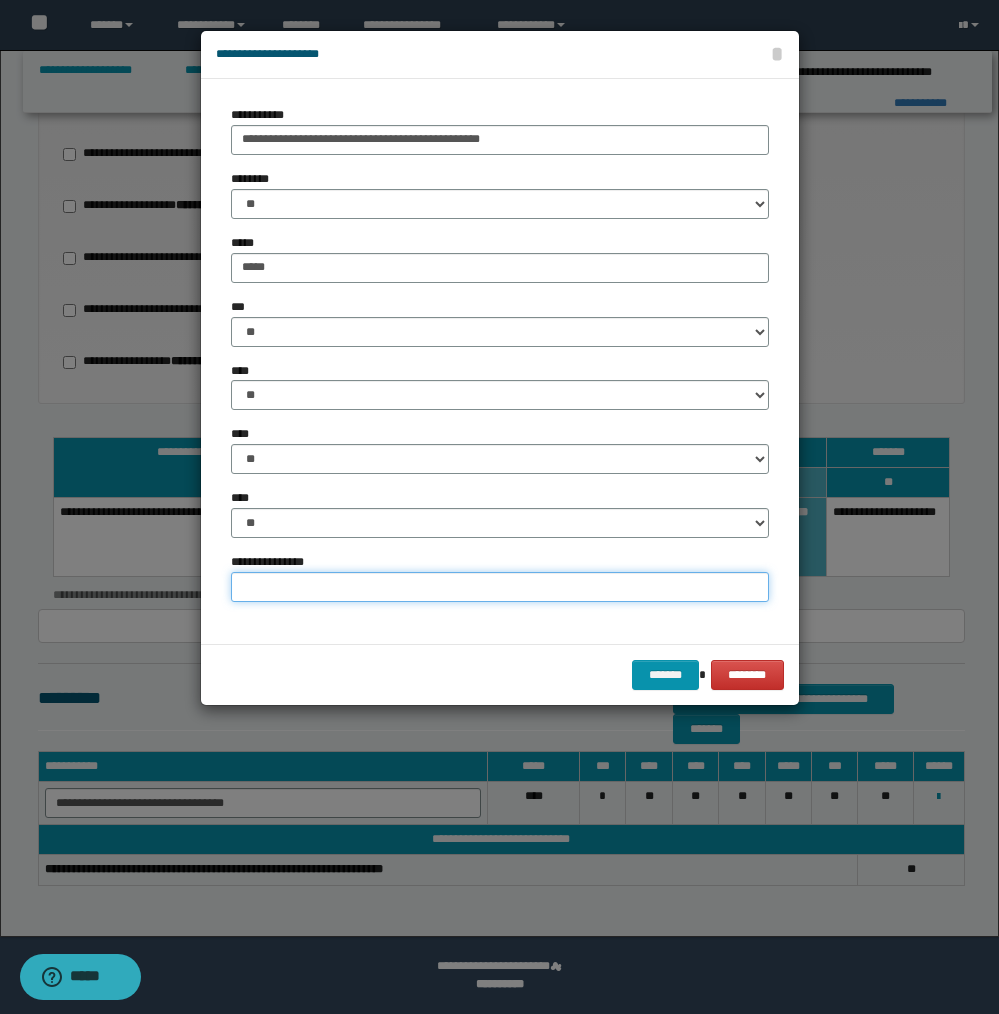 click on "**********" at bounding box center (500, 587) 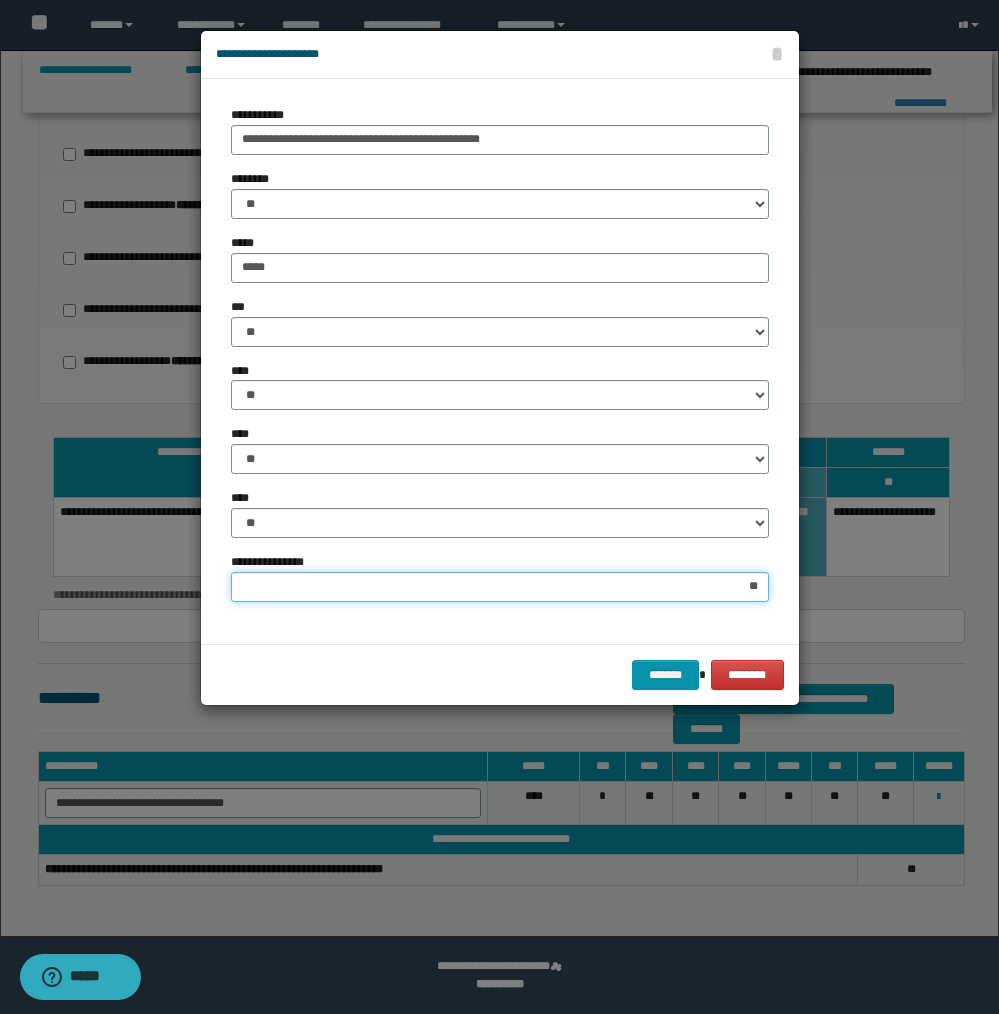 type on "***" 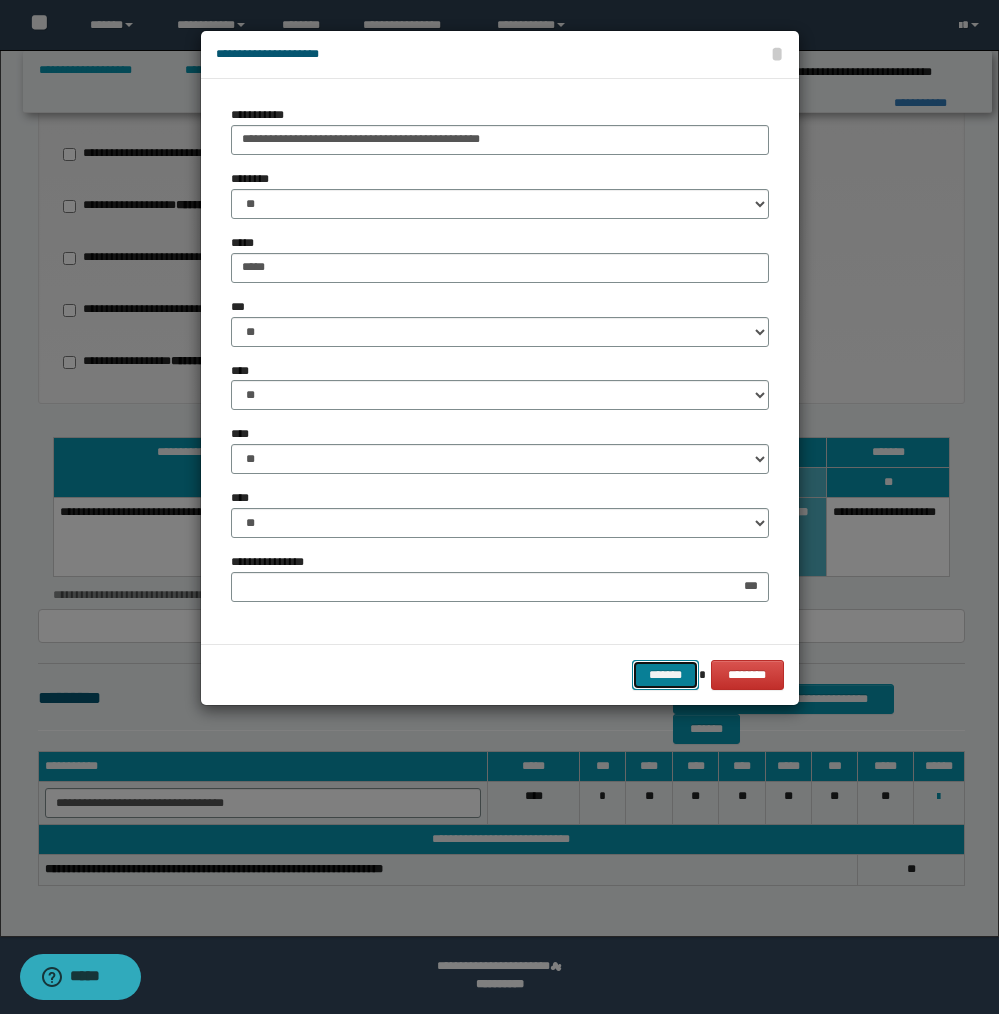 click on "*******" at bounding box center [666, 675] 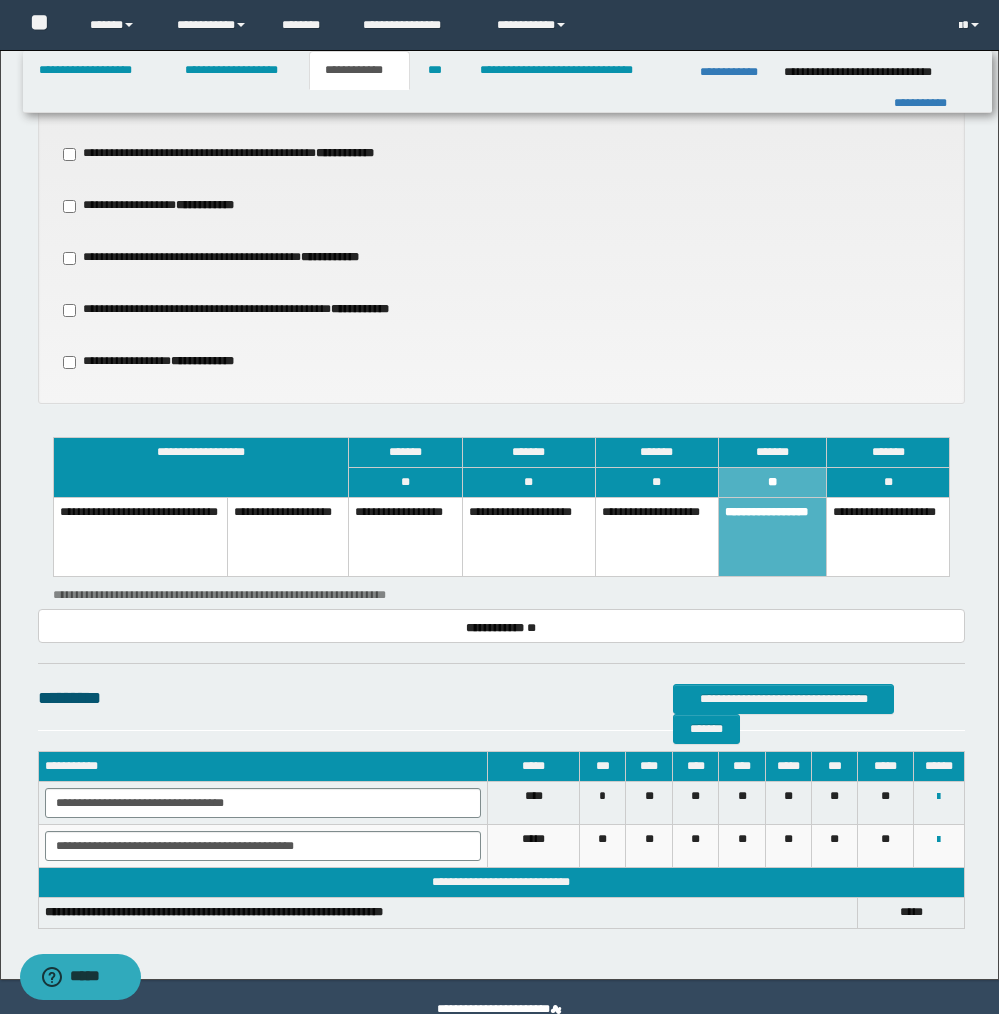 scroll, scrollTop: 1137, scrollLeft: 0, axis: vertical 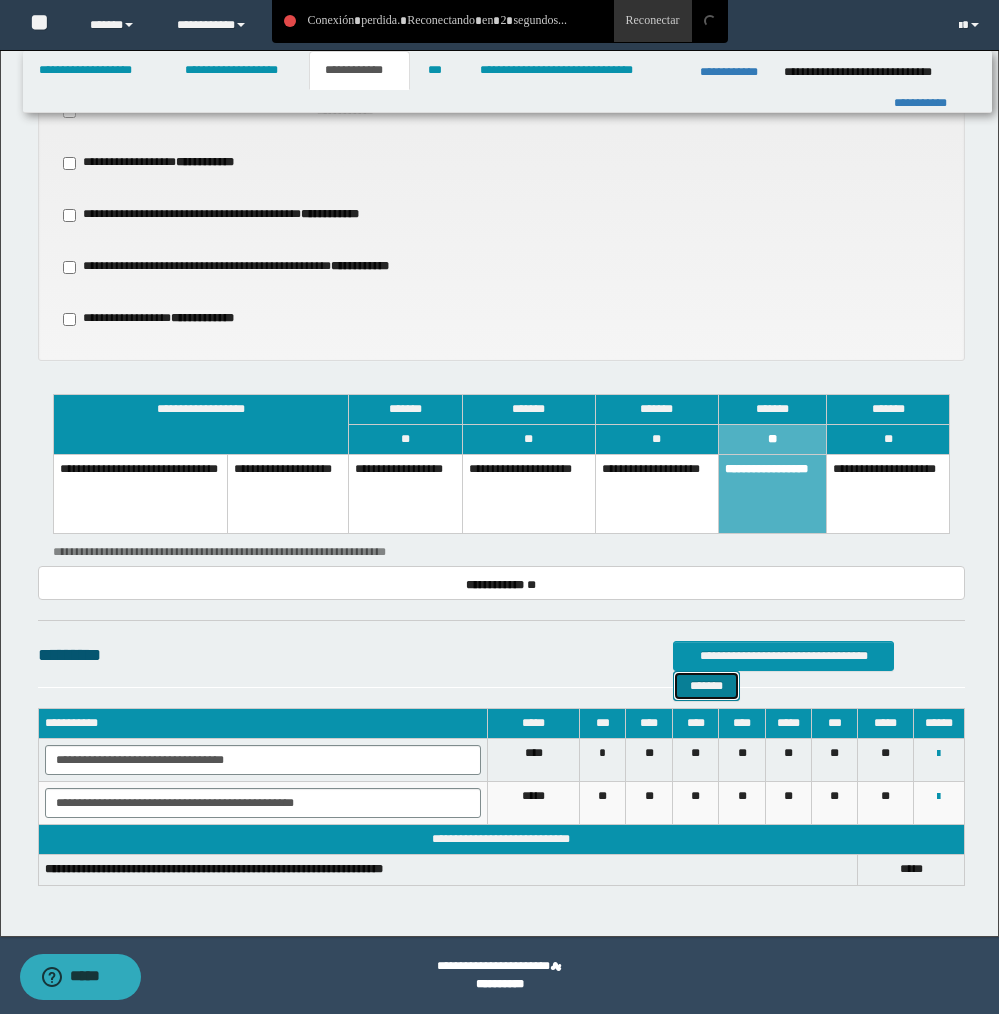 click on "*******" at bounding box center (706, 686) 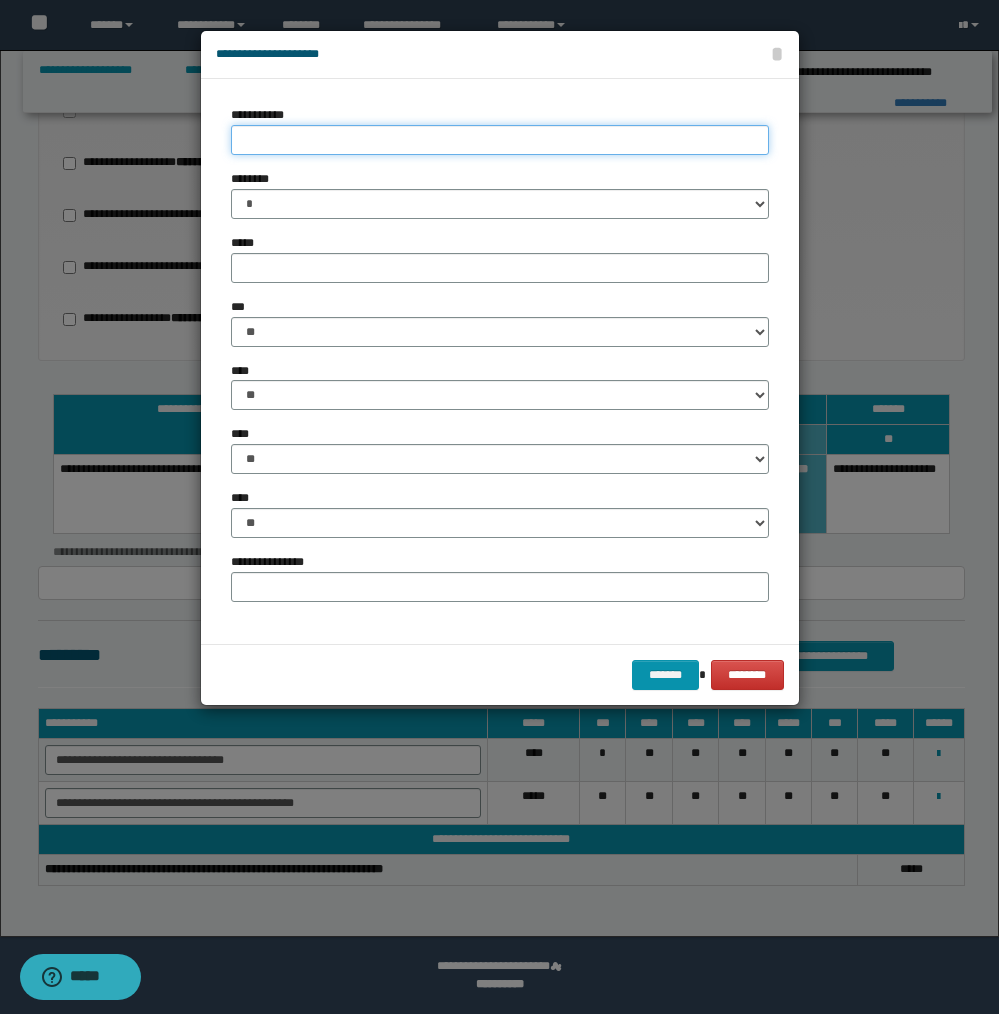 click on "**********" at bounding box center [500, 140] 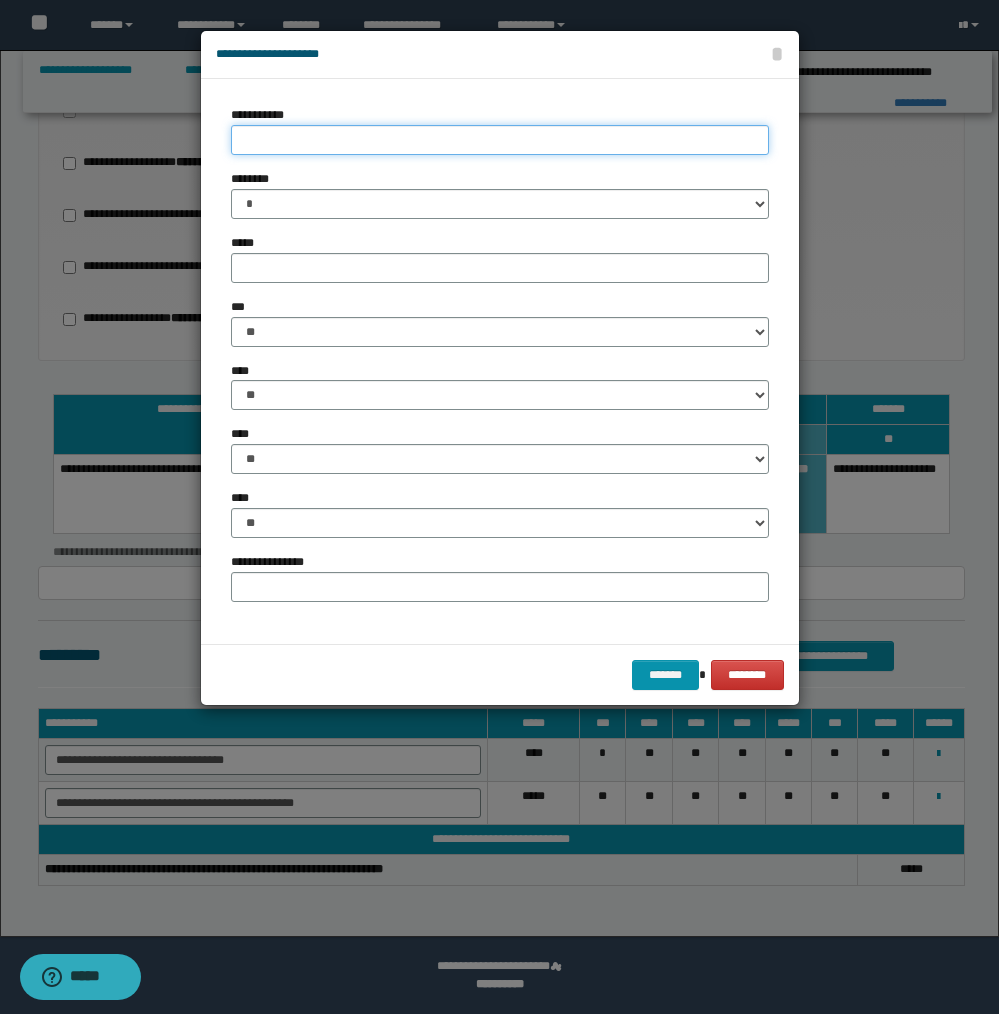 paste on "**********" 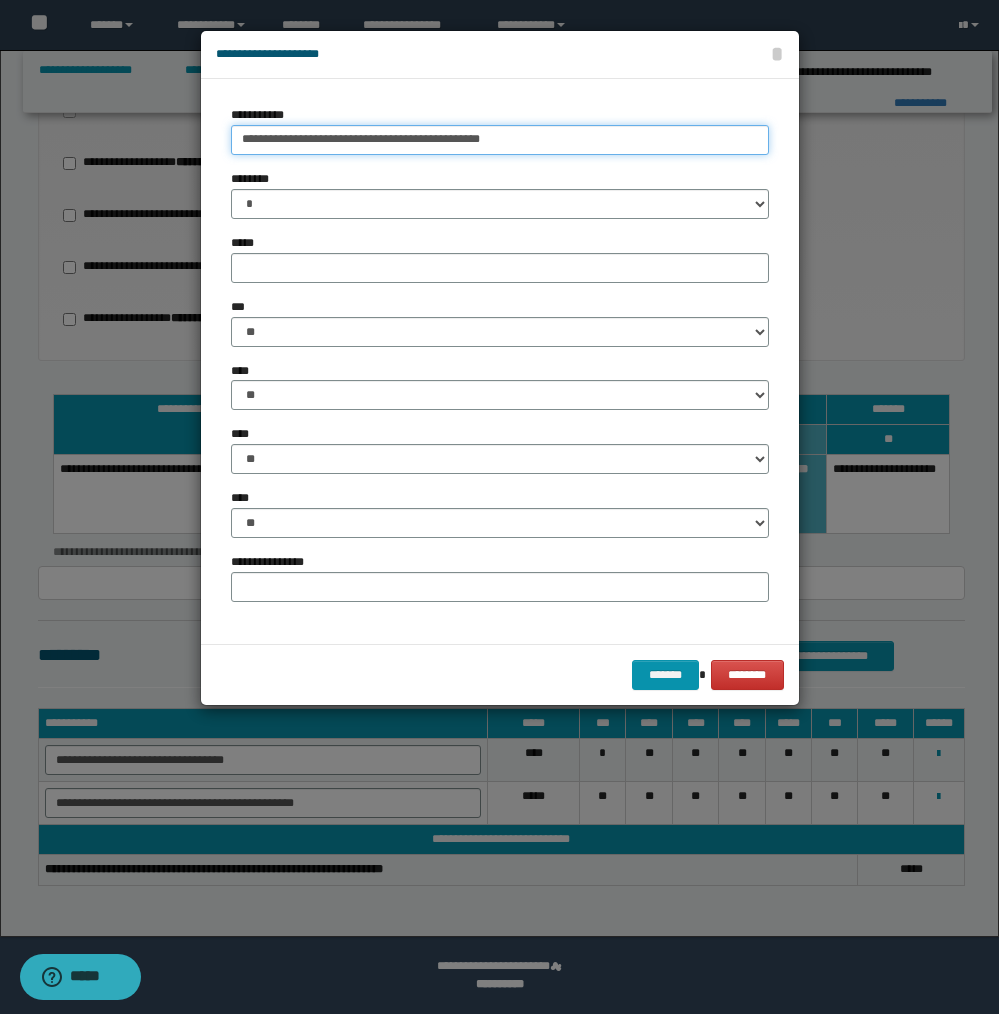 drag, startPoint x: 386, startPoint y: 138, endPoint x: 663, endPoint y: 148, distance: 277.18045 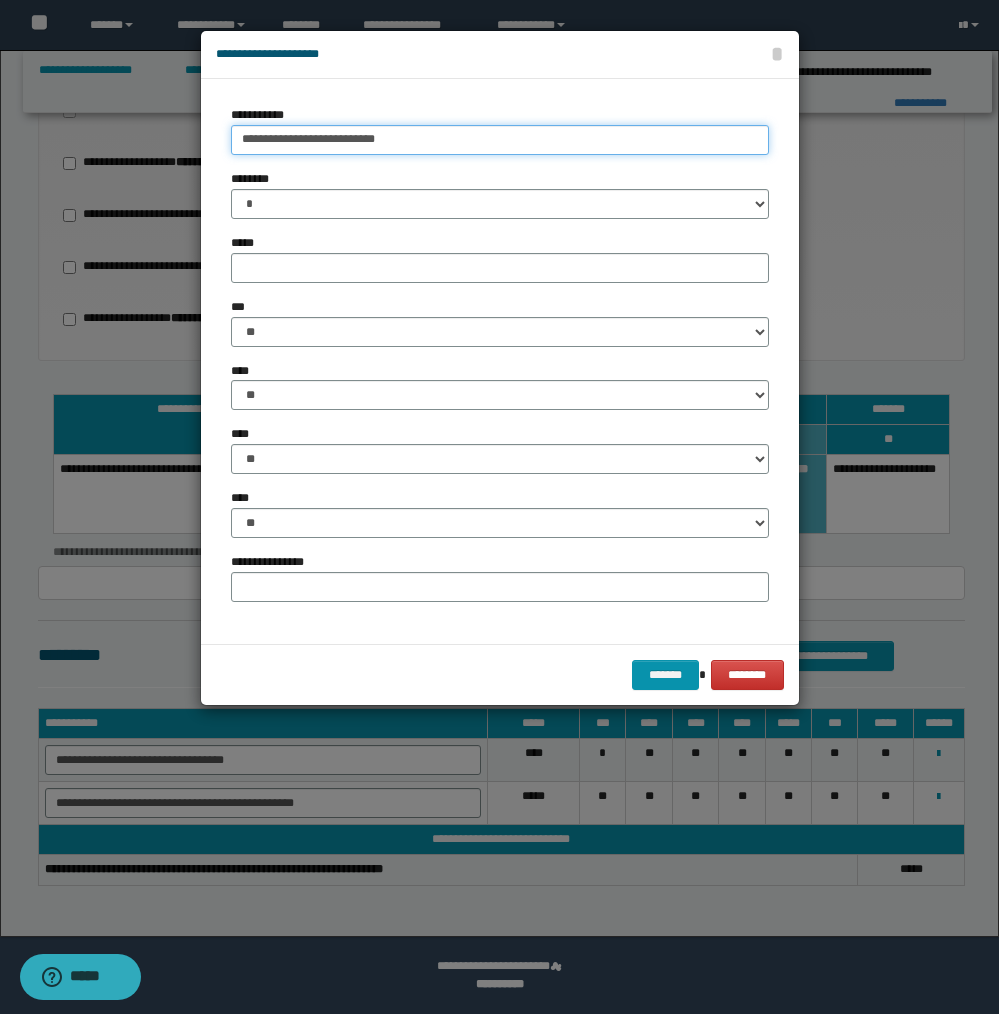 type on "**********" 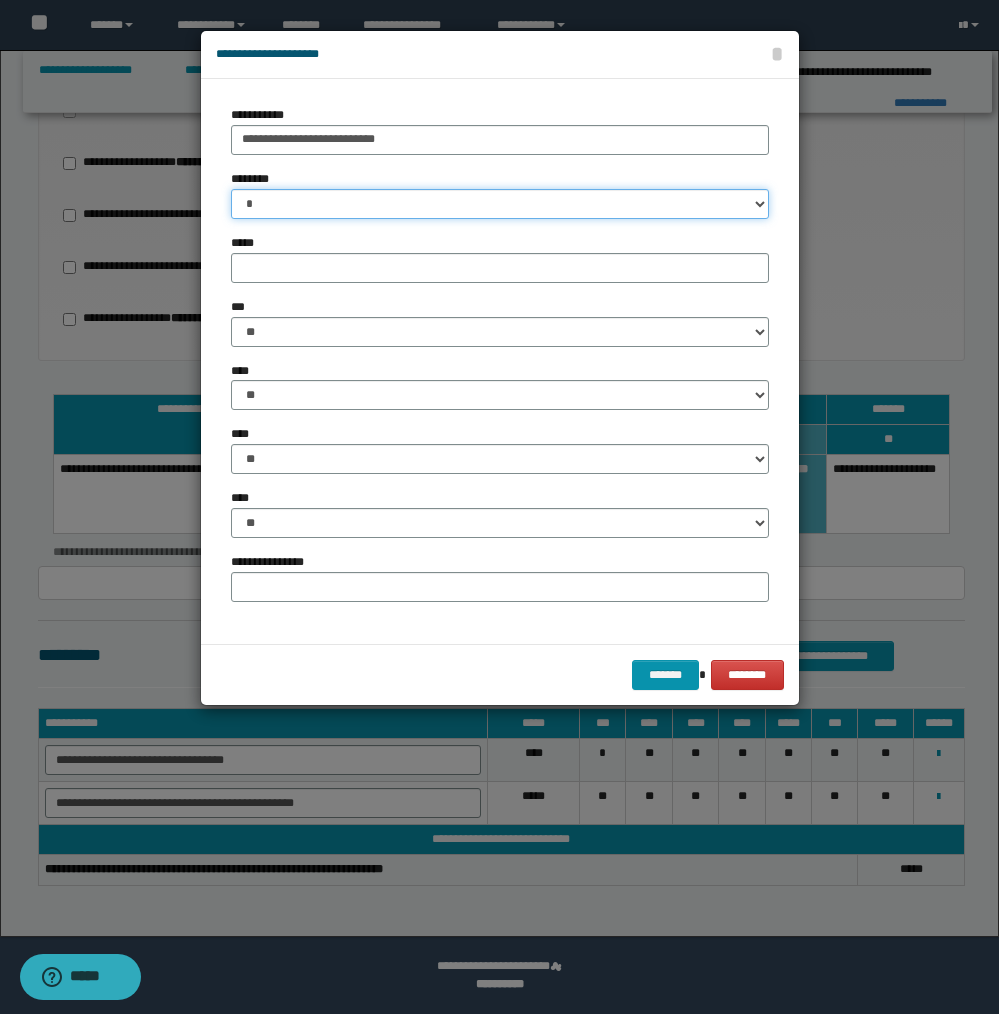 click on "*
*
*
*
*
*
*
*
*
**
**
**
**
**
**" at bounding box center (500, 204) 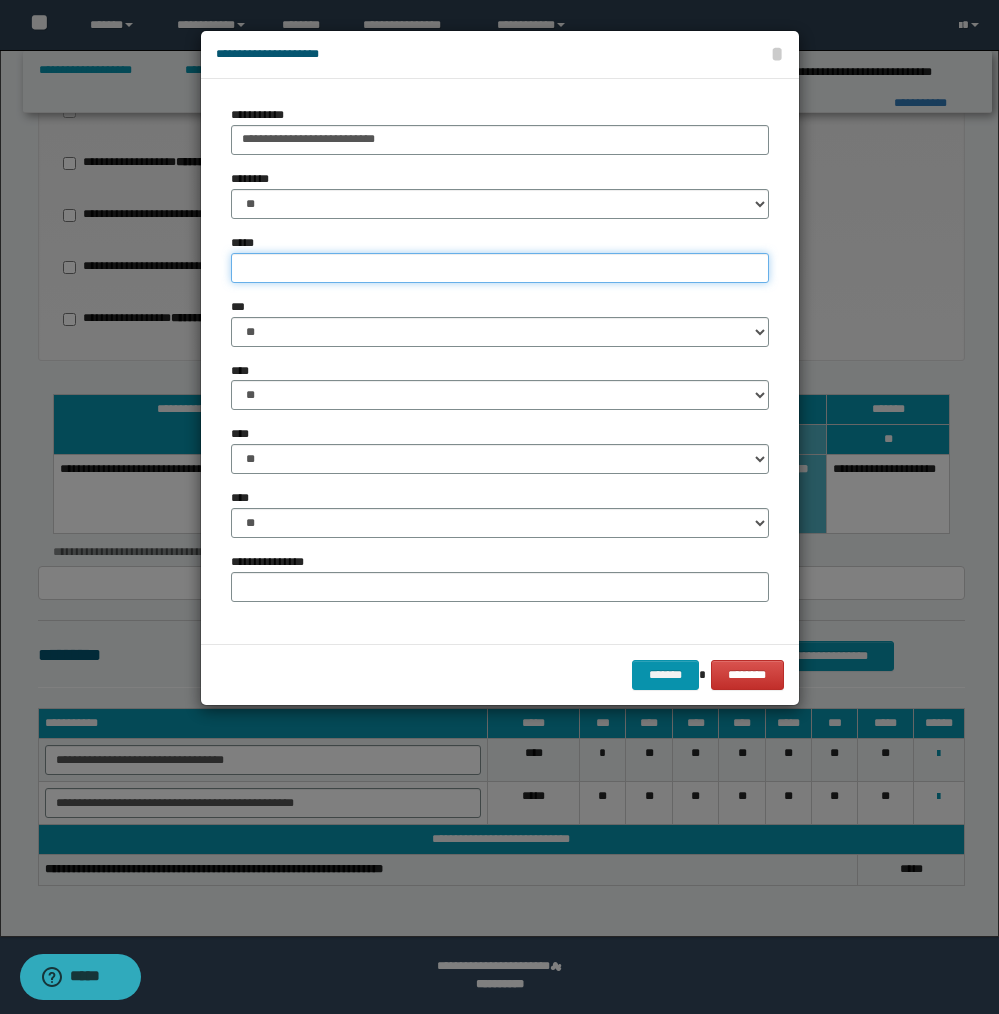 click on "*****" at bounding box center [500, 268] 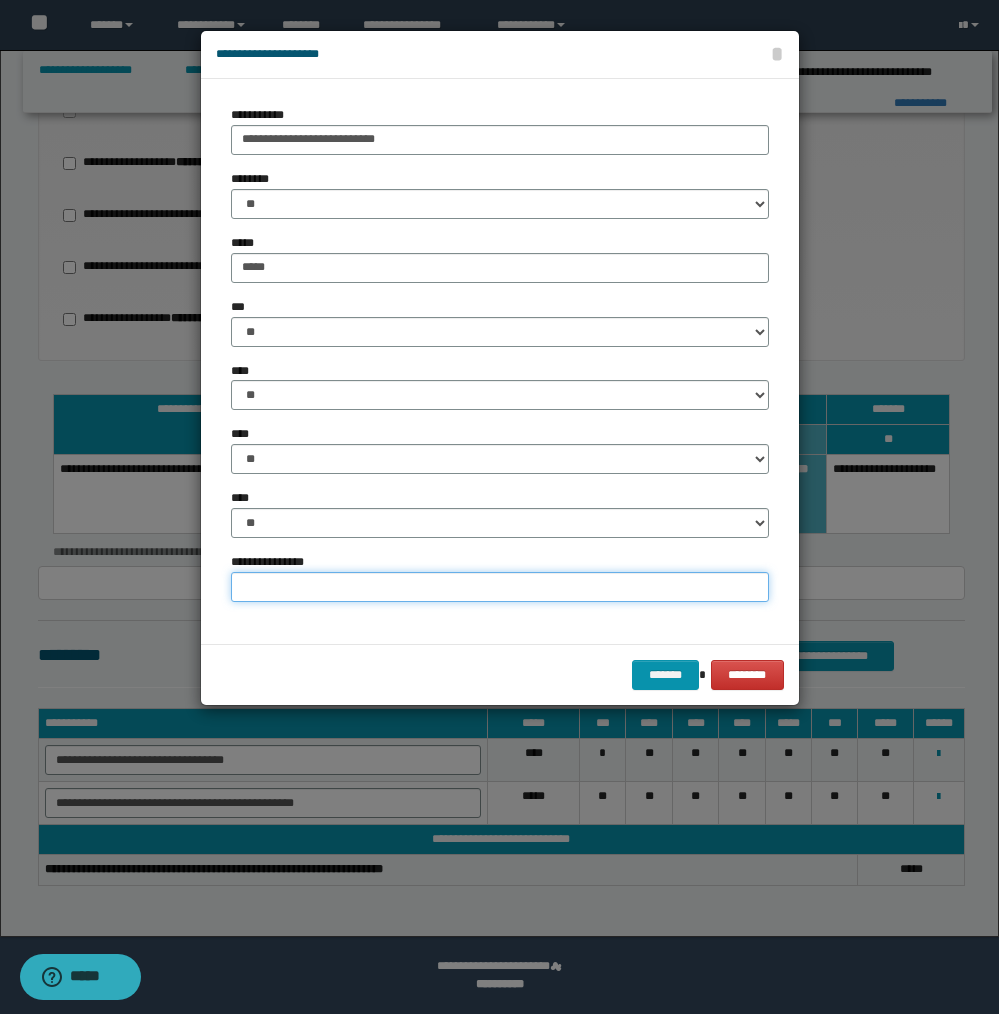 click on "**********" at bounding box center [500, 587] 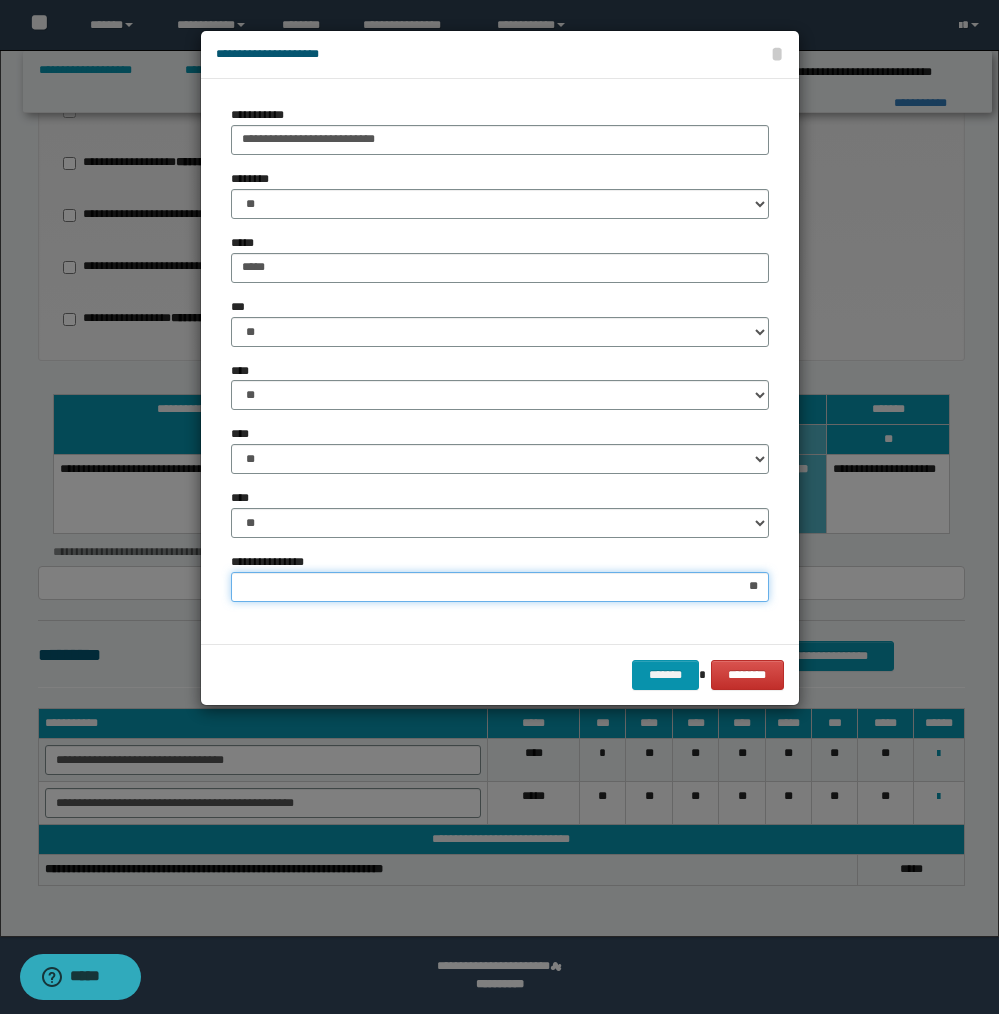 type on "***" 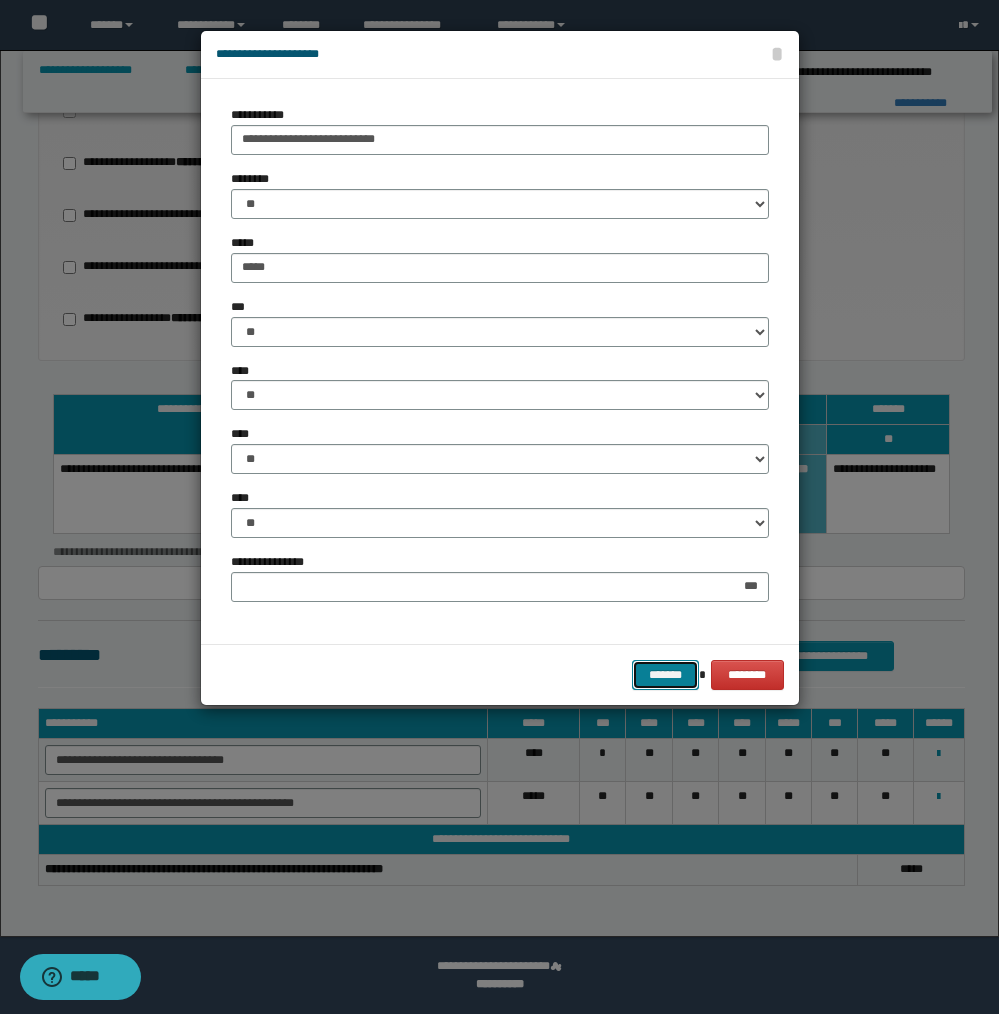 click on "*******" at bounding box center [666, 675] 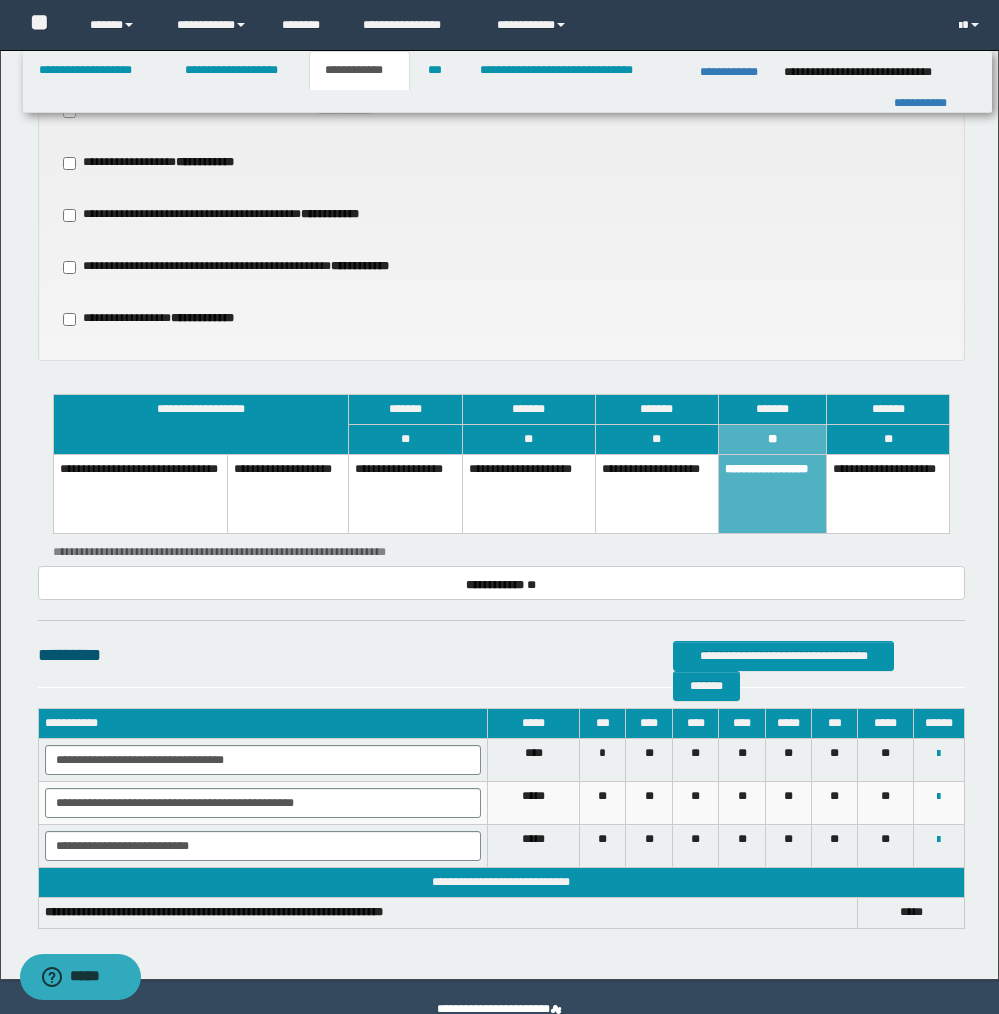 click at bounding box center [938, 803] 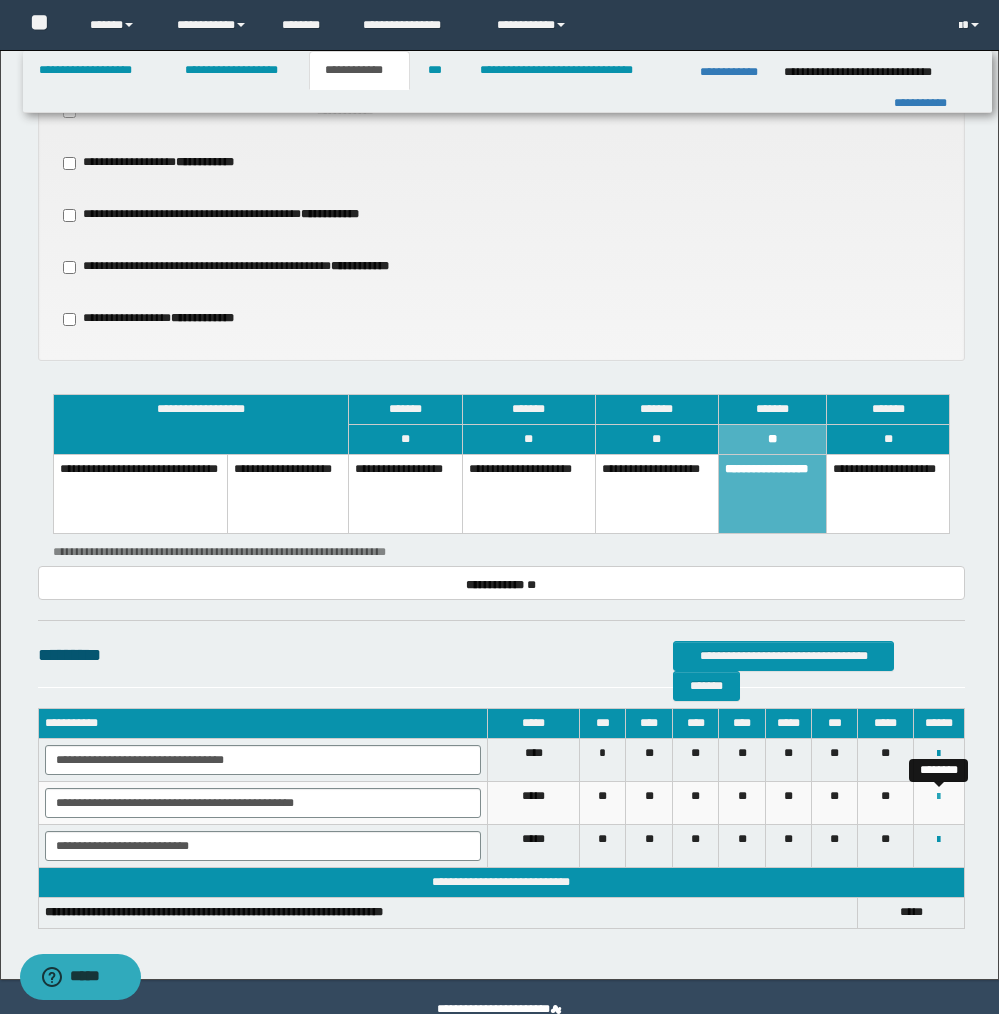 click at bounding box center [938, 797] 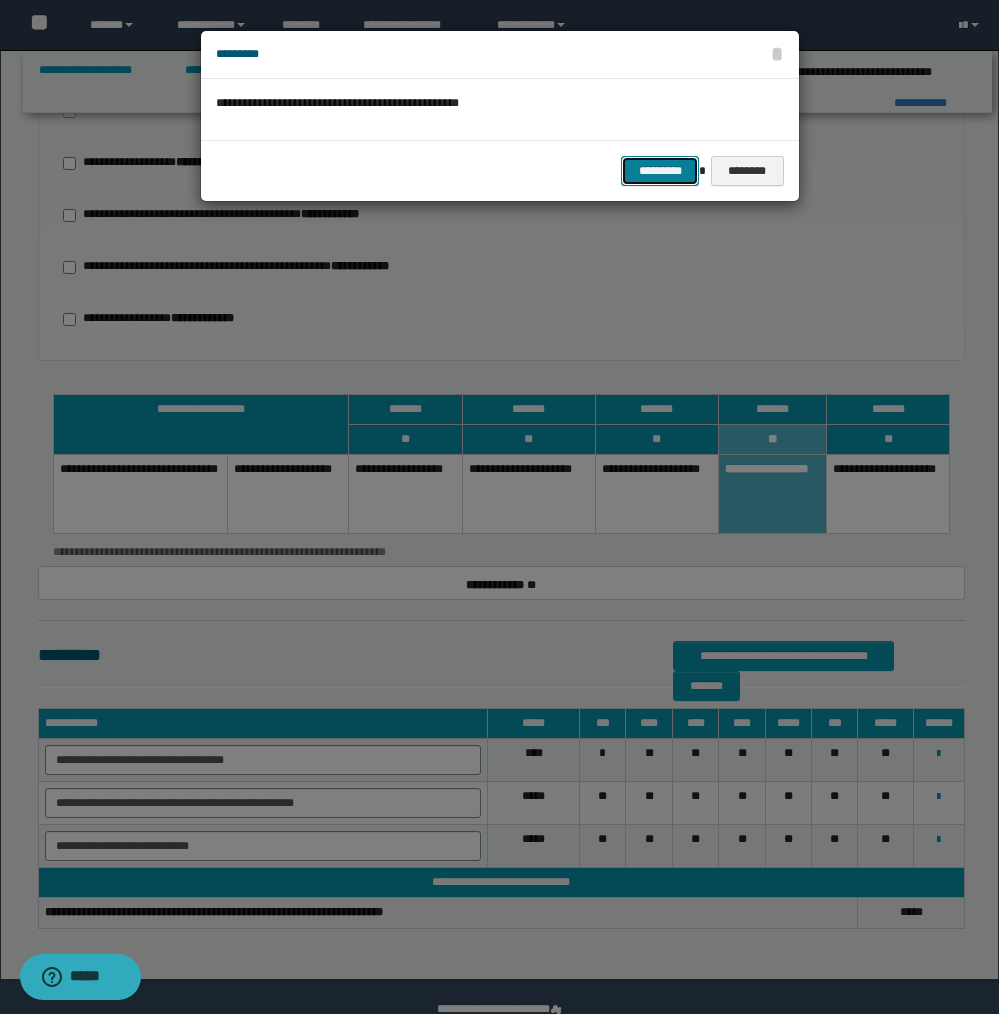 click on "*********" at bounding box center (660, 171) 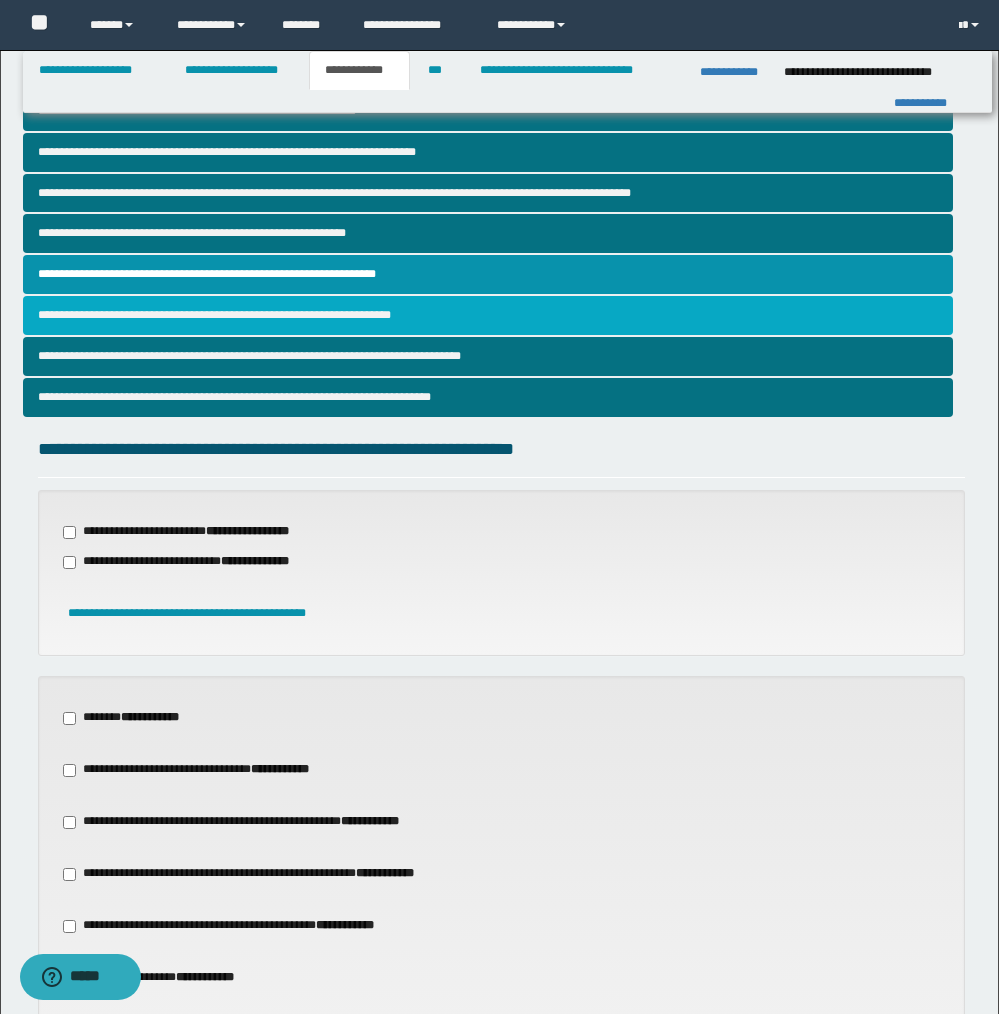 scroll, scrollTop: 320, scrollLeft: 0, axis: vertical 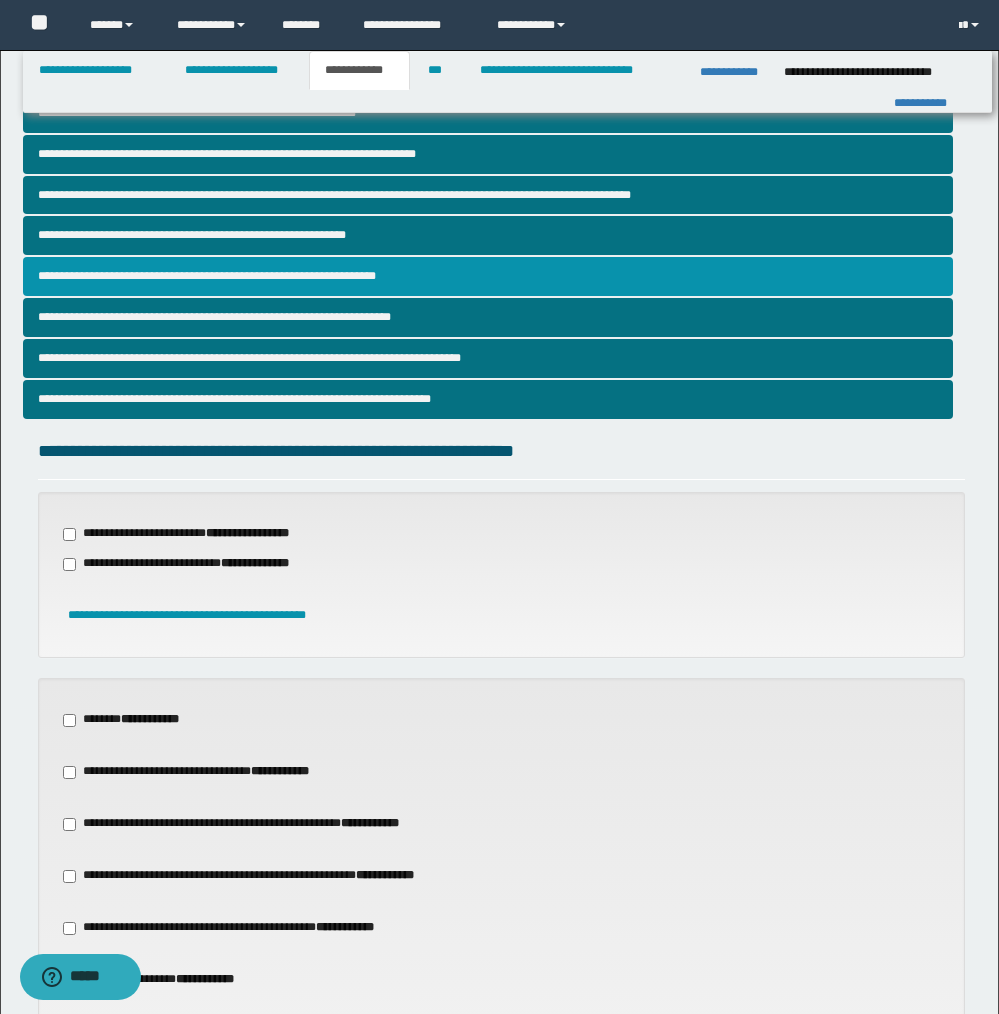click on "**********" at bounding box center [488, 276] 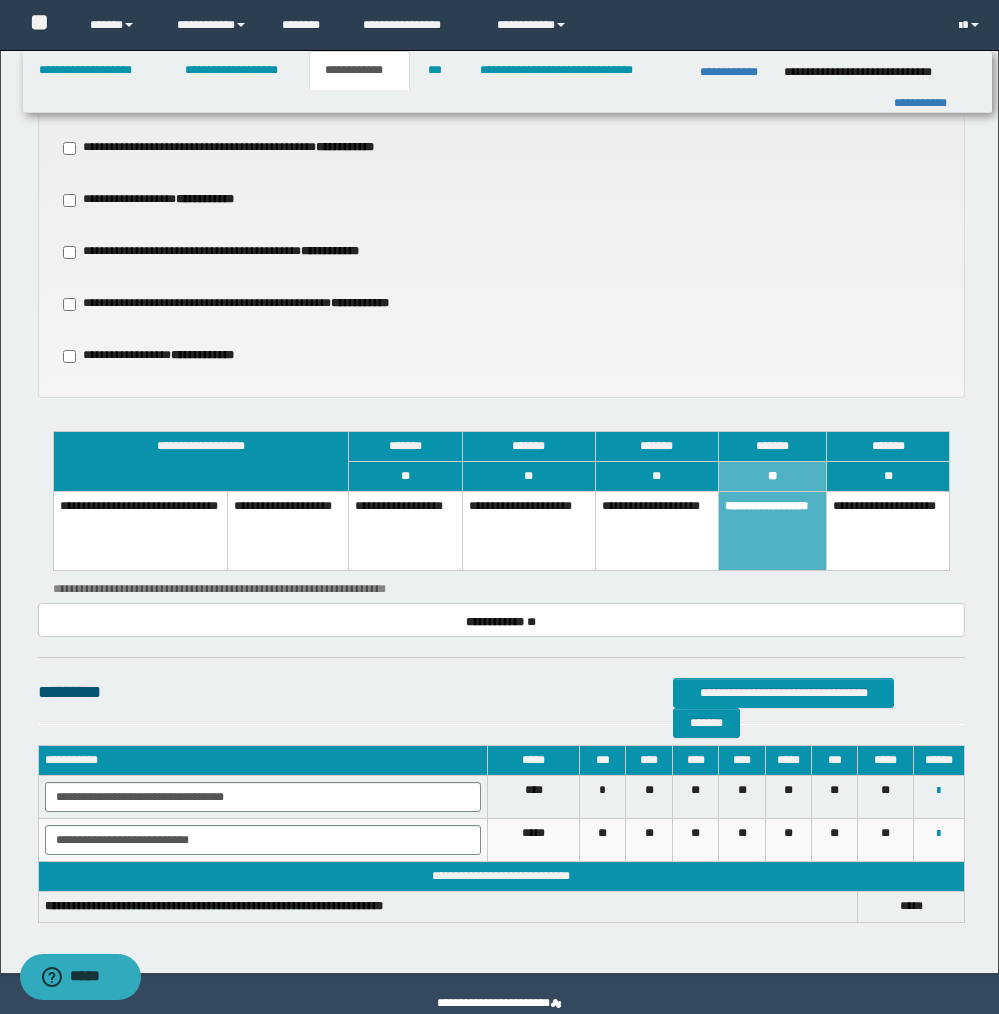 scroll, scrollTop: 1137, scrollLeft: 0, axis: vertical 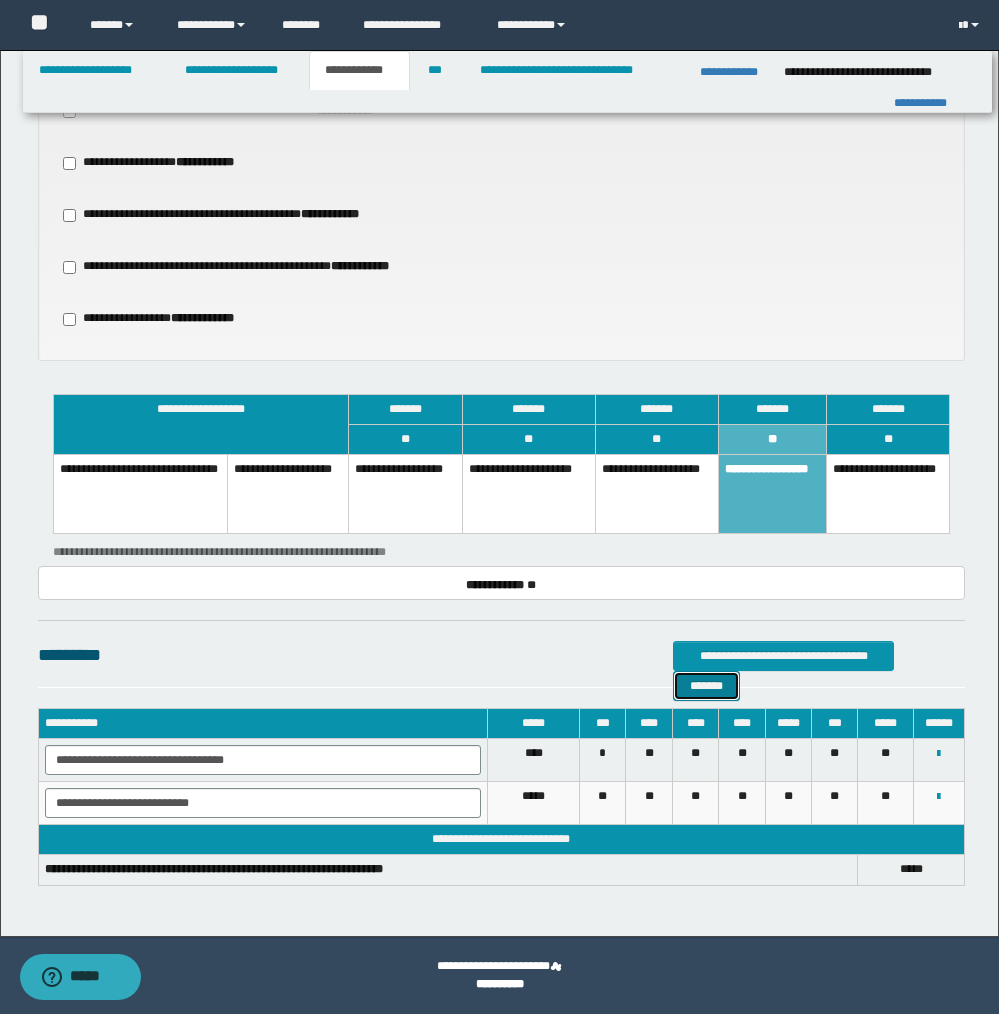 click on "*******" at bounding box center [706, 686] 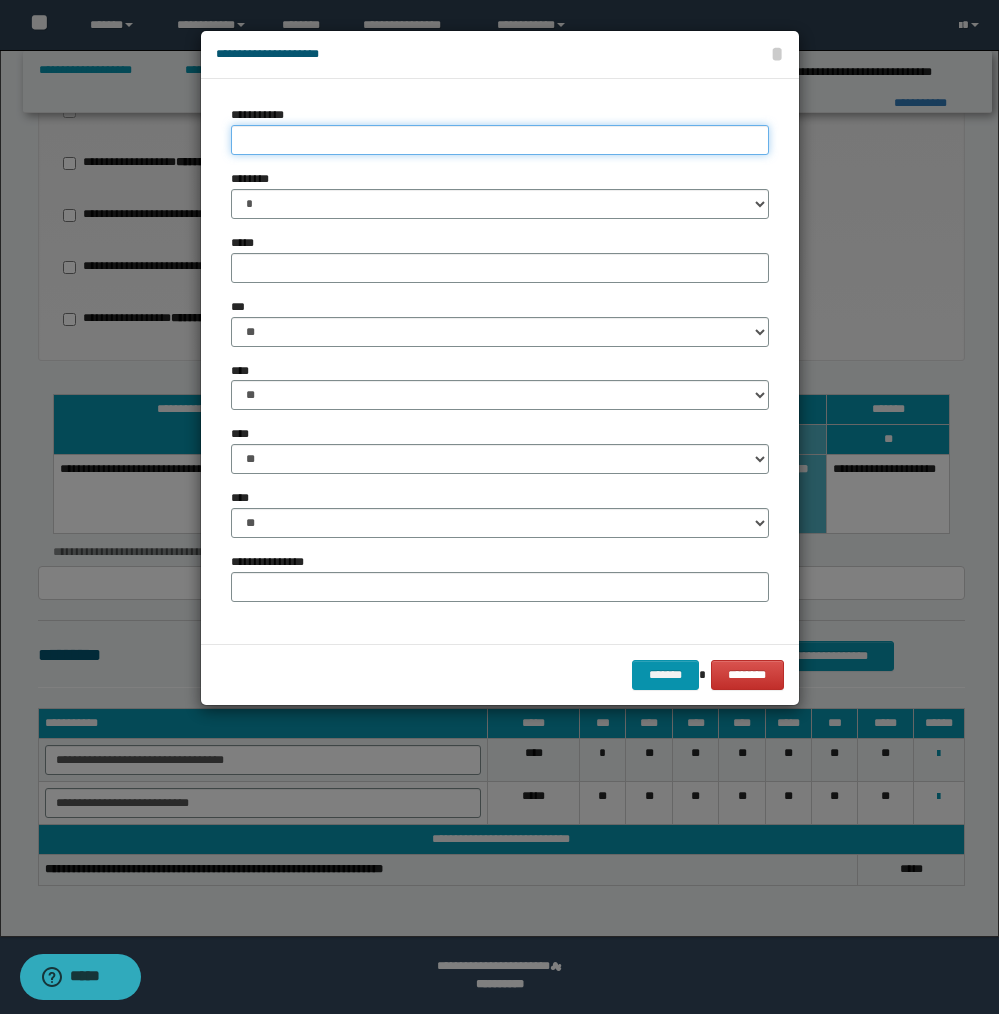 click on "**********" at bounding box center (500, 140) 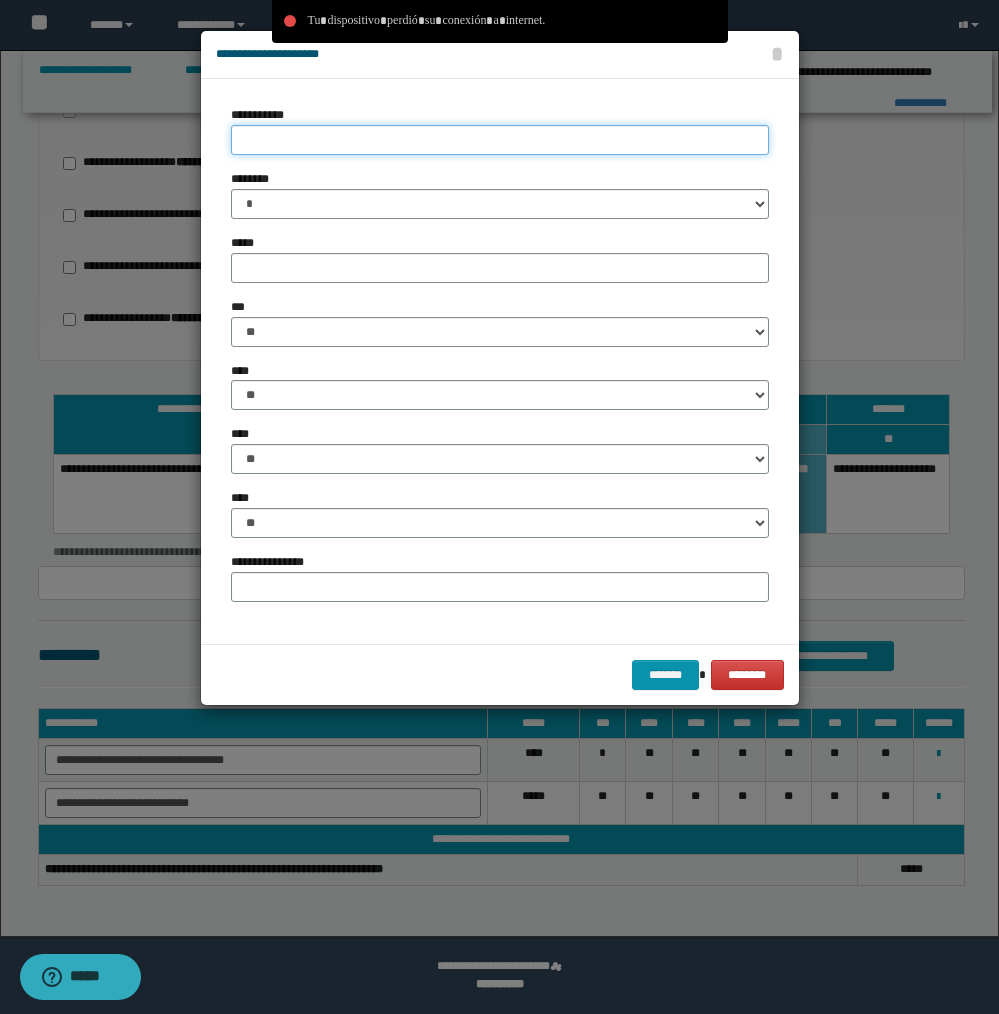 paste on "**********" 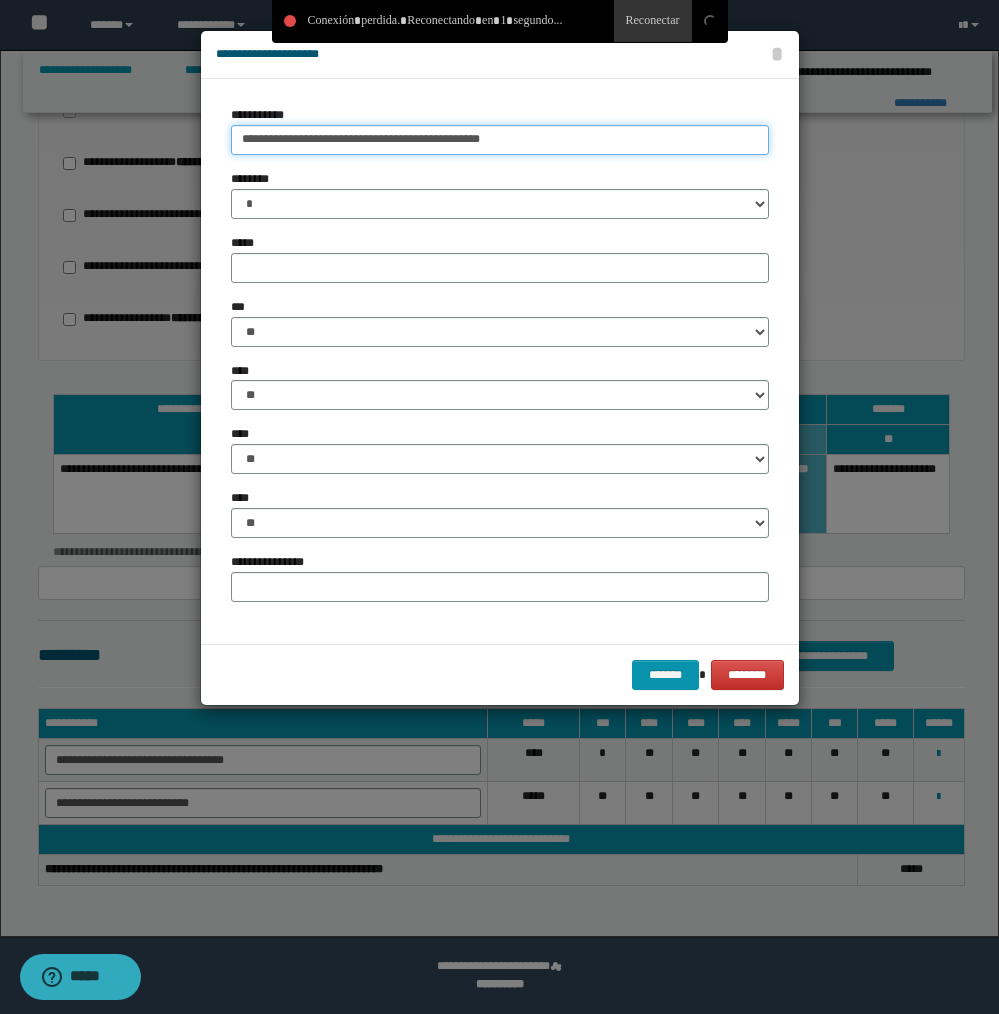 click on "**********" at bounding box center [500, 140] 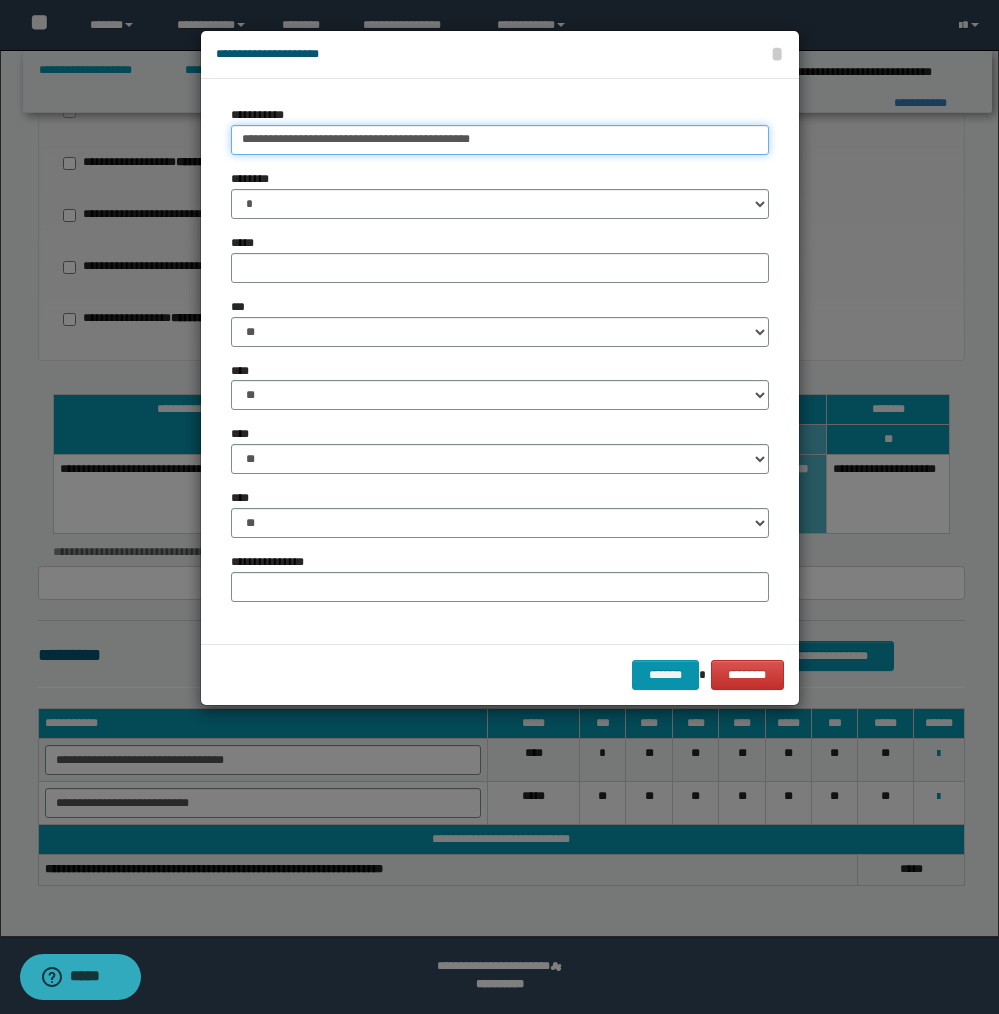 drag, startPoint x: 378, startPoint y: 138, endPoint x: 661, endPoint y: 147, distance: 283.14307 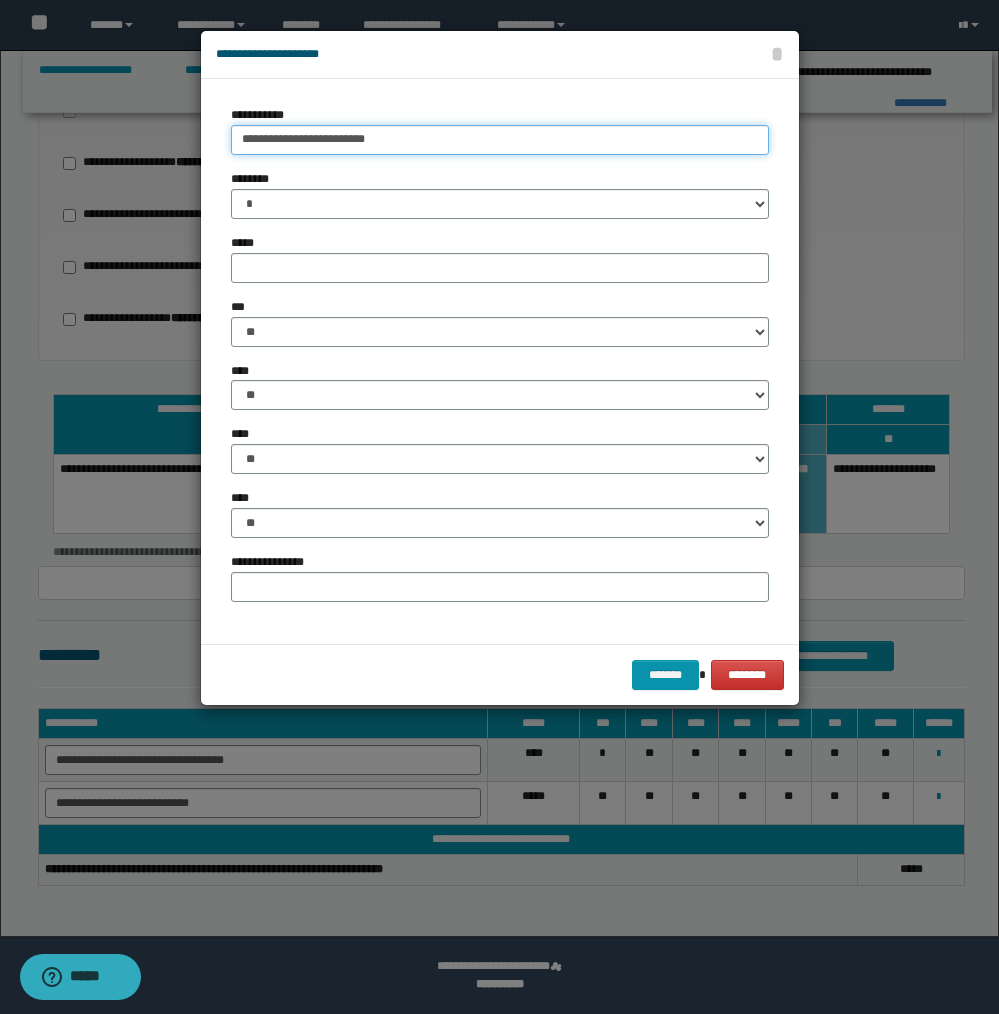 type on "**********" 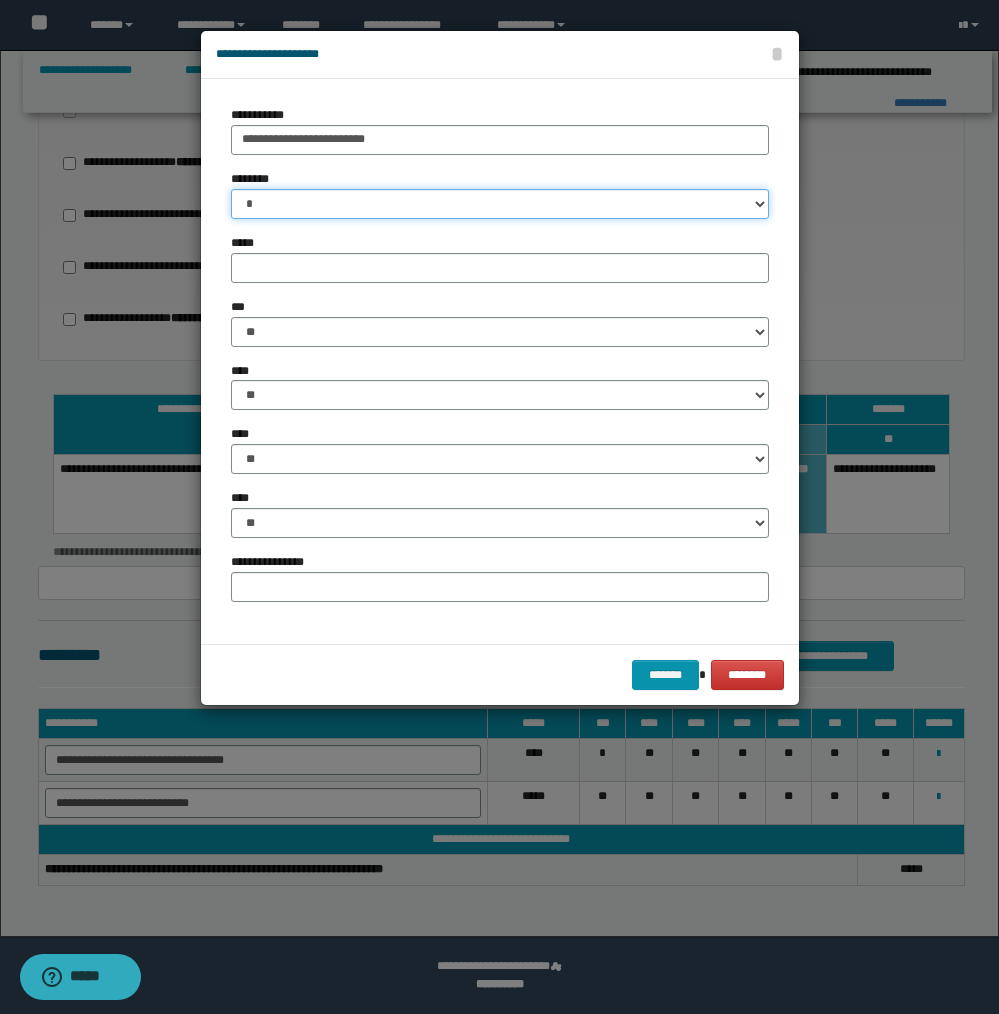 click on "*
*
*
*
*
*
*
*
*
**
**
**
**
**
**" at bounding box center (500, 204) 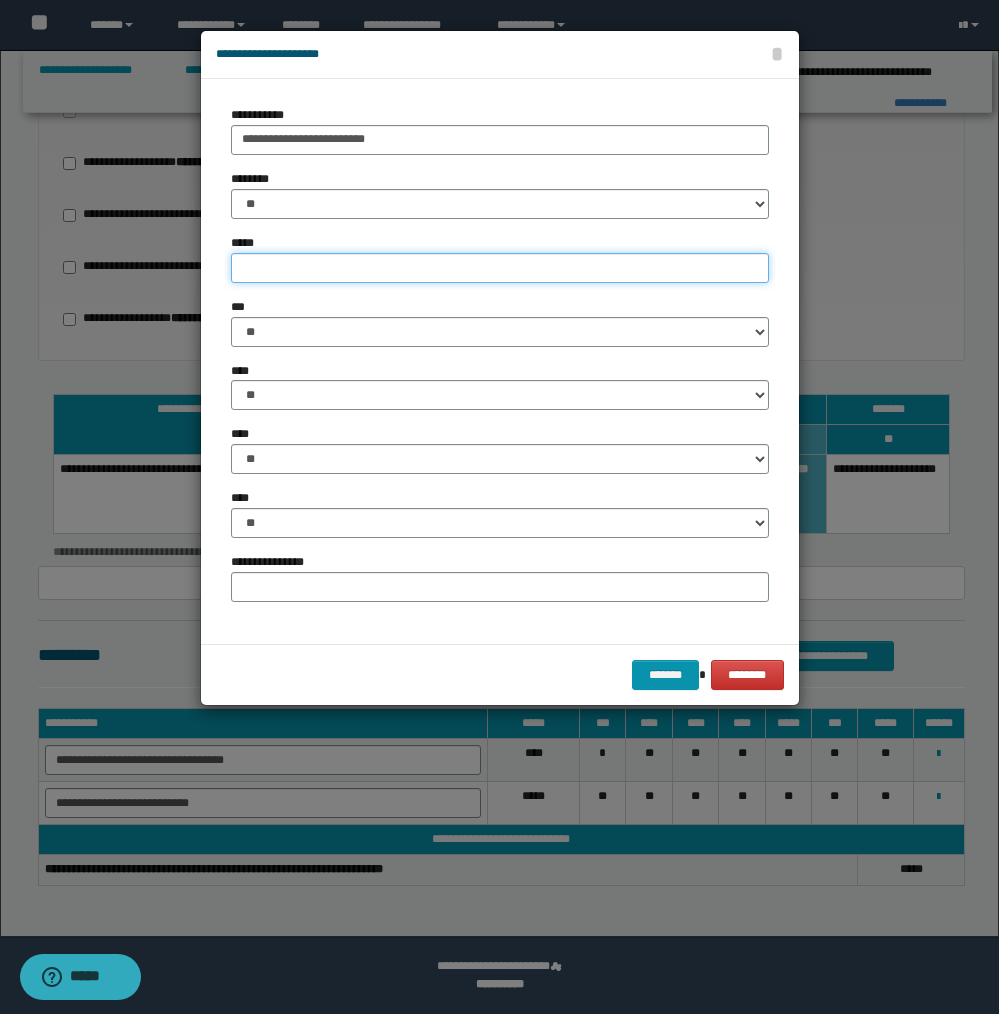 click on "*****" at bounding box center [500, 268] 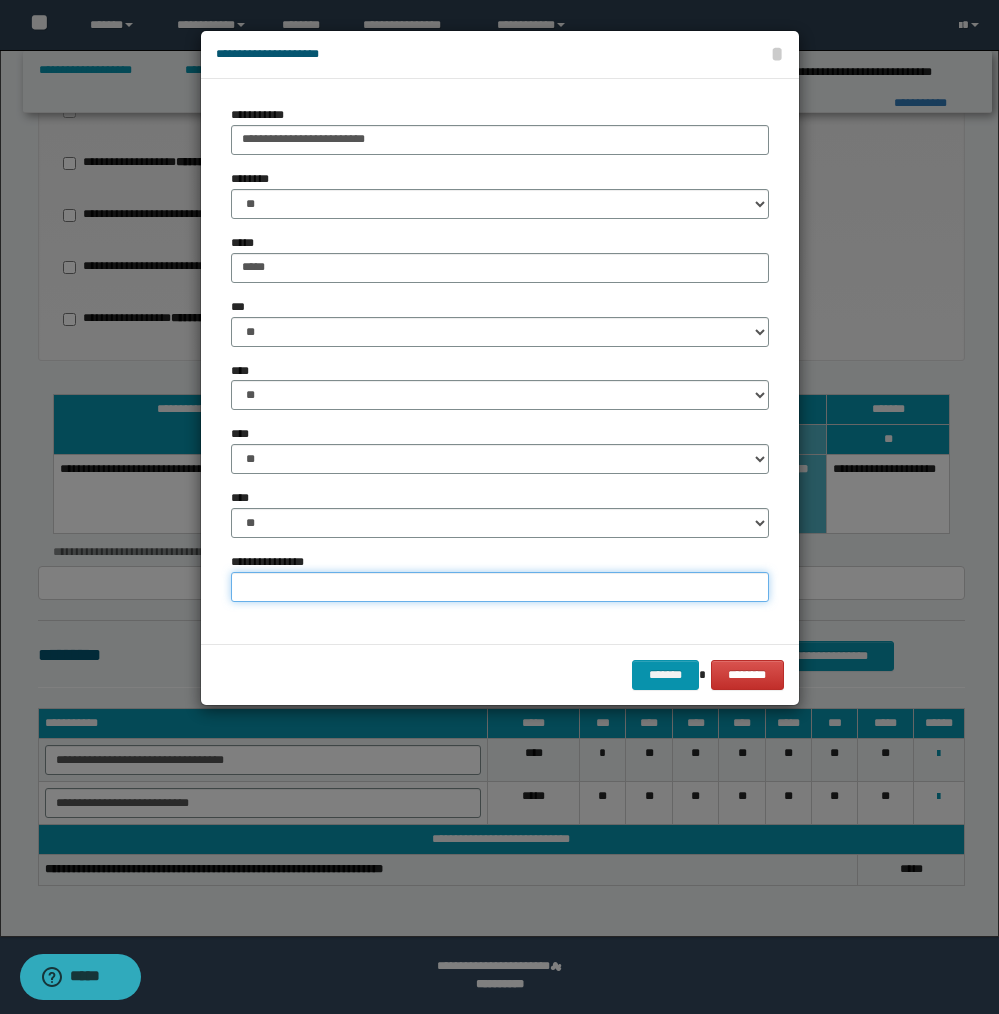 click on "**********" at bounding box center (500, 587) 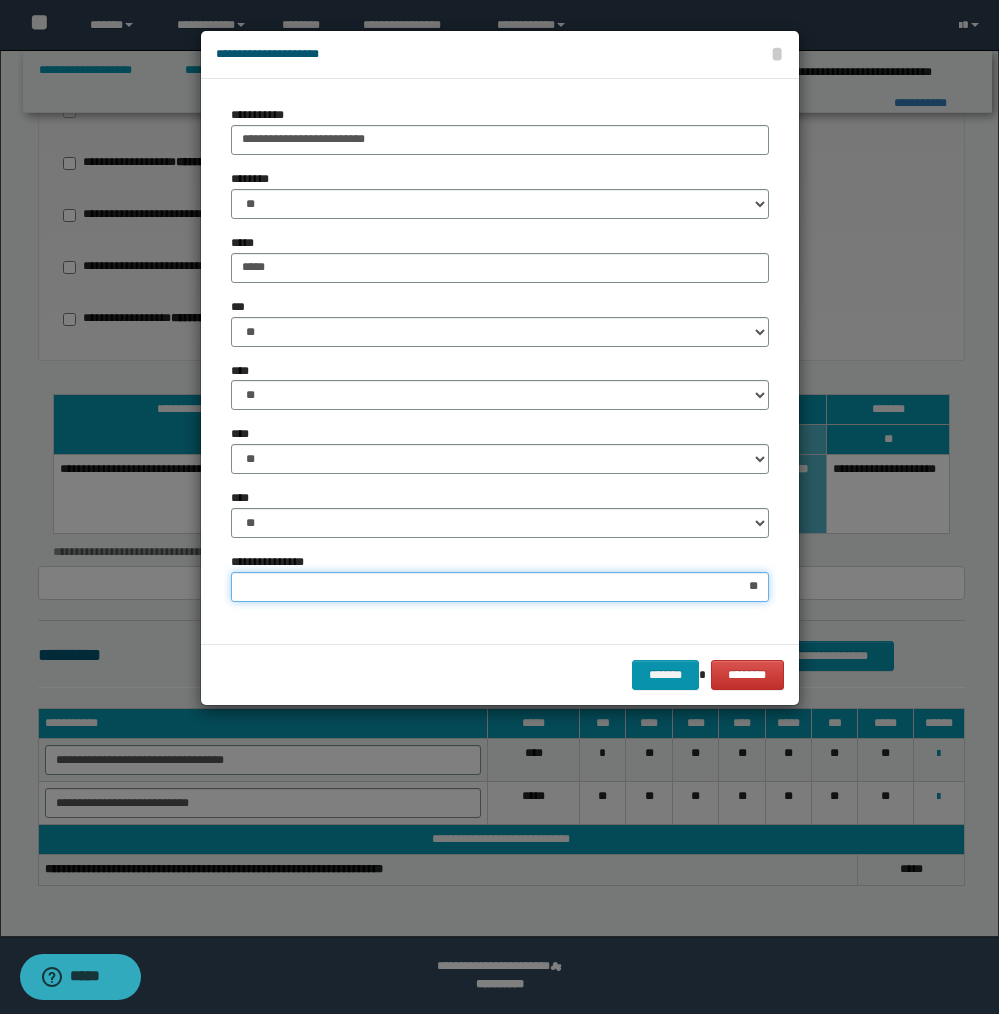 type on "***" 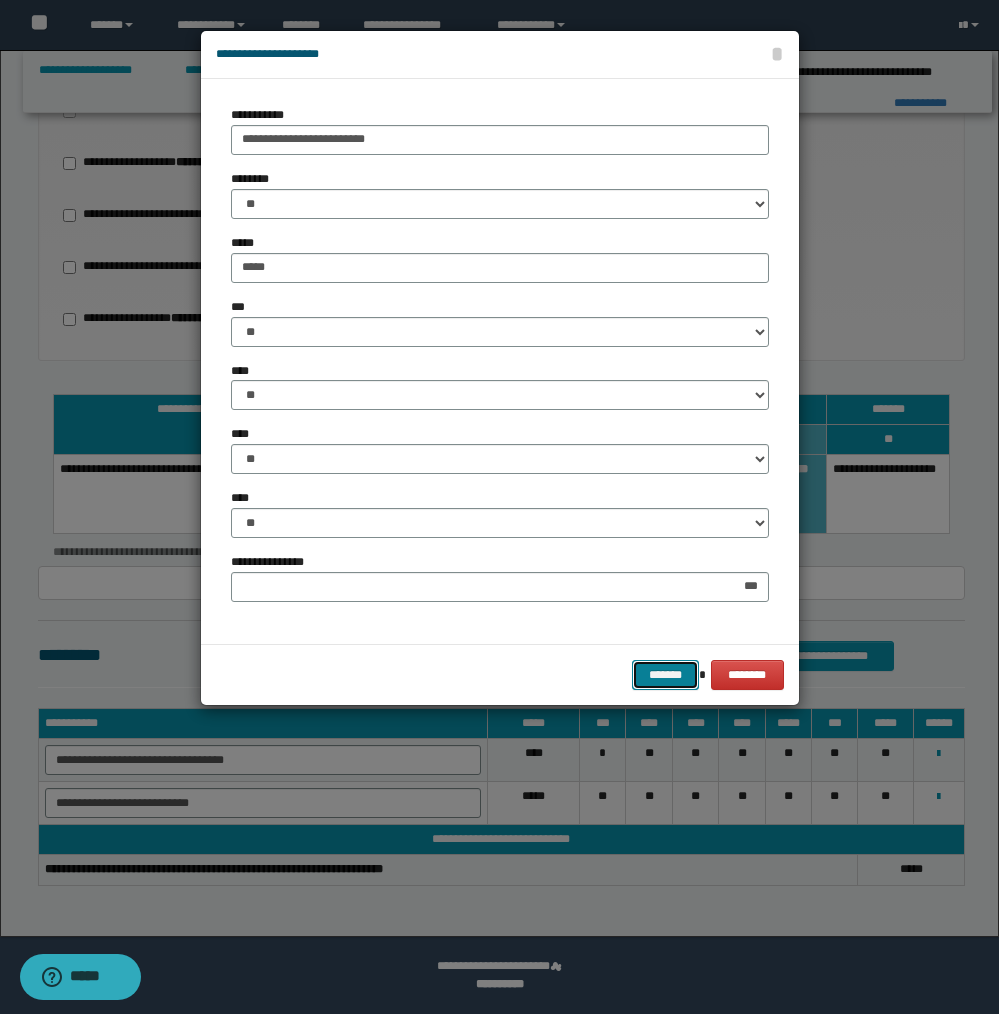 click on "*******" at bounding box center (666, 675) 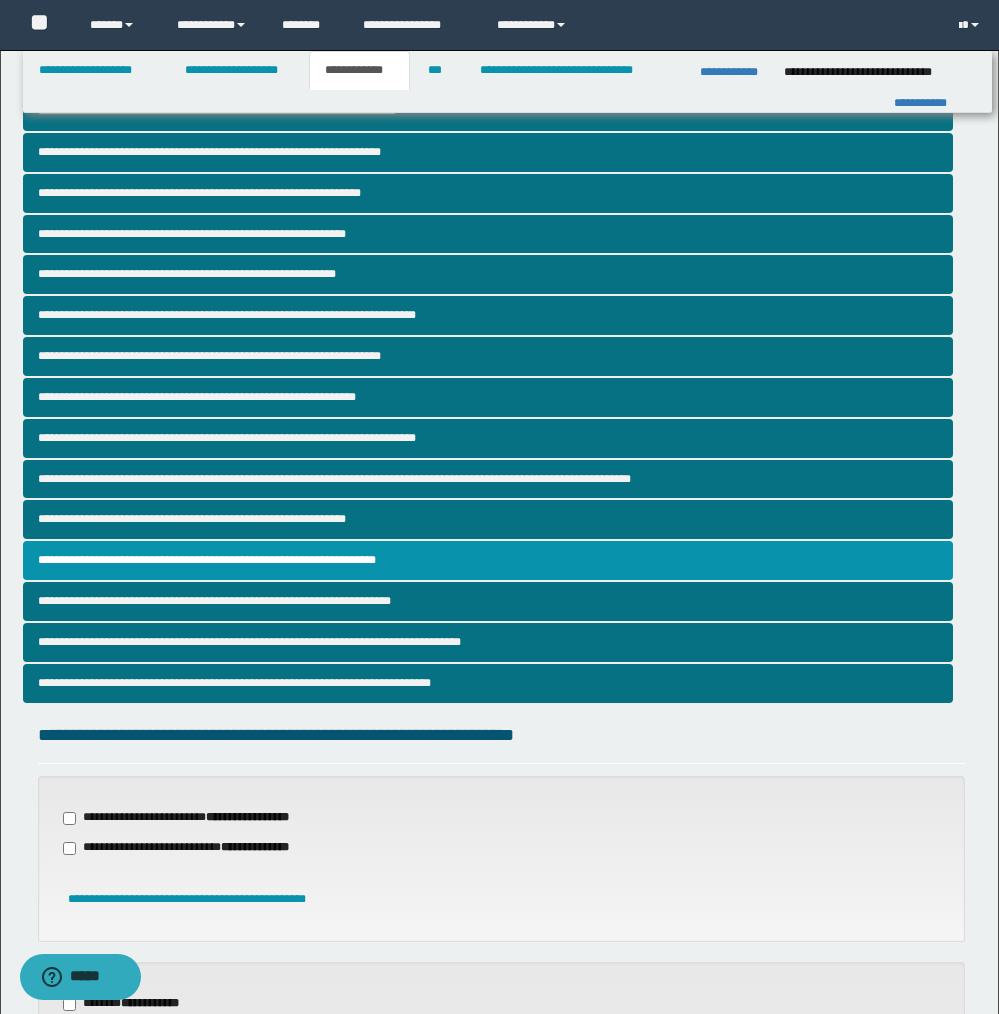 scroll, scrollTop: 0, scrollLeft: 0, axis: both 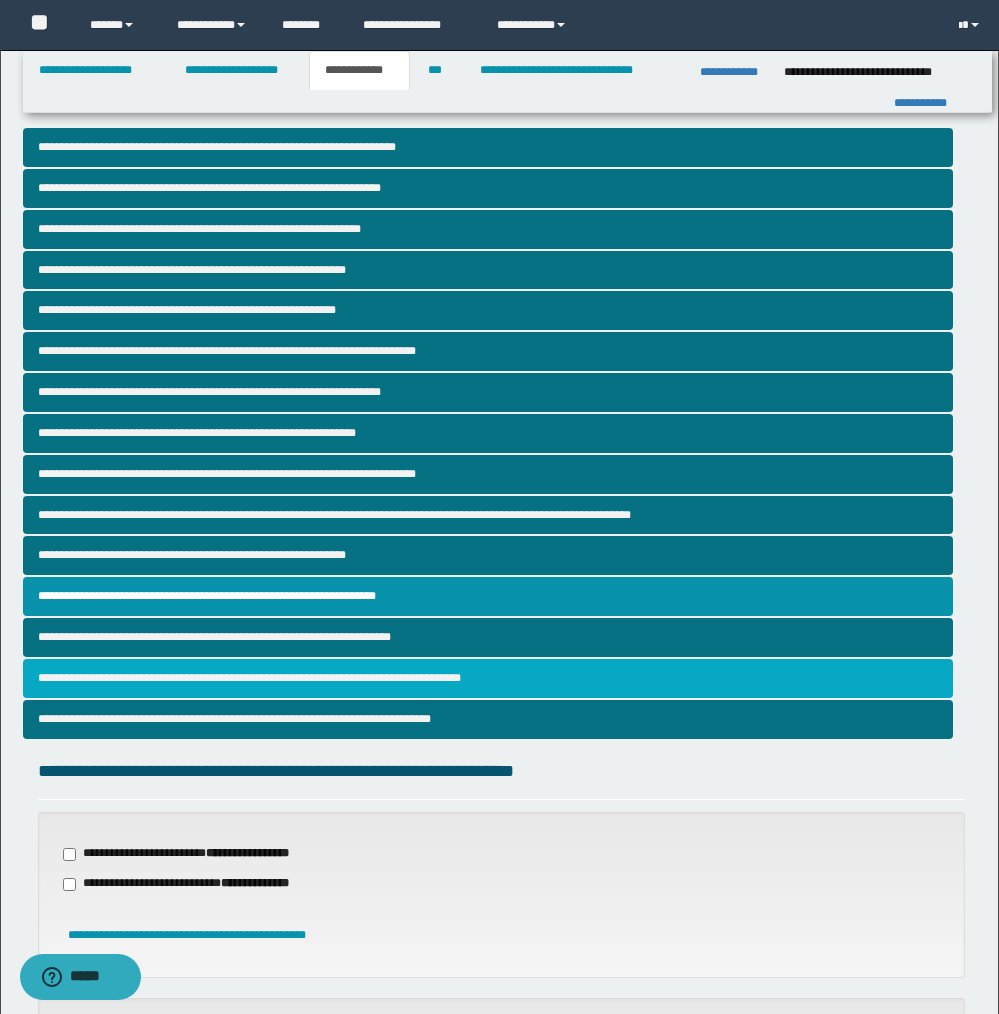 click on "**********" at bounding box center [488, 678] 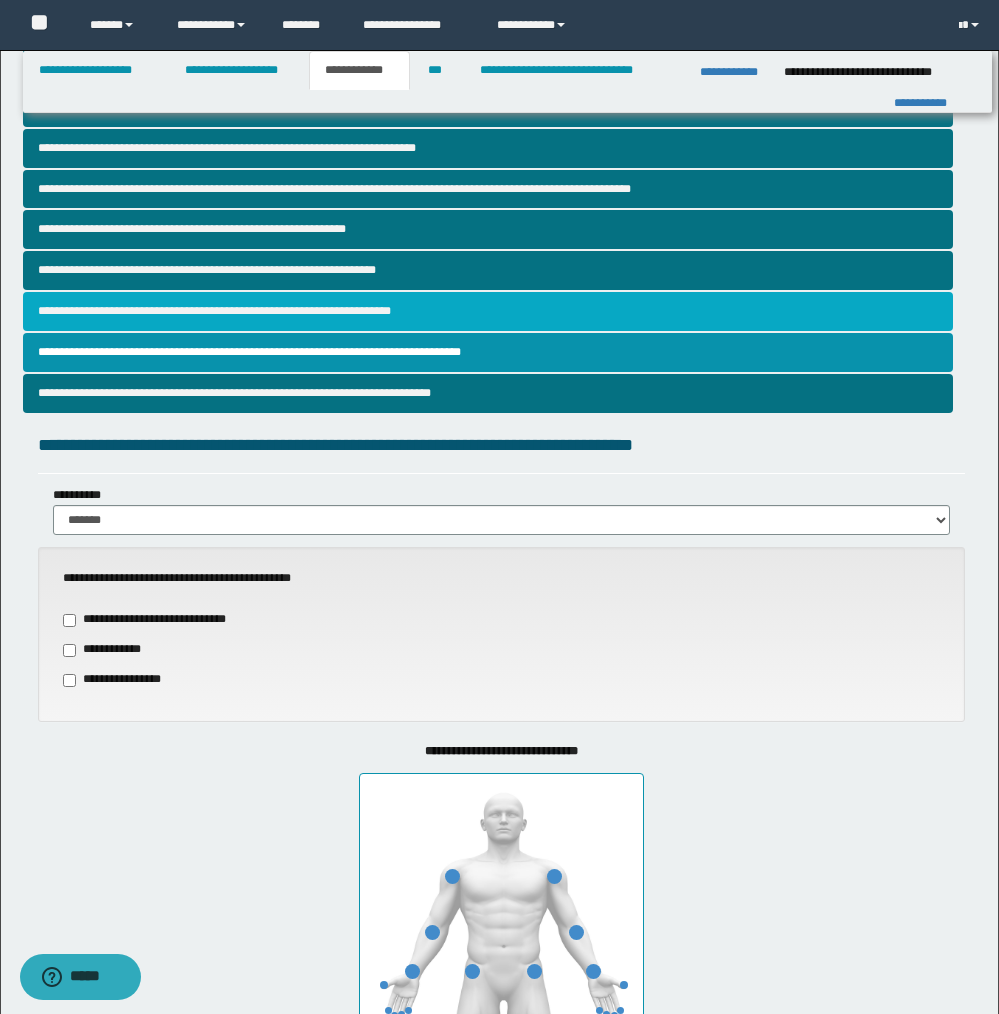 scroll, scrollTop: 878, scrollLeft: 0, axis: vertical 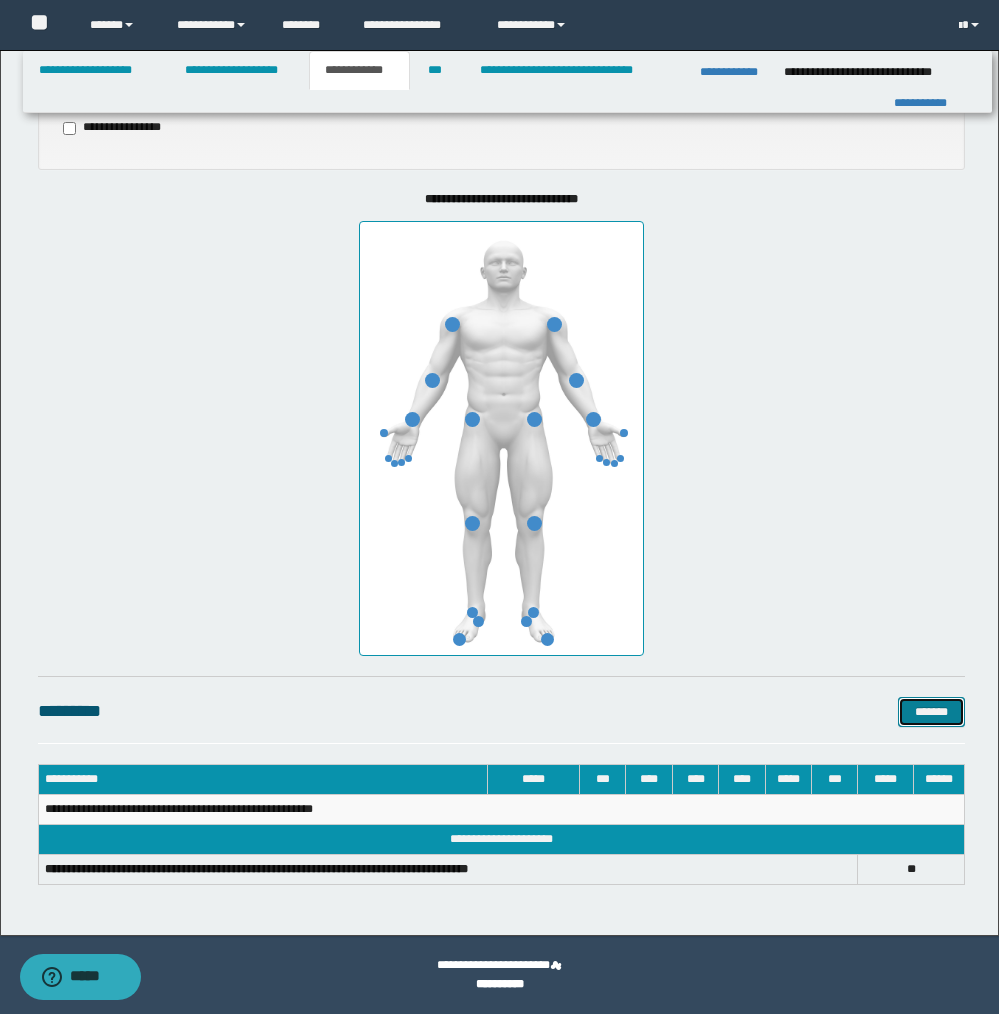 click on "*******" at bounding box center [931, 712] 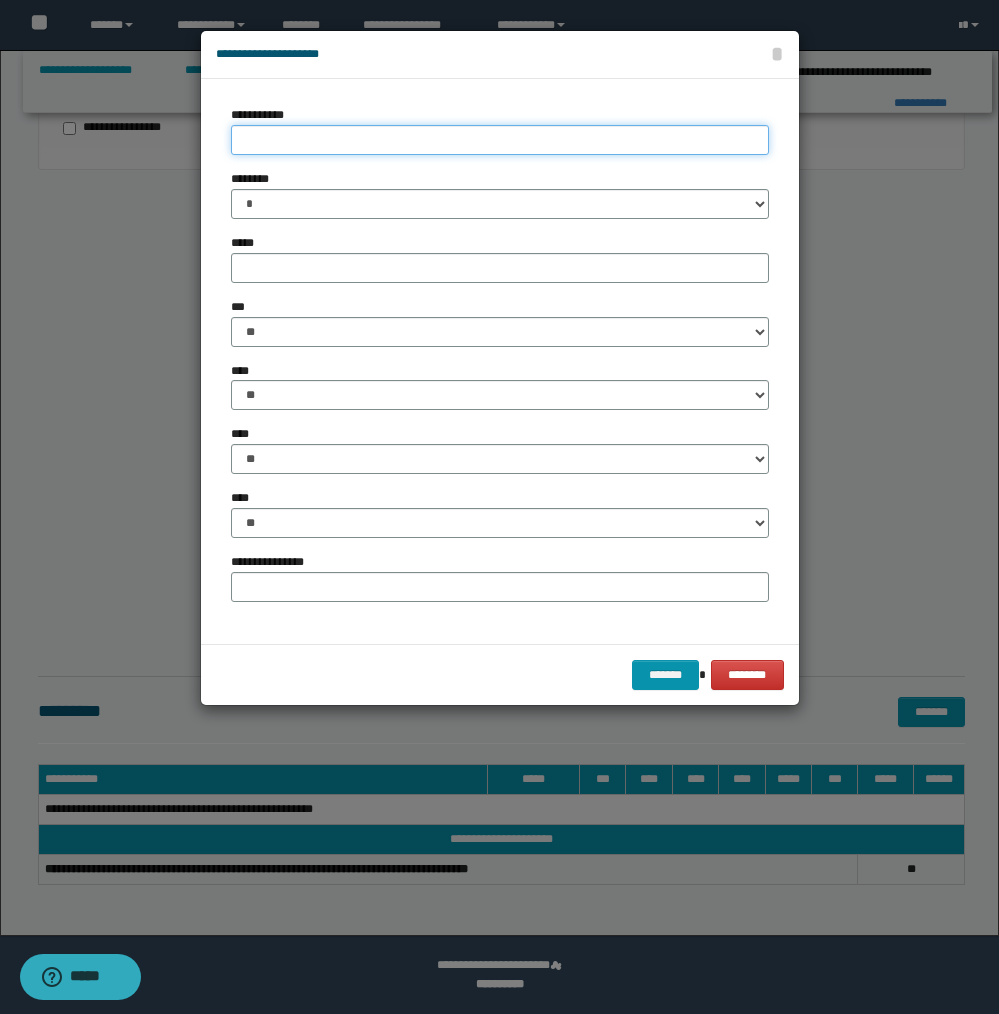 click on "**********" at bounding box center [500, 140] 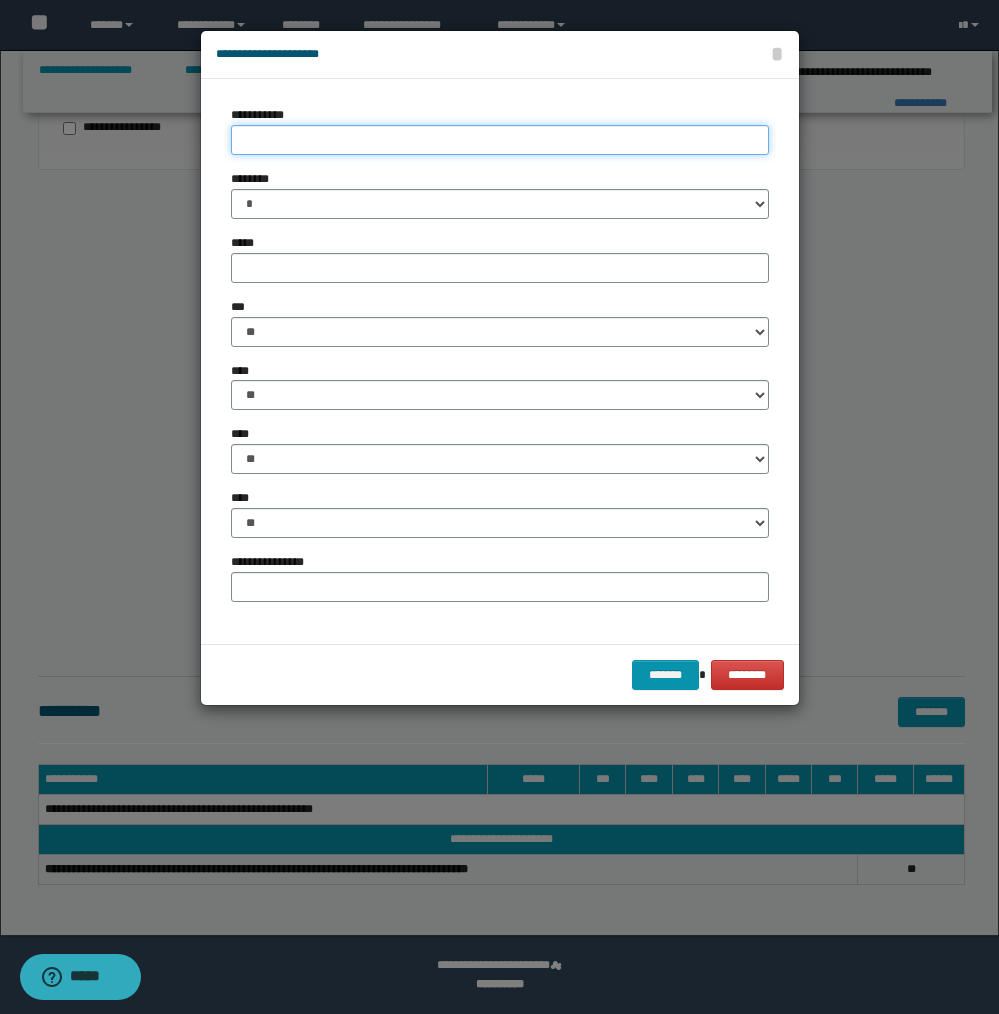 paste on "**********" 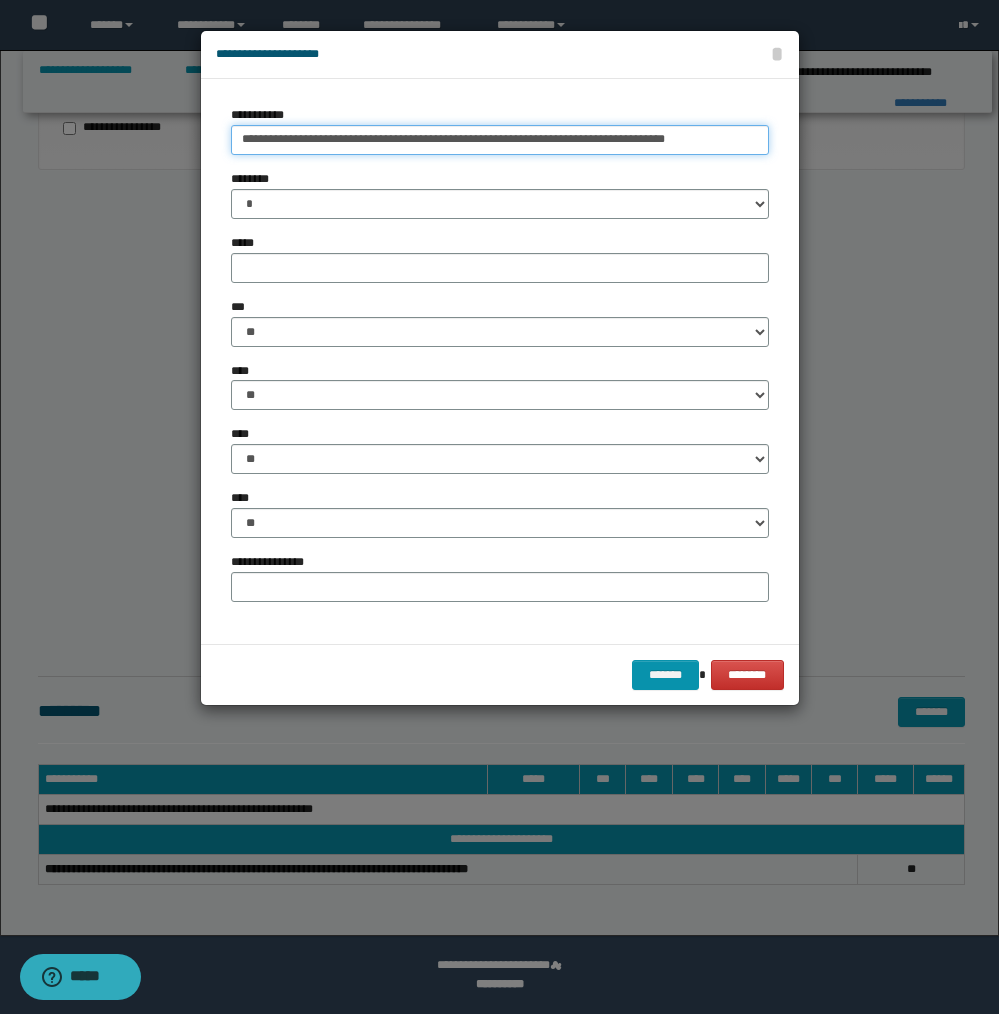type on "**********" 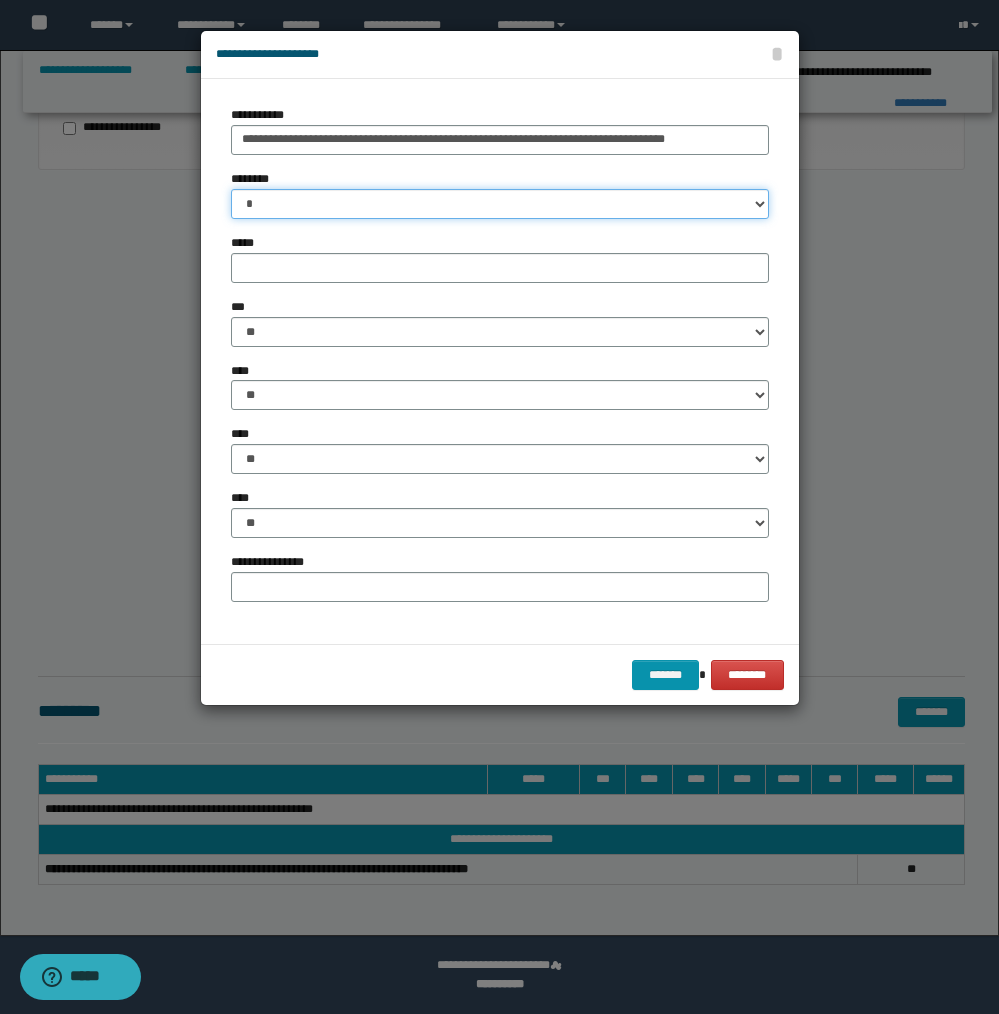 click on "*
*
*
*
*
*
*
*
*
**
**
**
**
**
**" at bounding box center [500, 204] 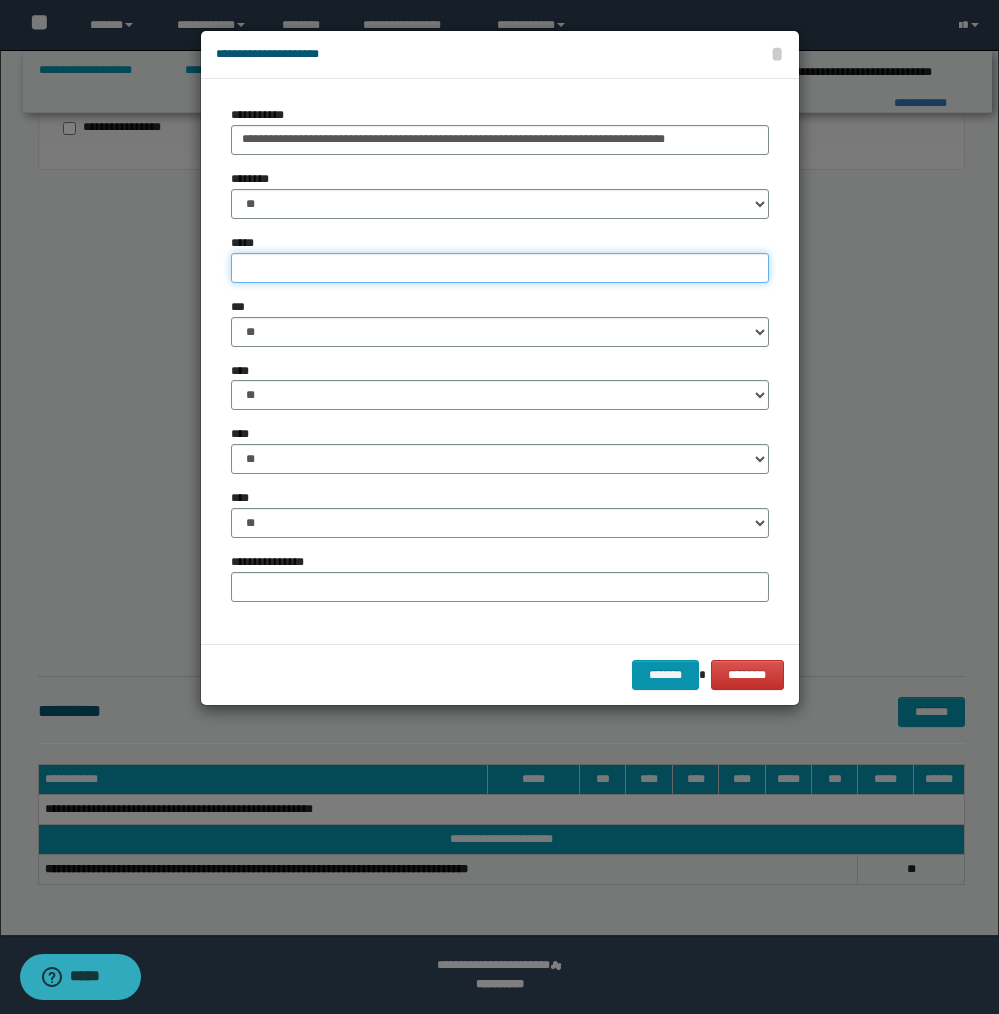 click on "*****" at bounding box center (500, 268) 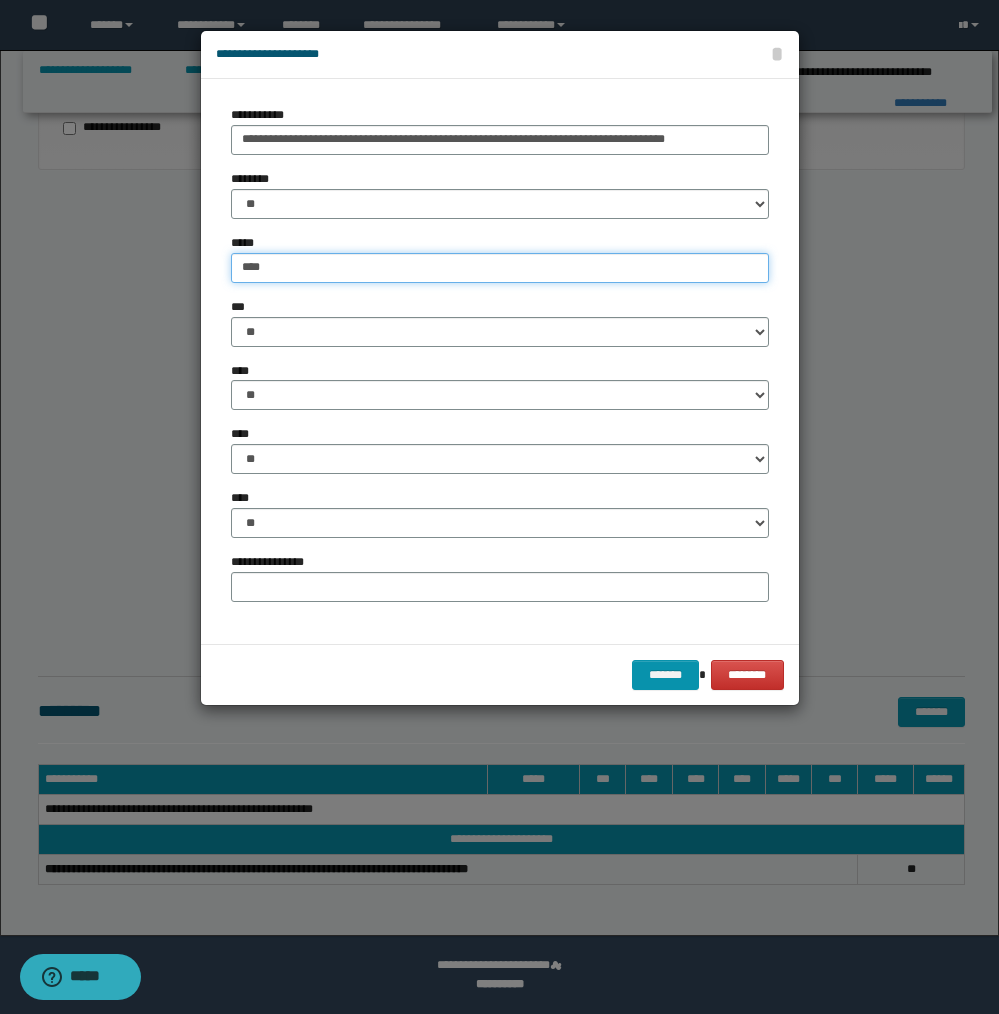 type on "****" 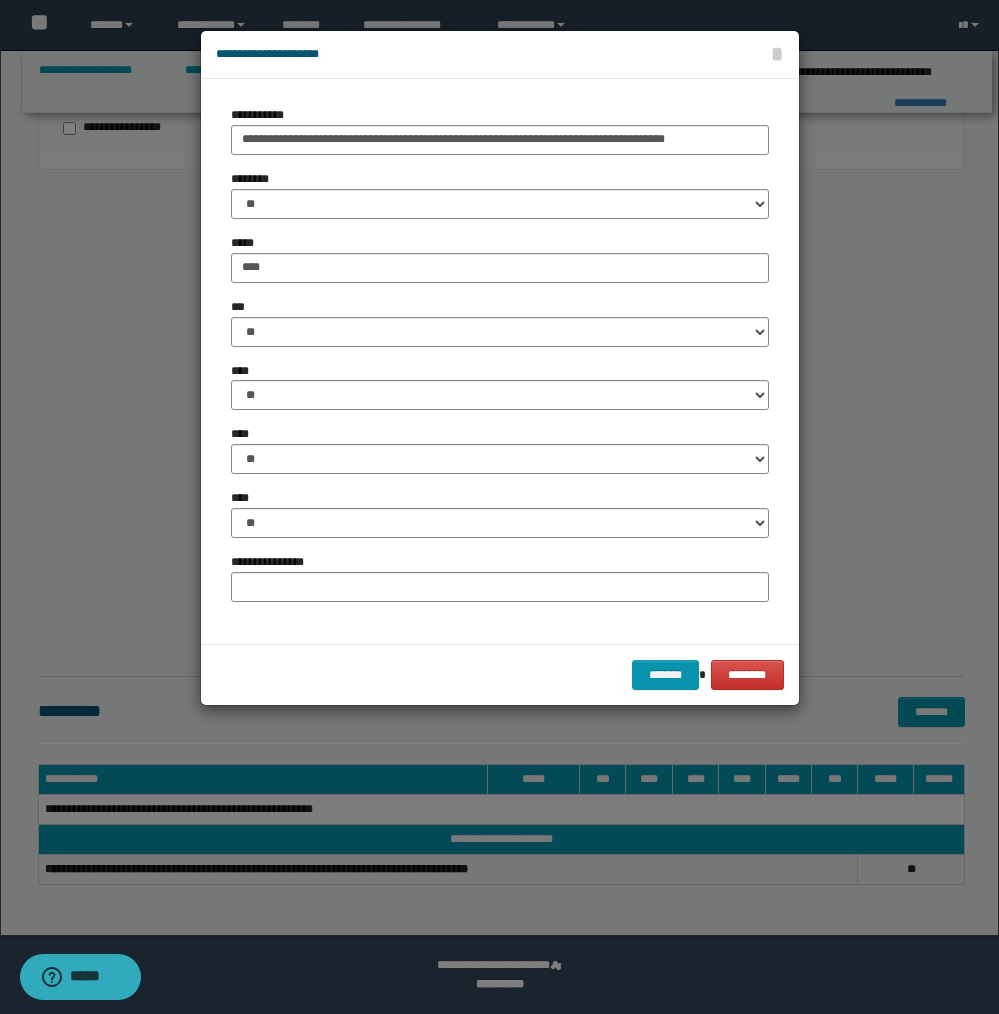click on "**********" at bounding box center (500, 361) 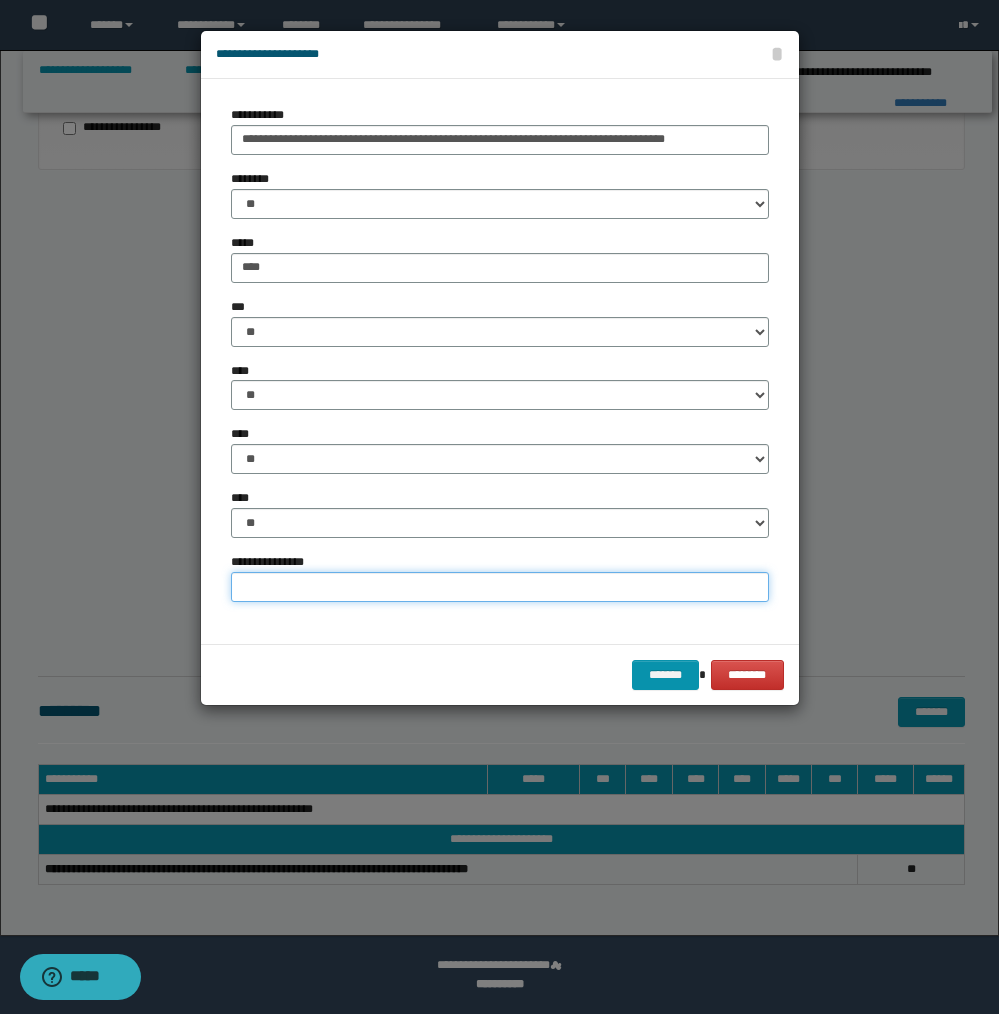 click on "**********" at bounding box center (500, 587) 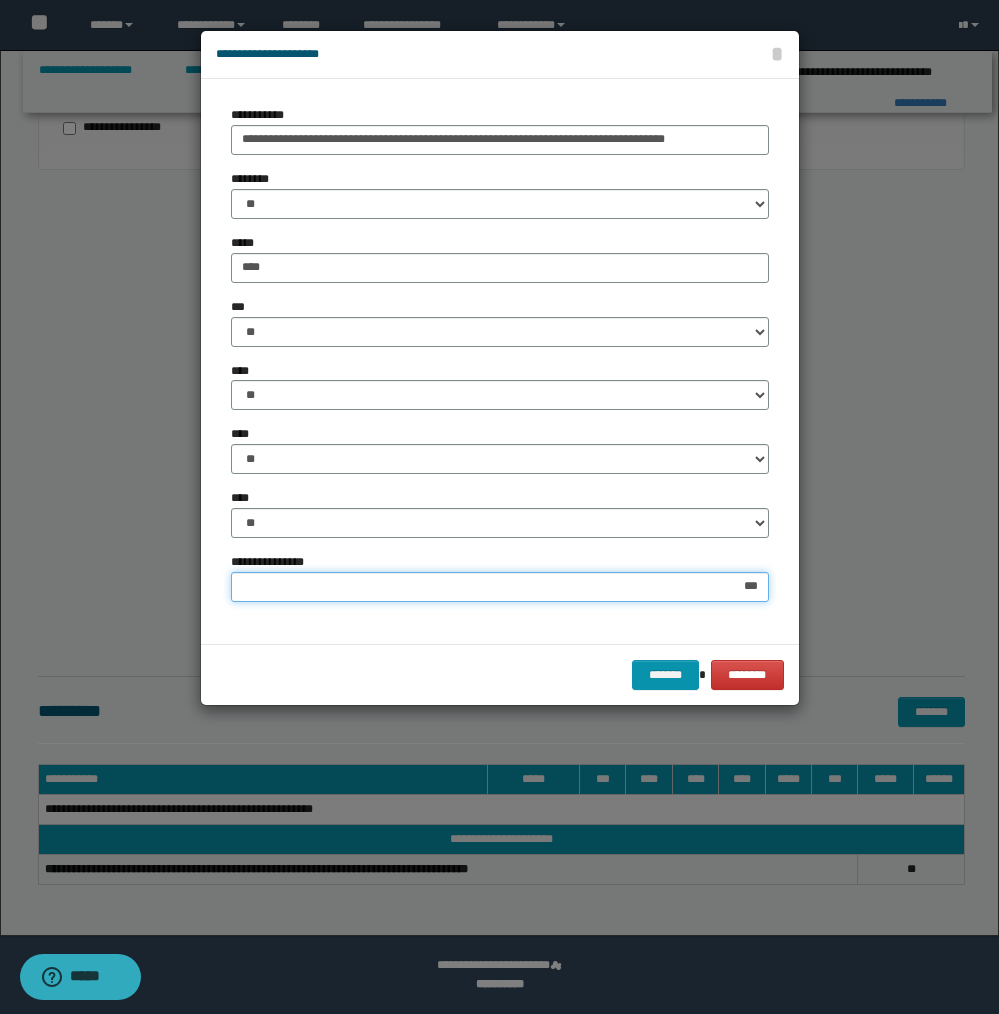 type on "****" 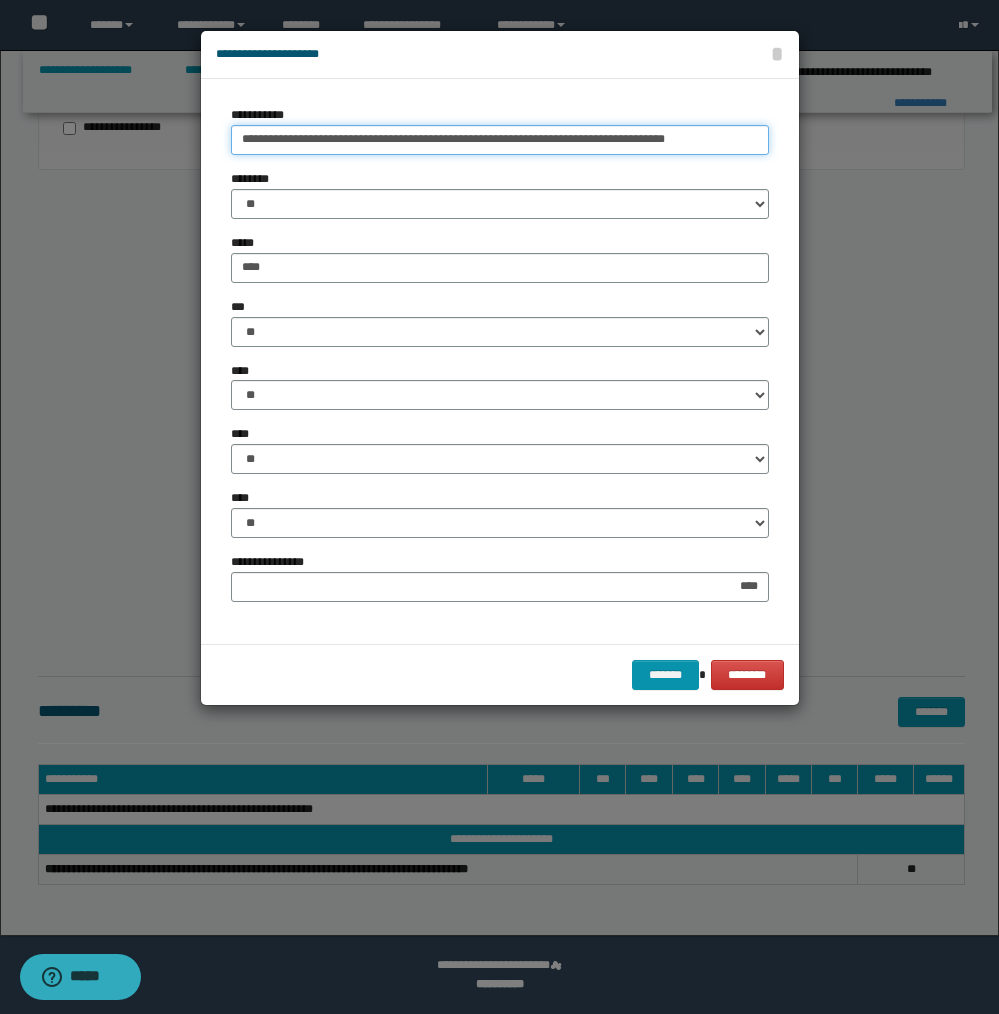 drag, startPoint x: 615, startPoint y: 137, endPoint x: 801, endPoint y: 149, distance: 186.38669 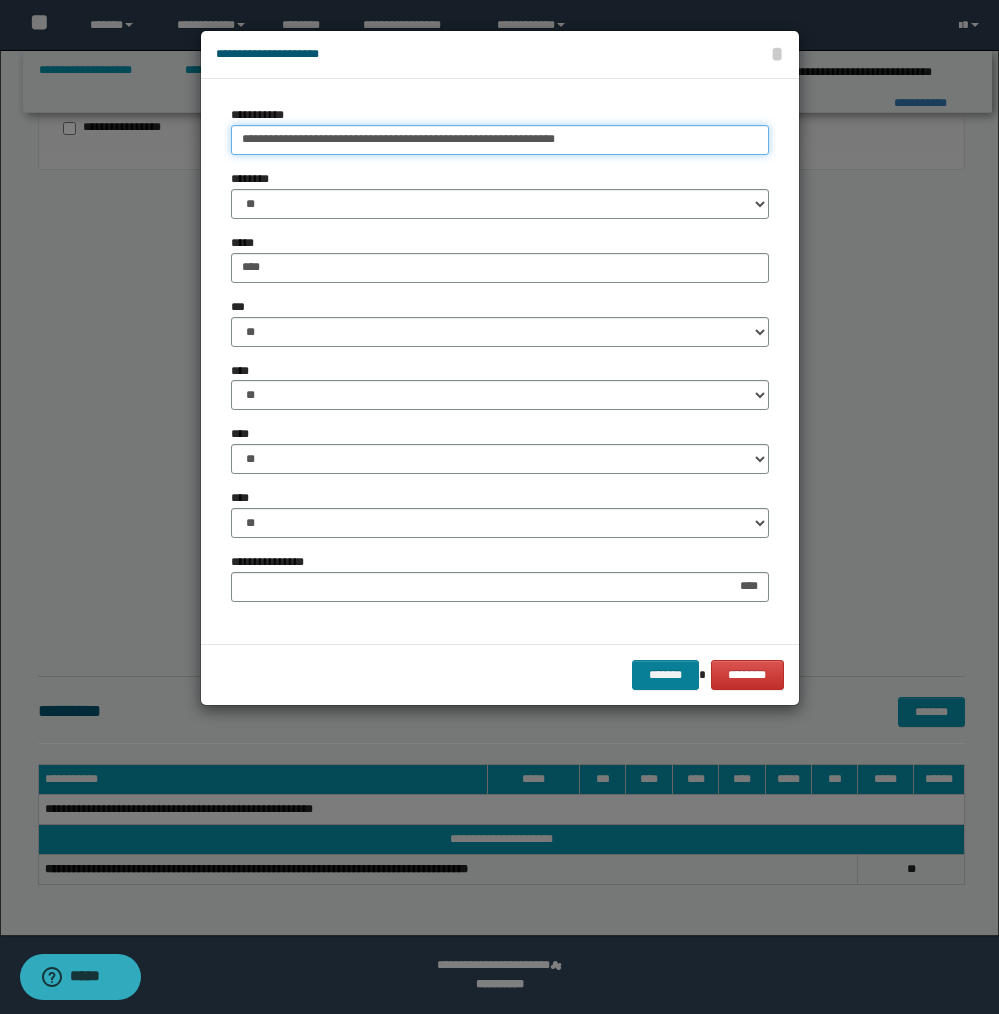 type on "**********" 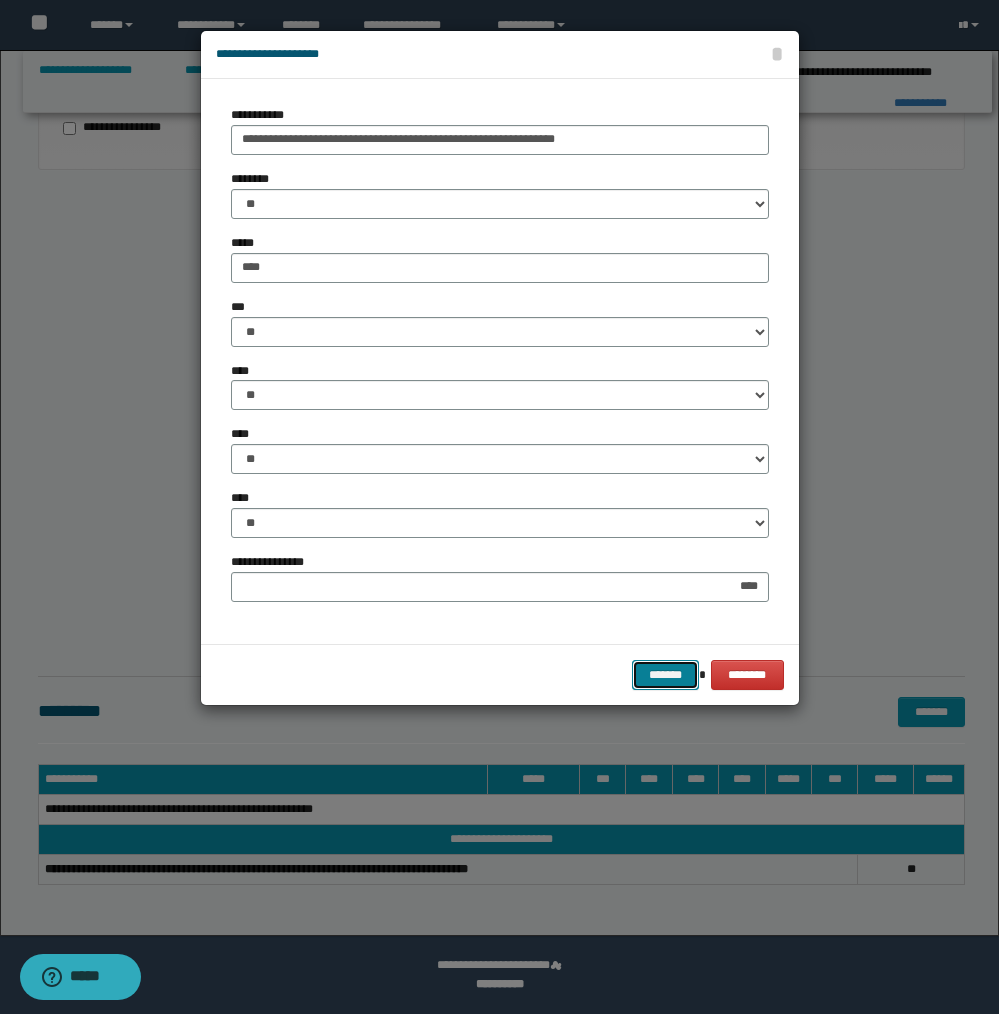 click on "*******" at bounding box center (666, 675) 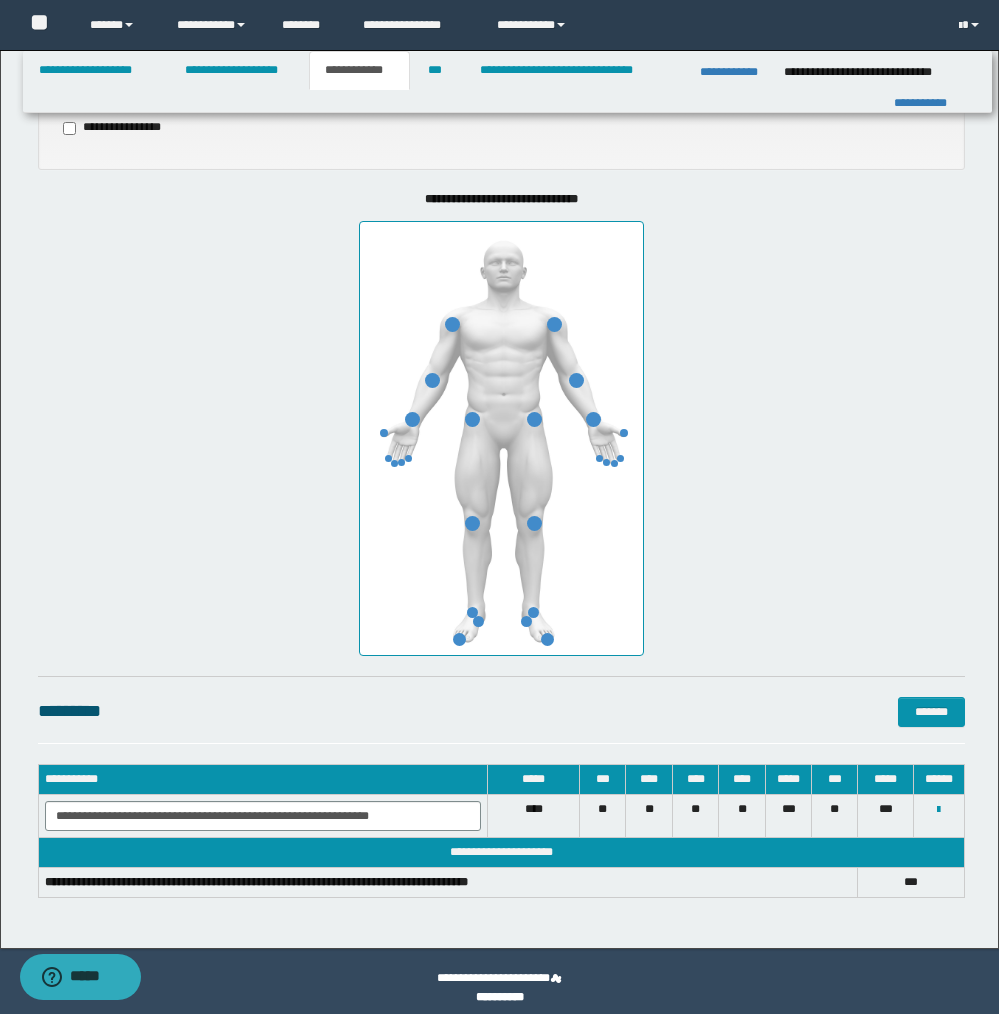 scroll, scrollTop: 891, scrollLeft: 0, axis: vertical 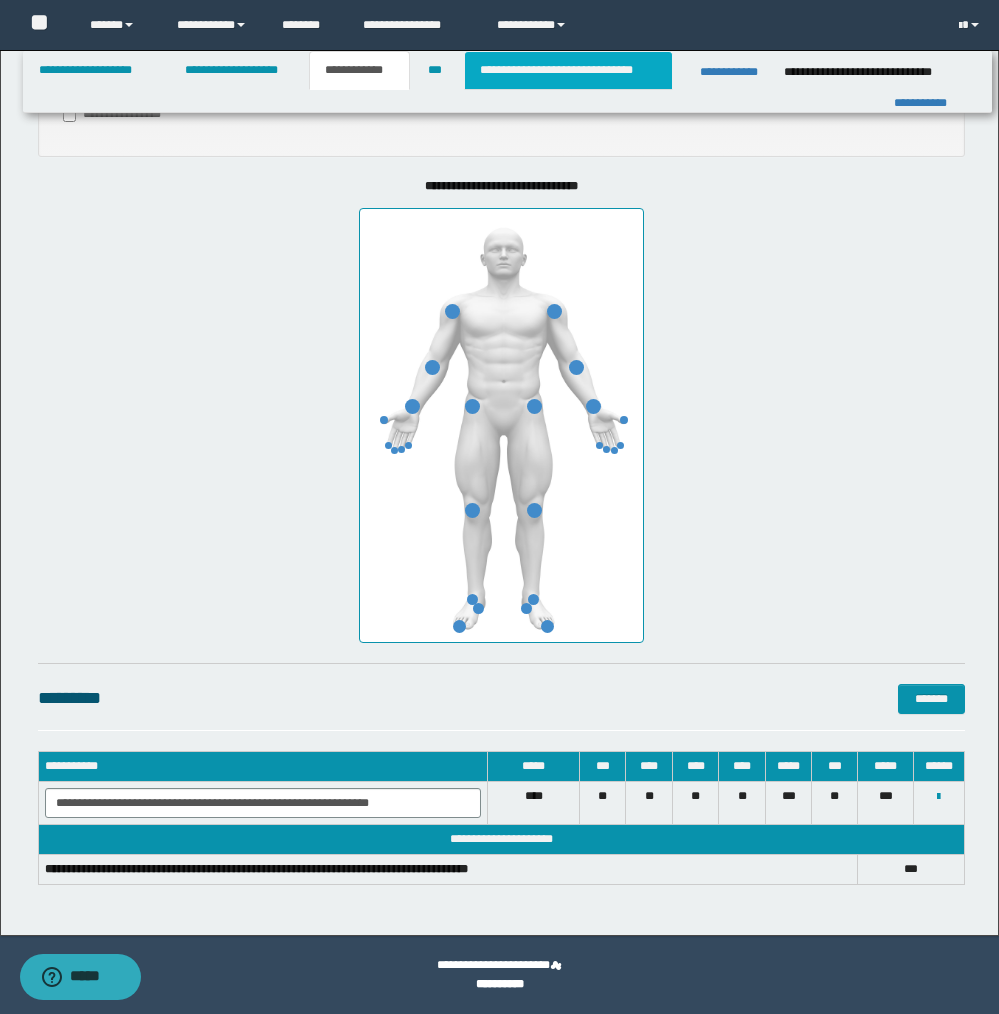 click on "**********" at bounding box center [568, 70] 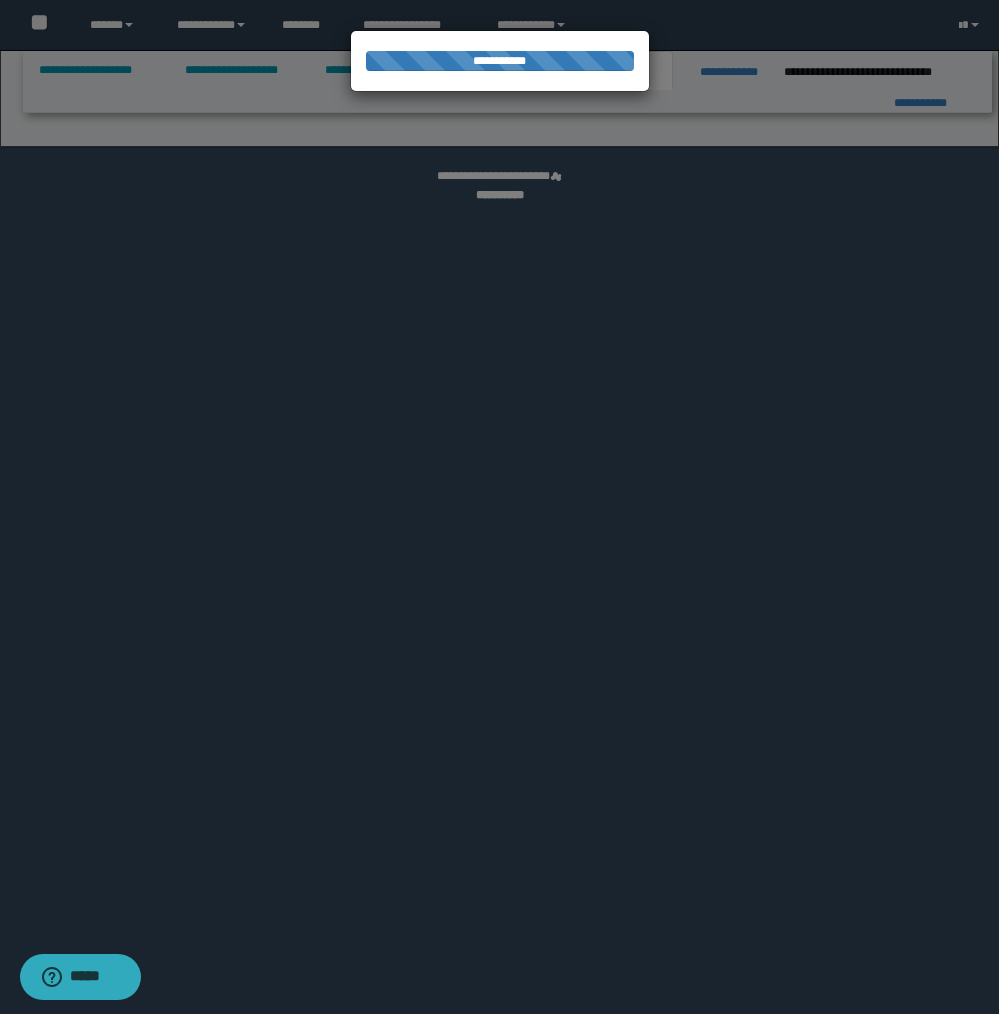 select on "*" 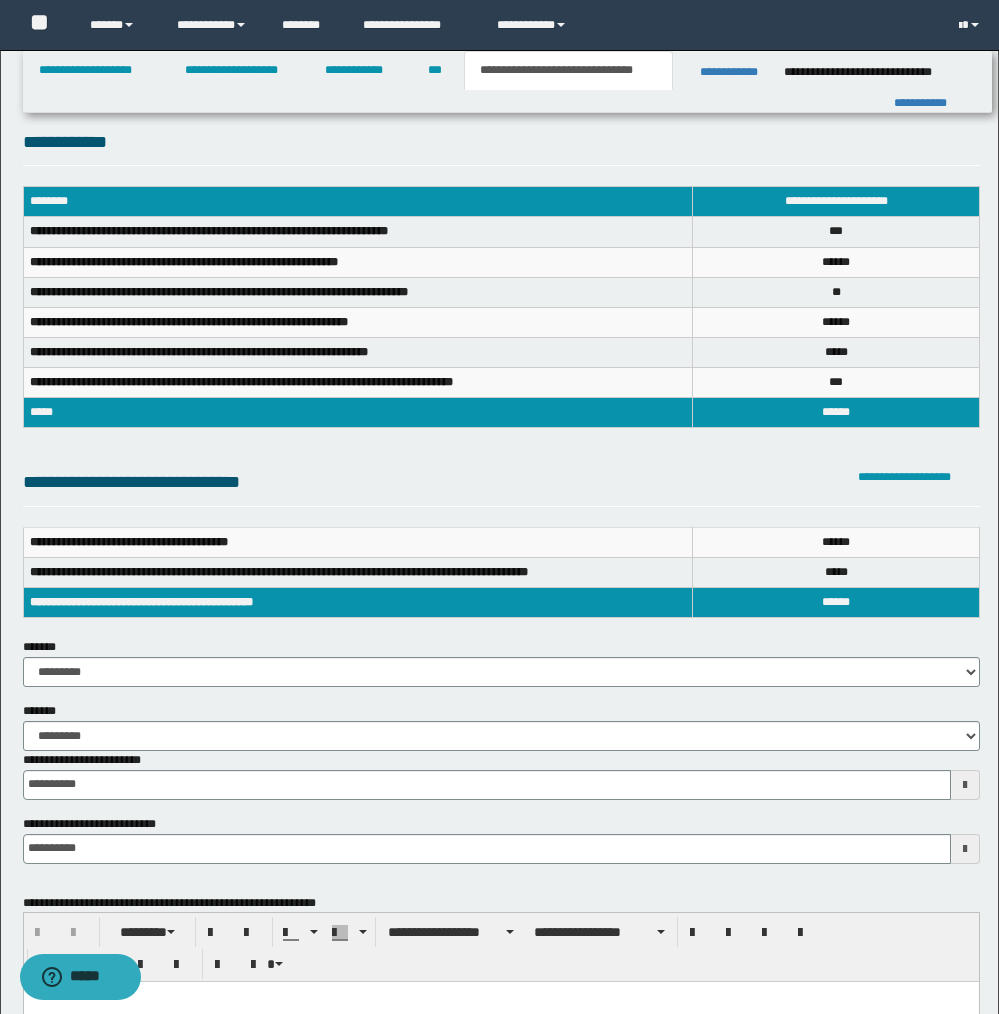 scroll, scrollTop: 0, scrollLeft: 0, axis: both 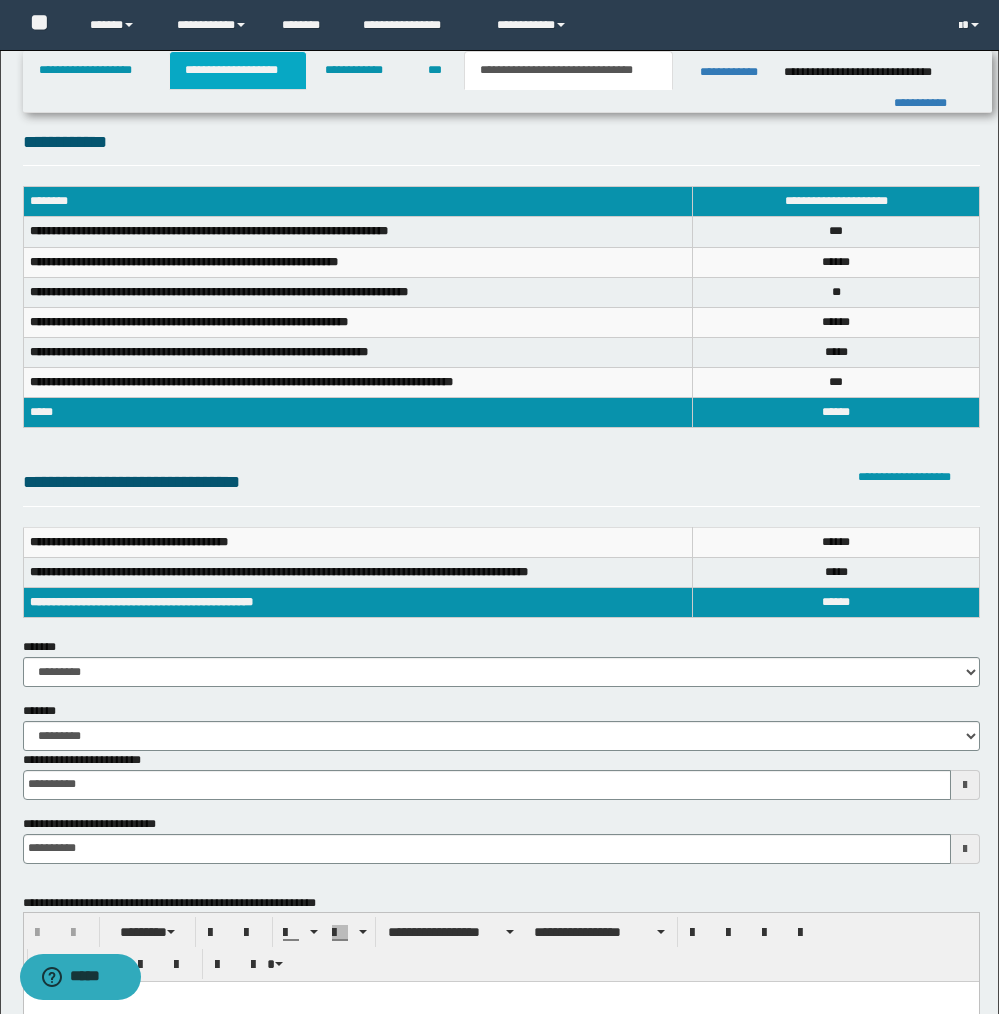 click on "**********" at bounding box center (238, 70) 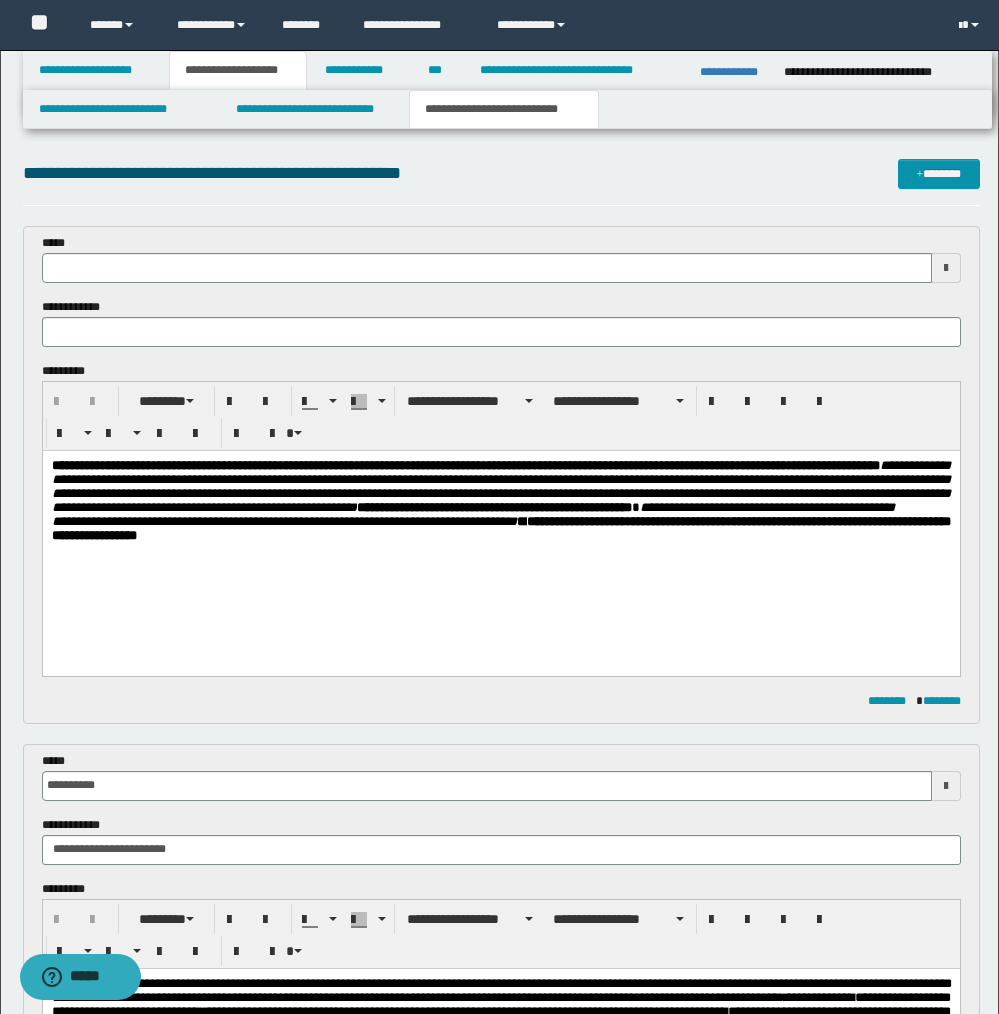 type 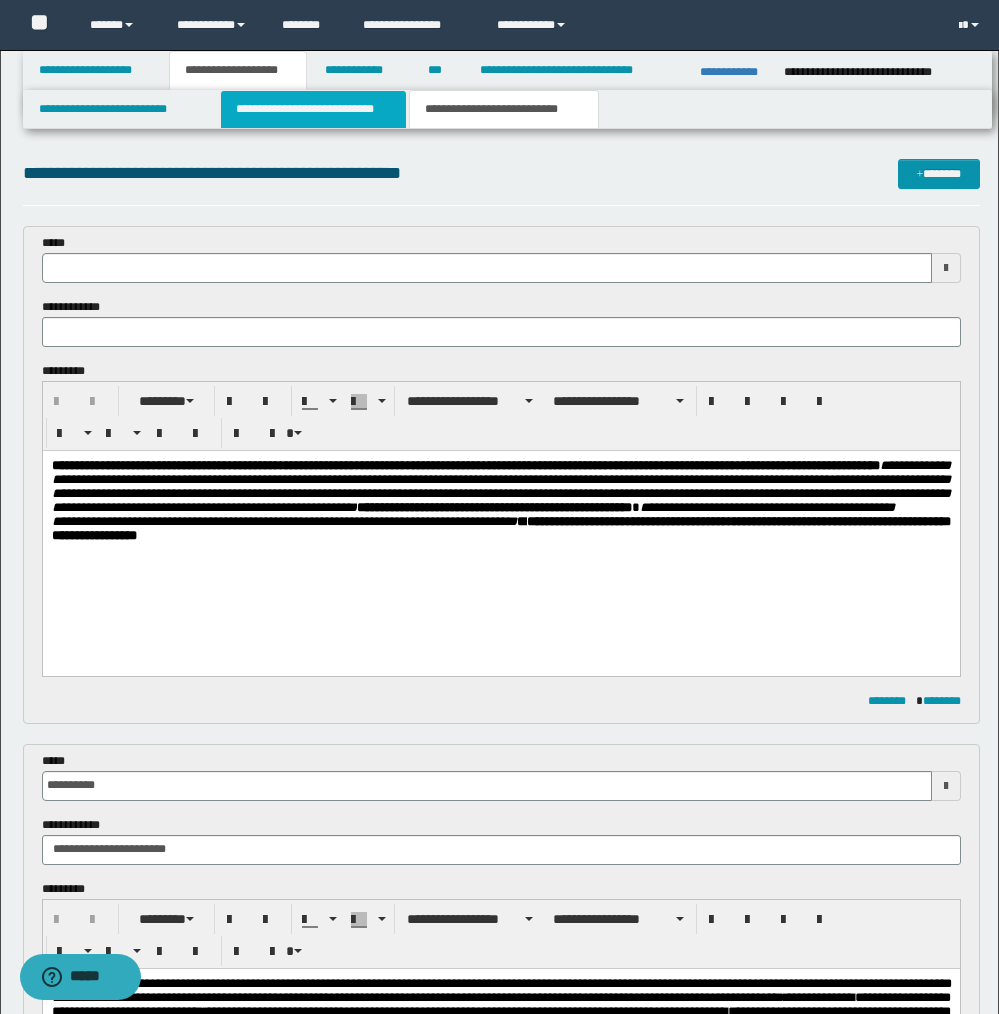 click on "**********" at bounding box center [314, 109] 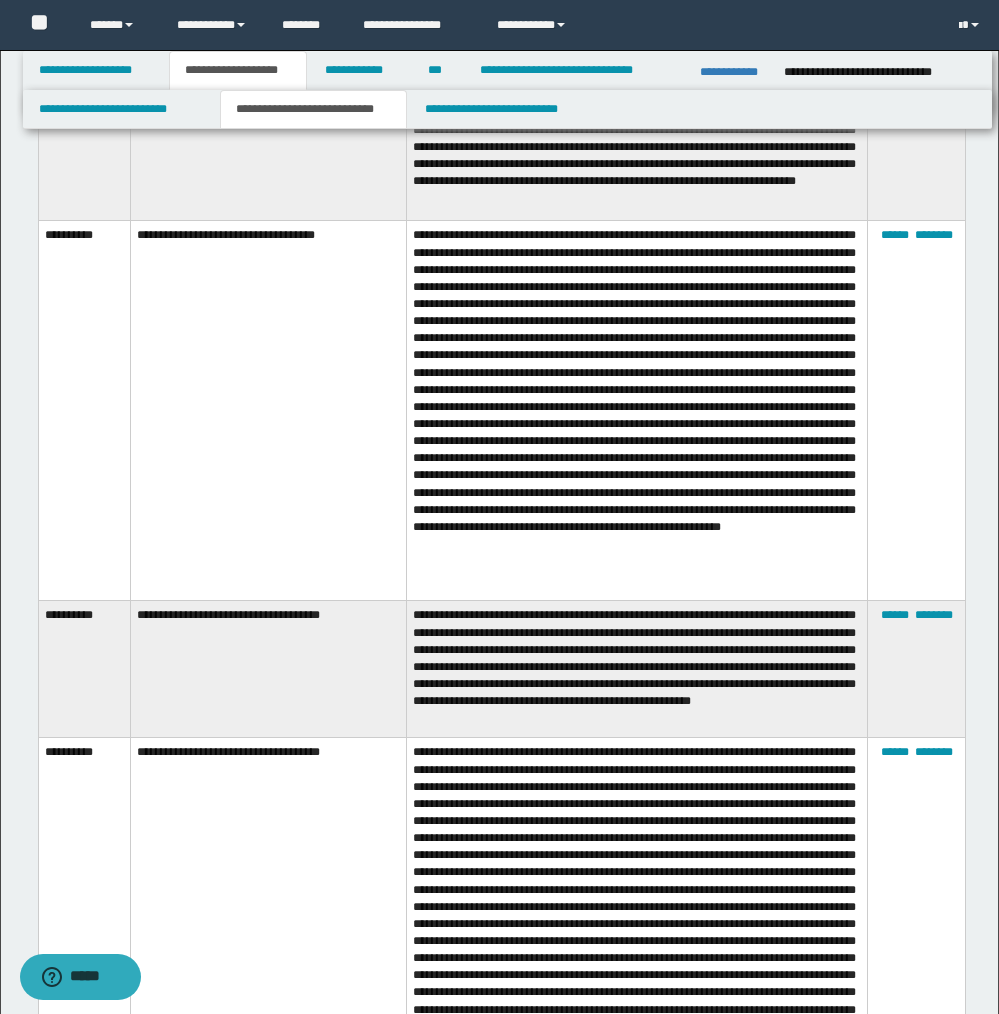 scroll, scrollTop: 6098, scrollLeft: 0, axis: vertical 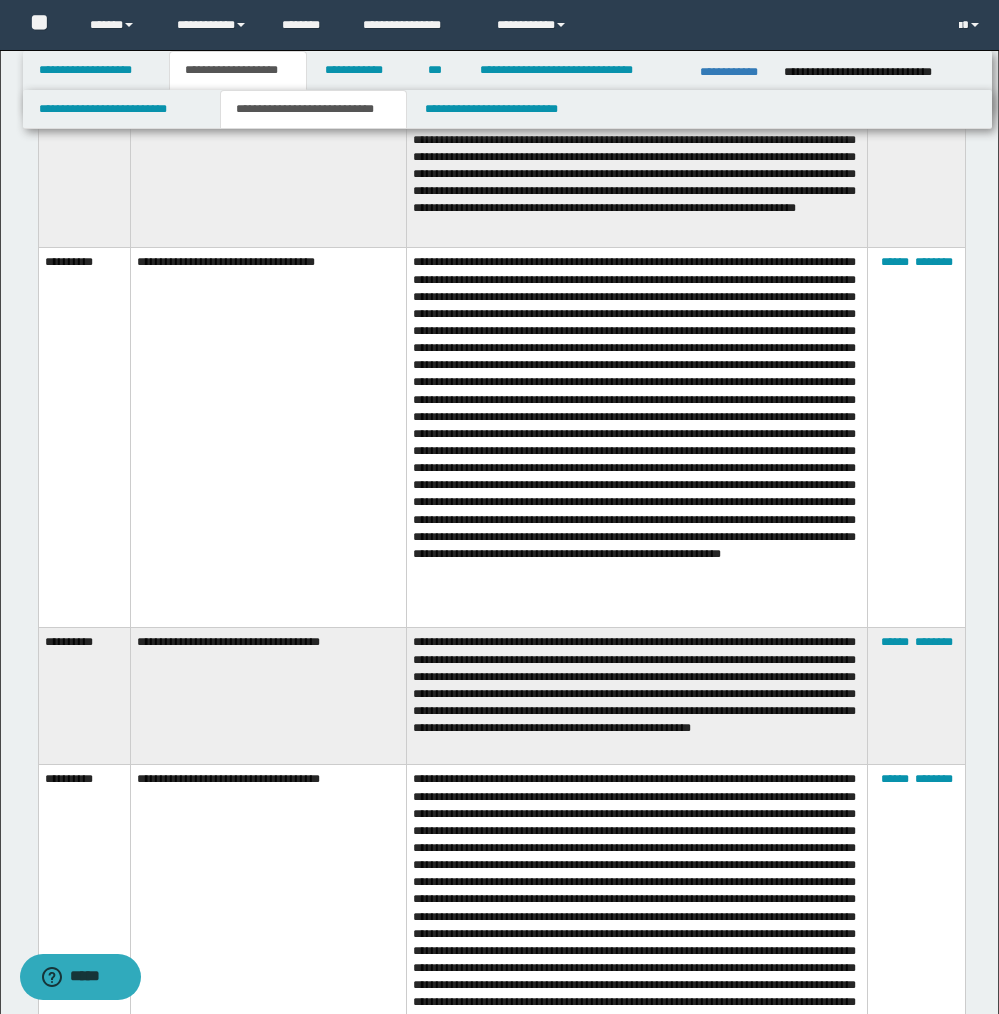 click on "**********" at bounding box center [314, 109] 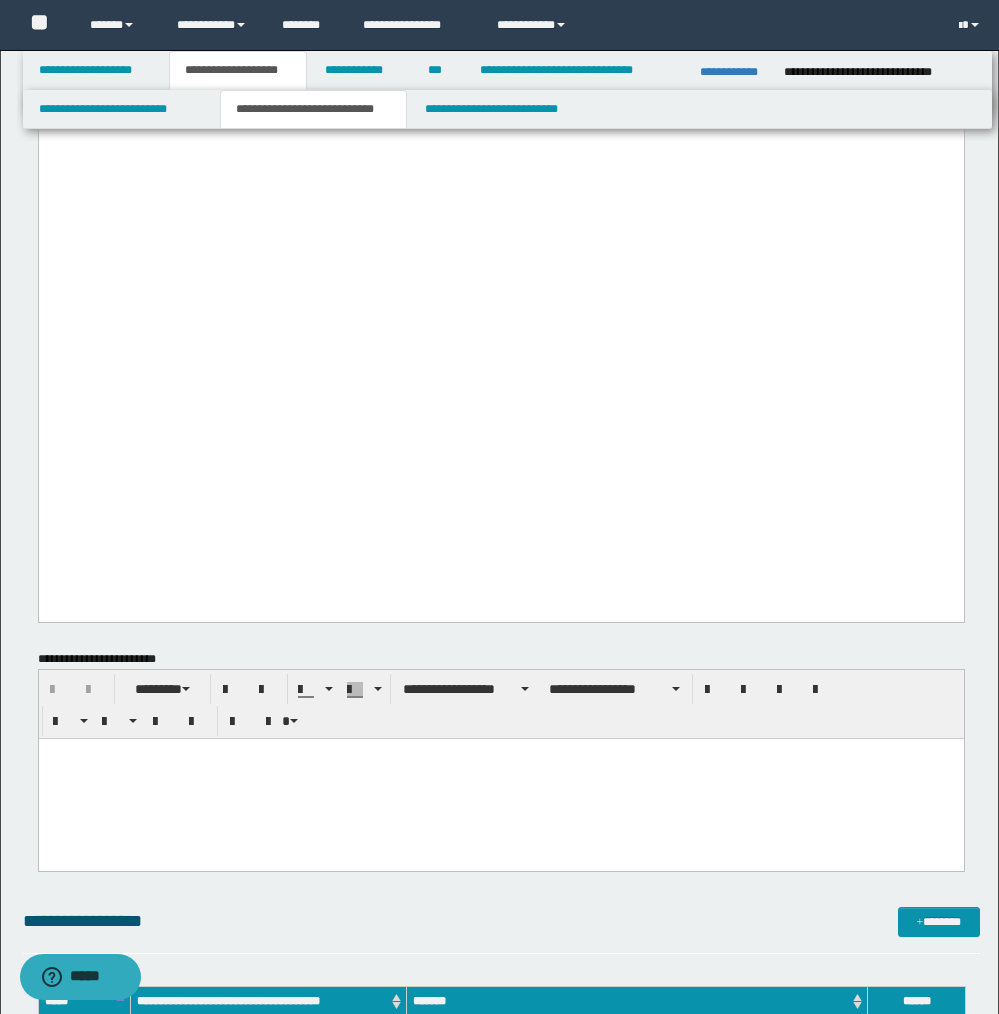 scroll, scrollTop: 2978, scrollLeft: 0, axis: vertical 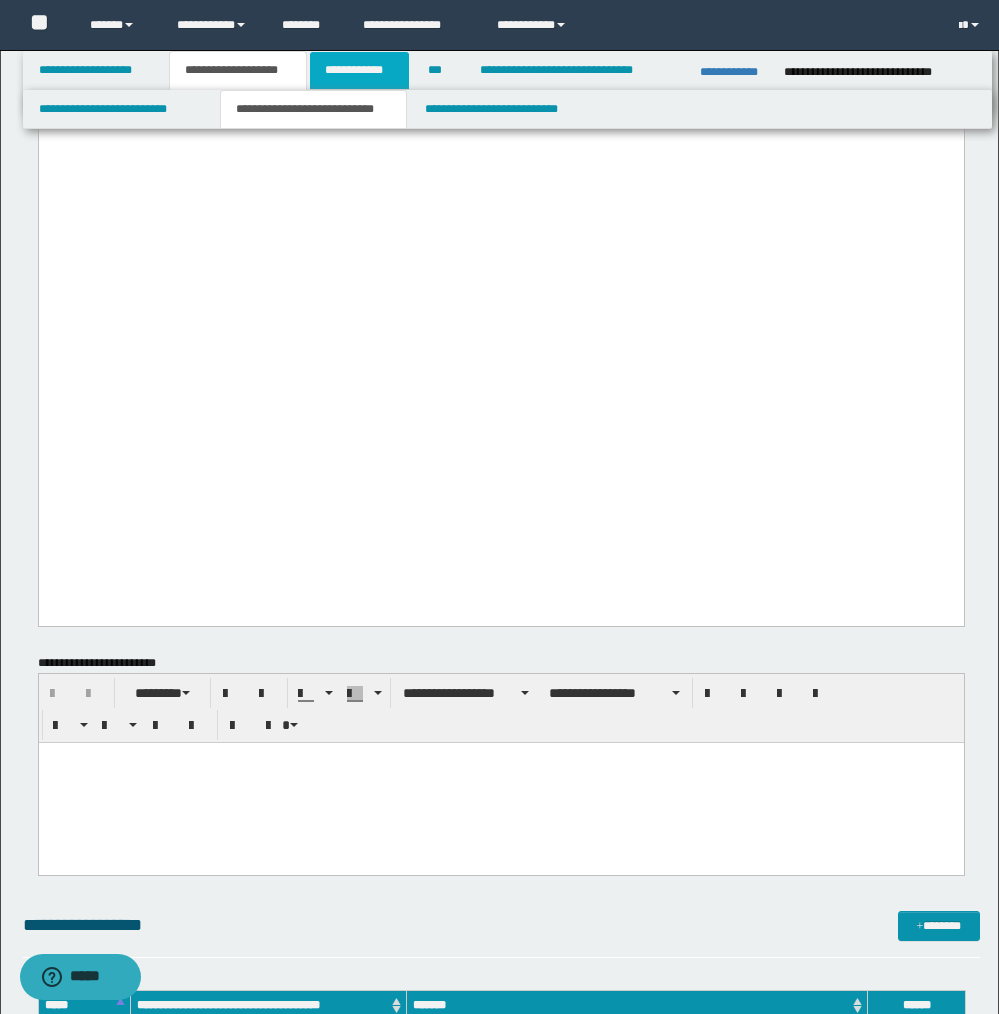 click on "**********" at bounding box center [359, 70] 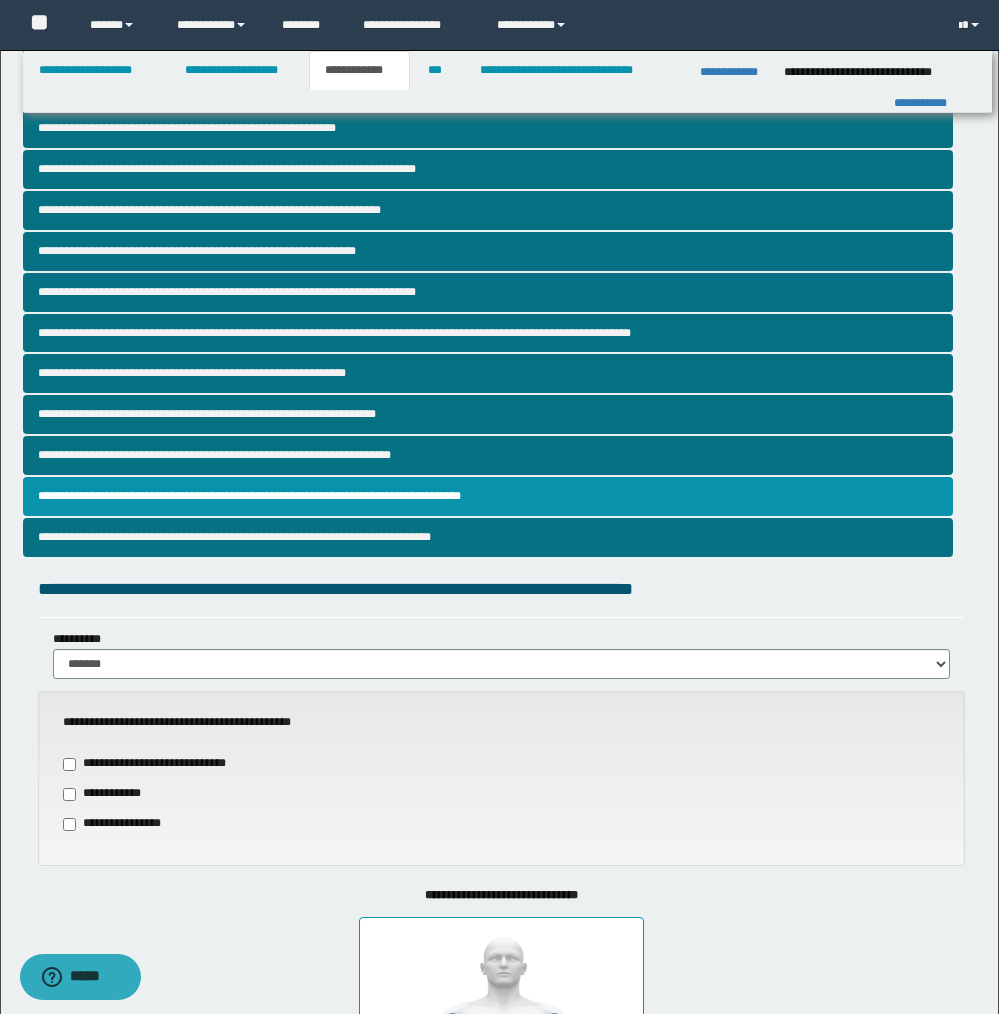 scroll, scrollTop: 0, scrollLeft: 0, axis: both 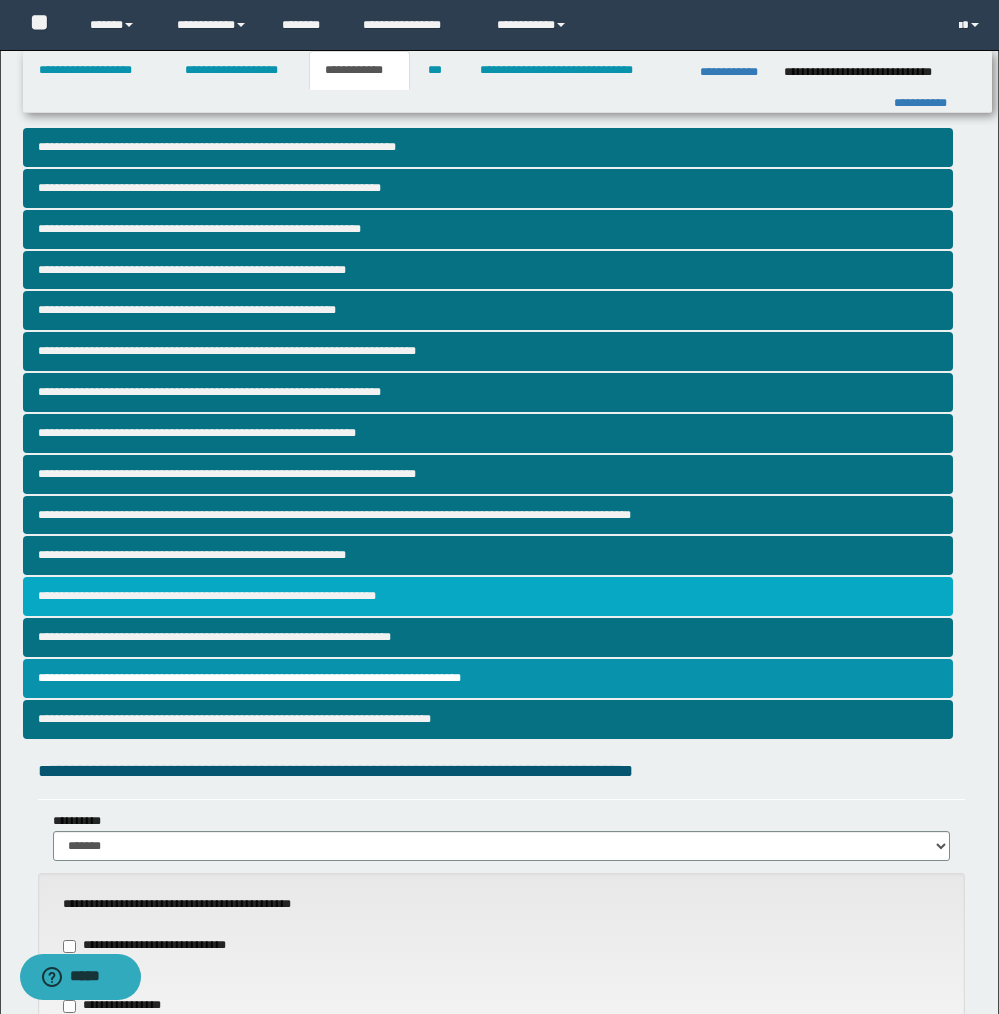click on "**********" at bounding box center (488, 596) 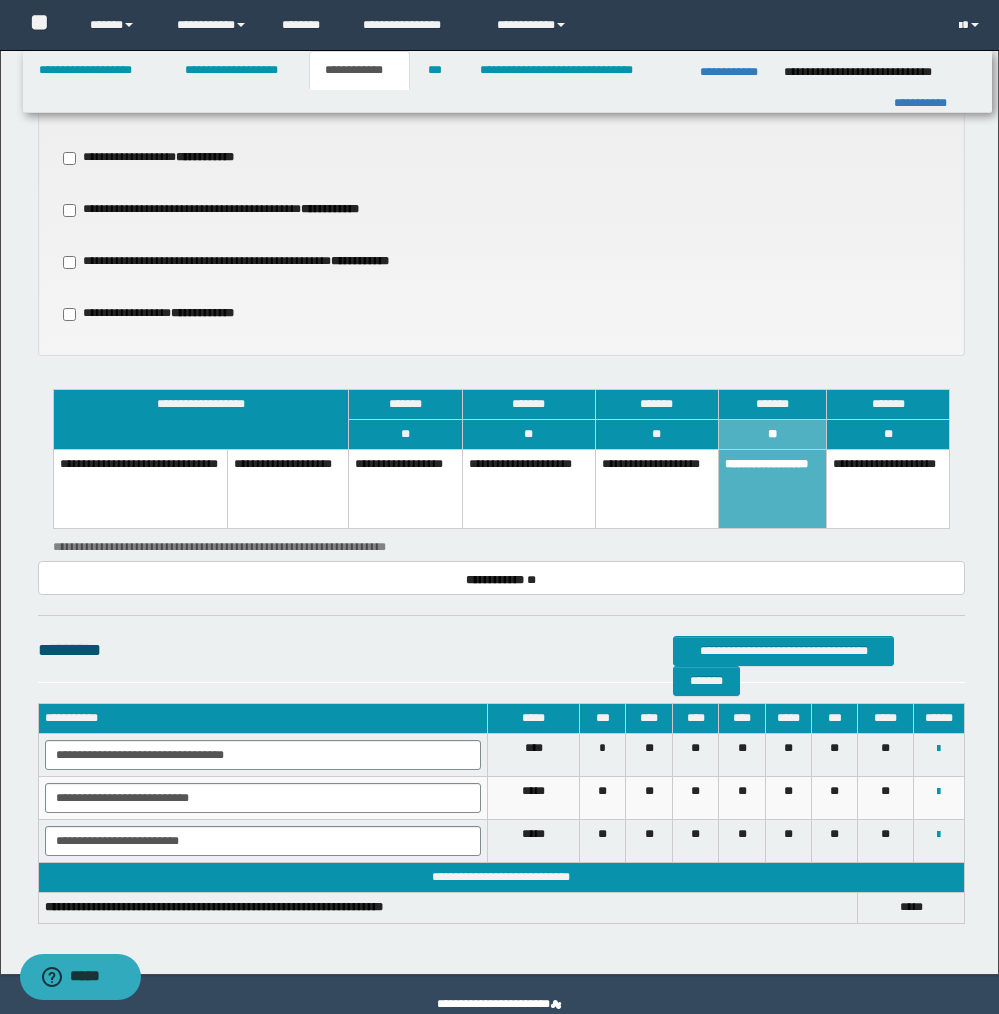 scroll, scrollTop: 1180, scrollLeft: 0, axis: vertical 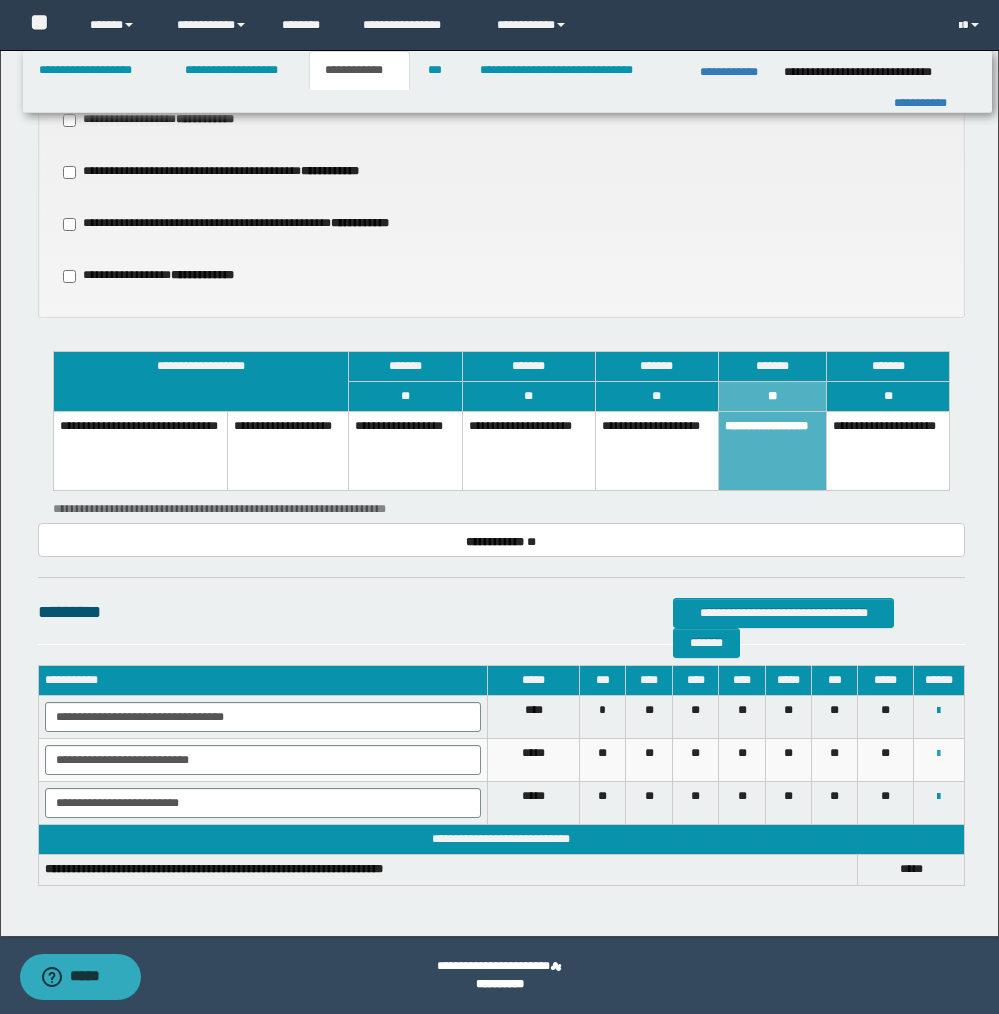 click at bounding box center [938, 754] 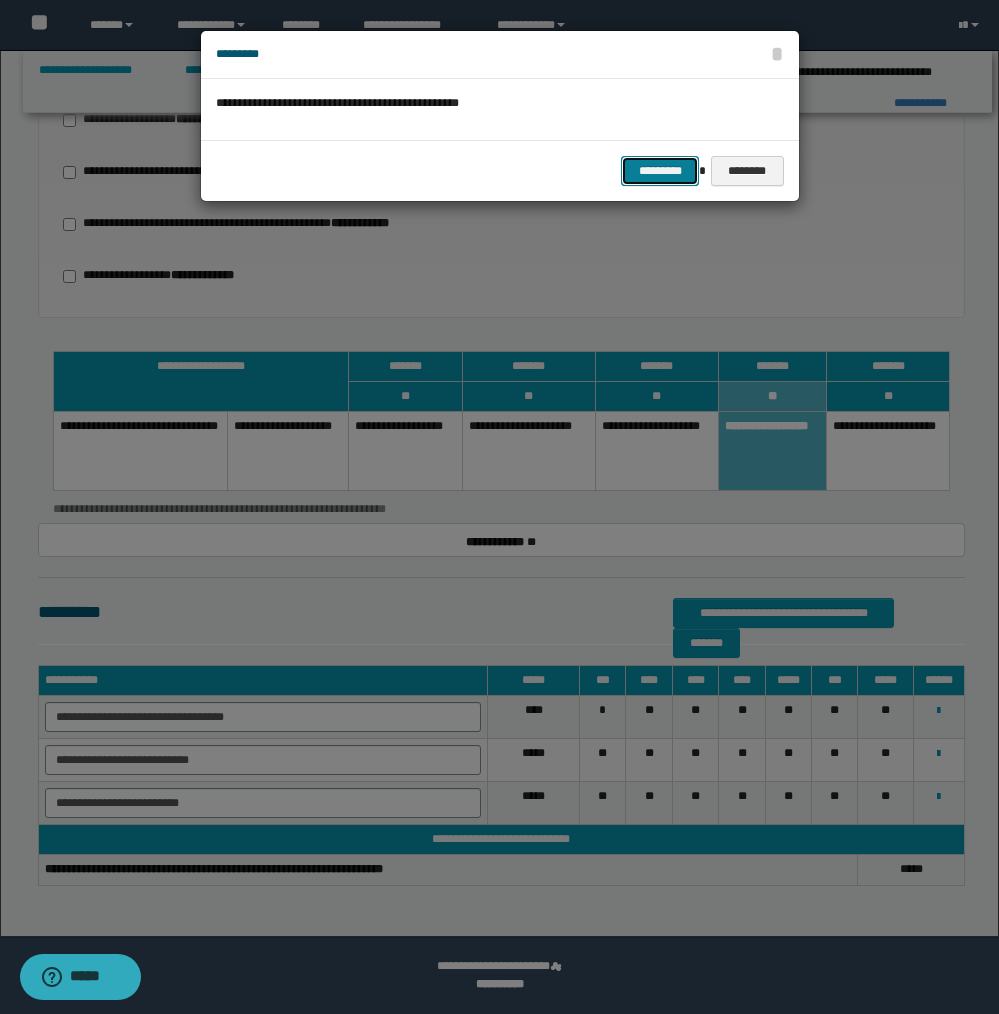 drag, startPoint x: 674, startPoint y: 160, endPoint x: 717, endPoint y: 239, distance: 89.94443 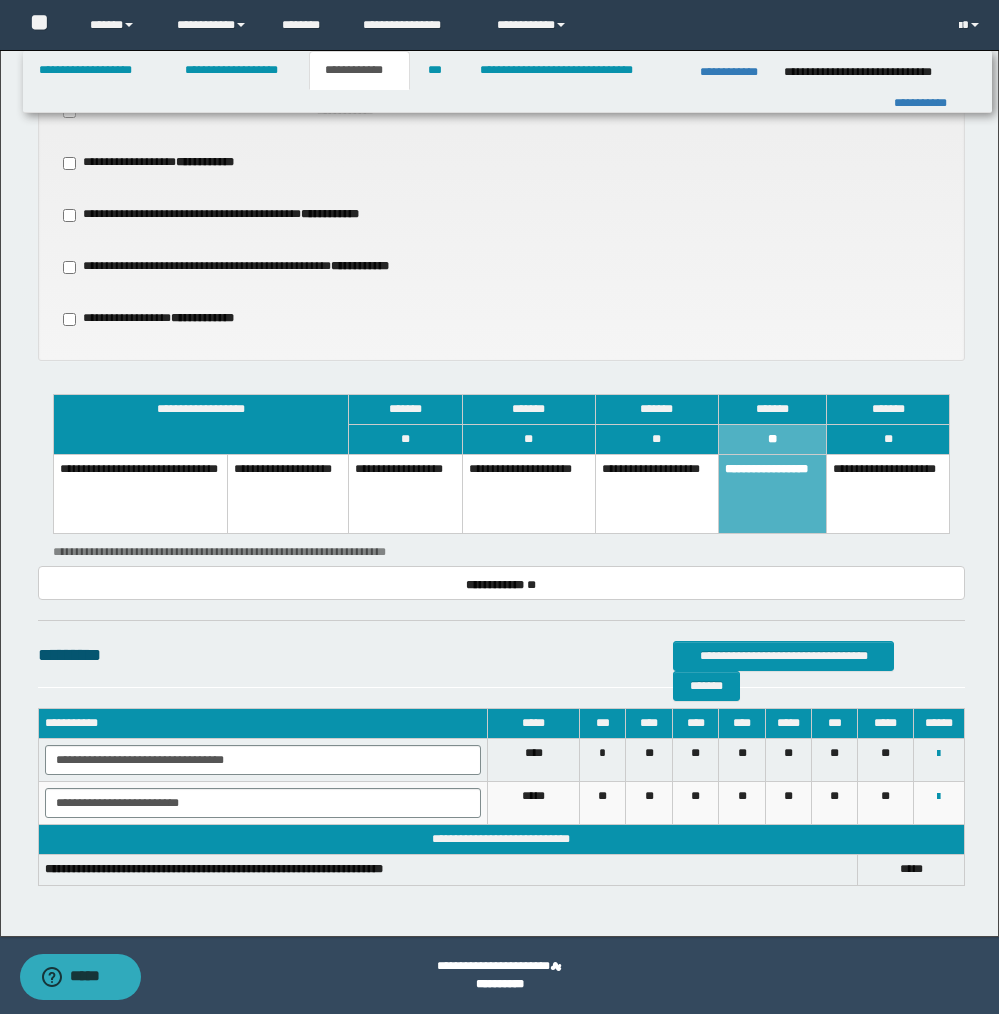 scroll, scrollTop: 1137, scrollLeft: 0, axis: vertical 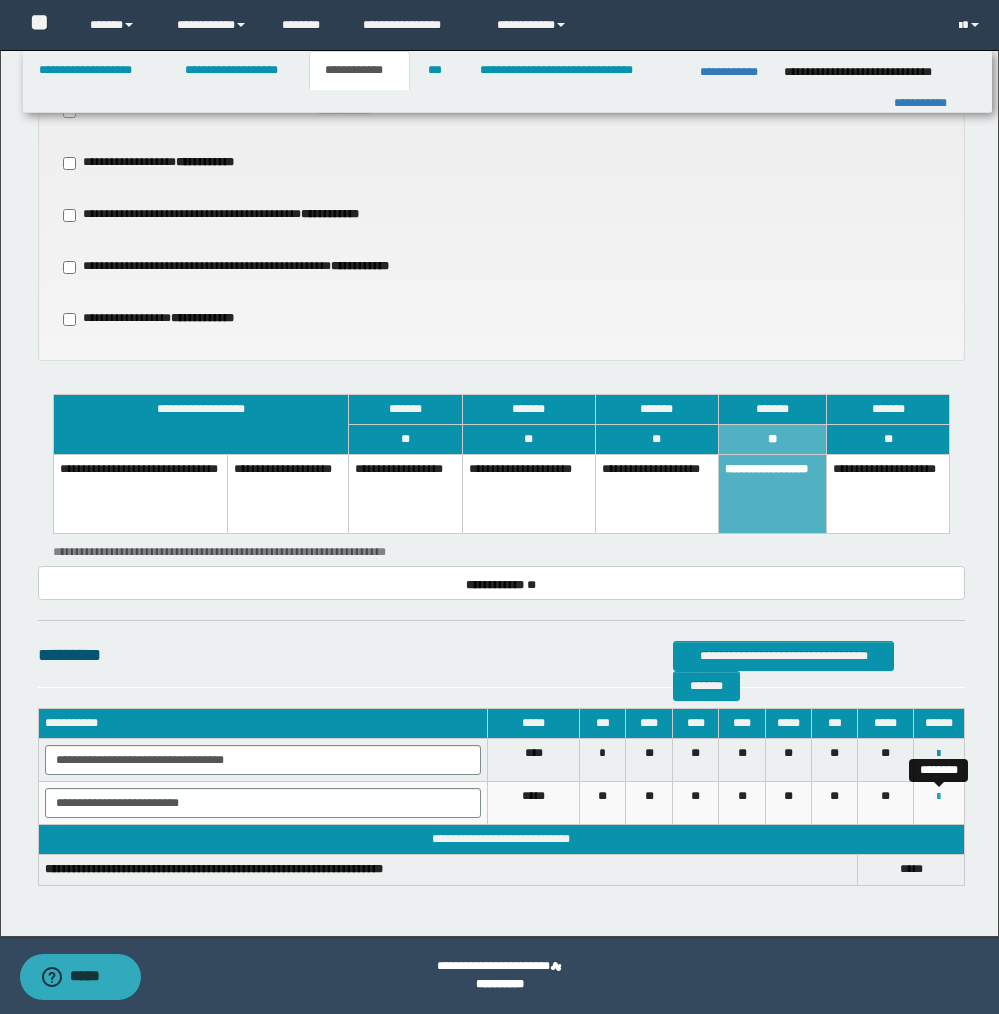 click at bounding box center (938, 797) 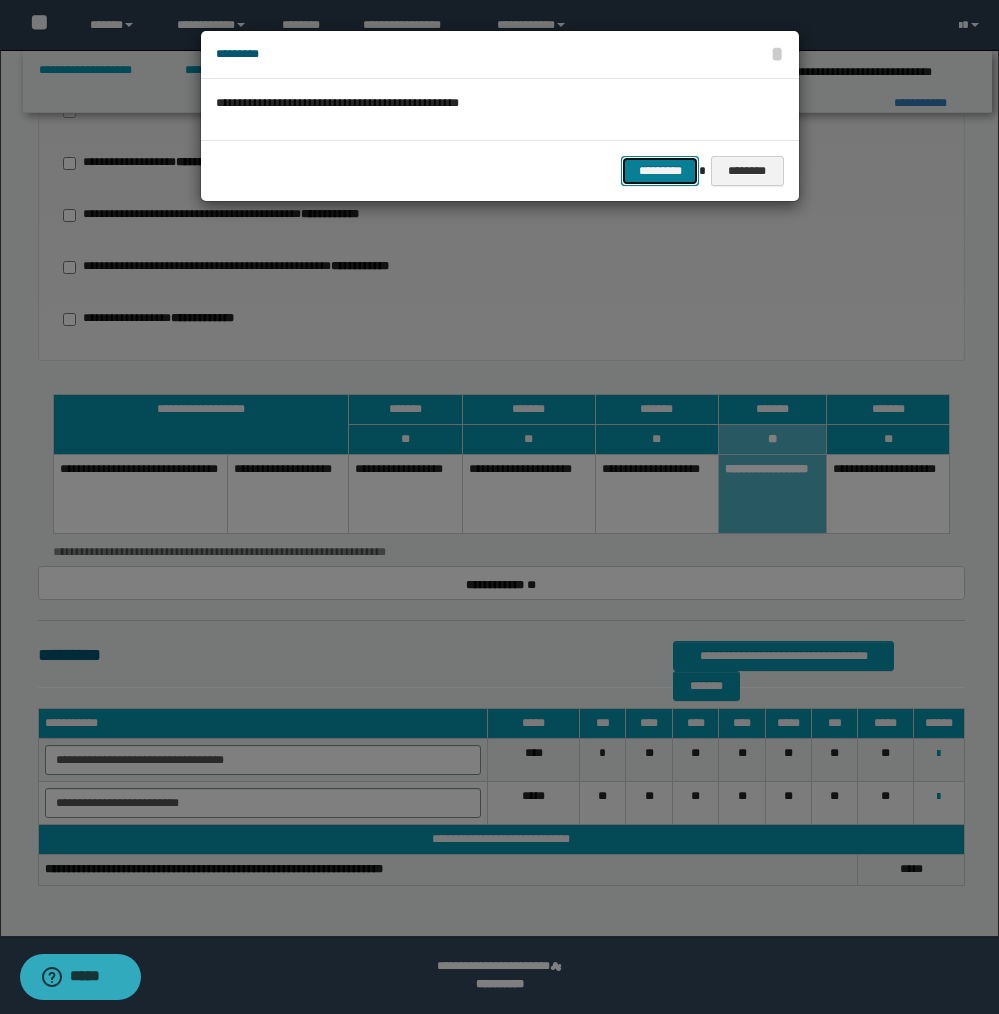 click on "*********" at bounding box center [660, 171] 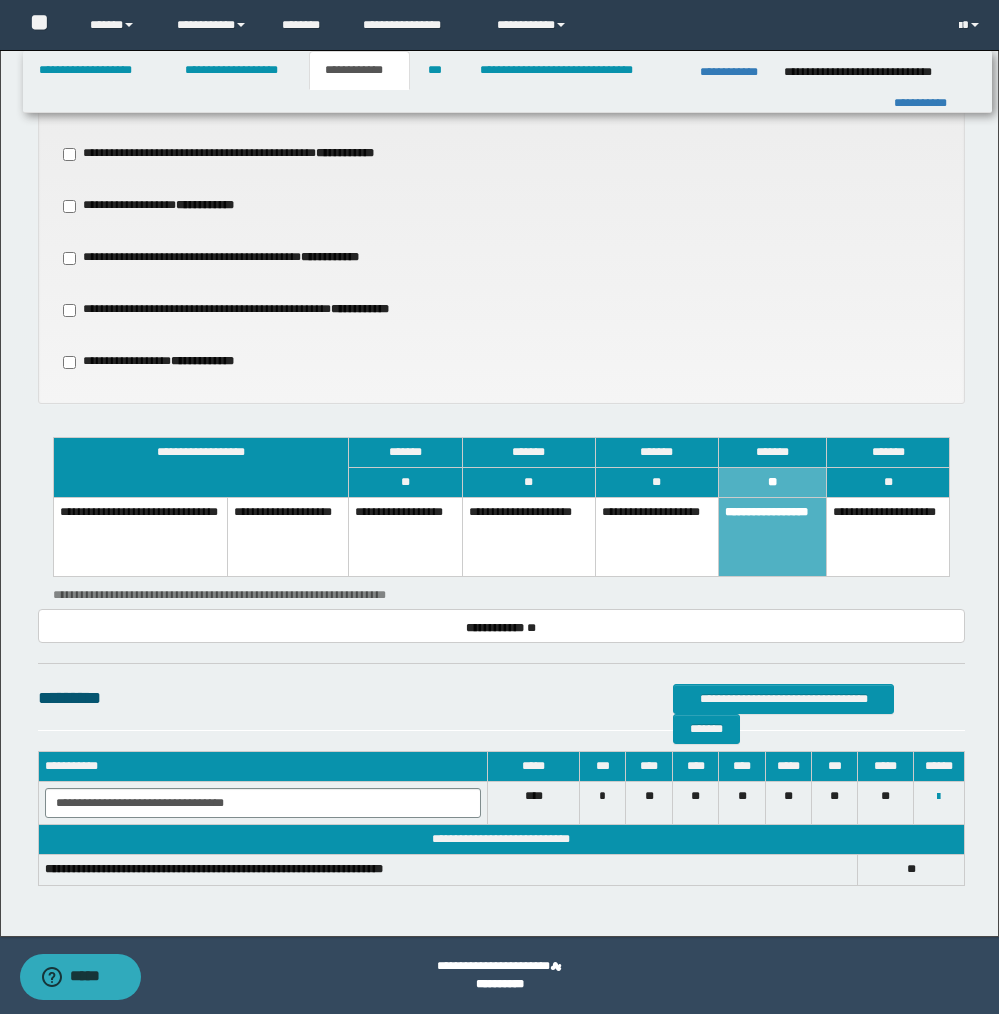 scroll, scrollTop: 1094, scrollLeft: 0, axis: vertical 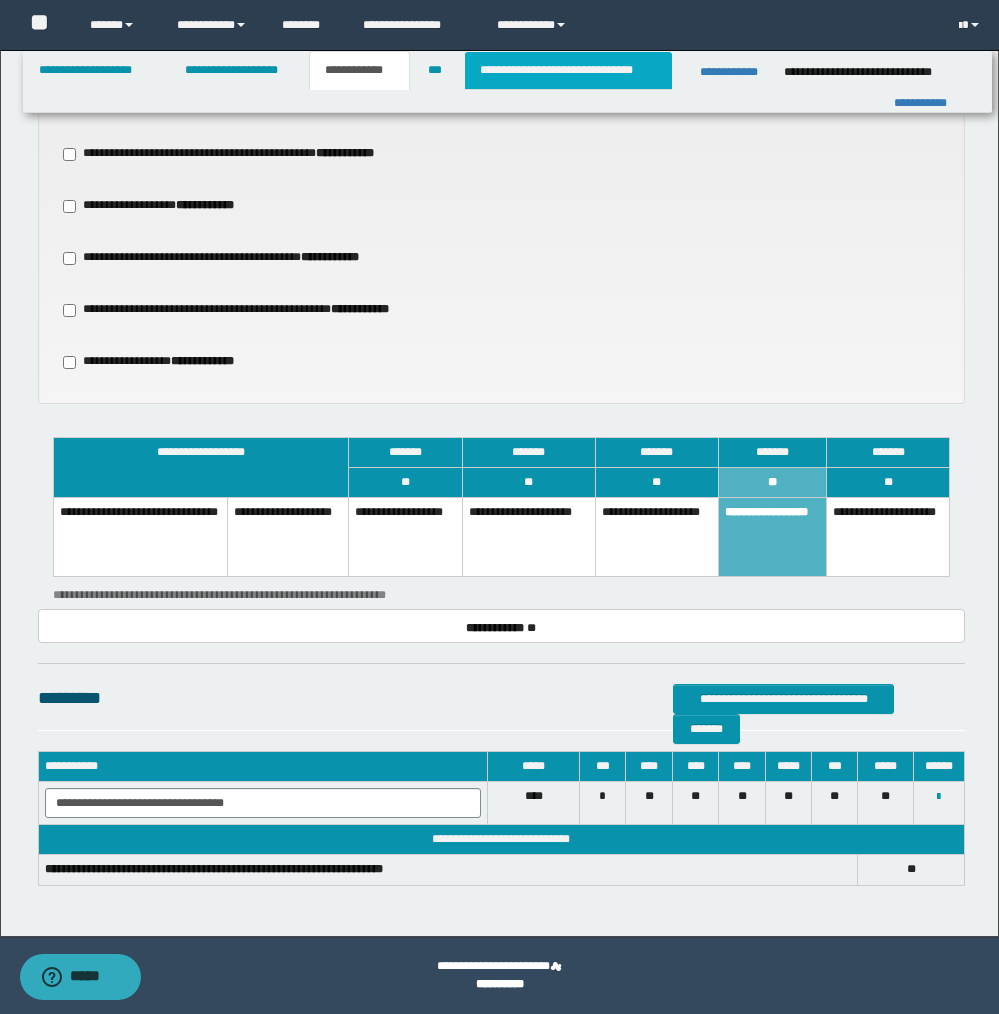 click on "**********" at bounding box center [568, 70] 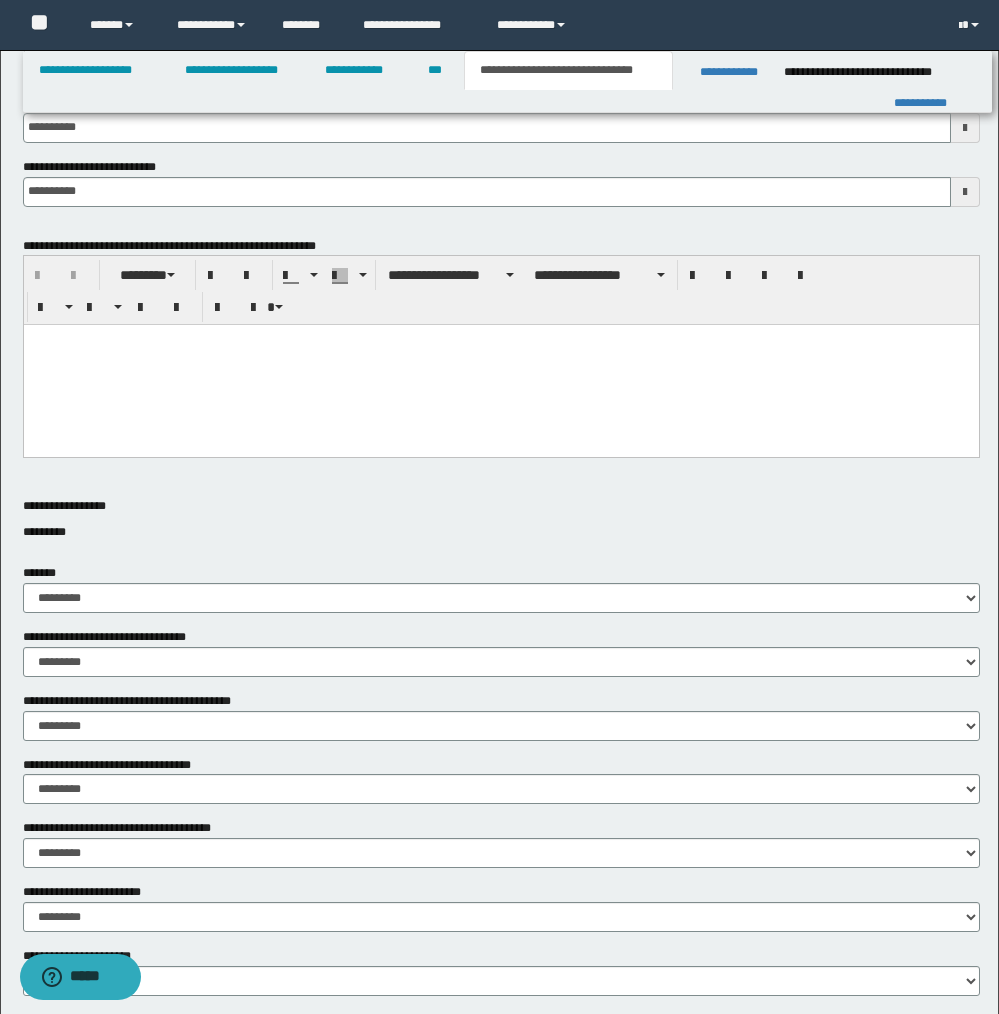 scroll, scrollTop: 0, scrollLeft: 0, axis: both 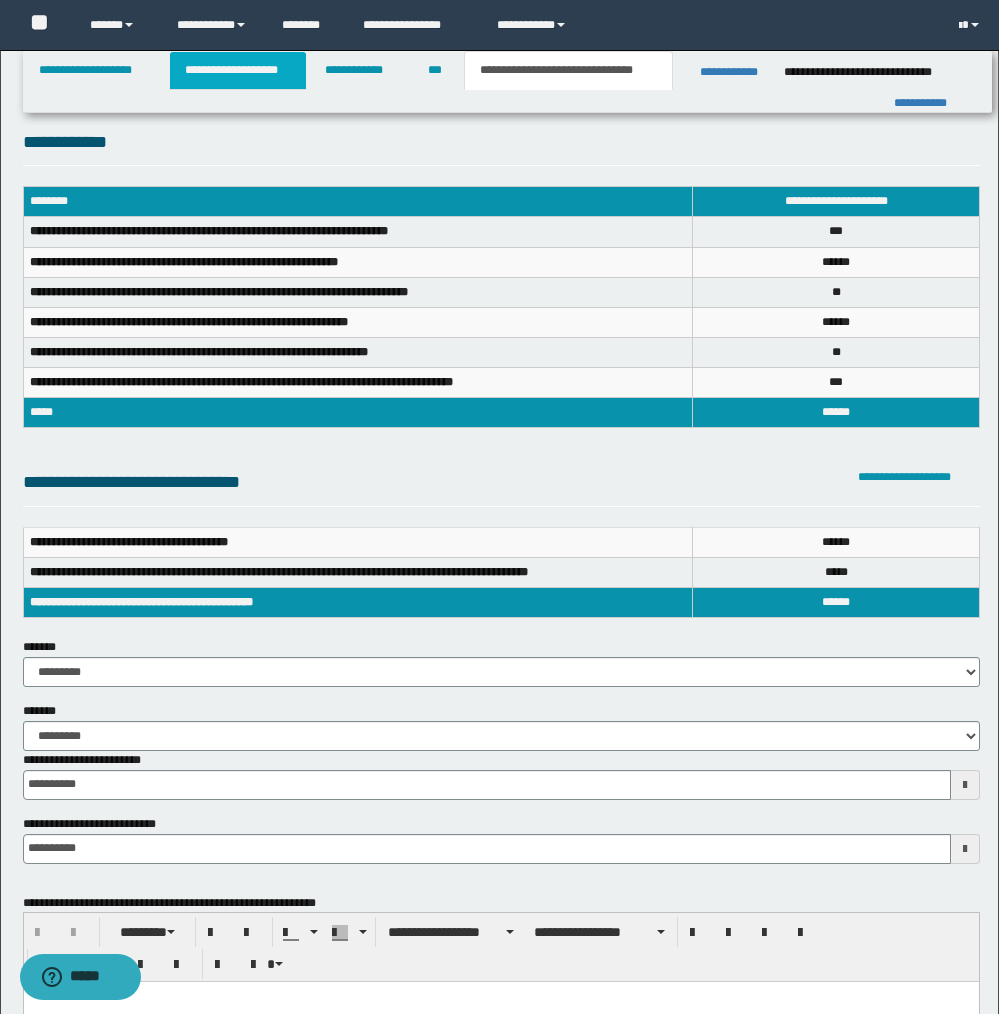 click on "**********" at bounding box center [238, 70] 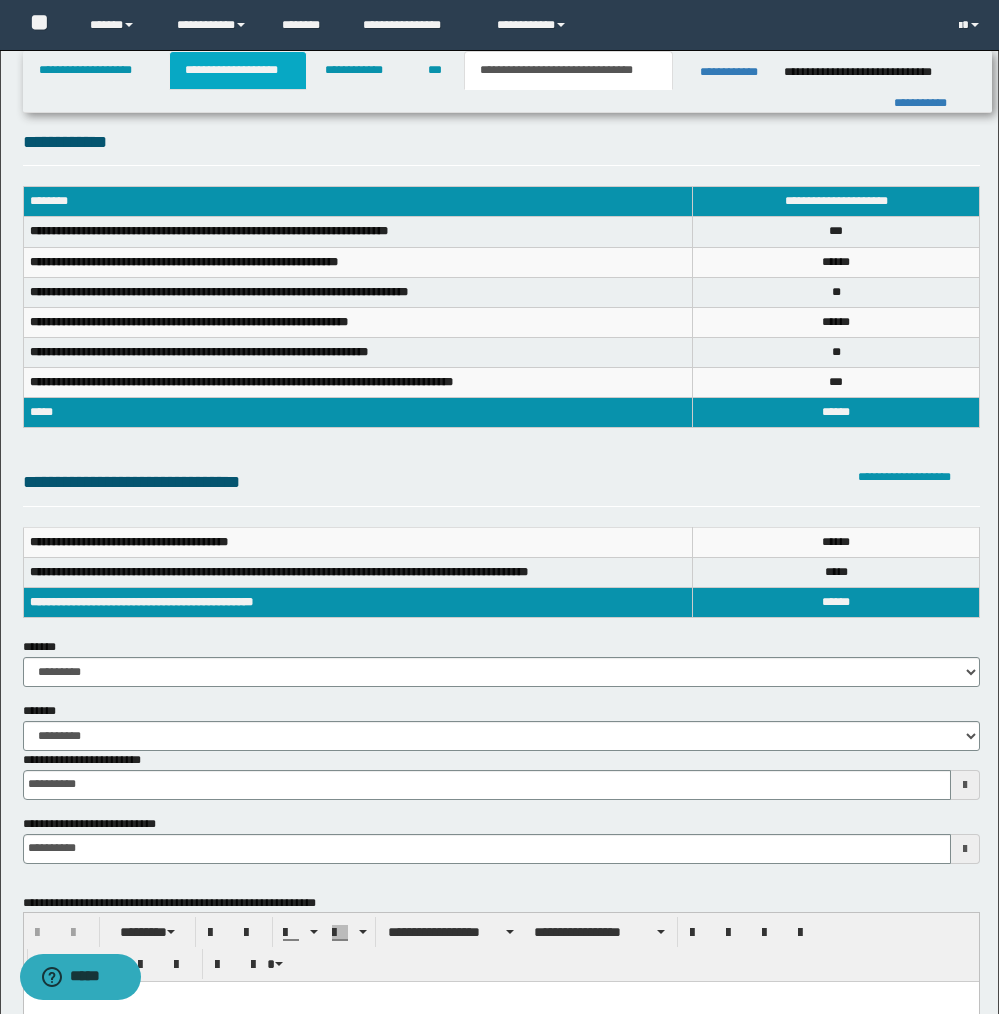click on "**********" at bounding box center (238, 70) 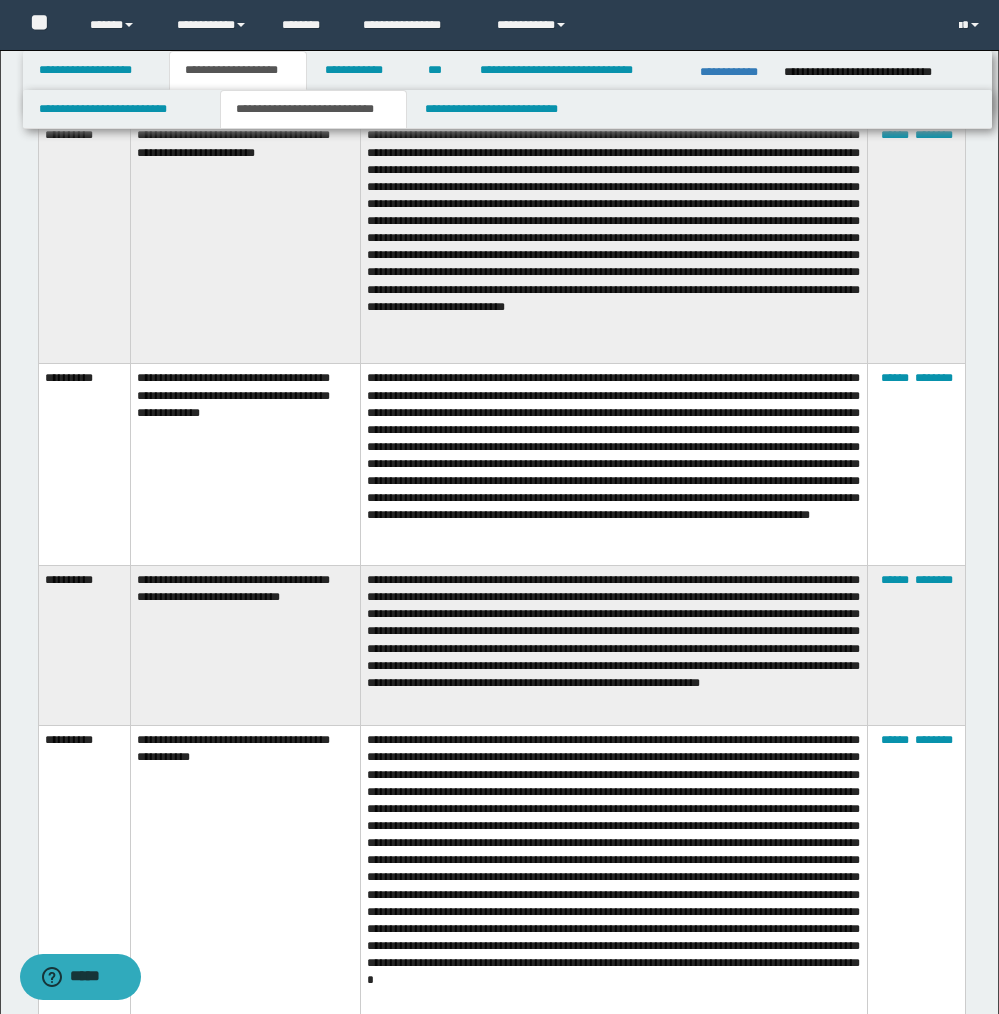 scroll, scrollTop: 12923, scrollLeft: 0, axis: vertical 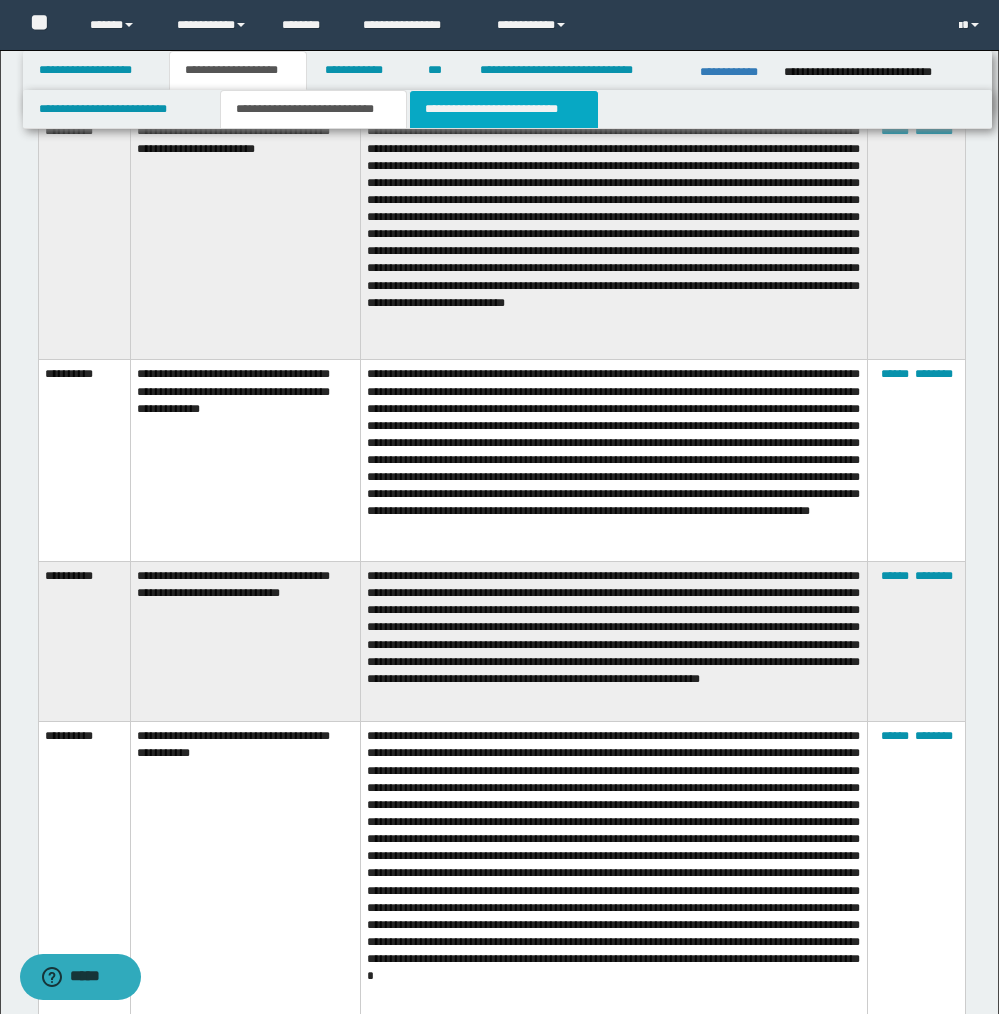 click on "**********" at bounding box center [504, 109] 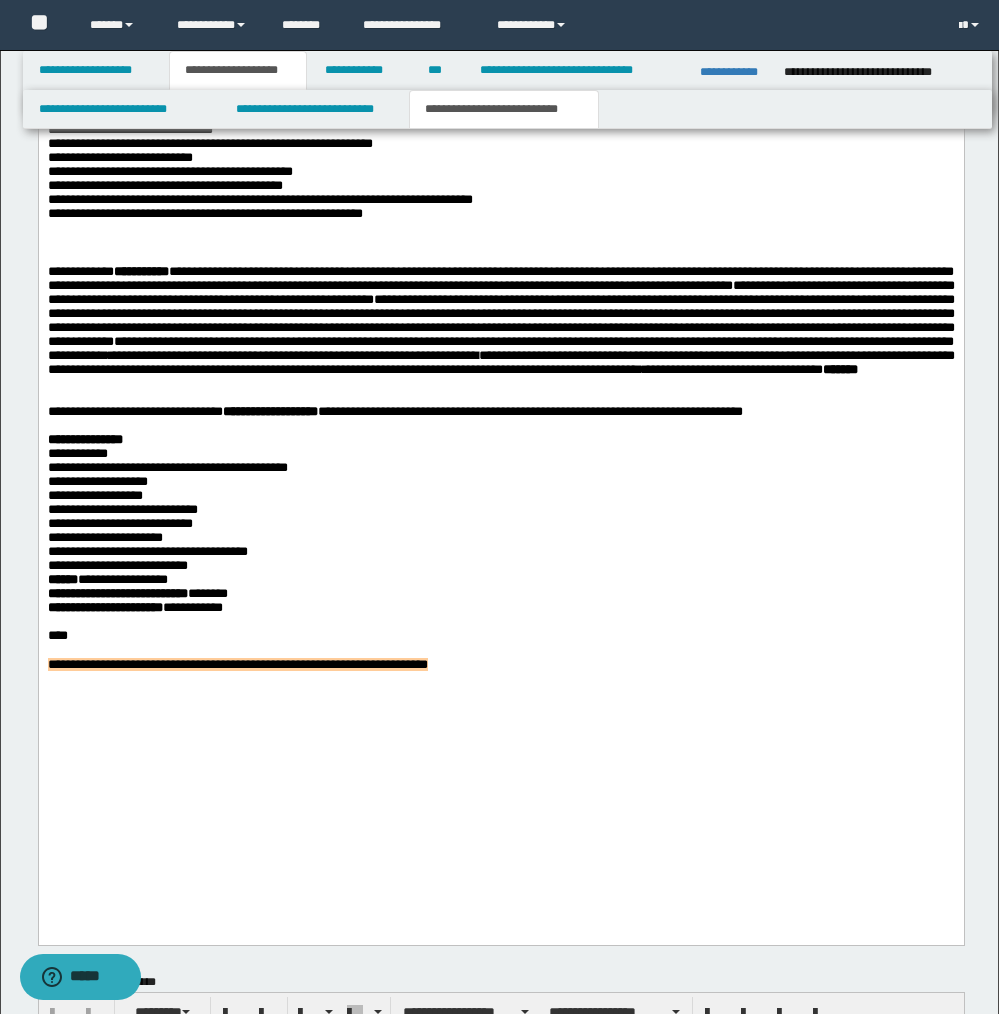scroll, scrollTop: 3037, scrollLeft: 0, axis: vertical 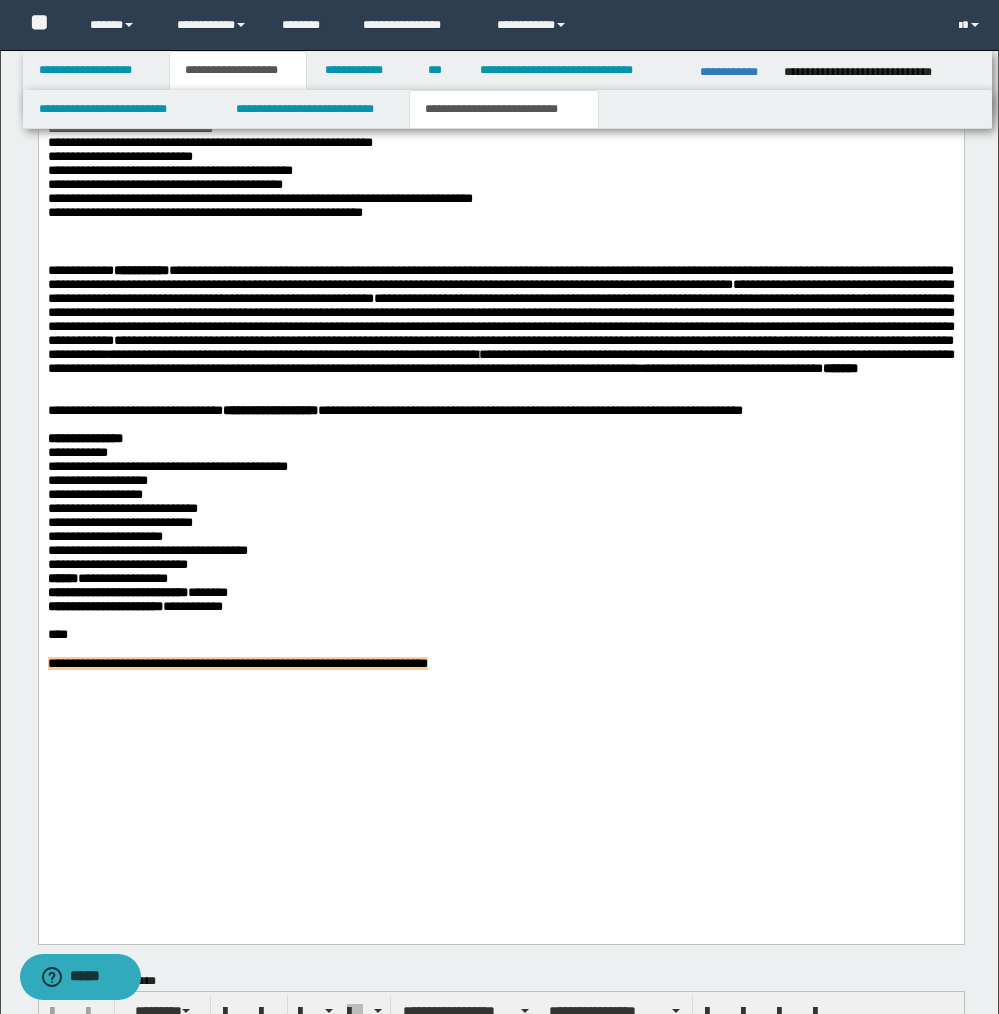 click on "**********" at bounding box center (500, 306) 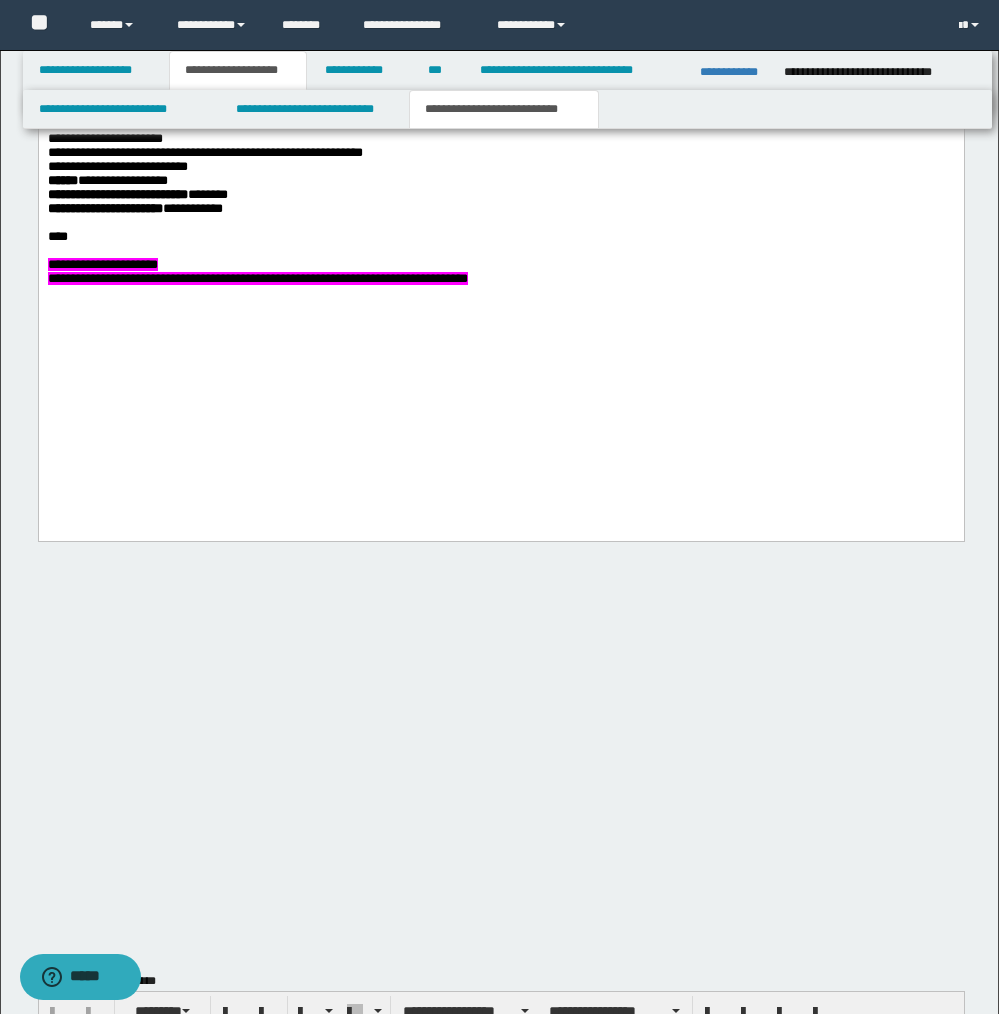 type 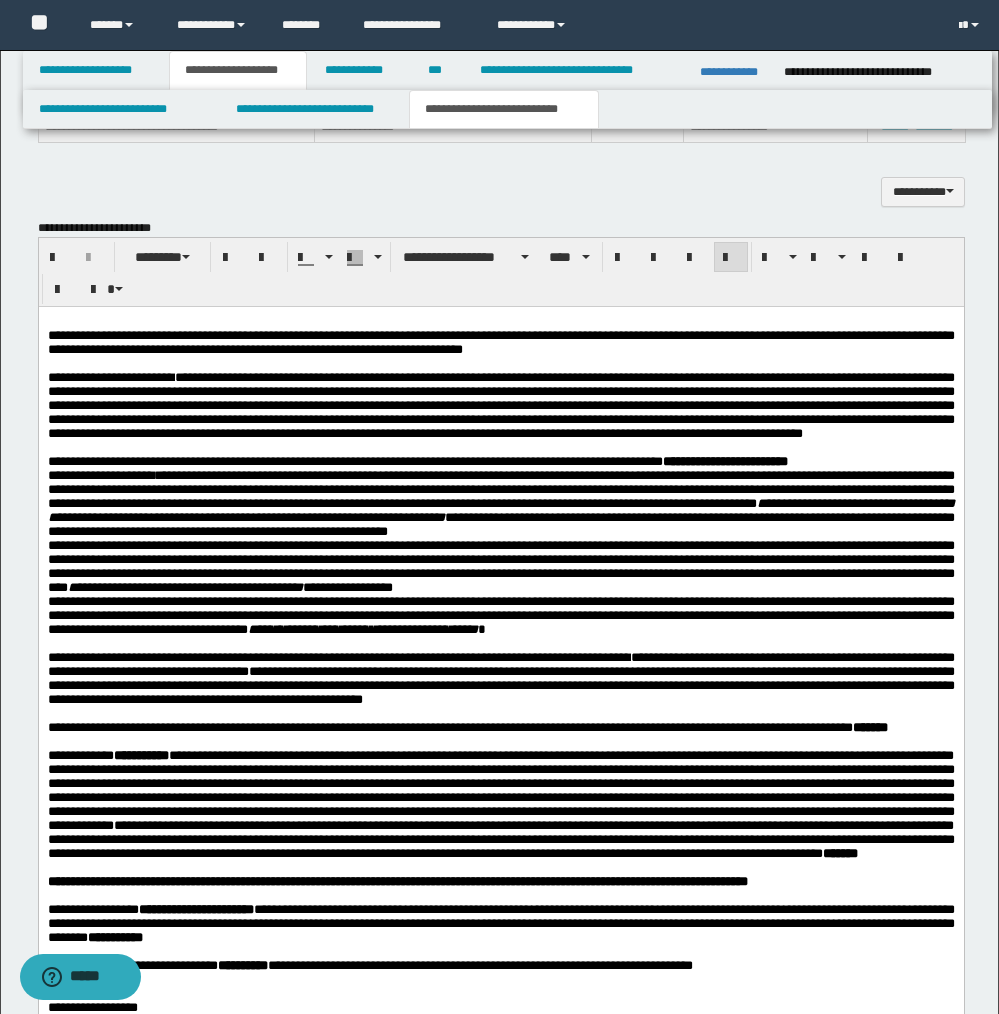 scroll, scrollTop: 2063, scrollLeft: 0, axis: vertical 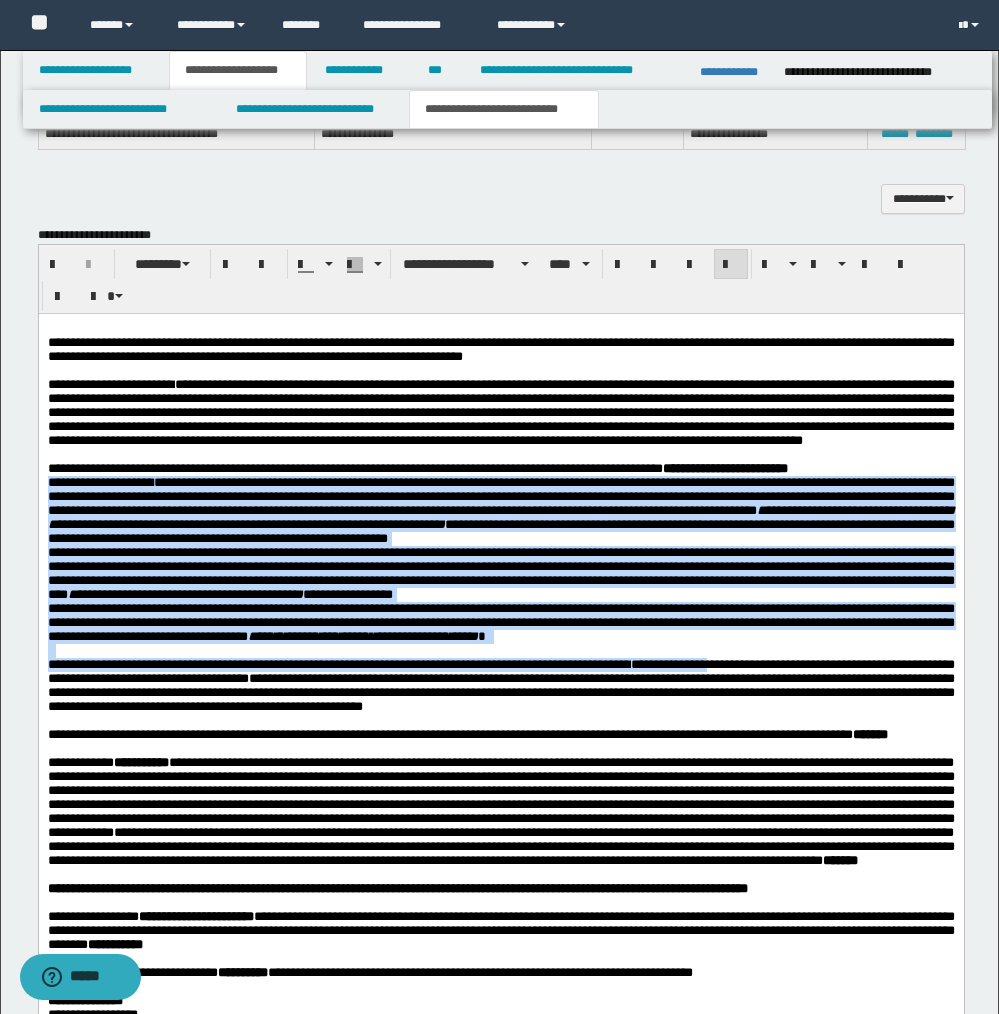 drag, startPoint x: 47, startPoint y: 519, endPoint x: 753, endPoint y: 710, distance: 731.3802 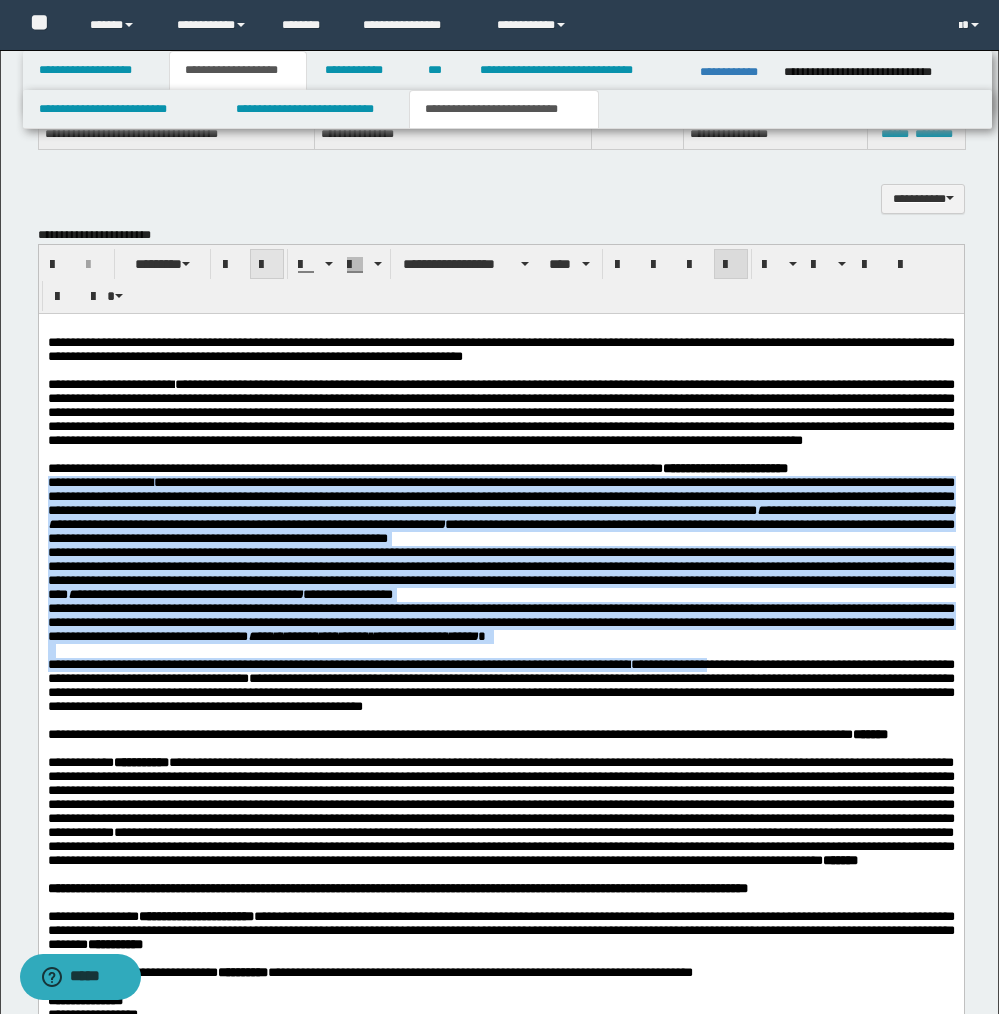 click at bounding box center [267, 265] 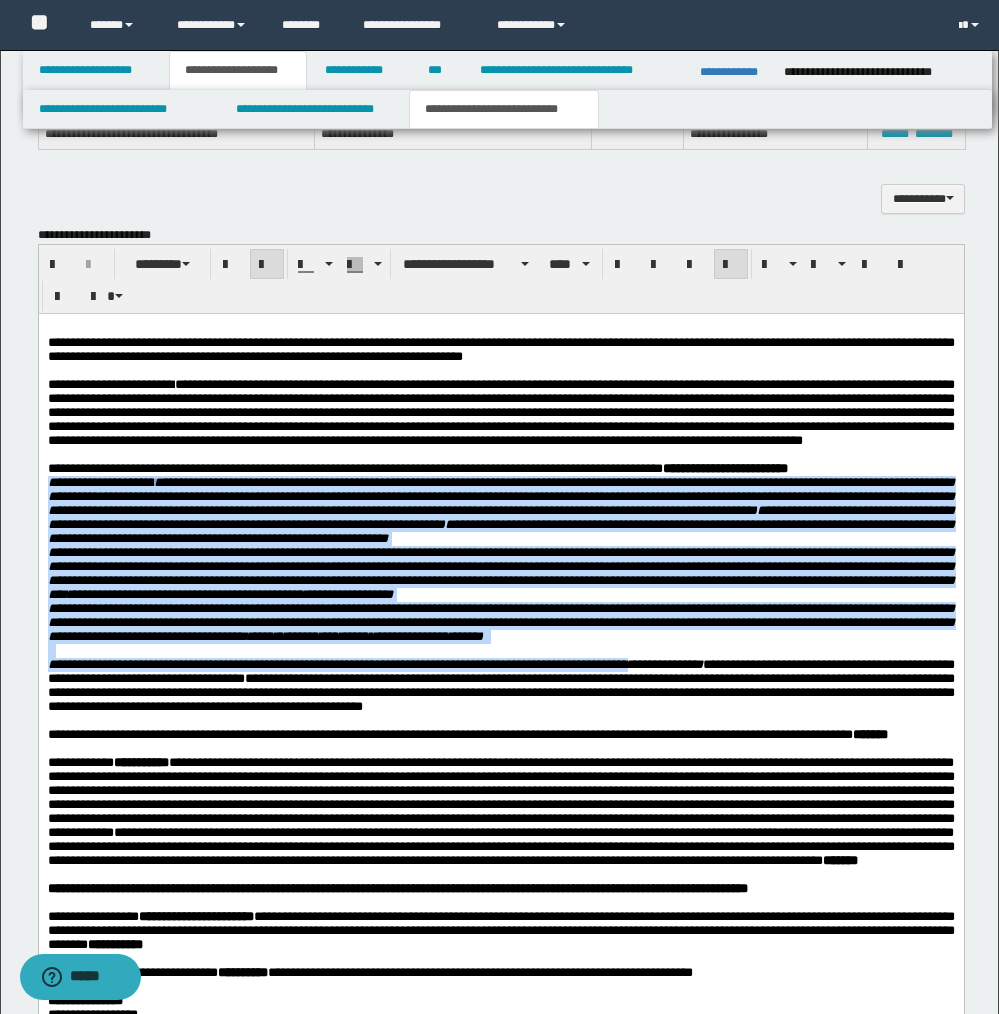 click at bounding box center [267, 265] 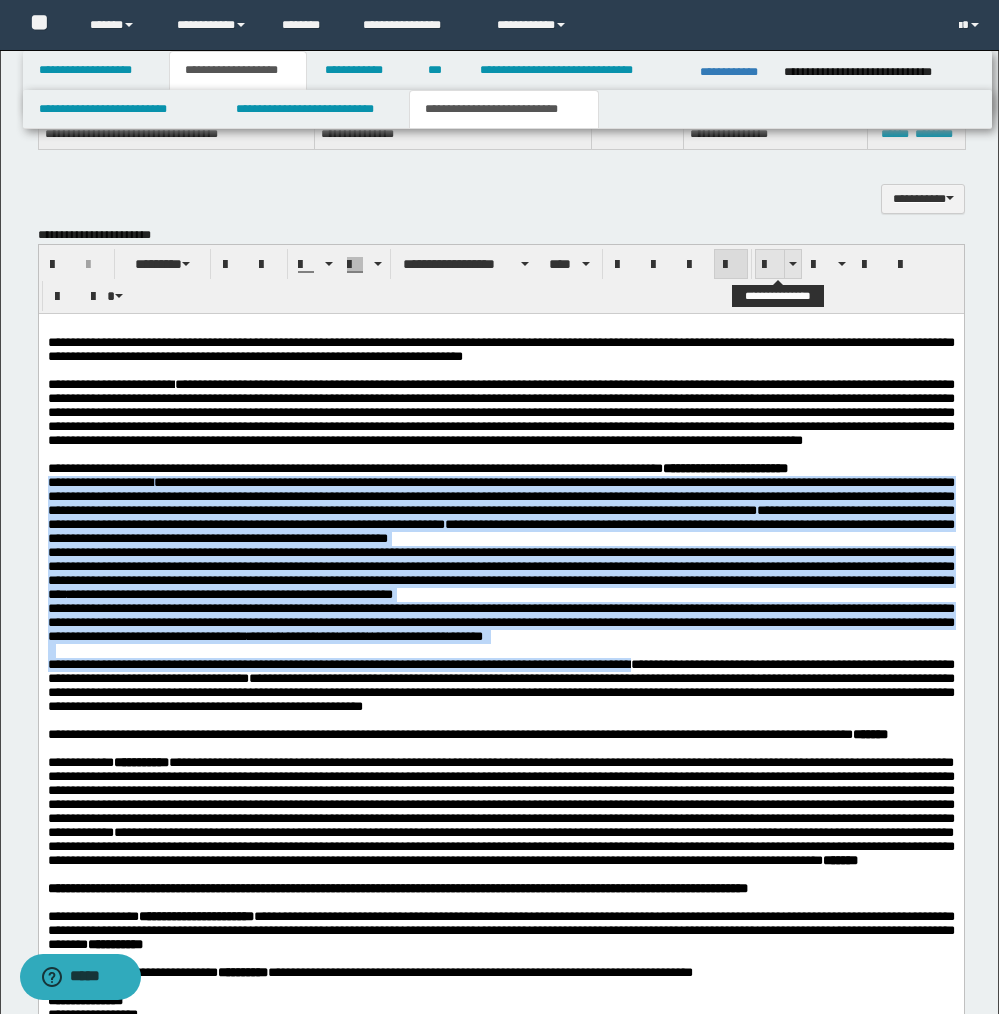 click at bounding box center (770, 265) 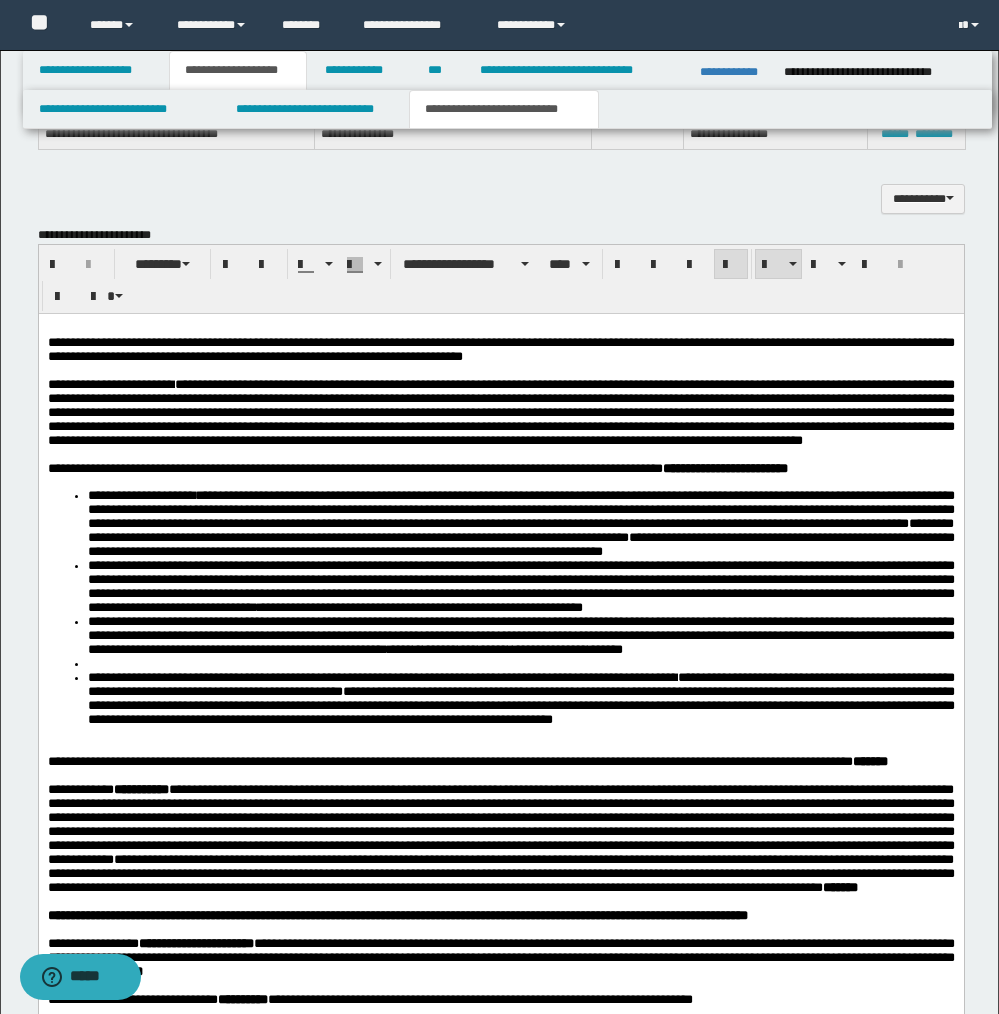 click at bounding box center (520, 664) 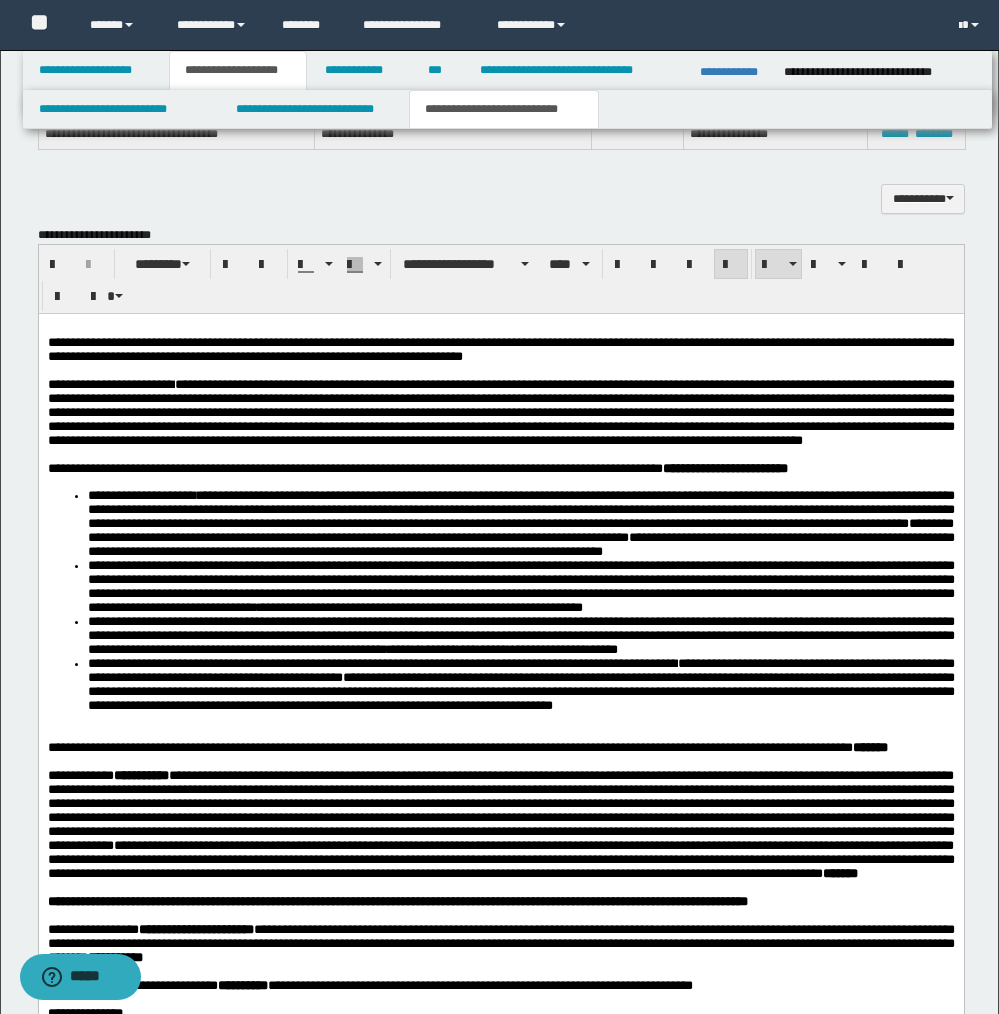 click on "**********" at bounding box center (500, 822) 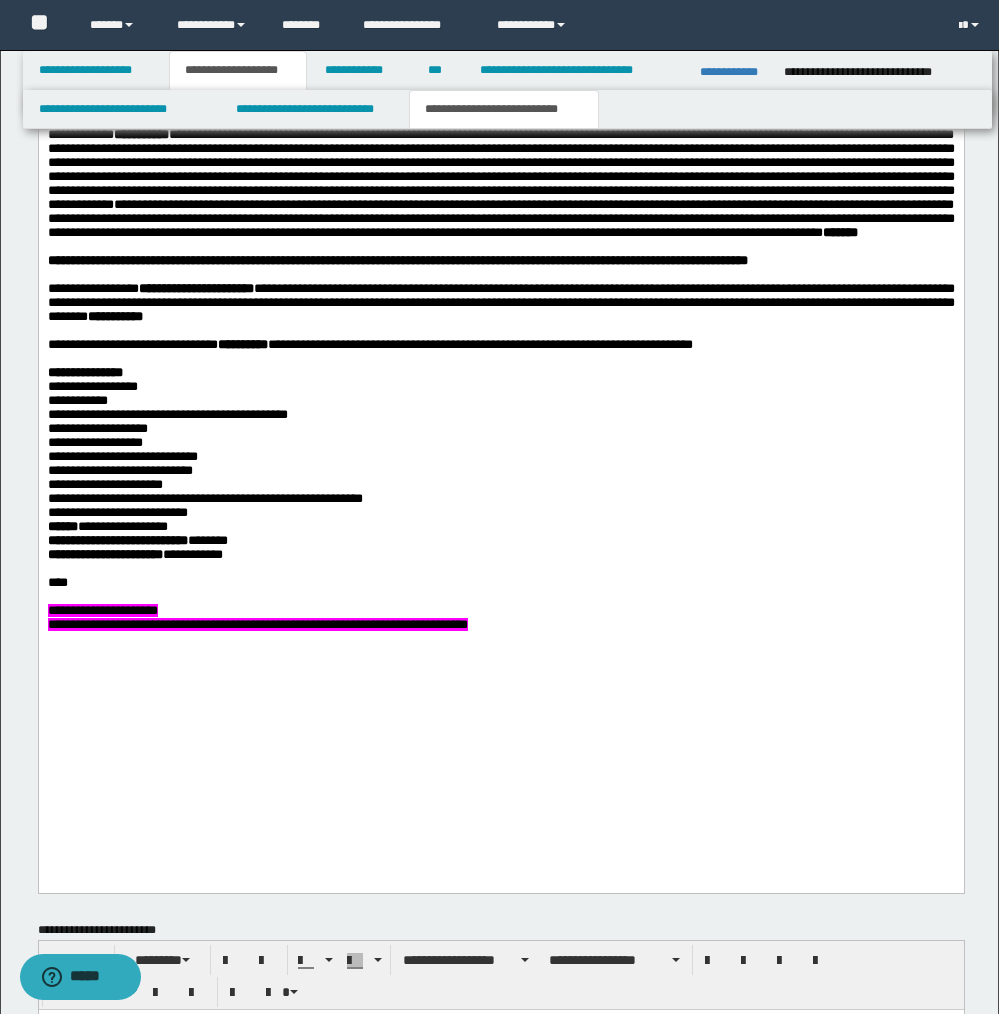 scroll, scrollTop: 2703, scrollLeft: 0, axis: vertical 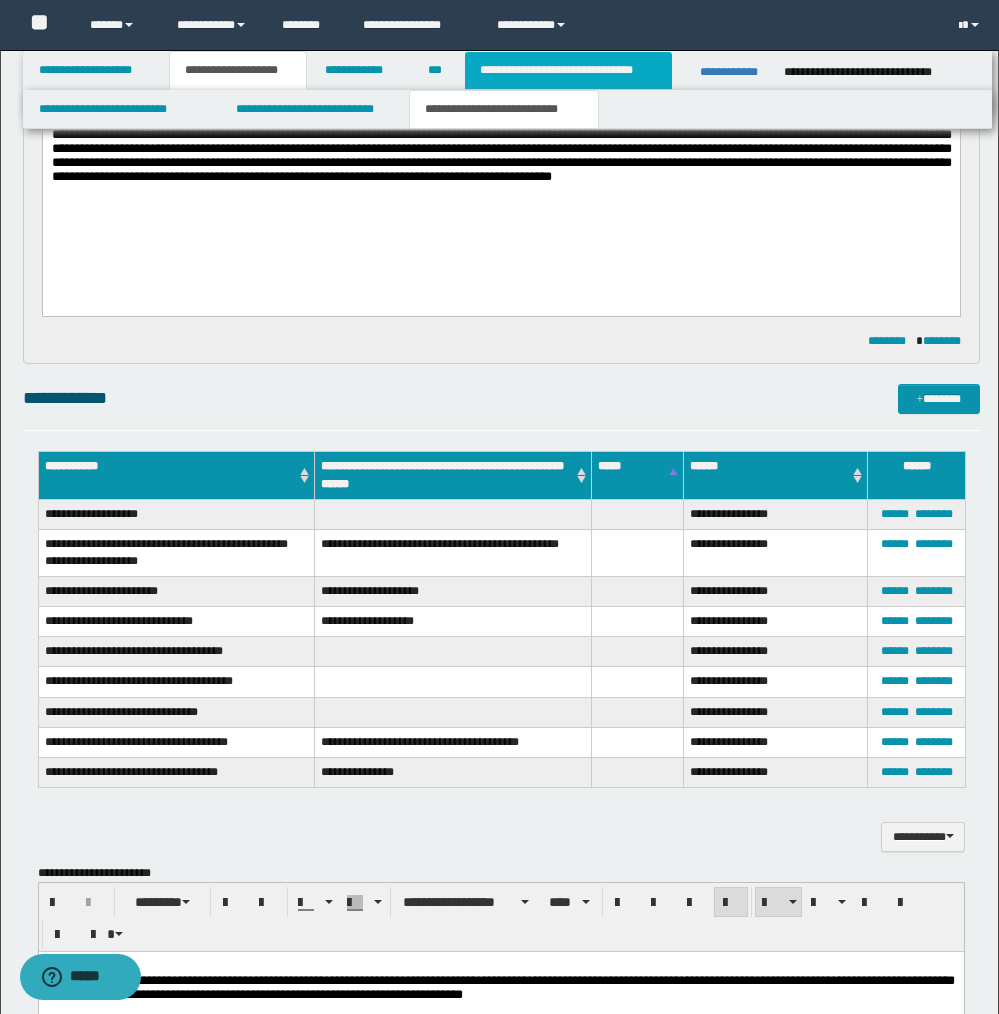 click on "**********" at bounding box center (568, 70) 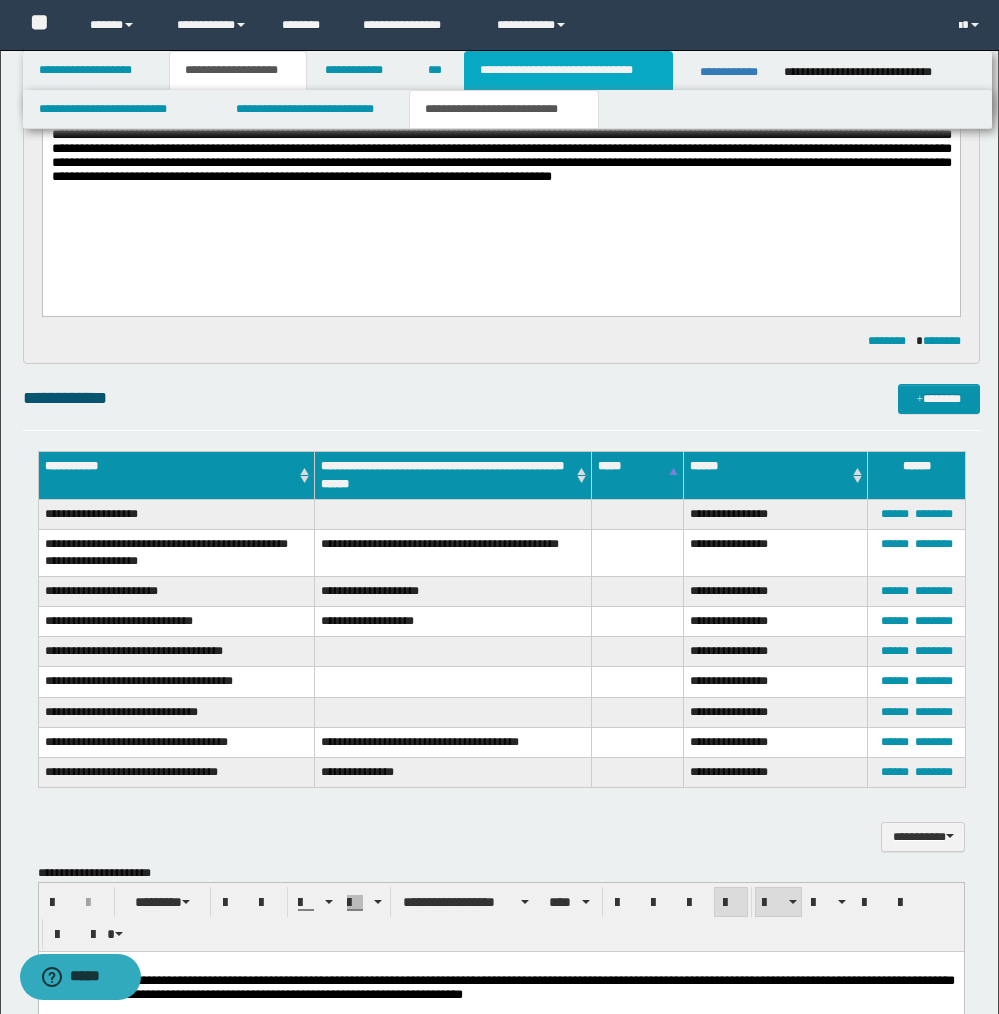 type on "**********" 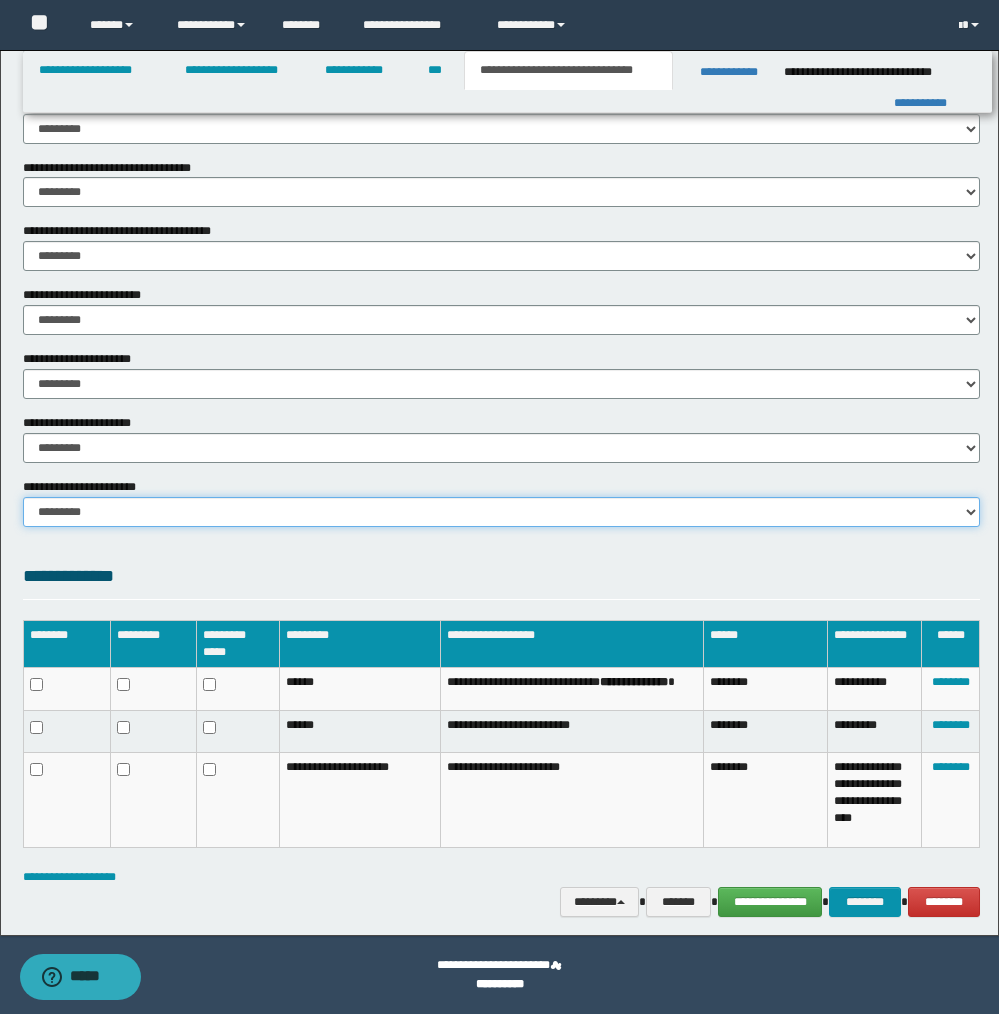 click on "*********
*********
*********" at bounding box center [501, 512] 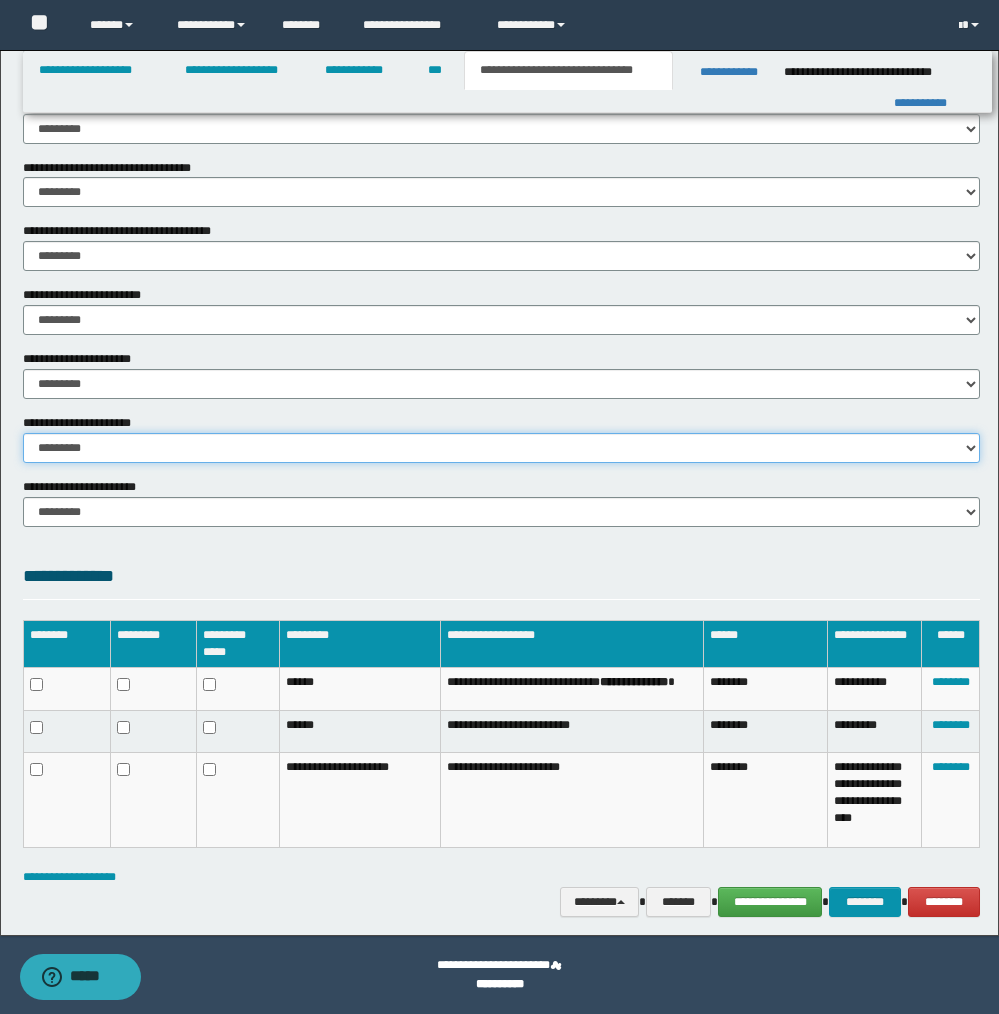 click on "*********
**
**" at bounding box center (501, 448) 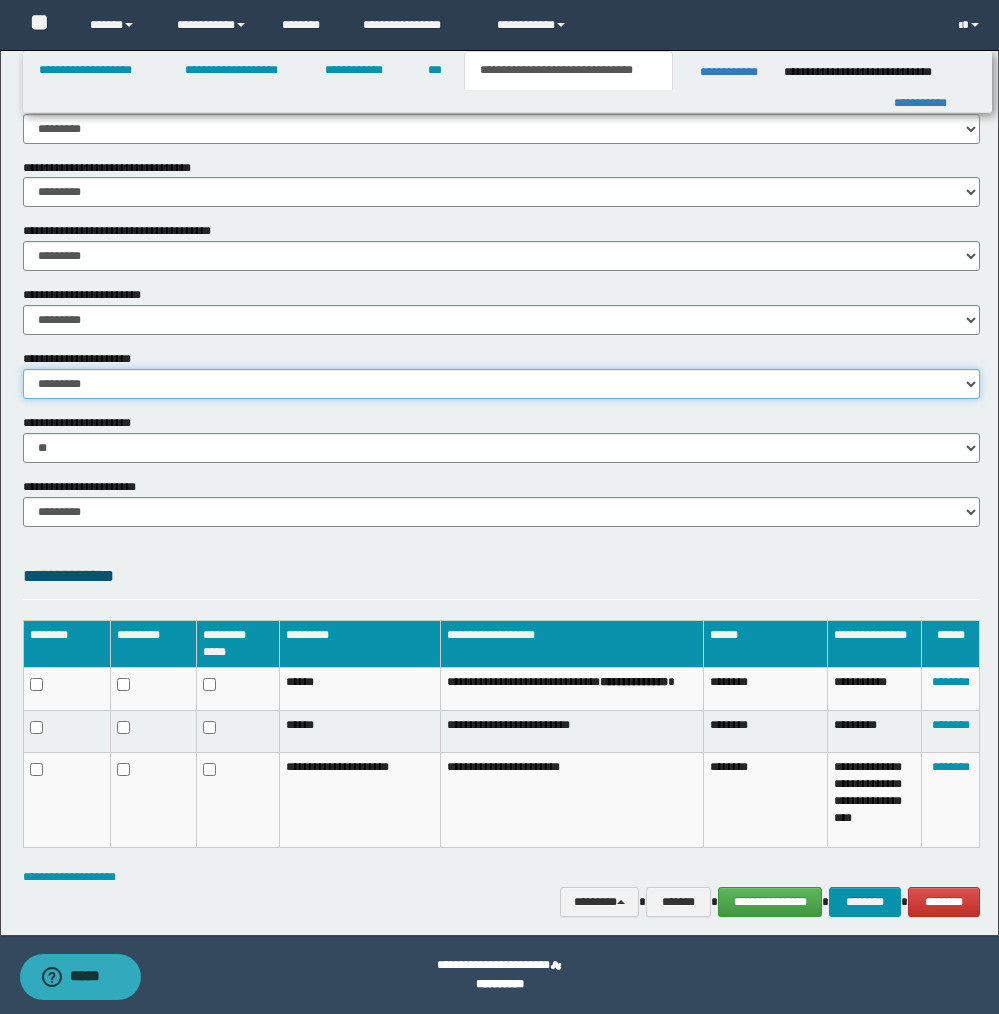 click on "*********
**
**" at bounding box center (501, 384) 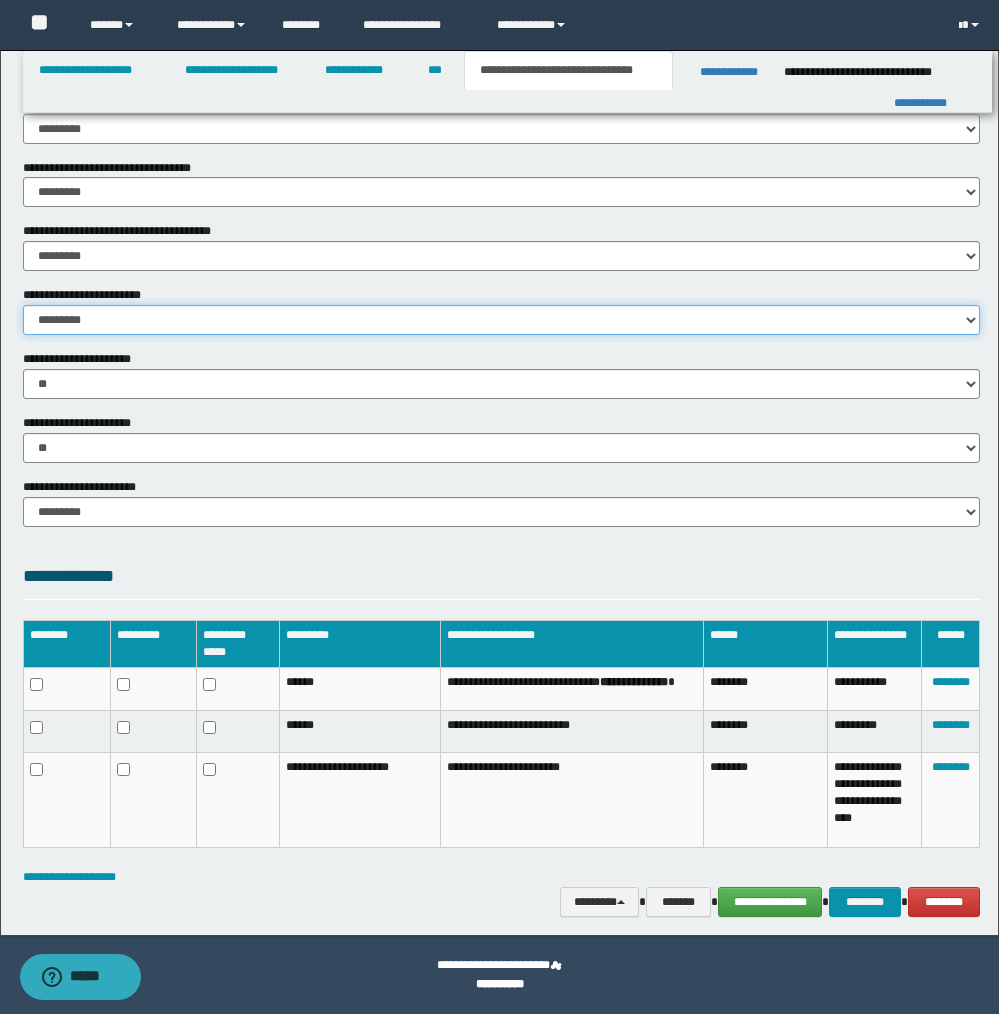 click on "*********
**
**" at bounding box center [501, 320] 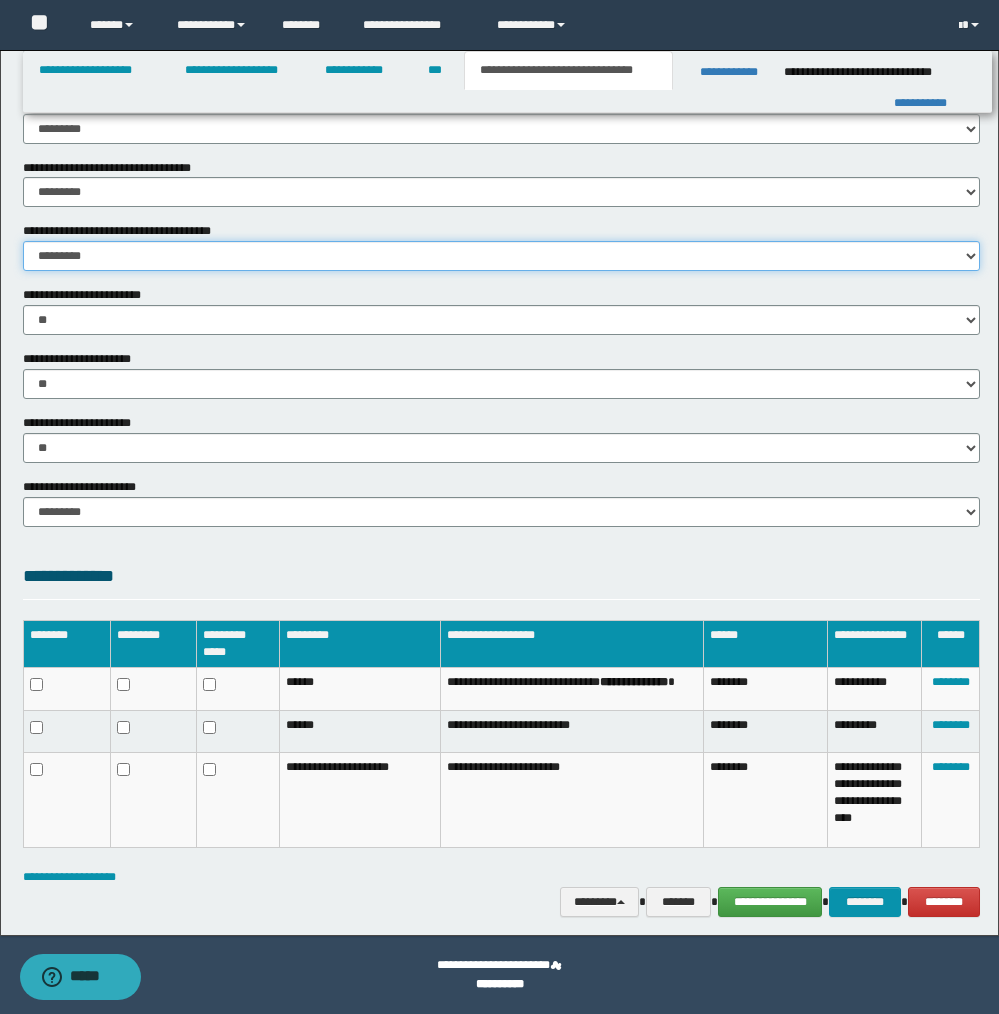 click on "*********
**
**" at bounding box center [501, 256] 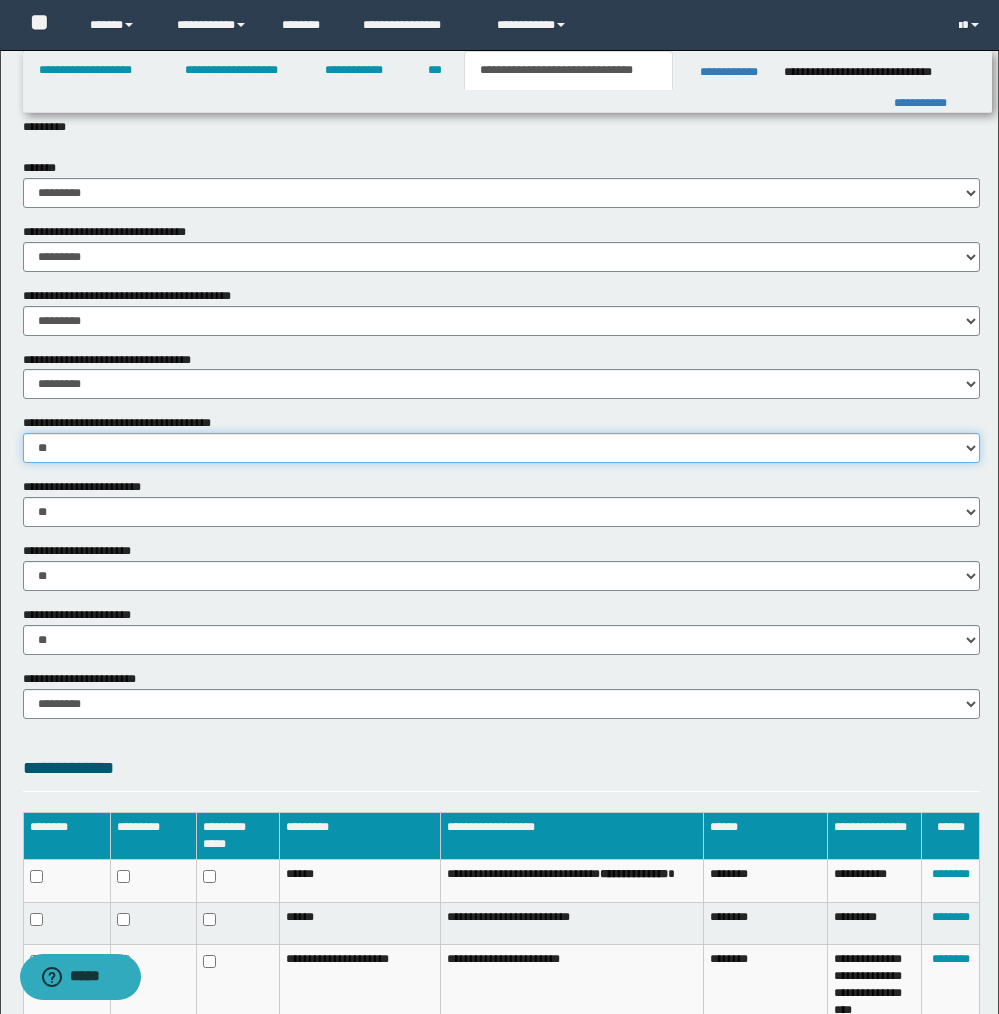 scroll, scrollTop: 1029, scrollLeft: 0, axis: vertical 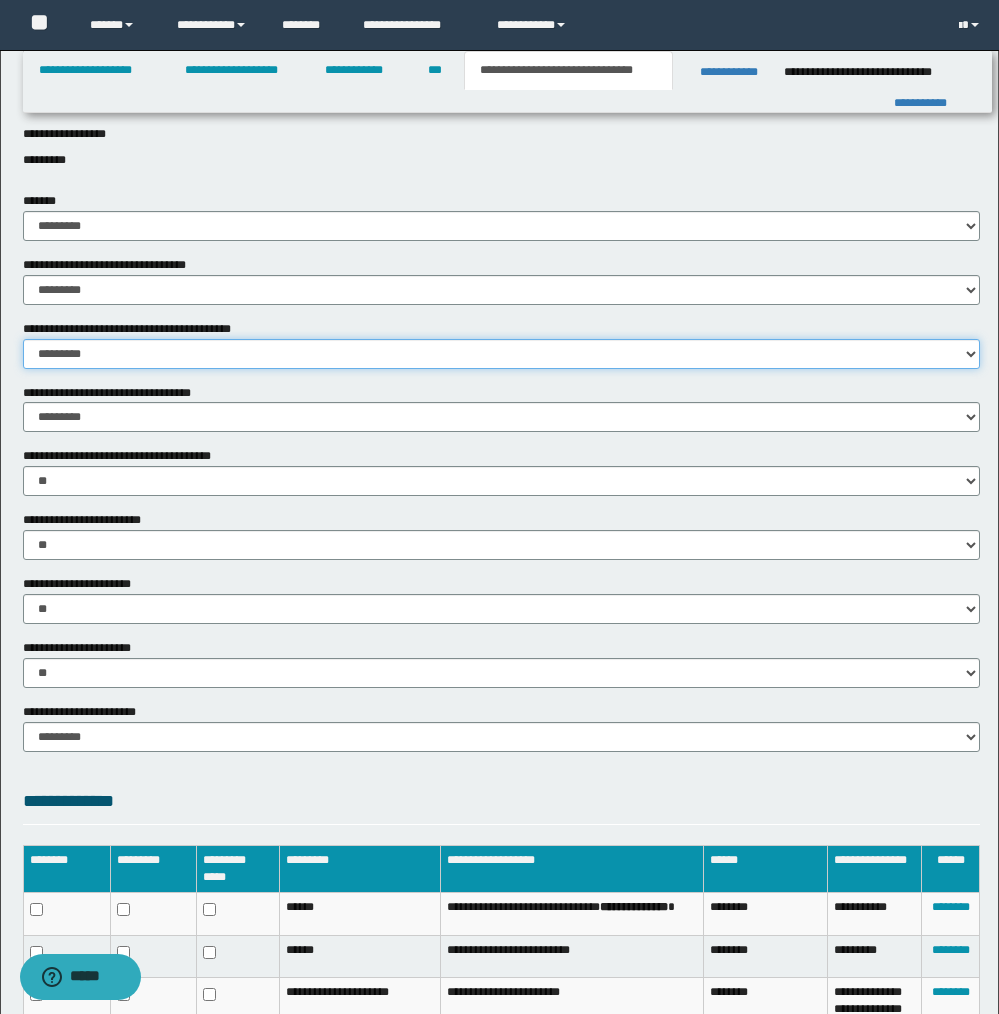 click on "*********
**
**" at bounding box center (501, 354) 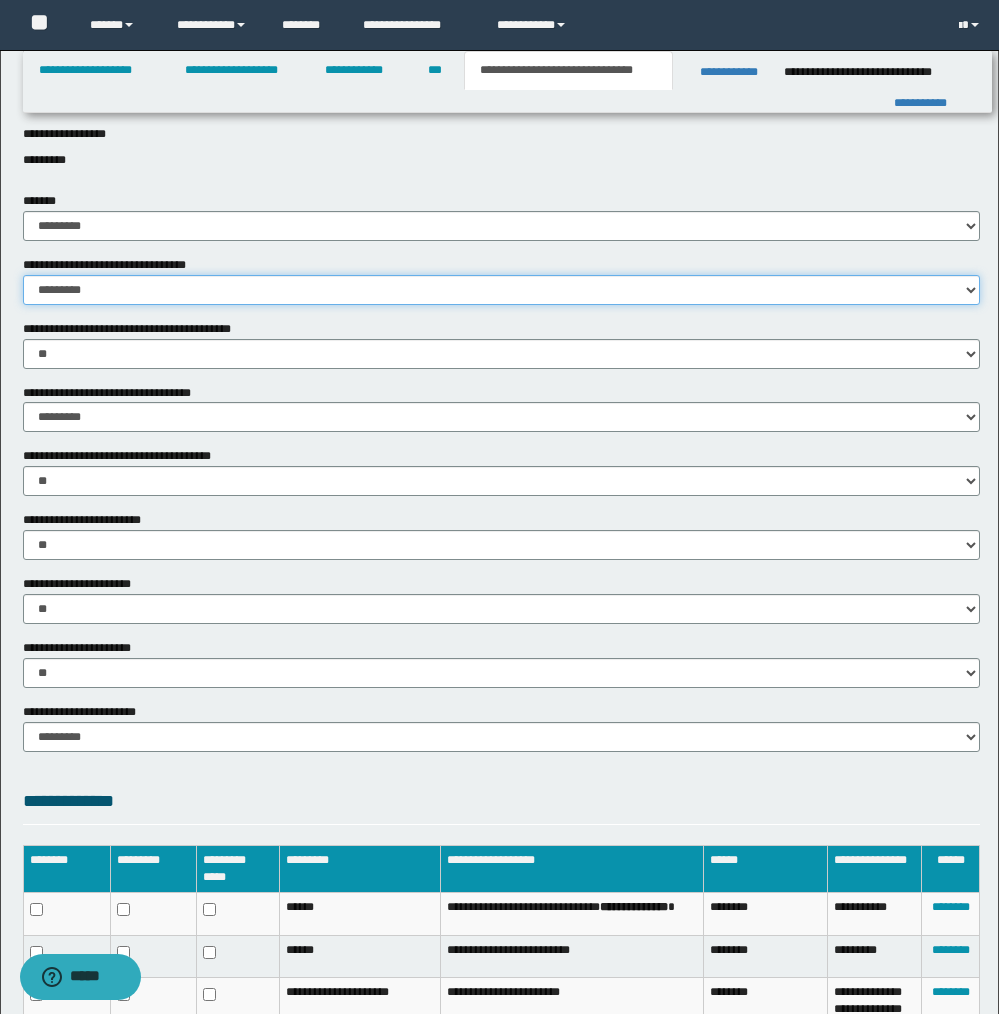 click on "*********
**
**" at bounding box center (501, 290) 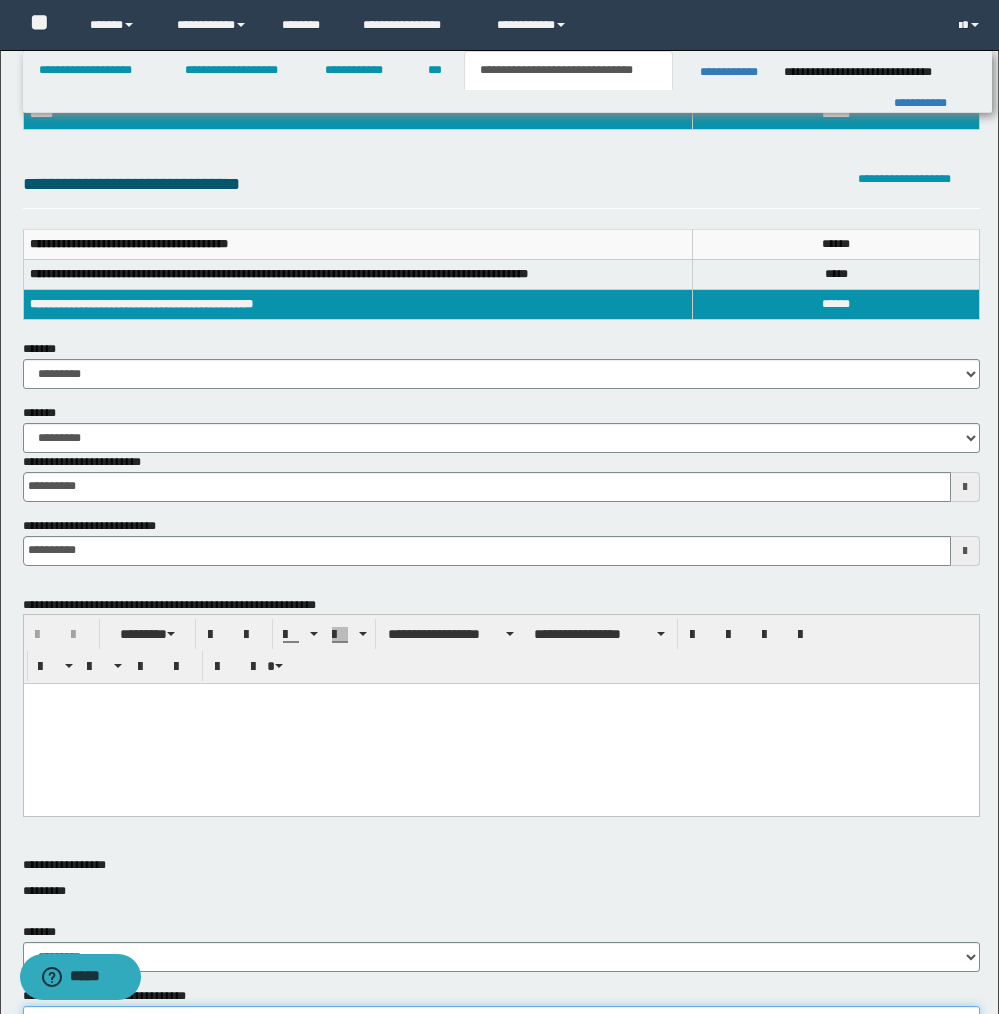 scroll, scrollTop: 296, scrollLeft: 0, axis: vertical 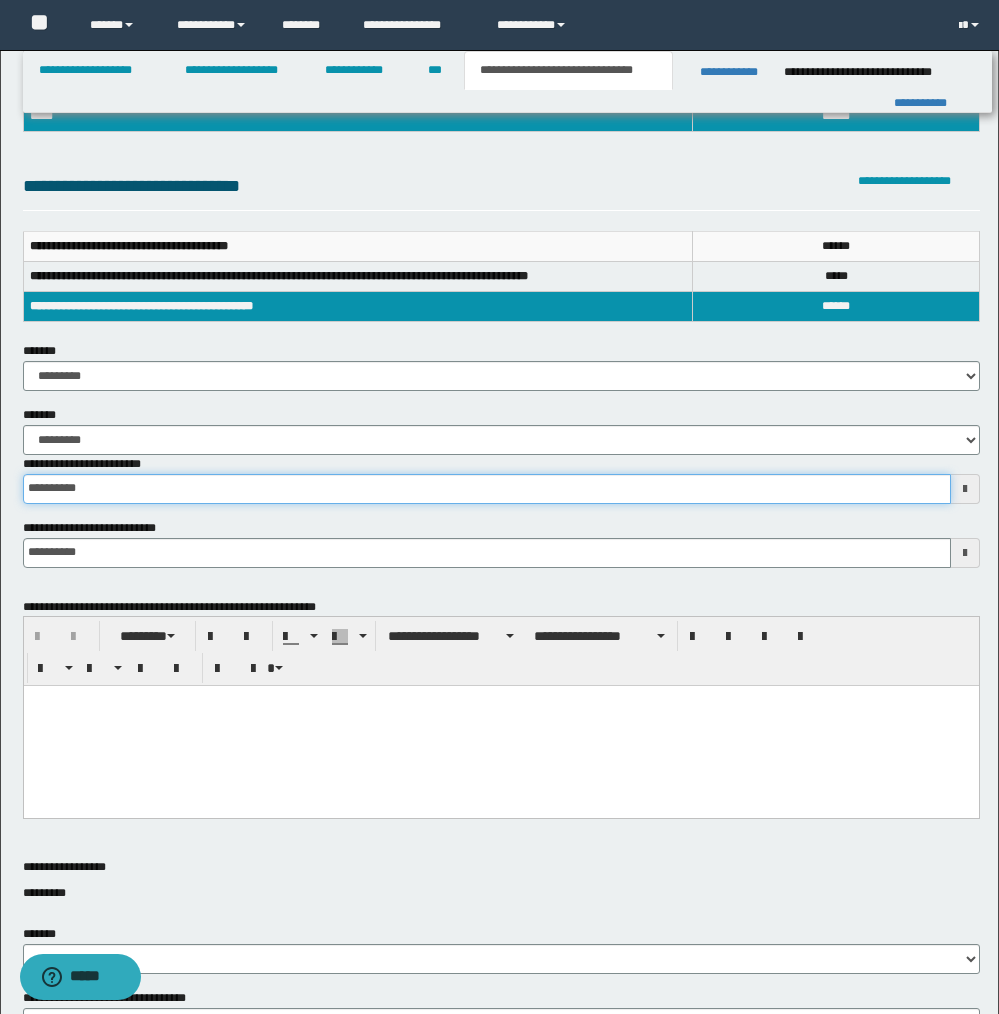 click on "**********" at bounding box center [487, 489] 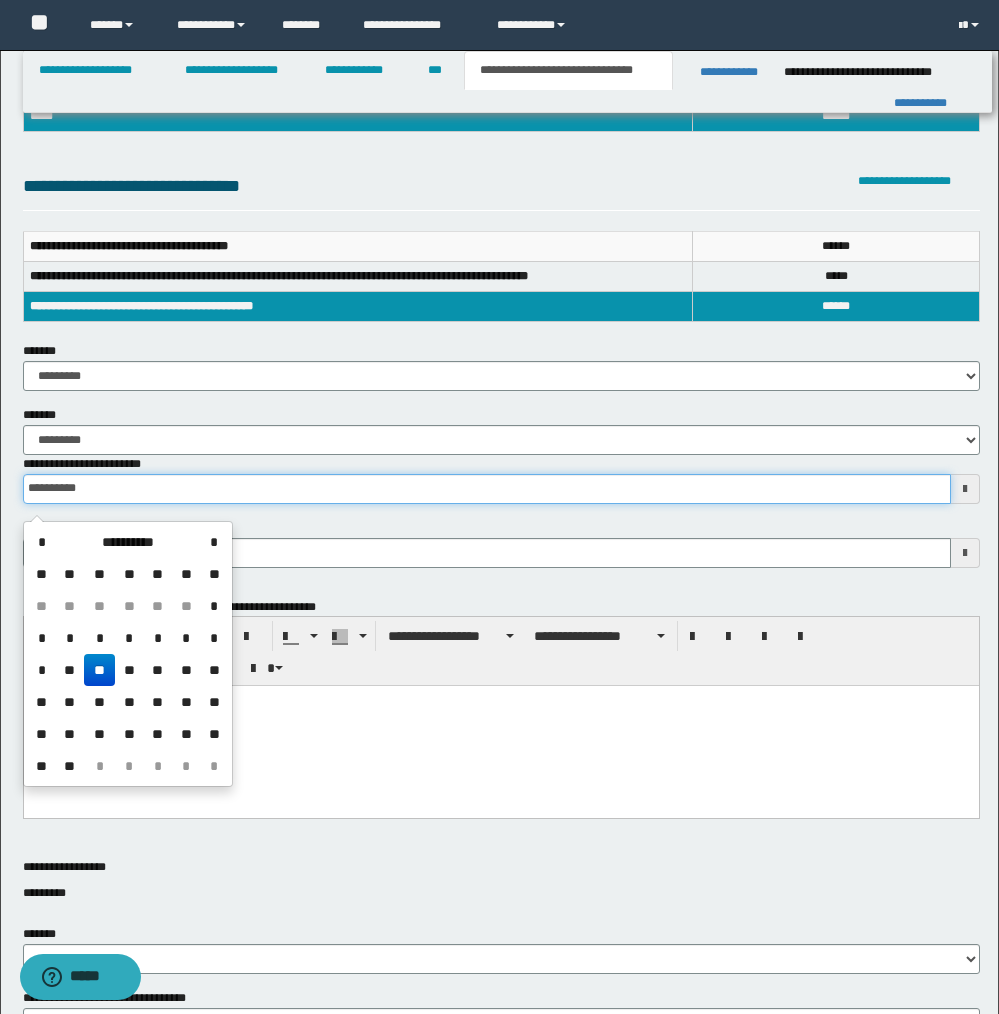click on "**********" at bounding box center (487, 489) 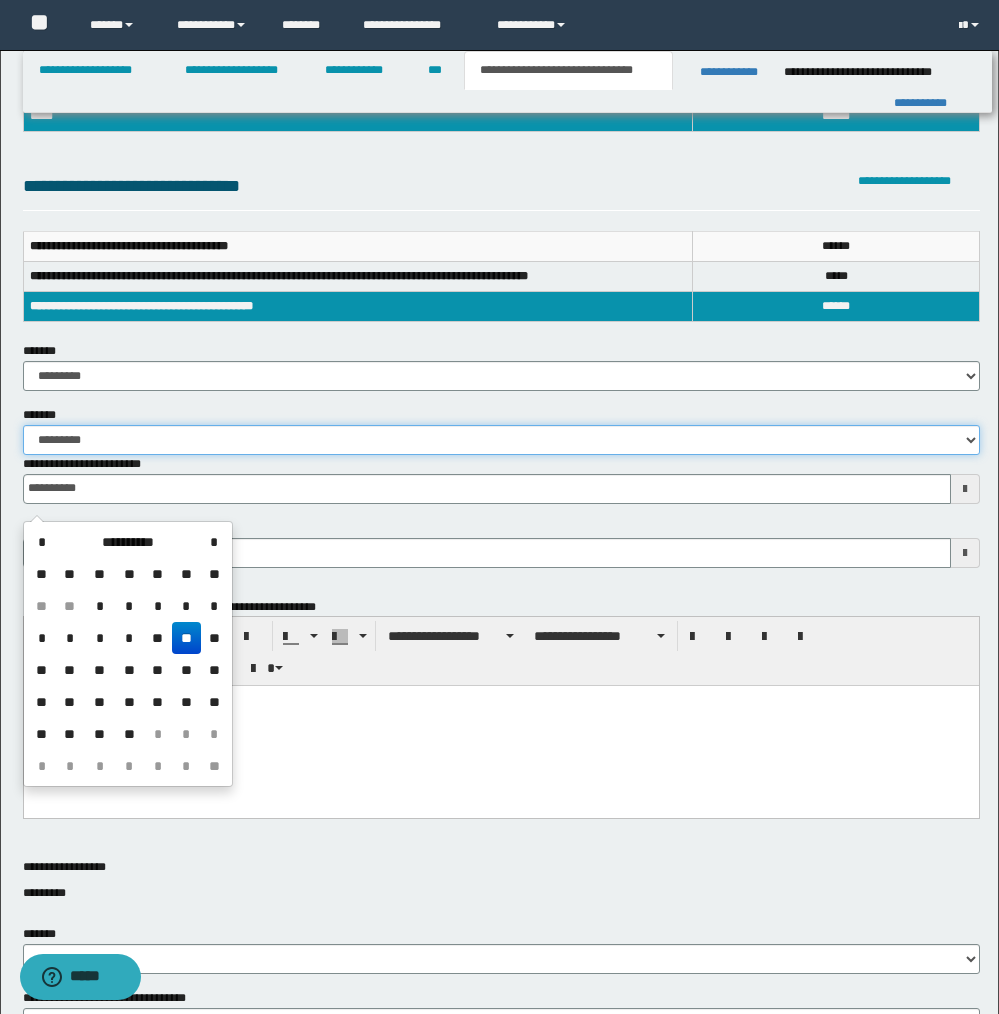 type on "**********" 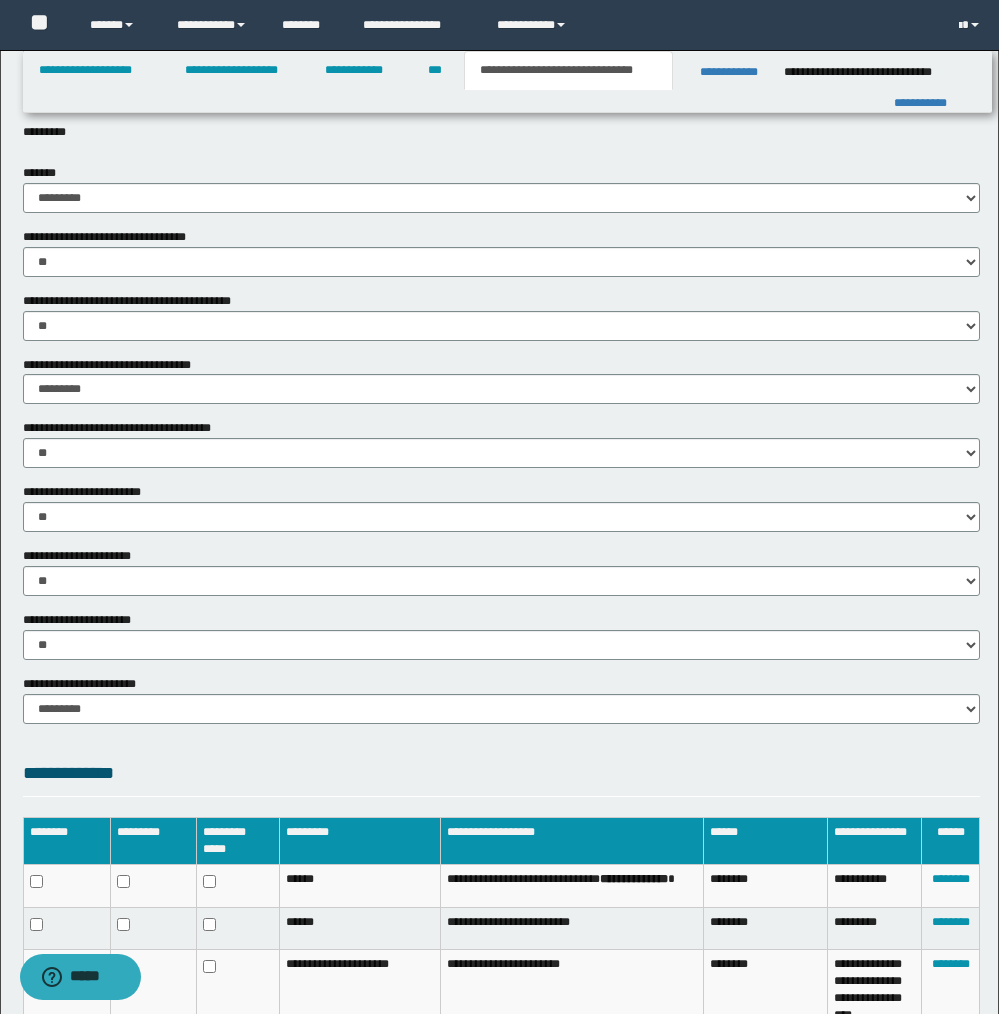 scroll, scrollTop: 1072, scrollLeft: 0, axis: vertical 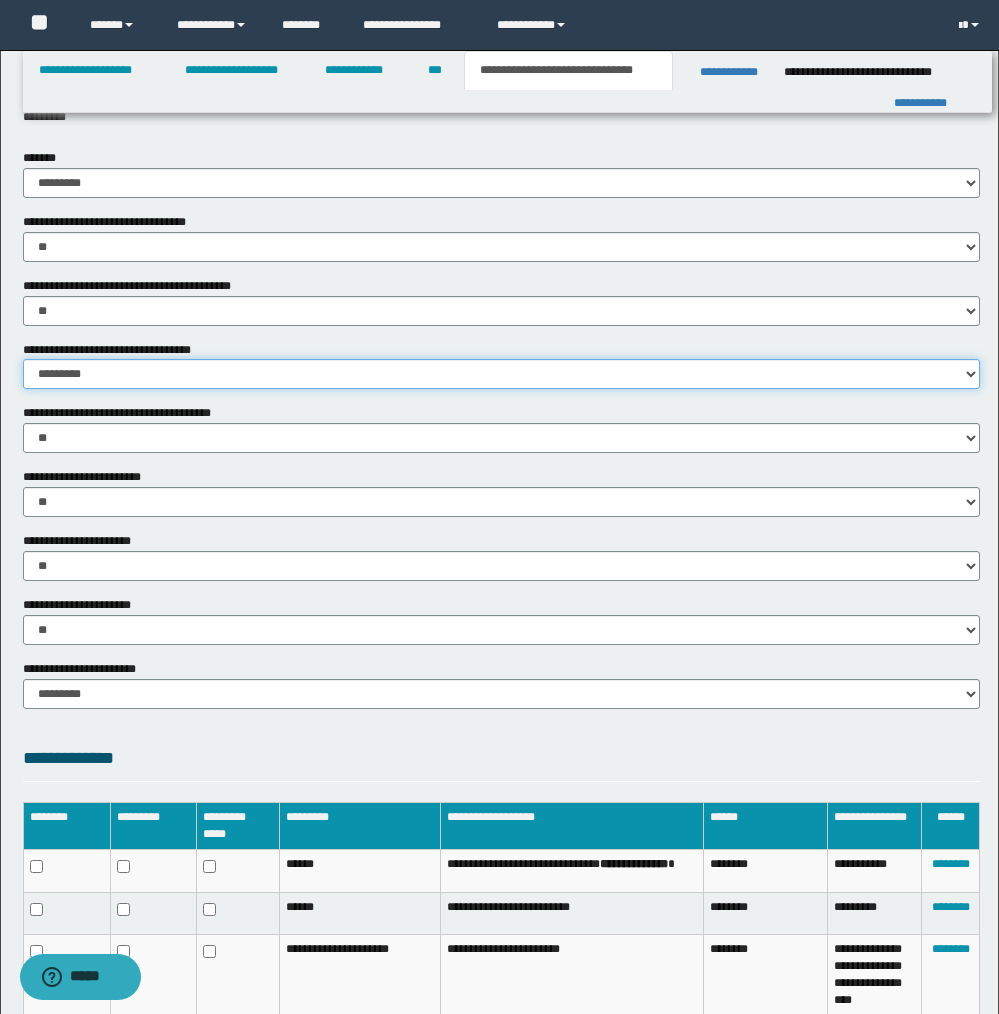 click on "*********
**
**" at bounding box center [501, 374] 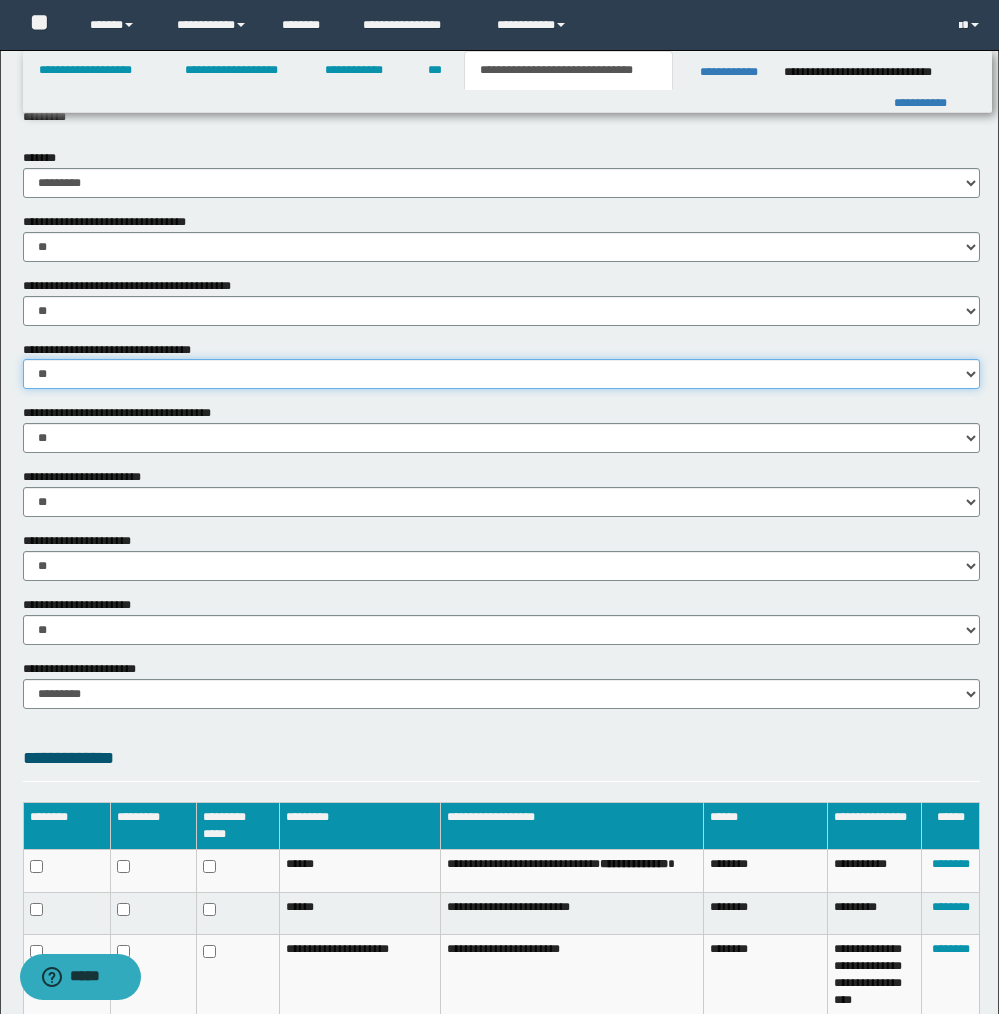 scroll, scrollTop: 1254, scrollLeft: 0, axis: vertical 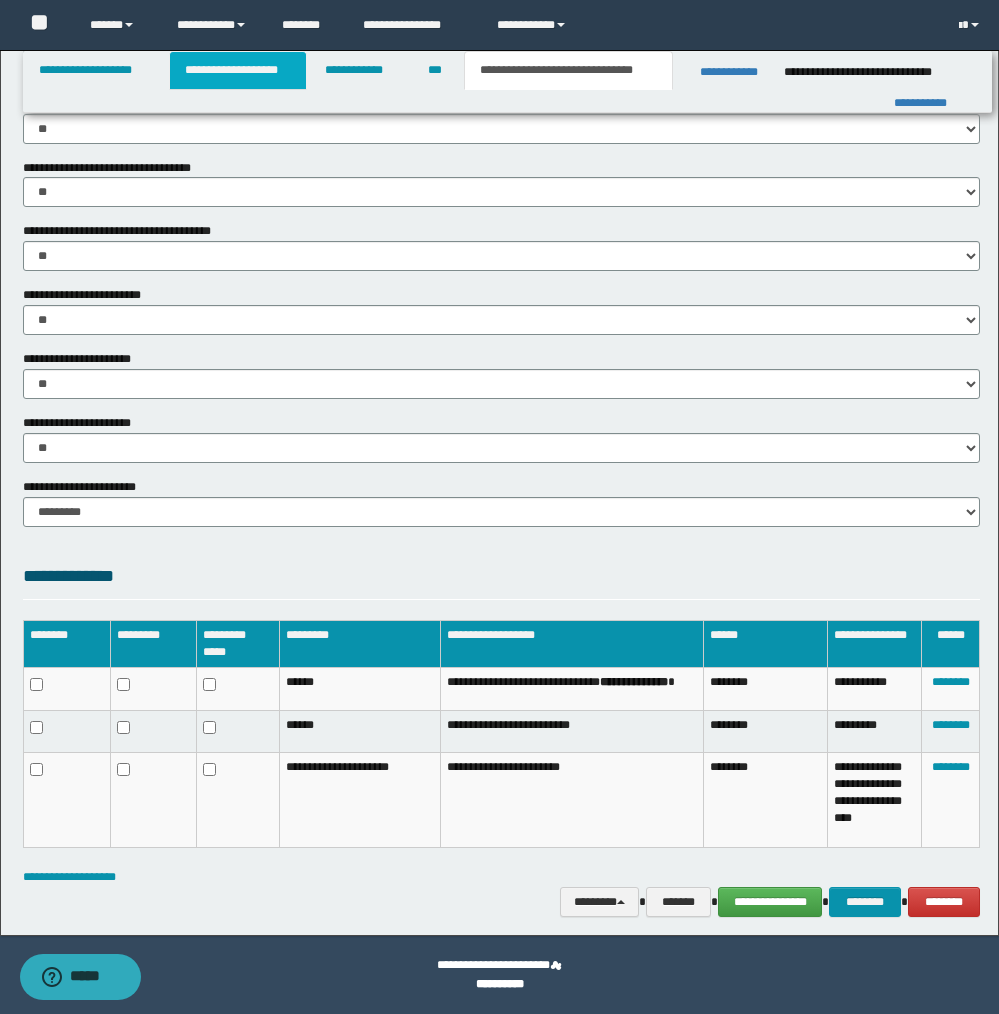 click on "**********" at bounding box center (238, 70) 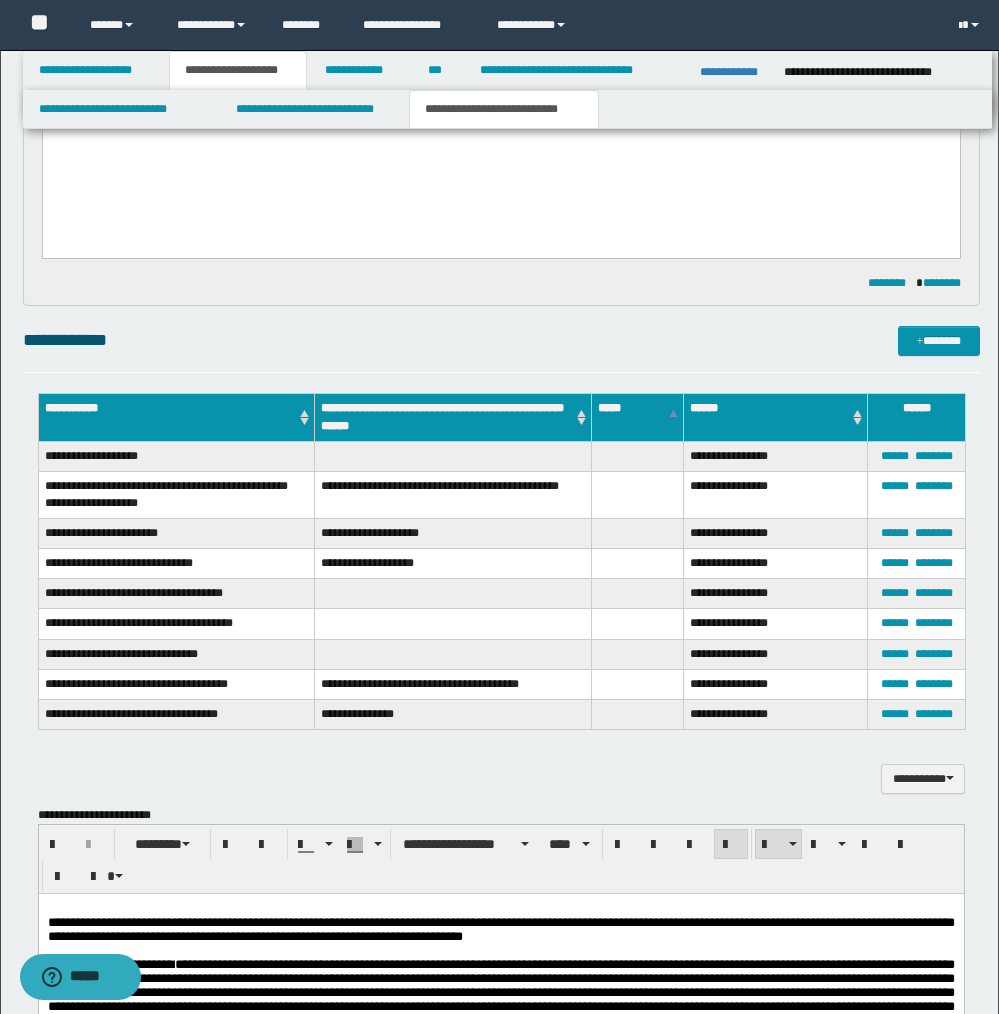 scroll, scrollTop: 1461, scrollLeft: 0, axis: vertical 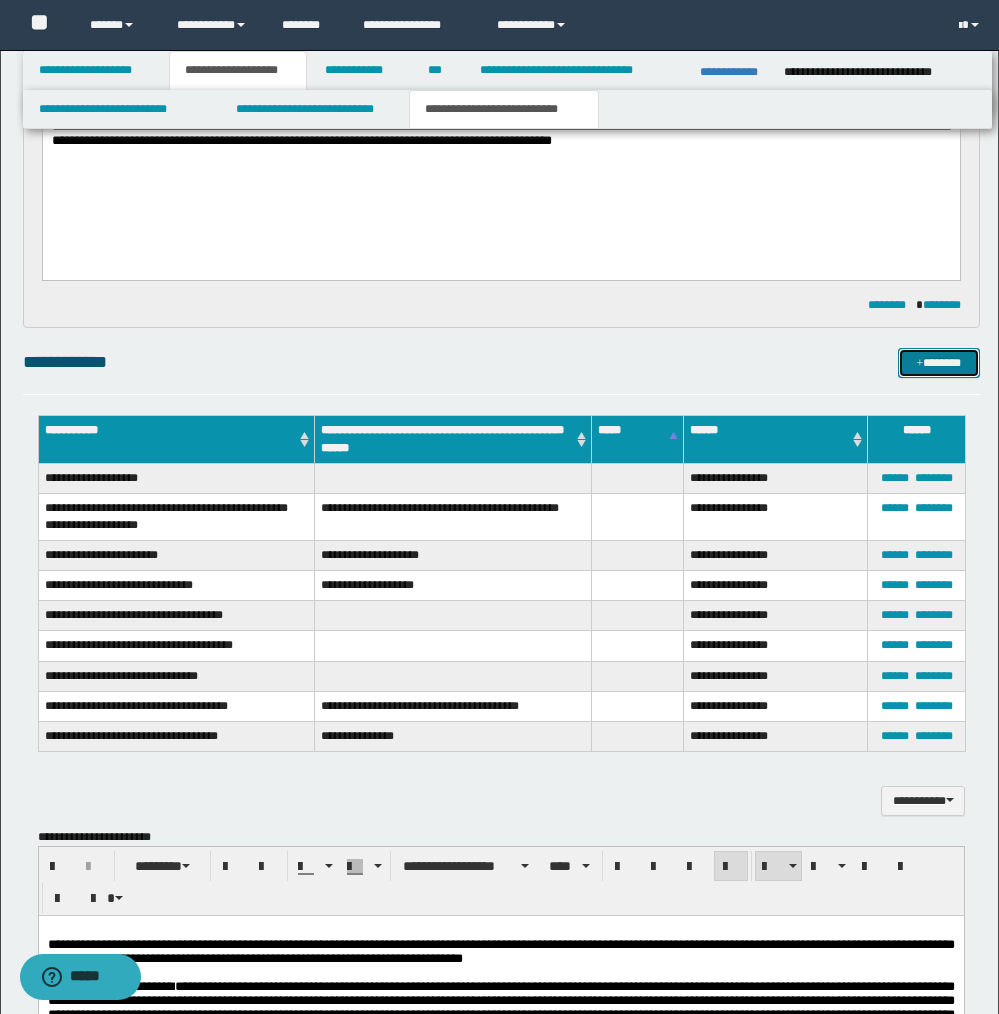 click on "*******" at bounding box center [939, 363] 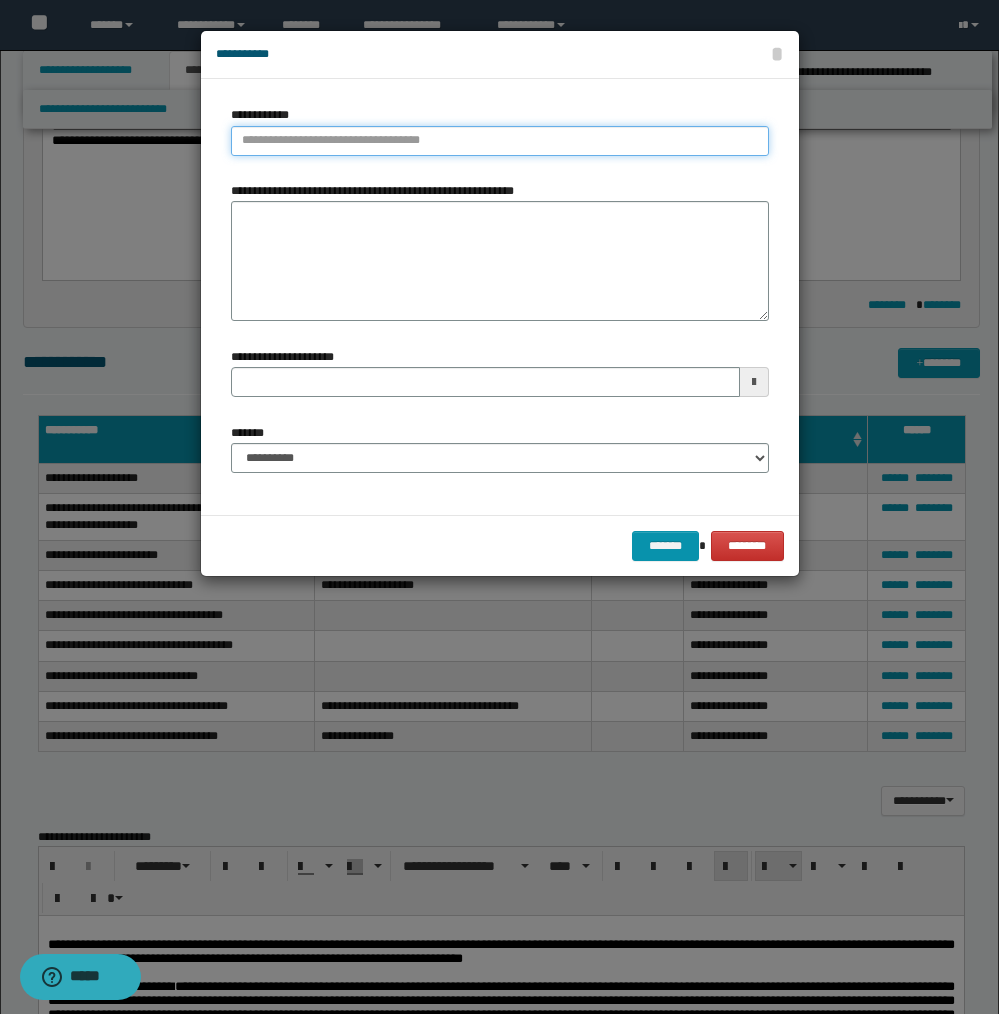 click on "**********" at bounding box center [500, 141] 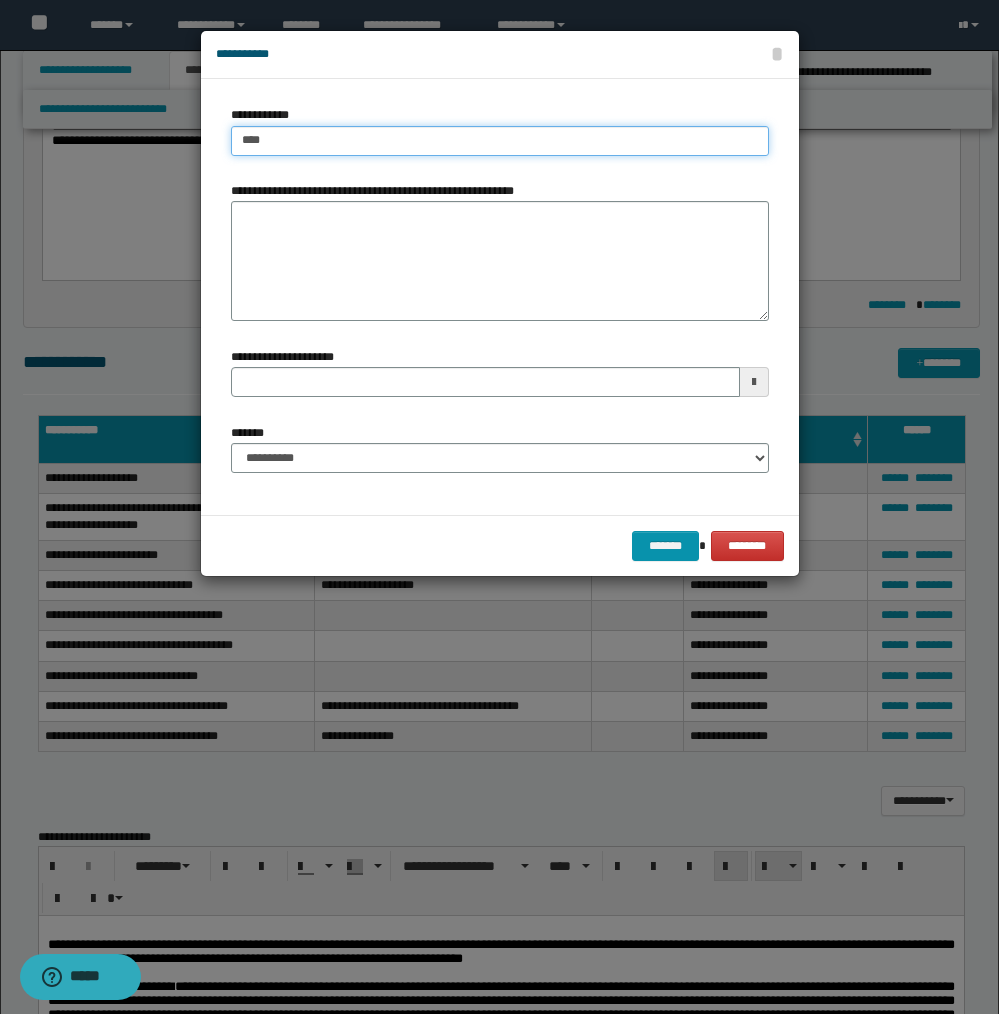 type on "*****" 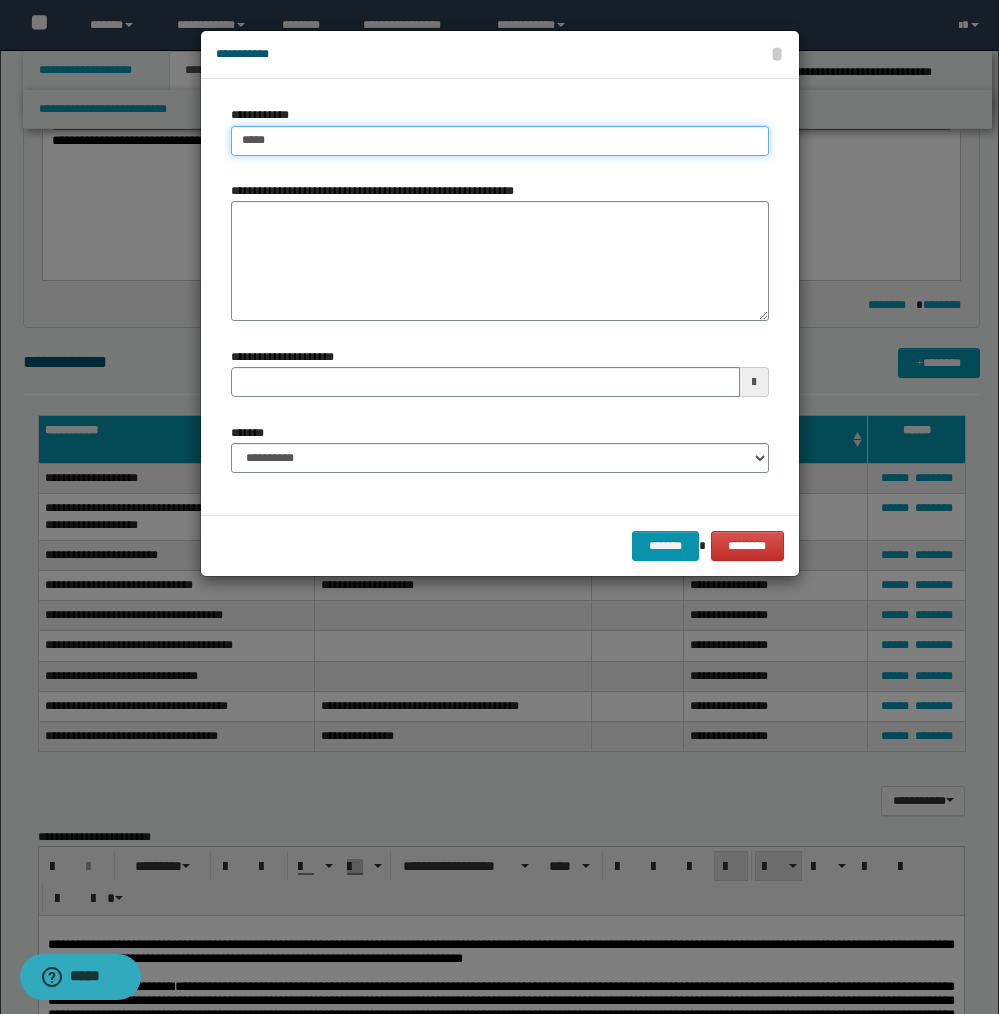 type on "*****" 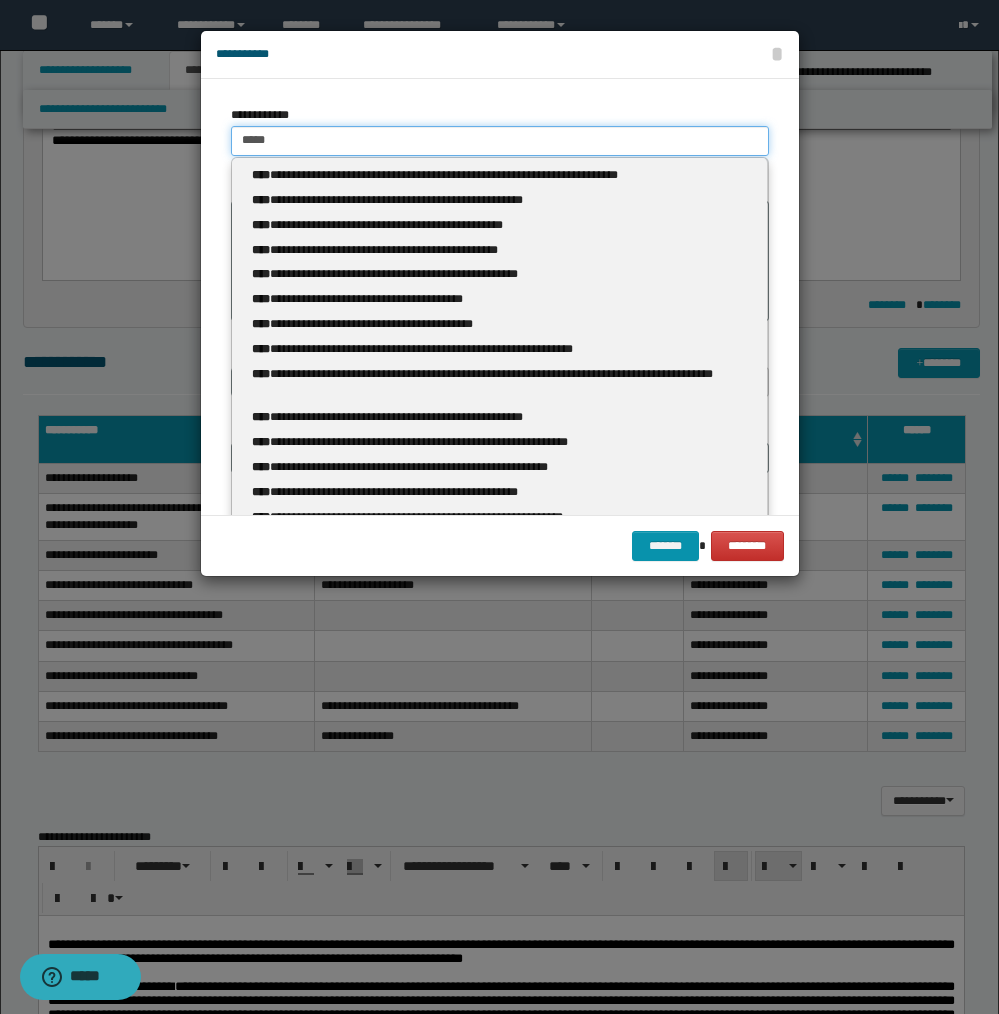 type 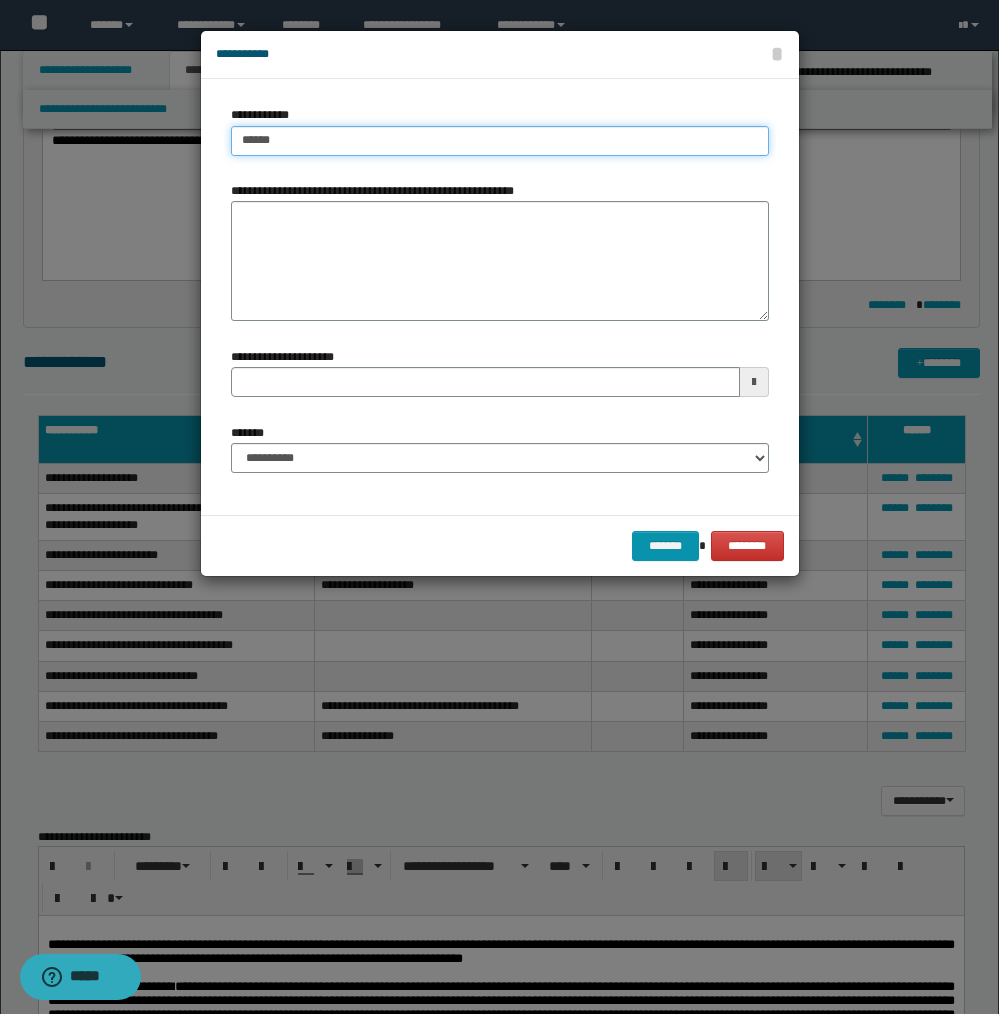 type on "******" 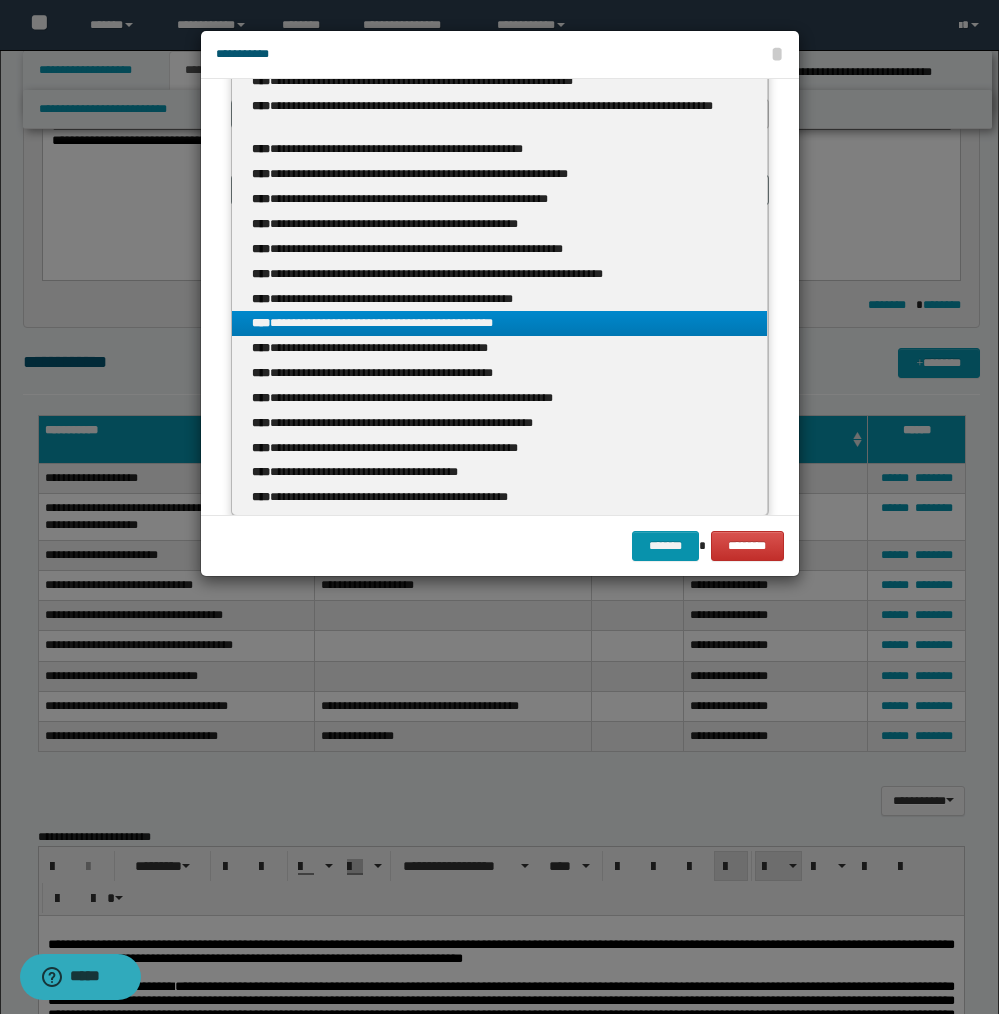scroll, scrollTop: 270, scrollLeft: 0, axis: vertical 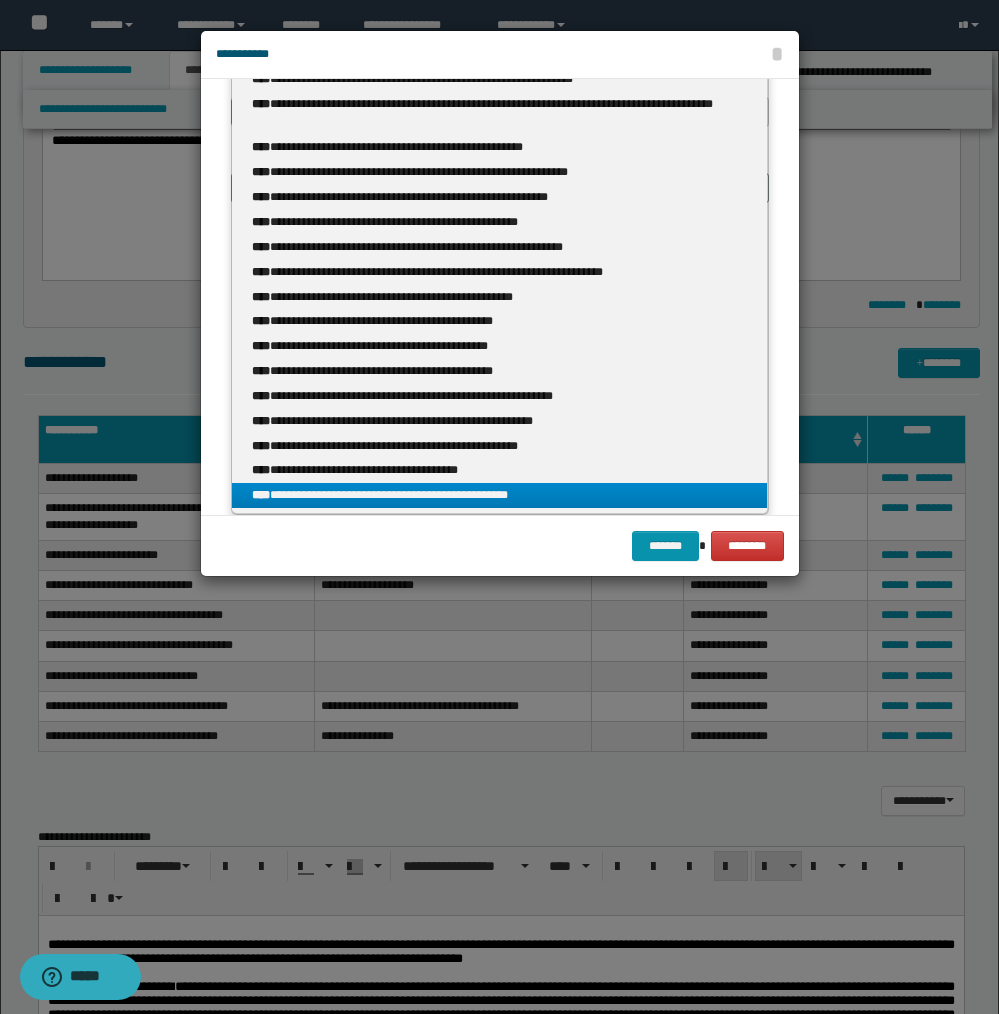 type on "******" 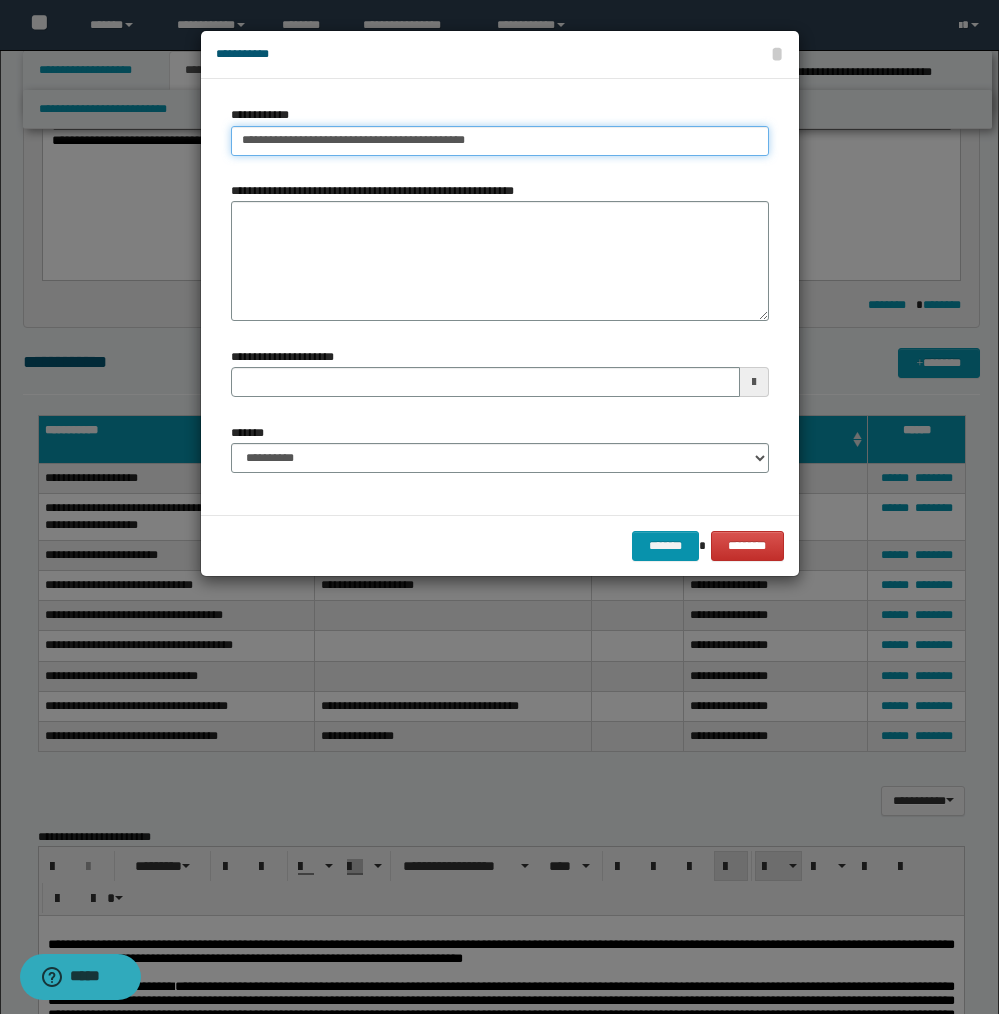 scroll, scrollTop: 0, scrollLeft: 0, axis: both 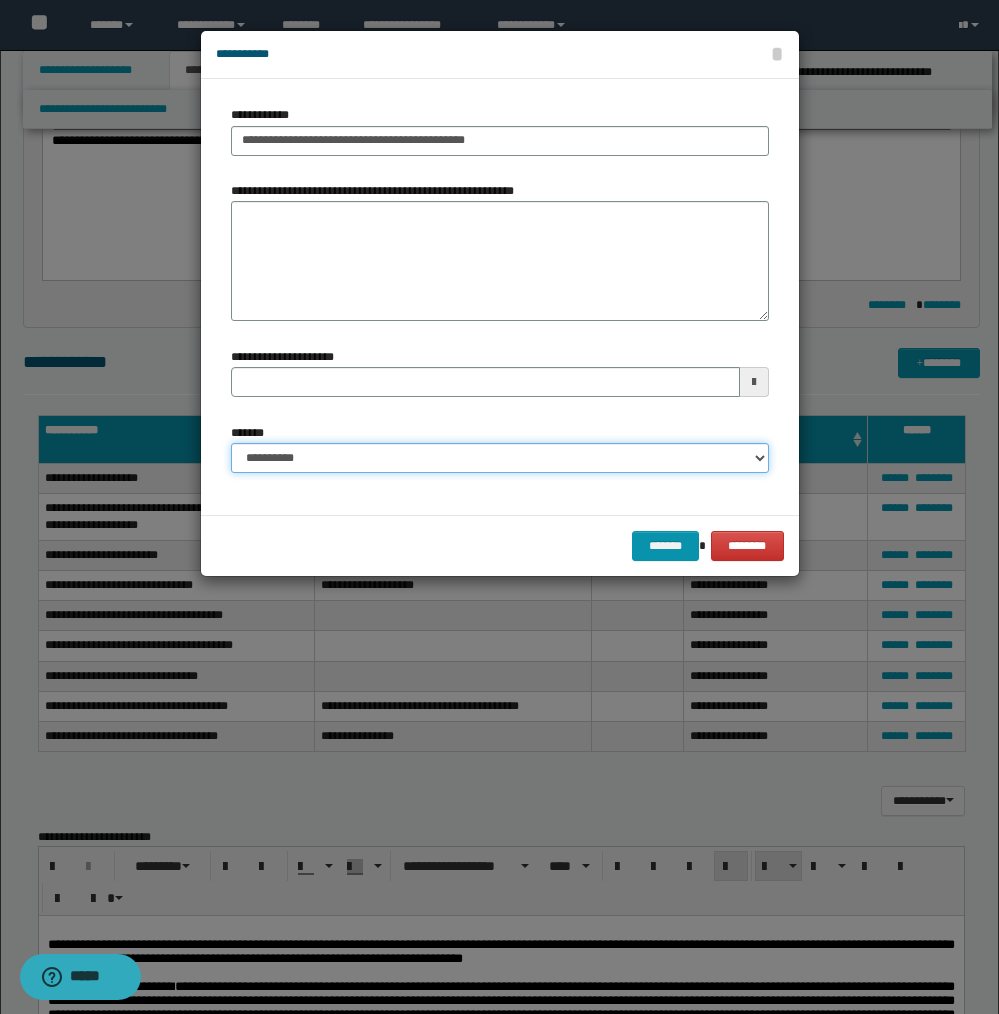 click on "**********" at bounding box center (500, 458) 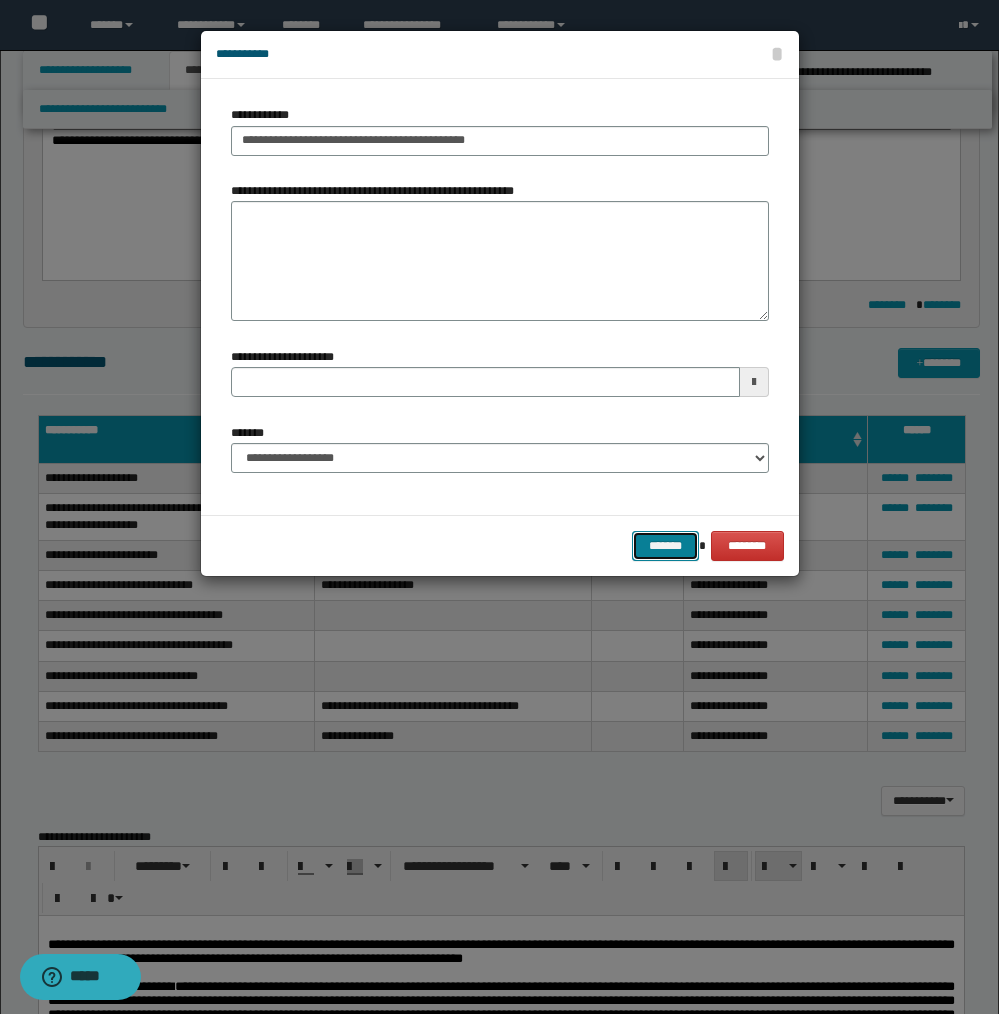 click on "*******" at bounding box center (666, 546) 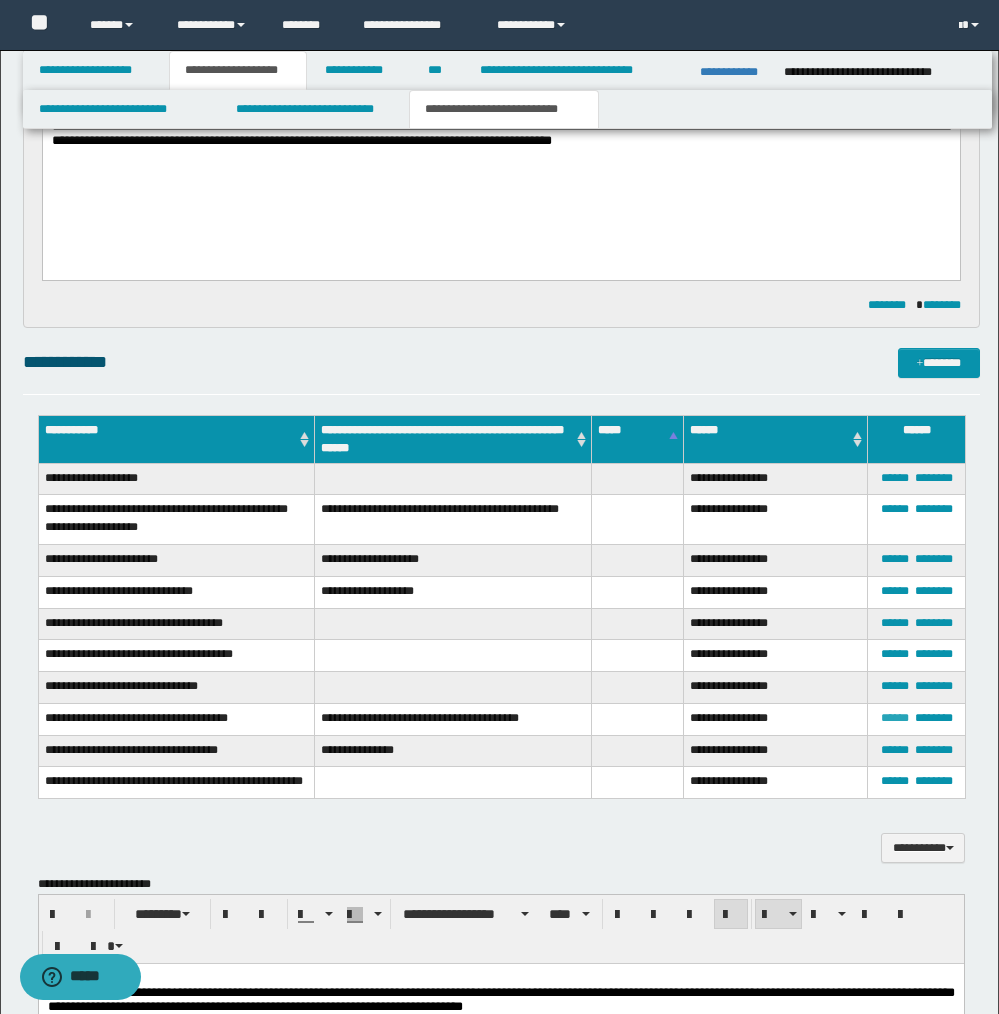 click on "******" at bounding box center (895, 718) 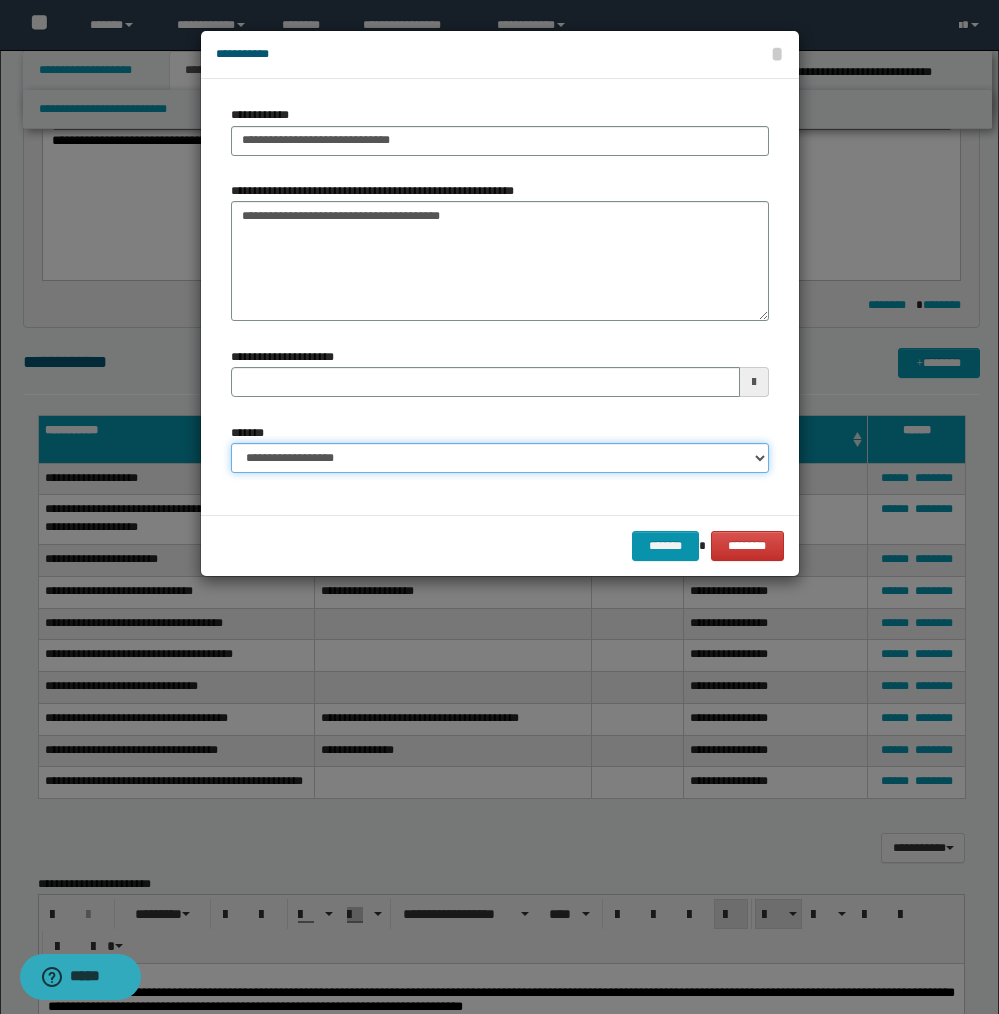 click on "**********" at bounding box center (500, 458) 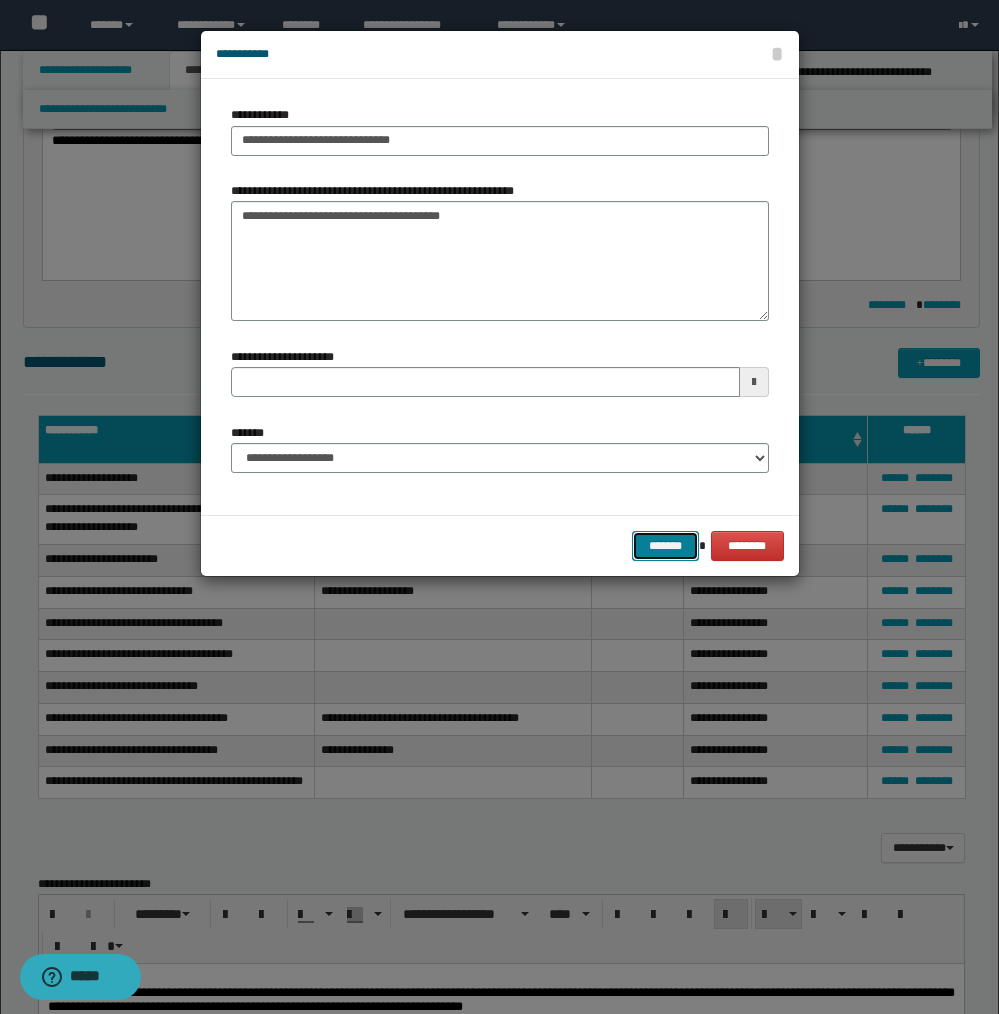 click on "*******" at bounding box center [666, 546] 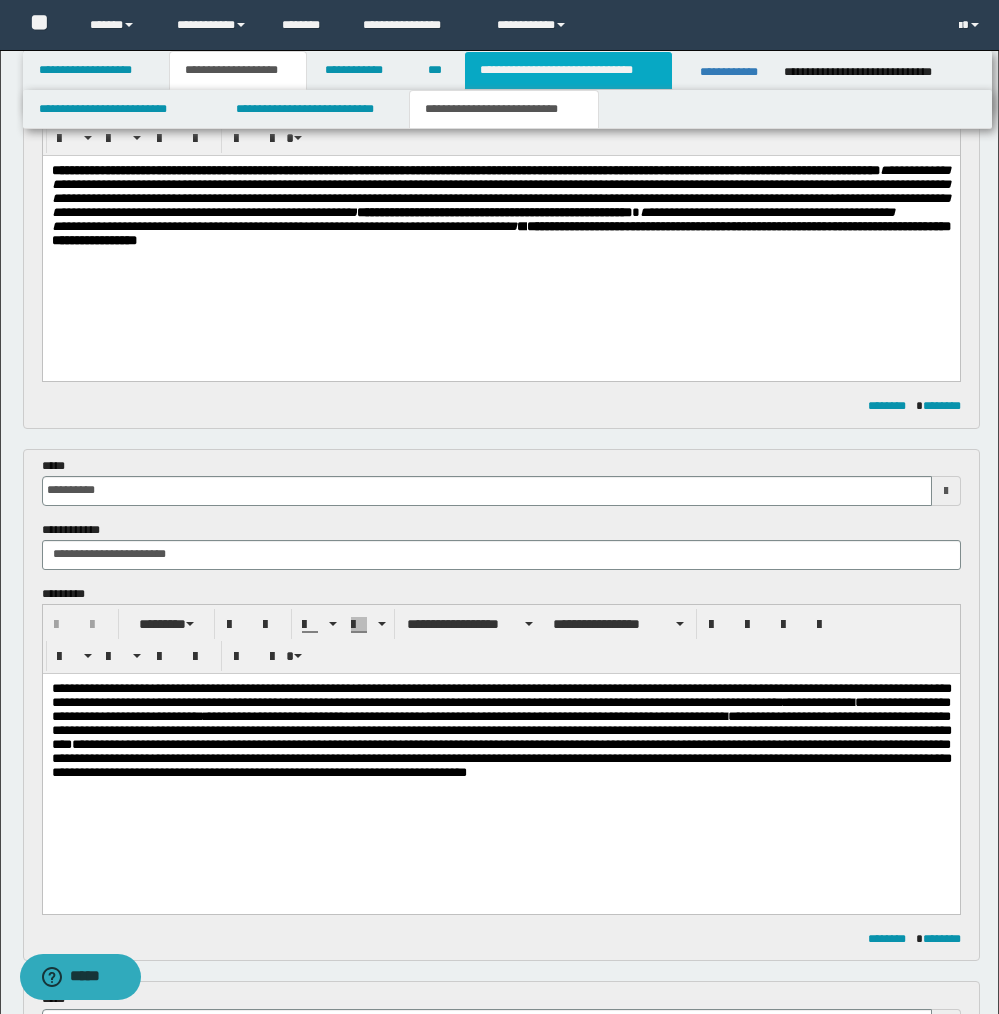click on "**********" at bounding box center [568, 70] 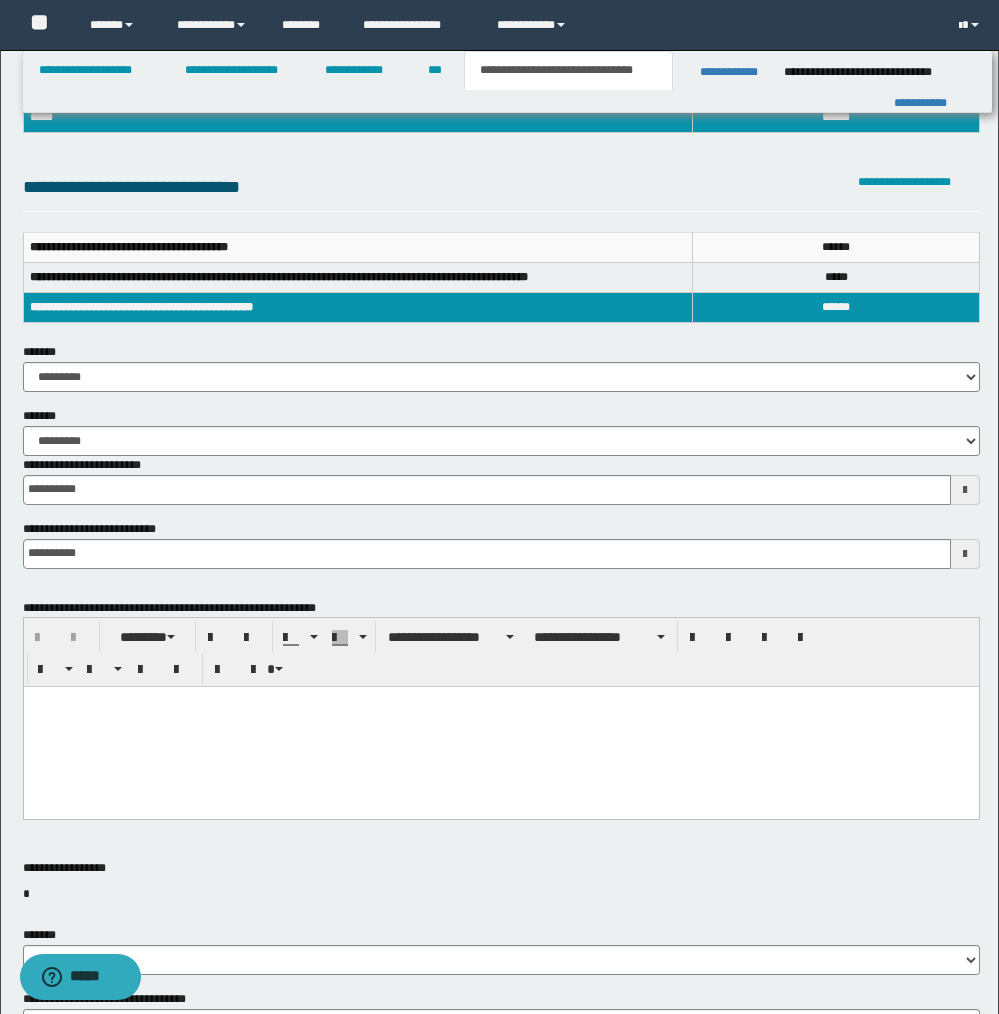 scroll, scrollTop: 264, scrollLeft: 0, axis: vertical 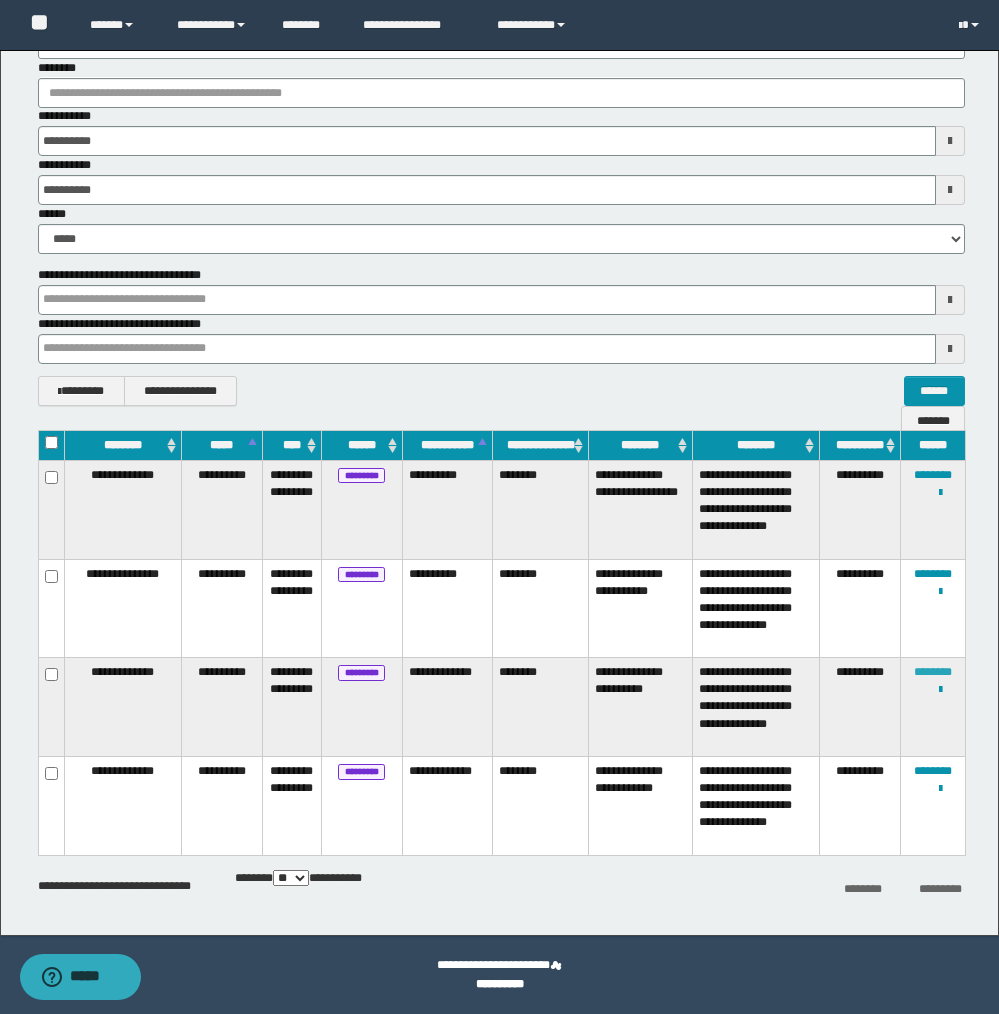 click on "********" at bounding box center [933, 672] 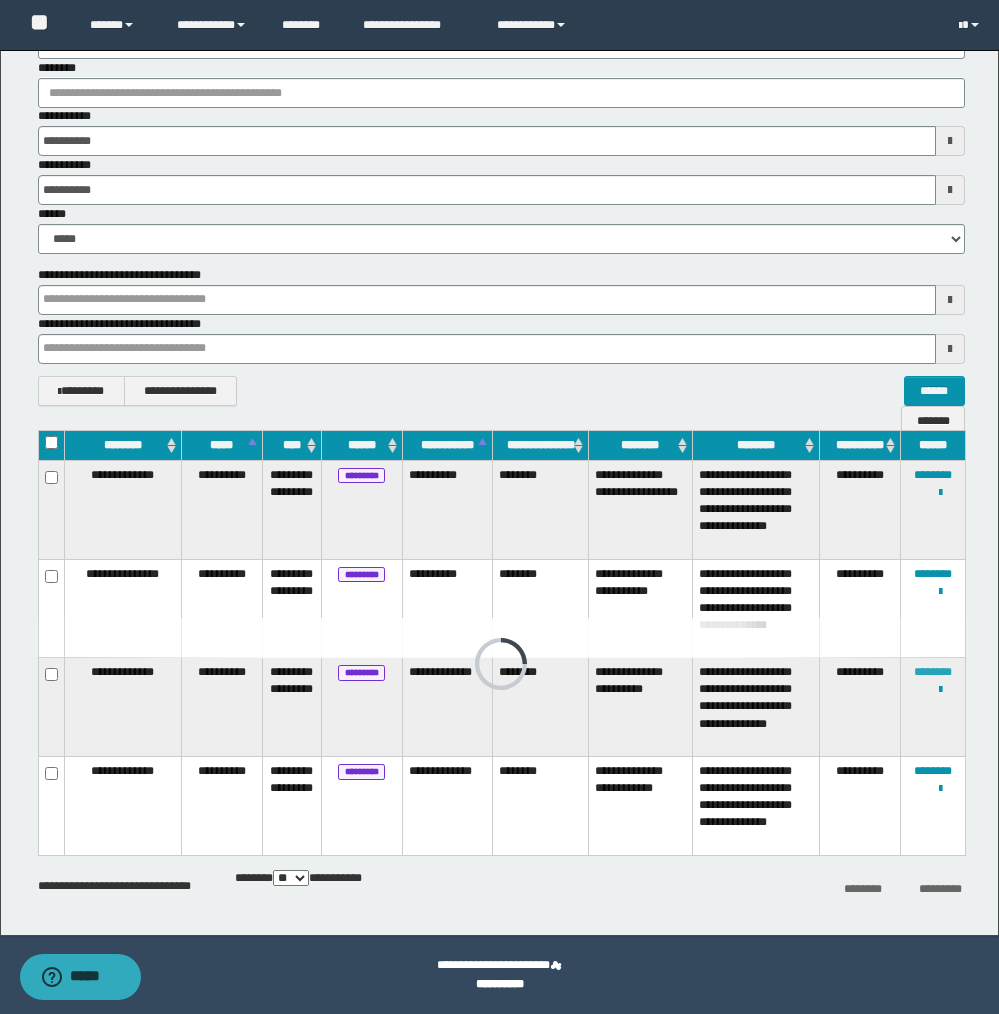 scroll, scrollTop: 0, scrollLeft: 0, axis: both 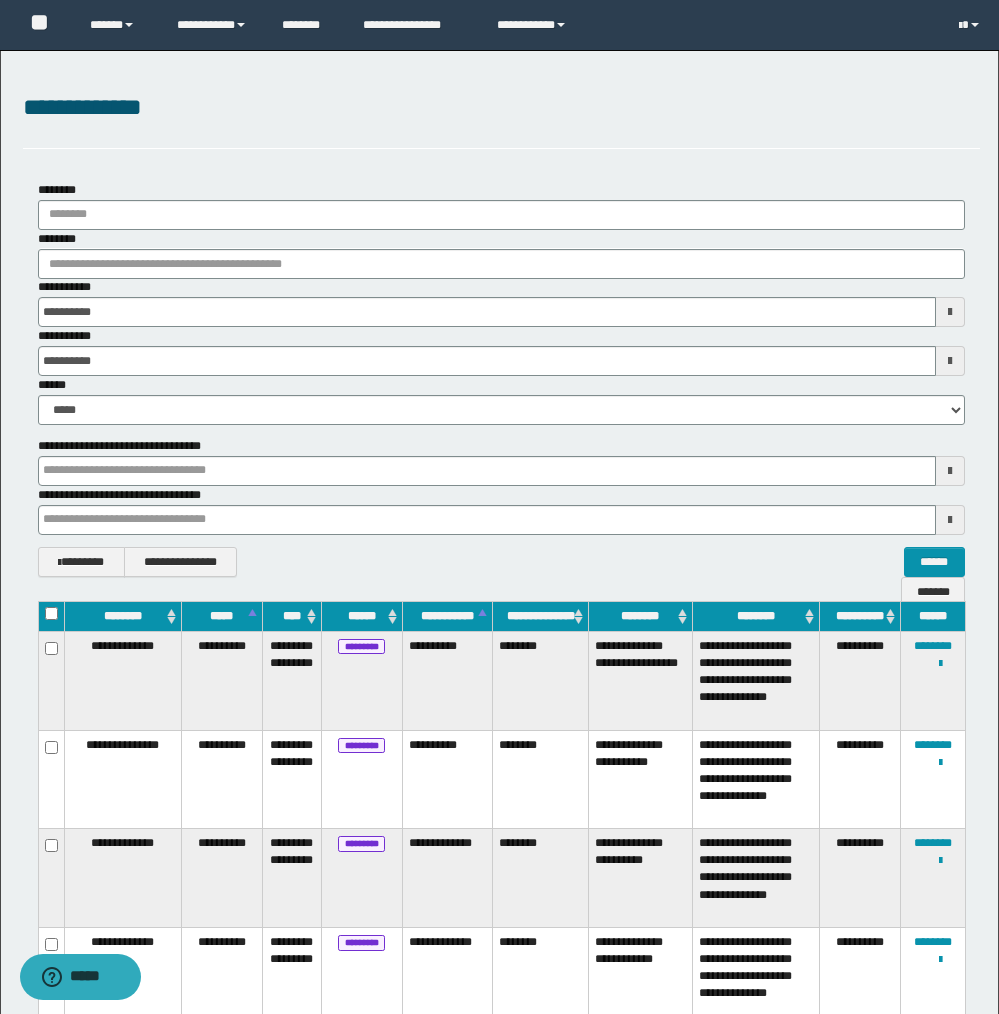 click on "********" at bounding box center [541, 878] 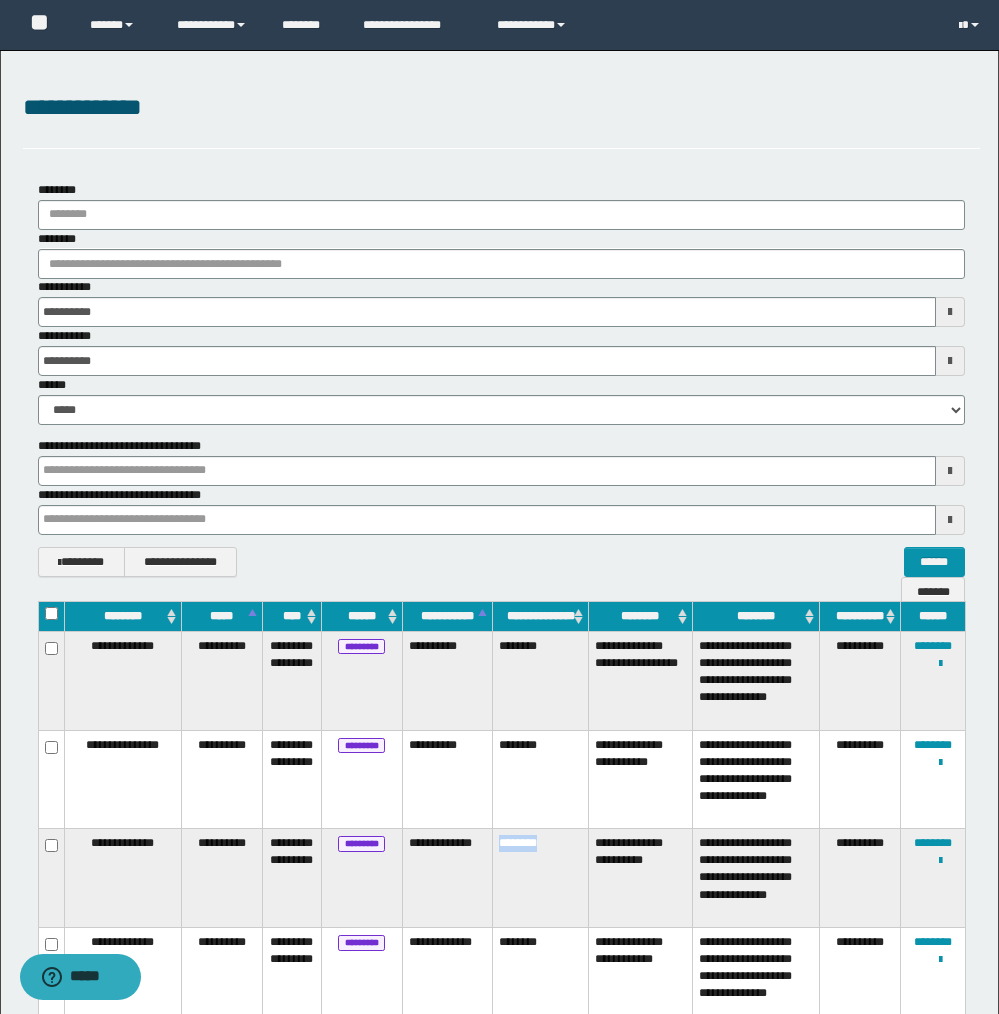 click on "********" at bounding box center [541, 878] 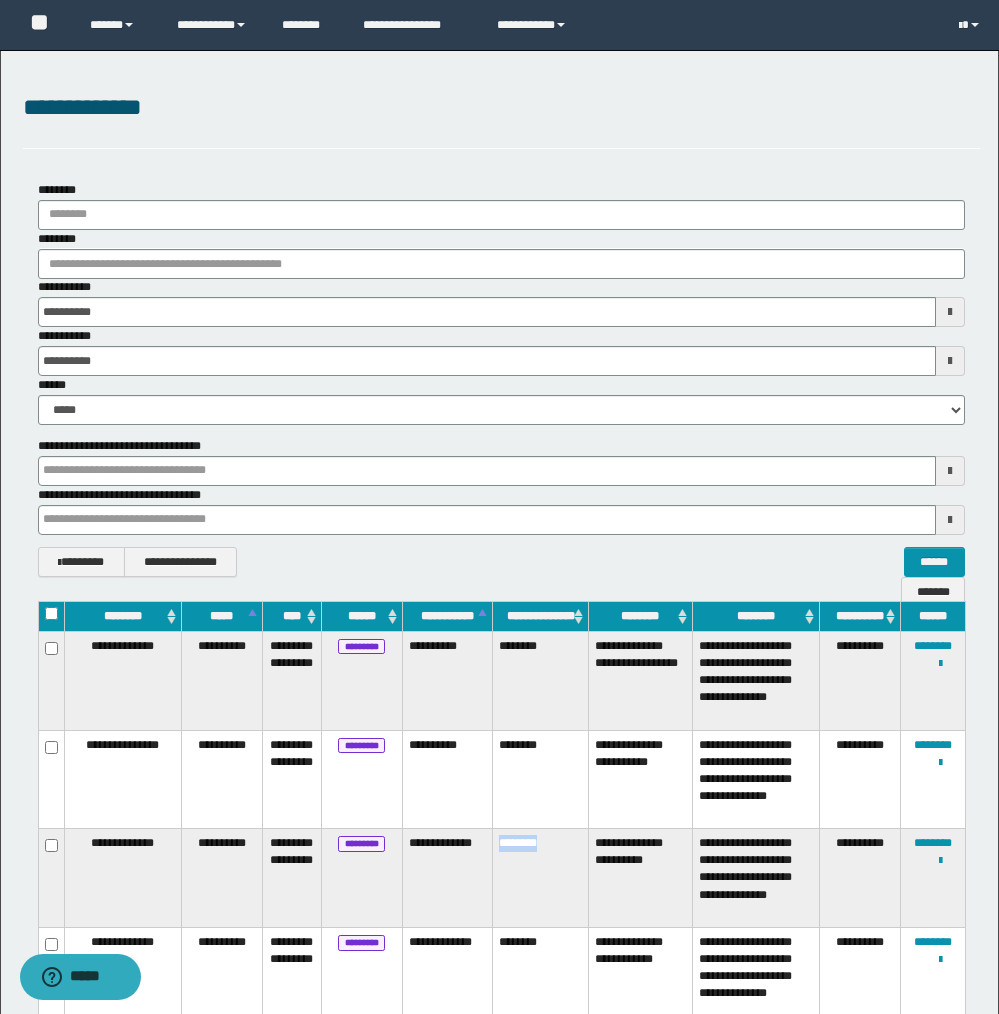 copy on "********" 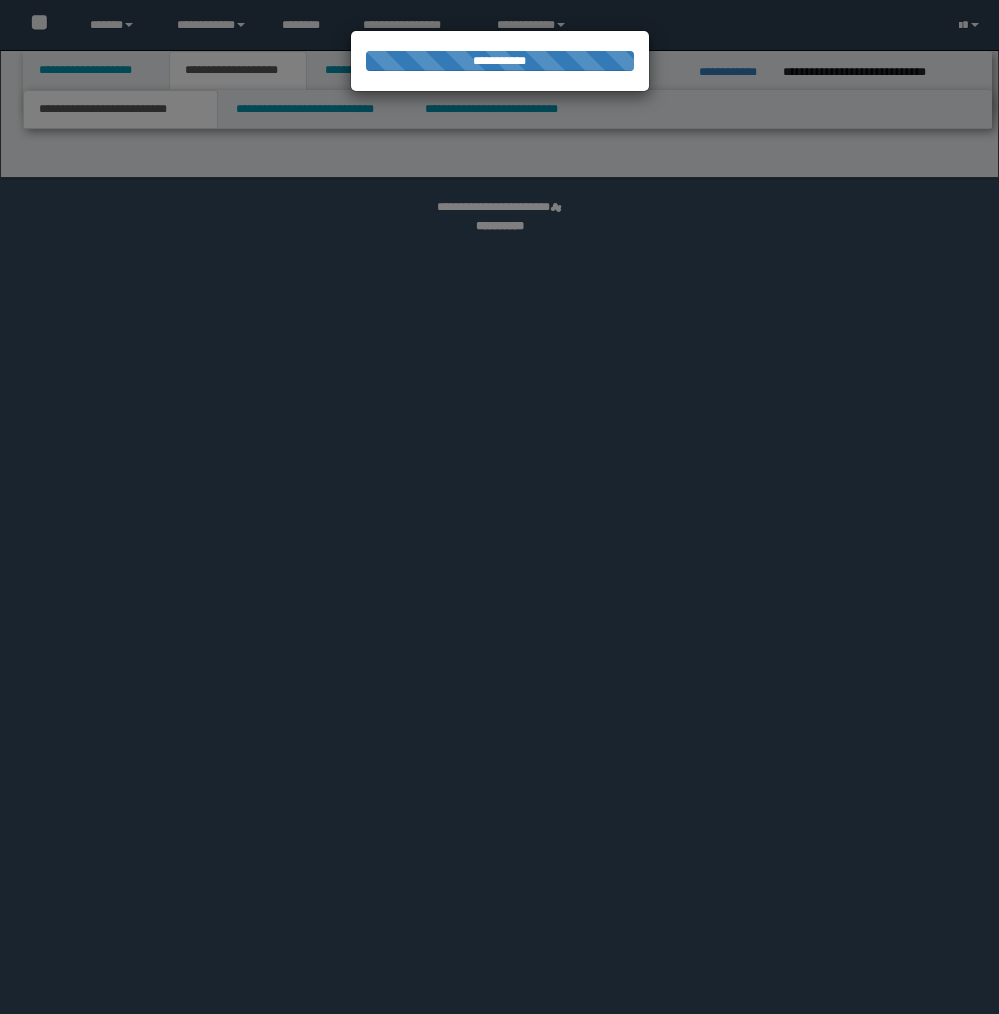 scroll, scrollTop: 0, scrollLeft: 0, axis: both 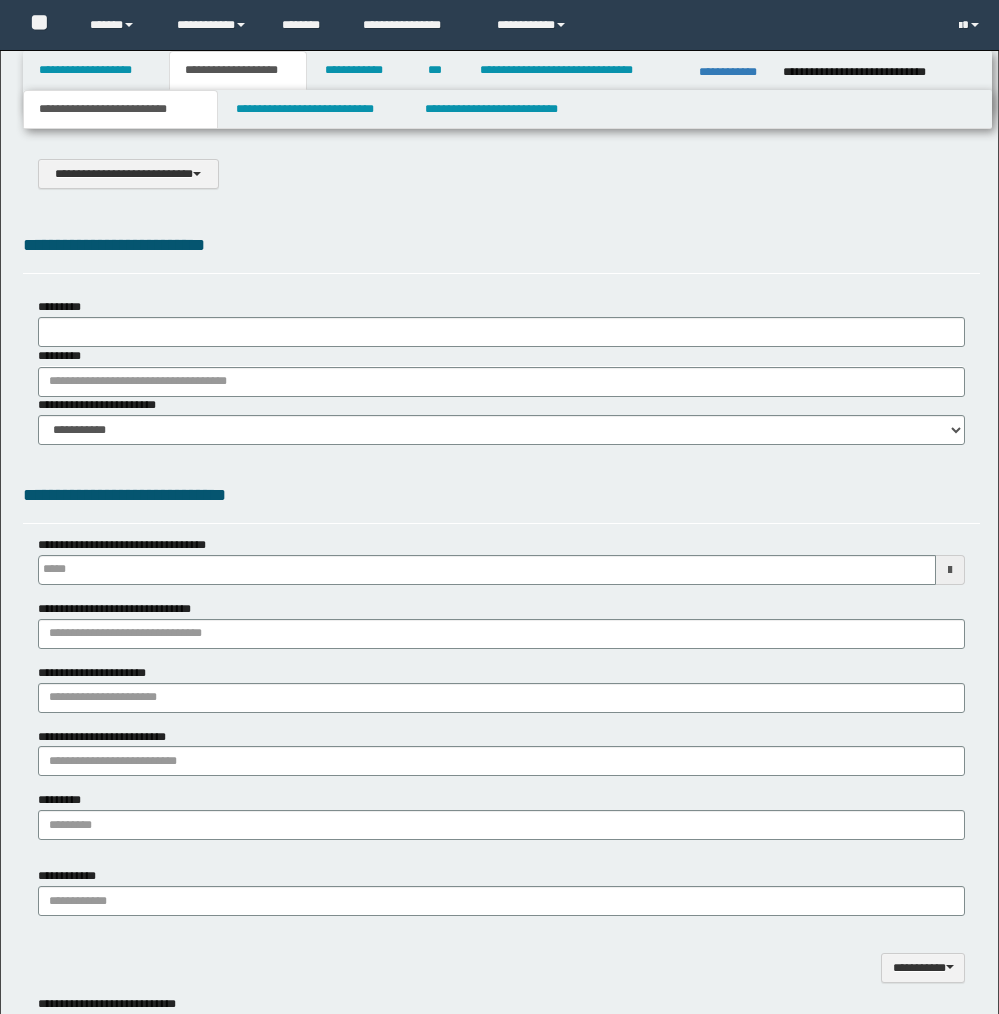 type on "**********" 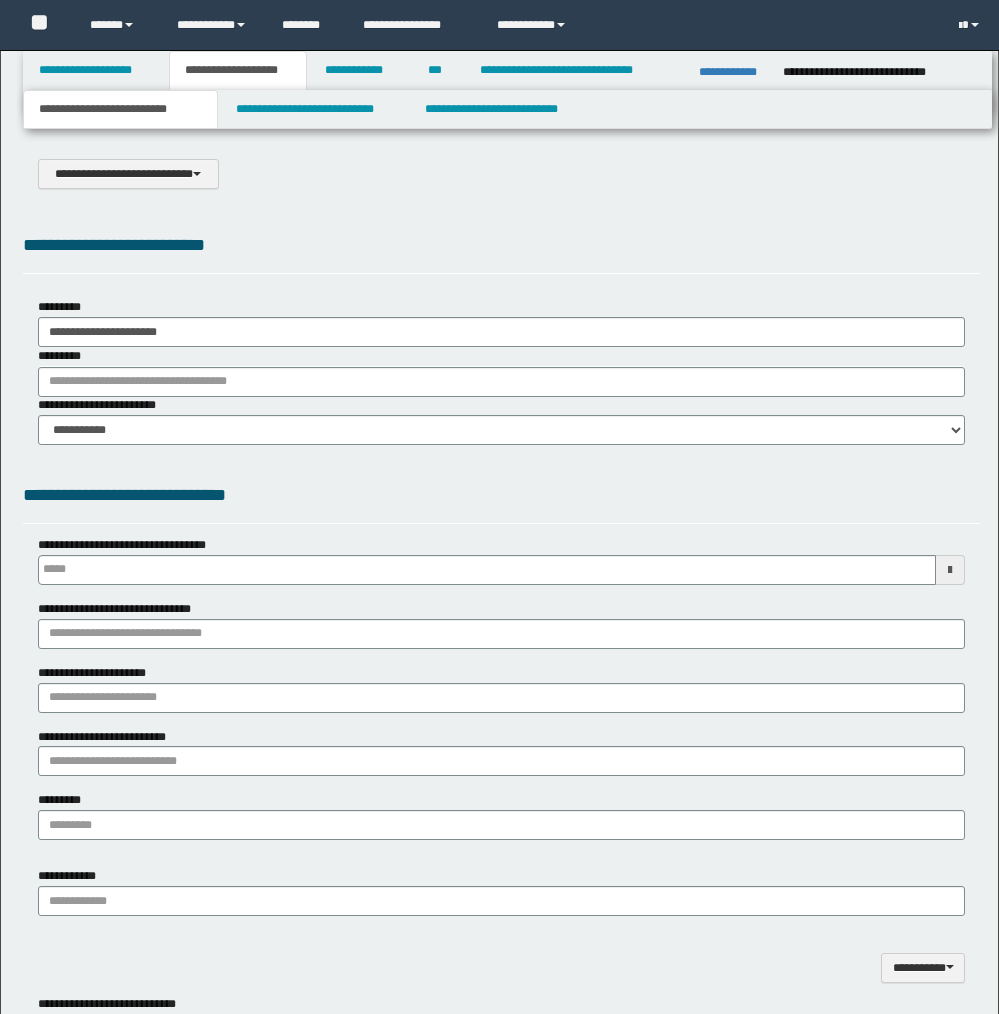 select on "*" 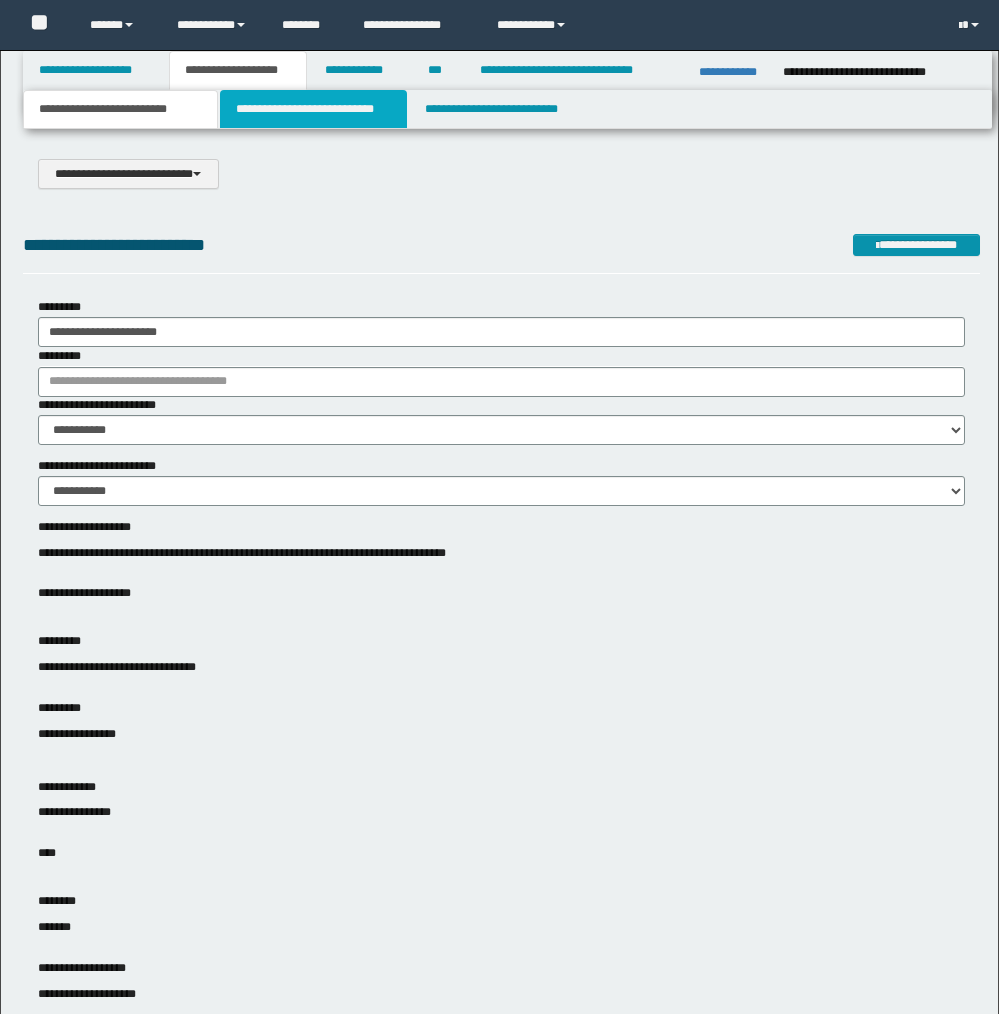 click on "**********" at bounding box center (314, 109) 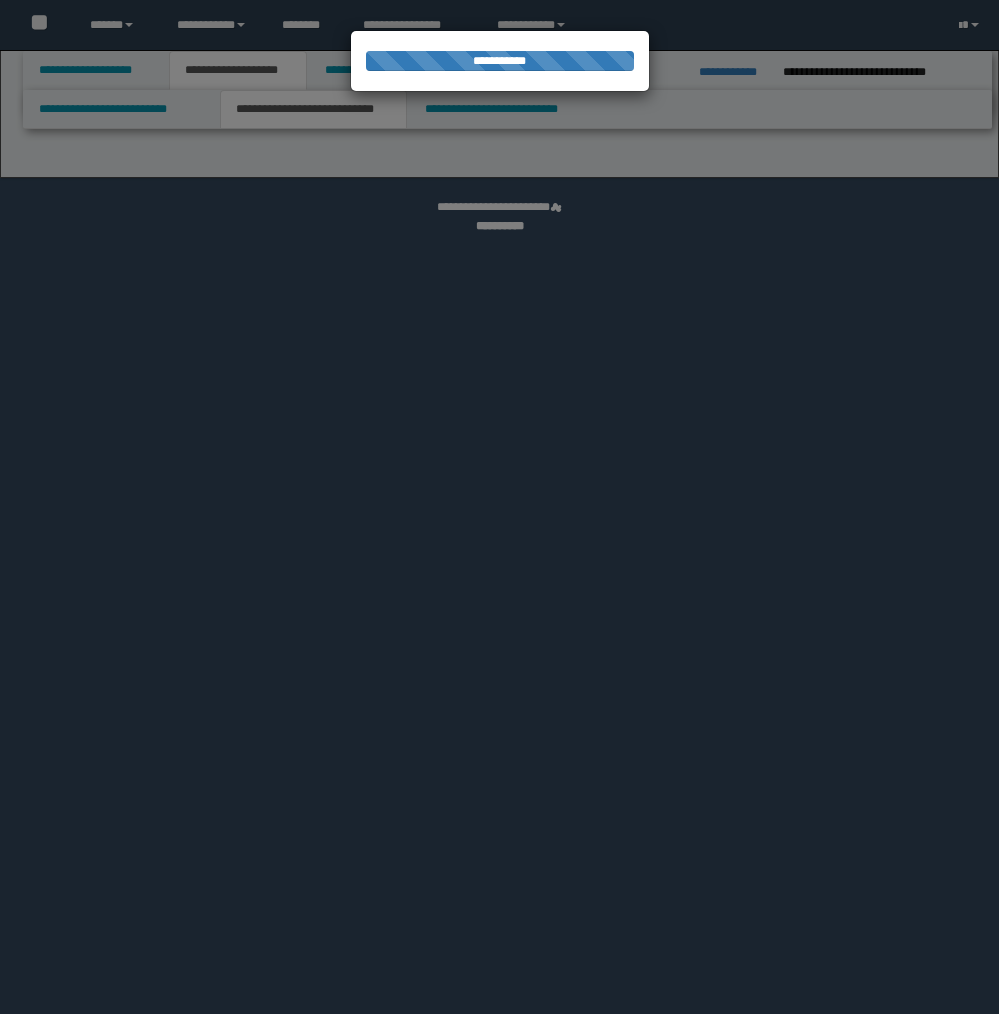 scroll, scrollTop: 0, scrollLeft: 0, axis: both 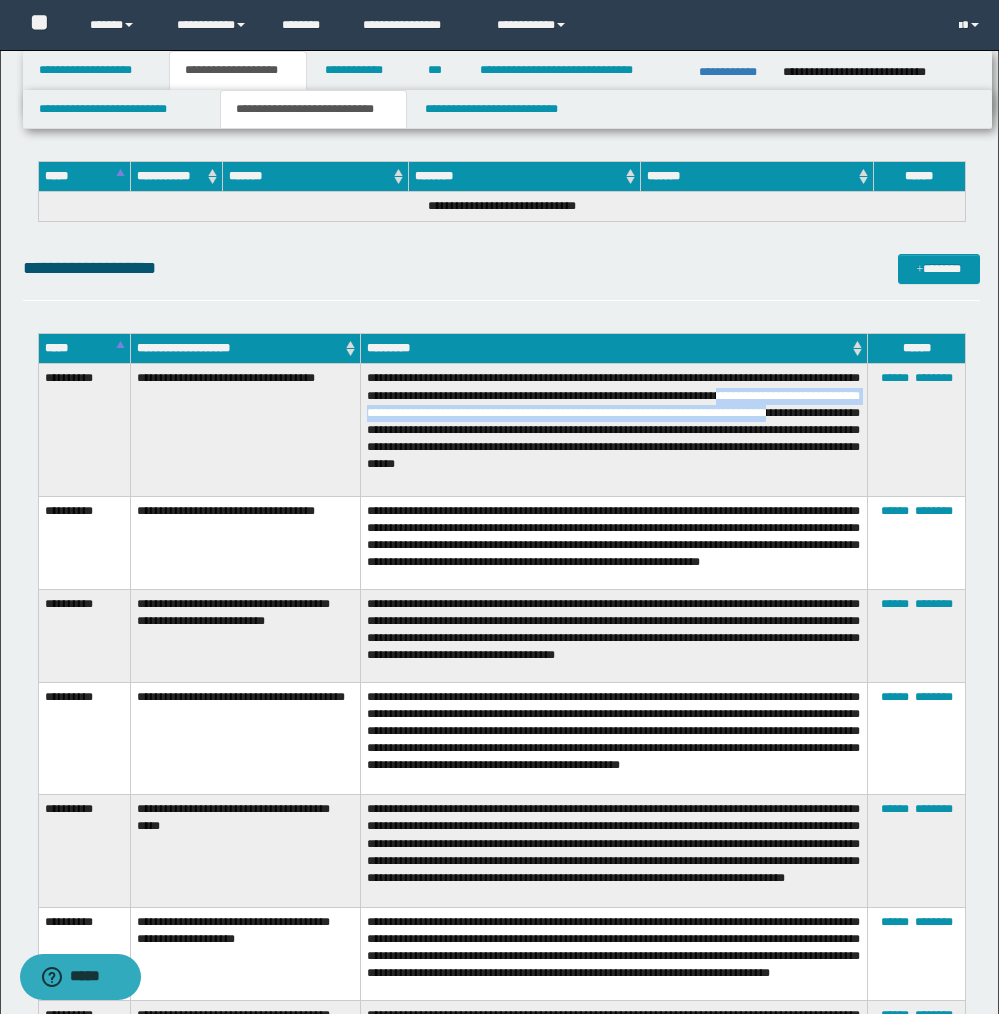 drag, startPoint x: 414, startPoint y: 412, endPoint x: 567, endPoint y: 424, distance: 153.46986 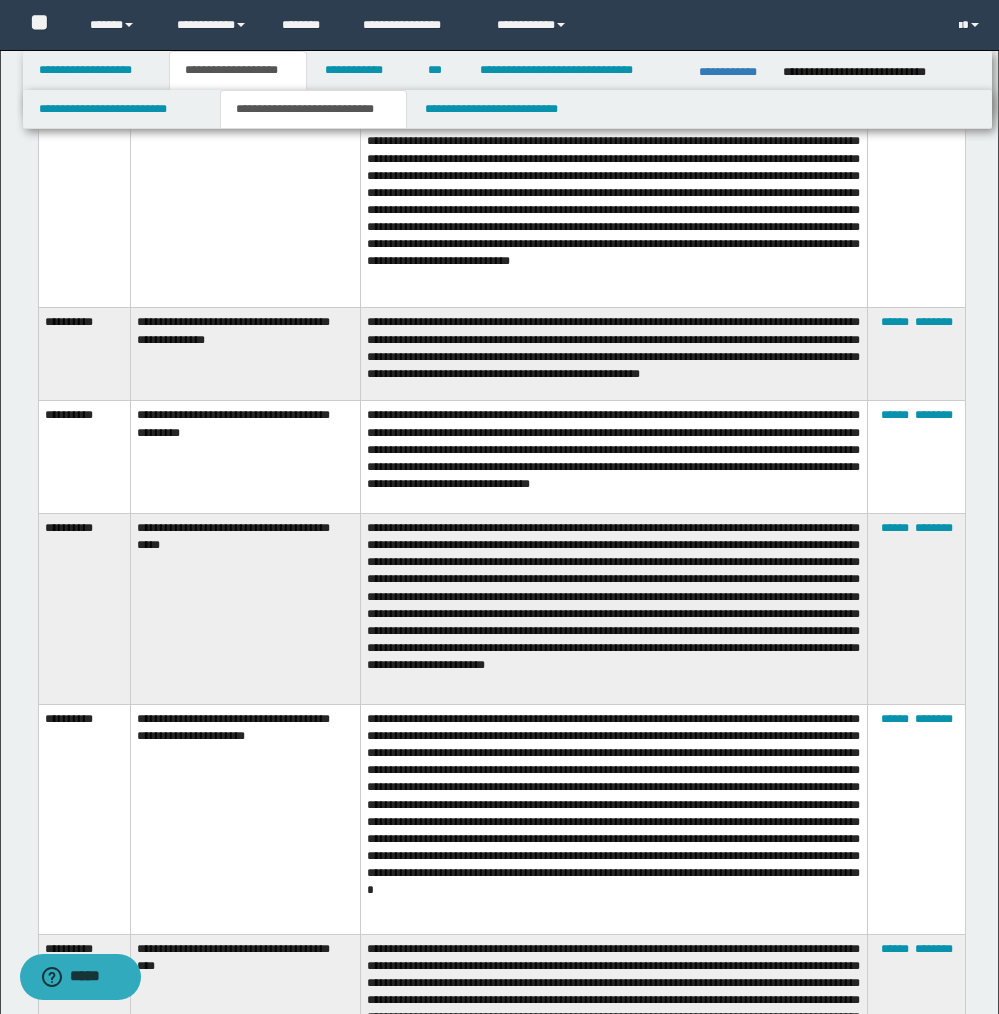 scroll, scrollTop: 8222, scrollLeft: 0, axis: vertical 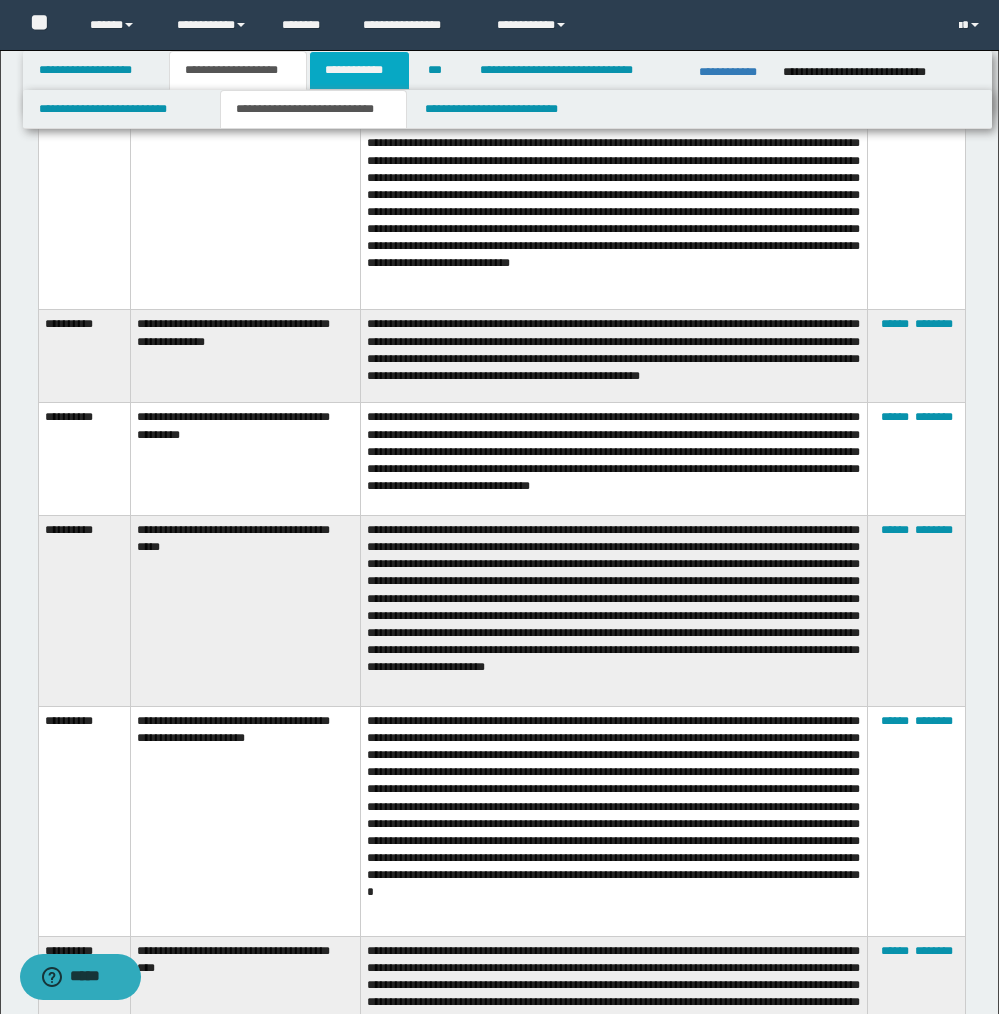 click on "**********" at bounding box center [359, 70] 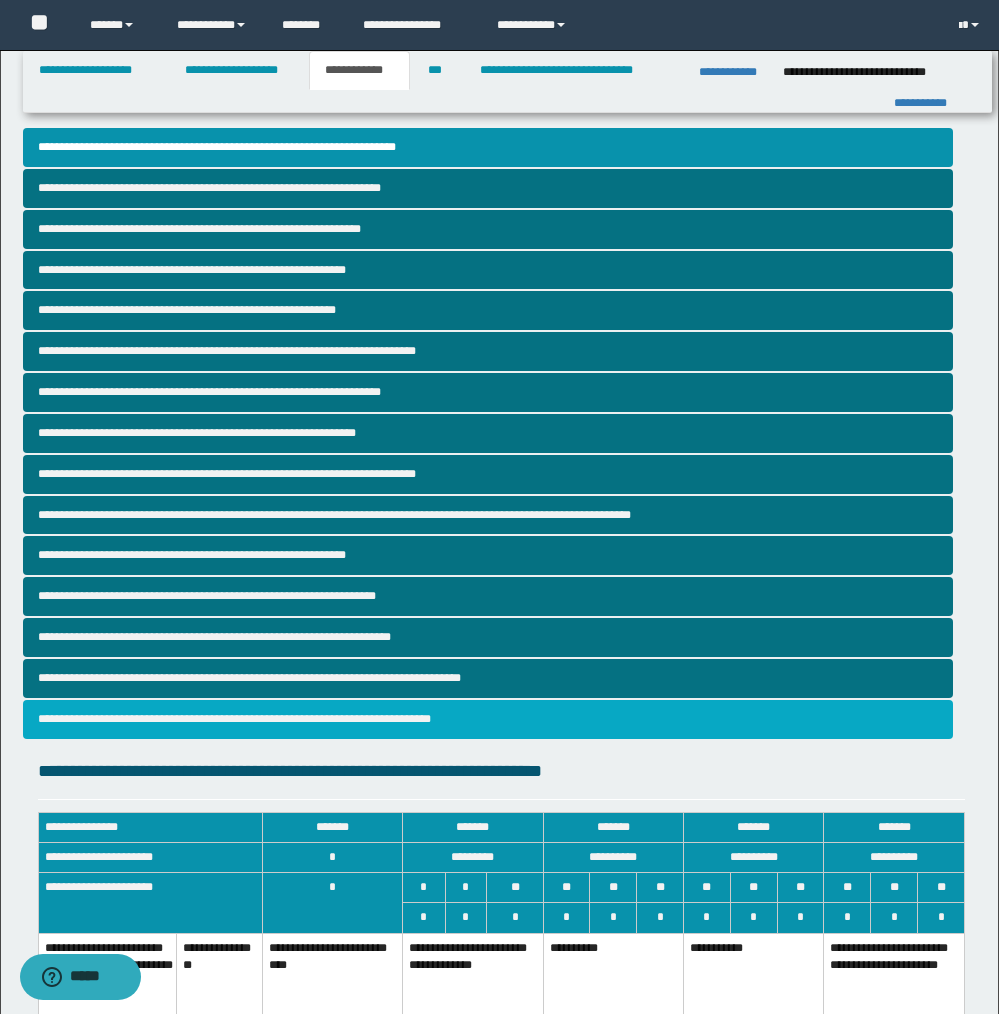 click on "**********" at bounding box center [488, 719] 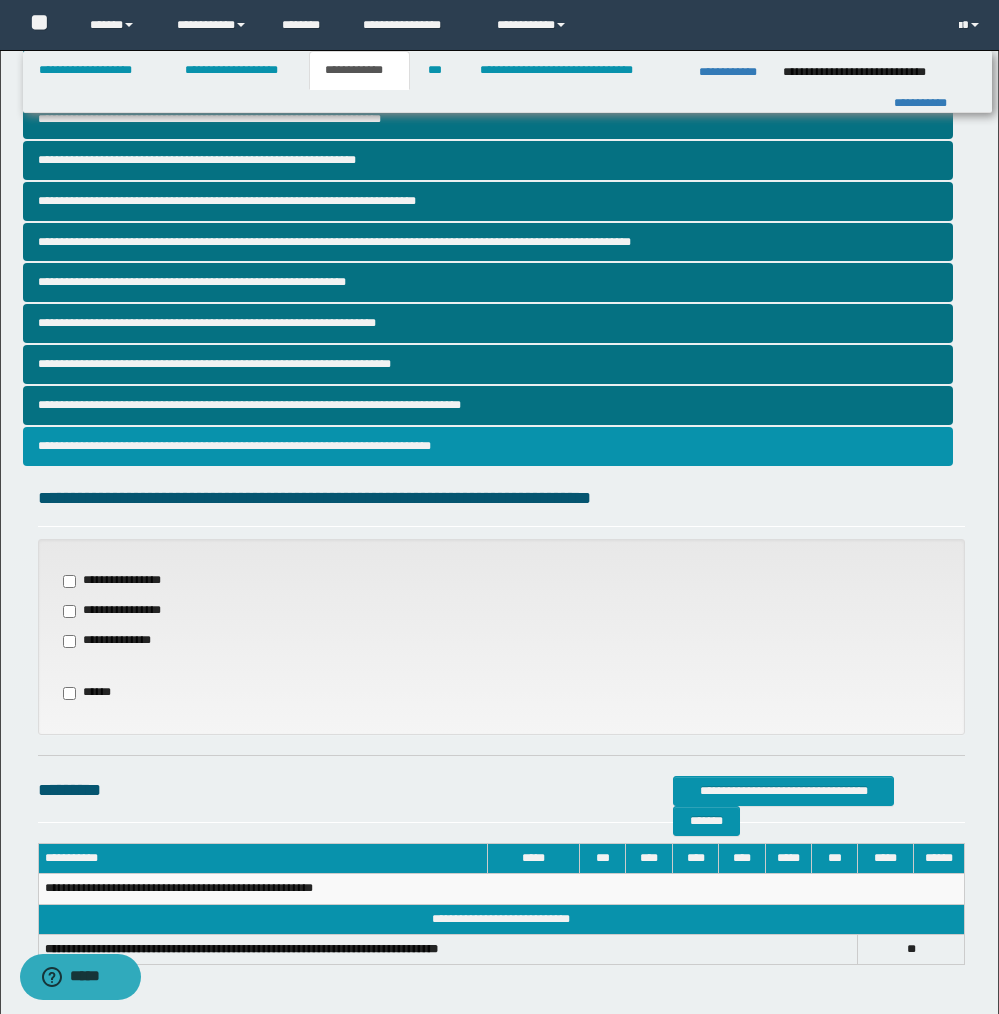 scroll, scrollTop: 277, scrollLeft: 0, axis: vertical 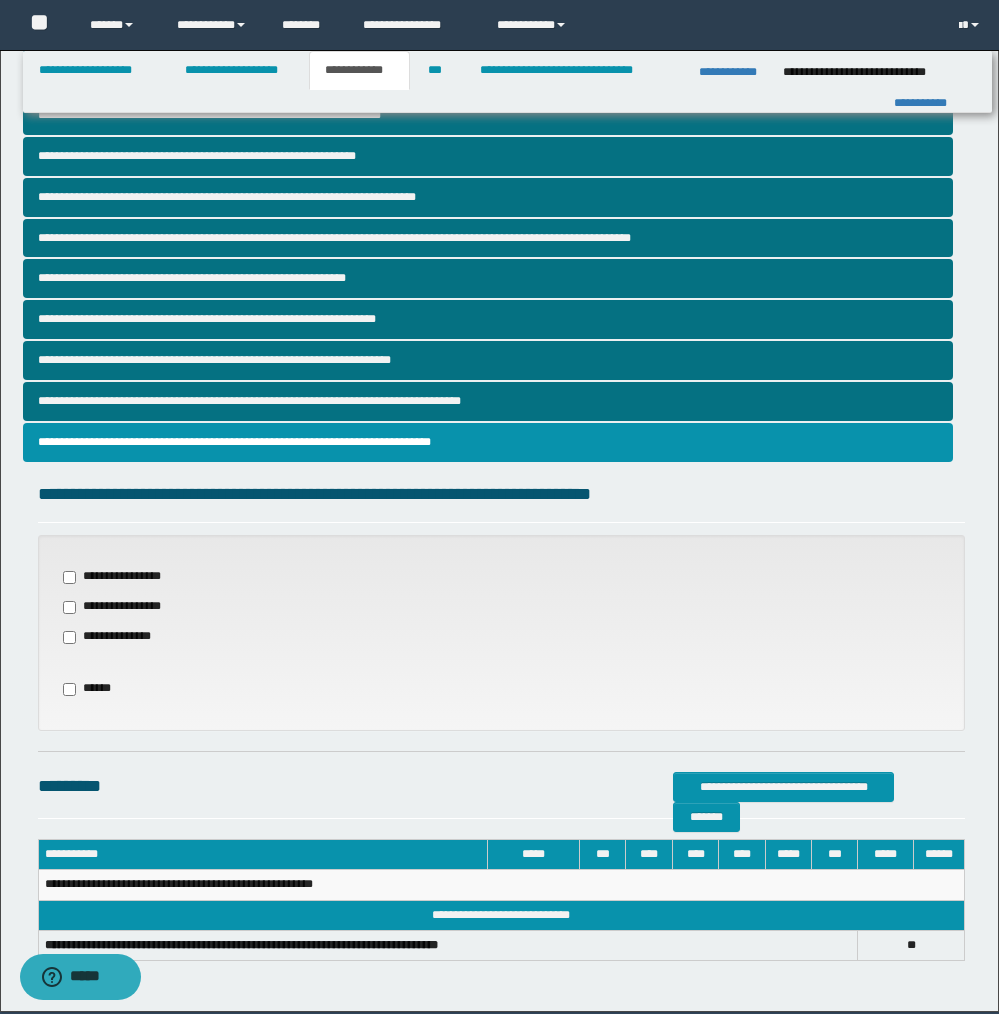 click on "**********" at bounding box center [119, 637] 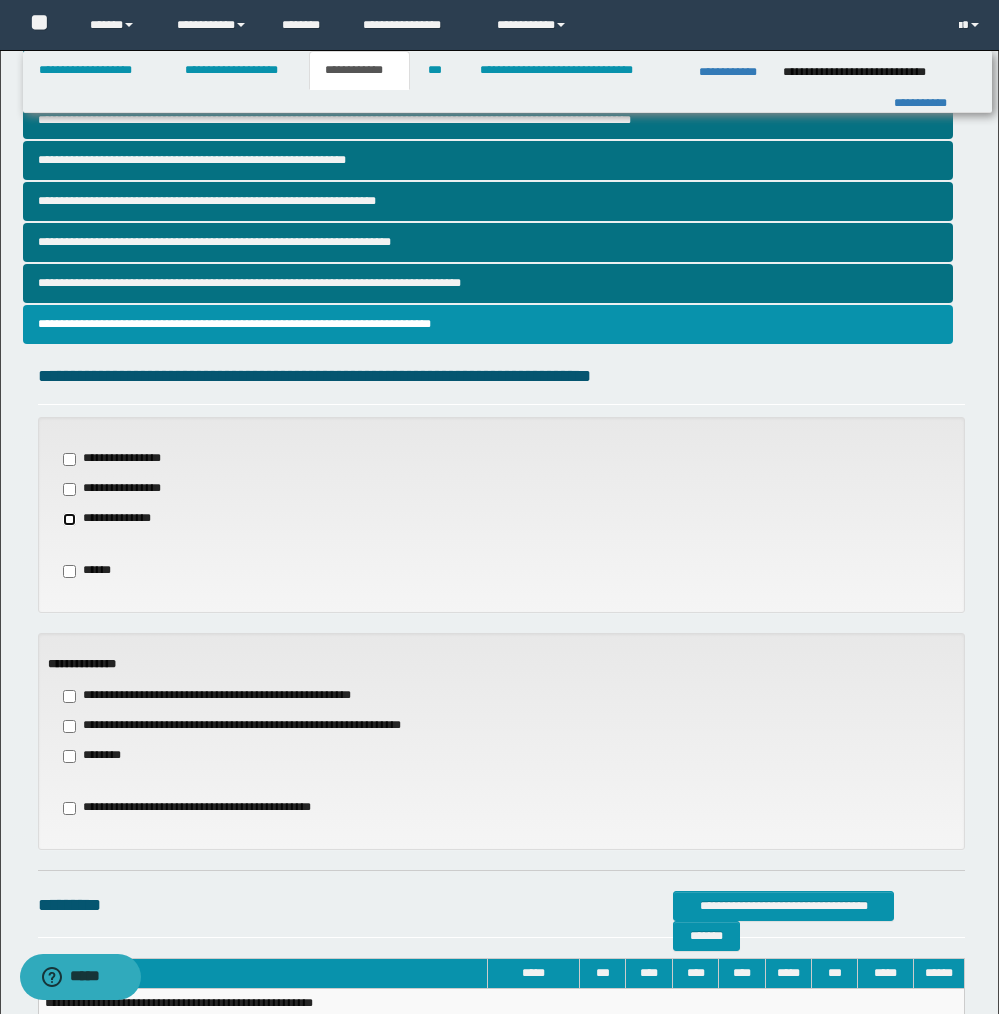 scroll, scrollTop: 493, scrollLeft: 0, axis: vertical 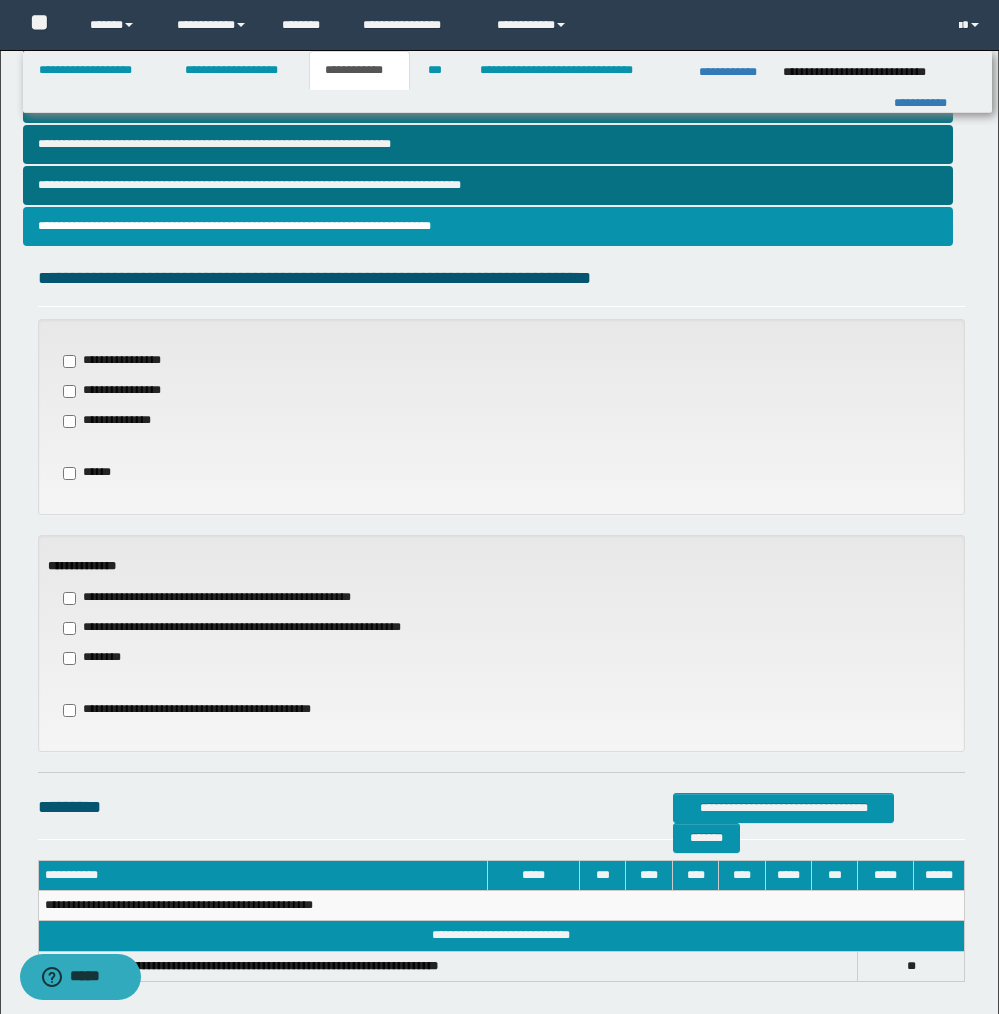 click on "**********" at bounding box center [257, 628] 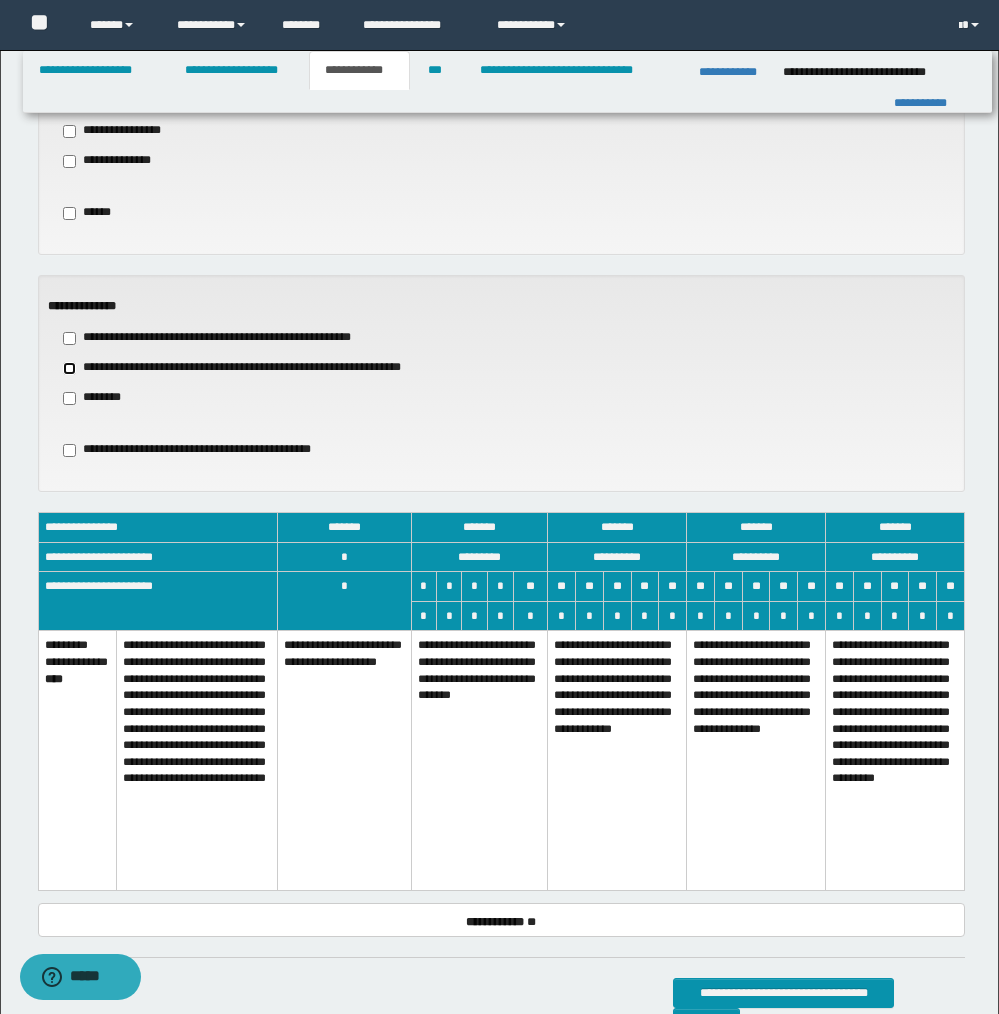 scroll, scrollTop: 824, scrollLeft: 0, axis: vertical 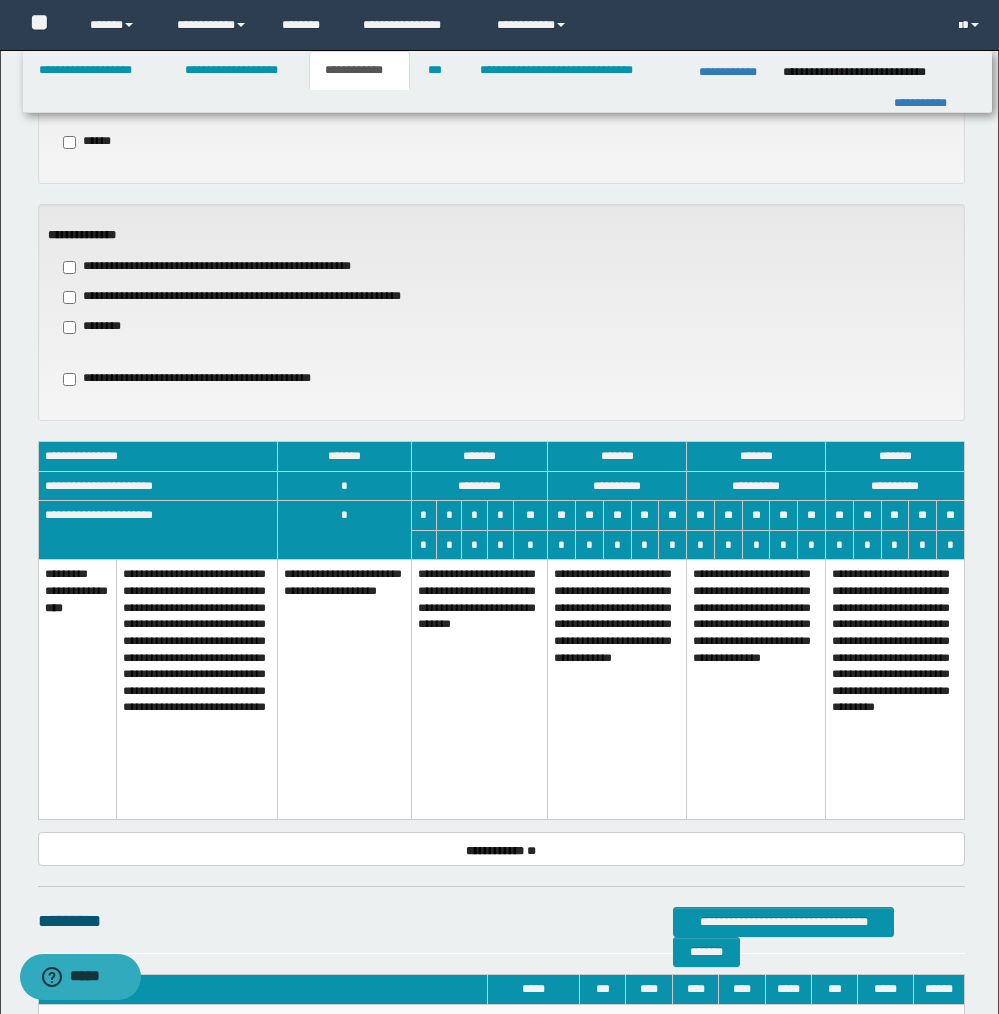 click on "**********" at bounding box center [479, 690] 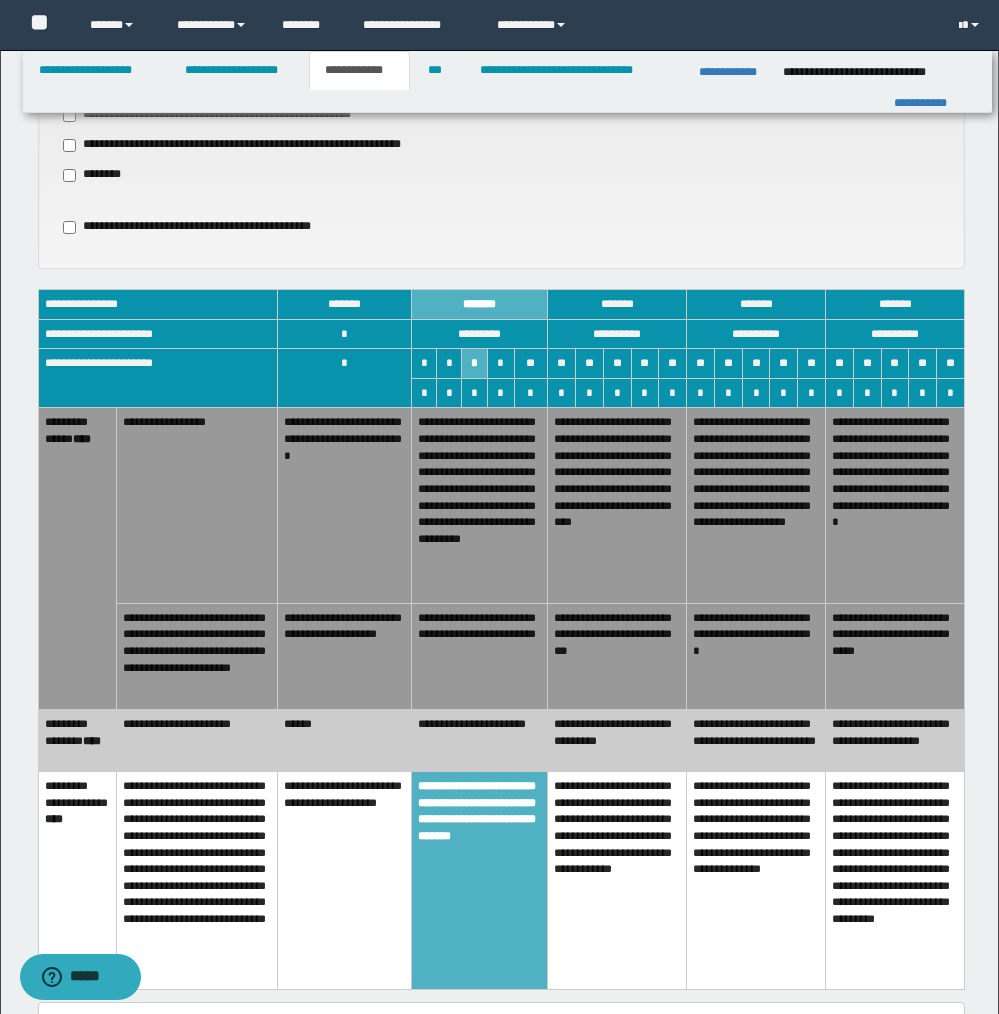 drag, startPoint x: 329, startPoint y: 677, endPoint x: 464, endPoint y: 627, distance: 143.9618 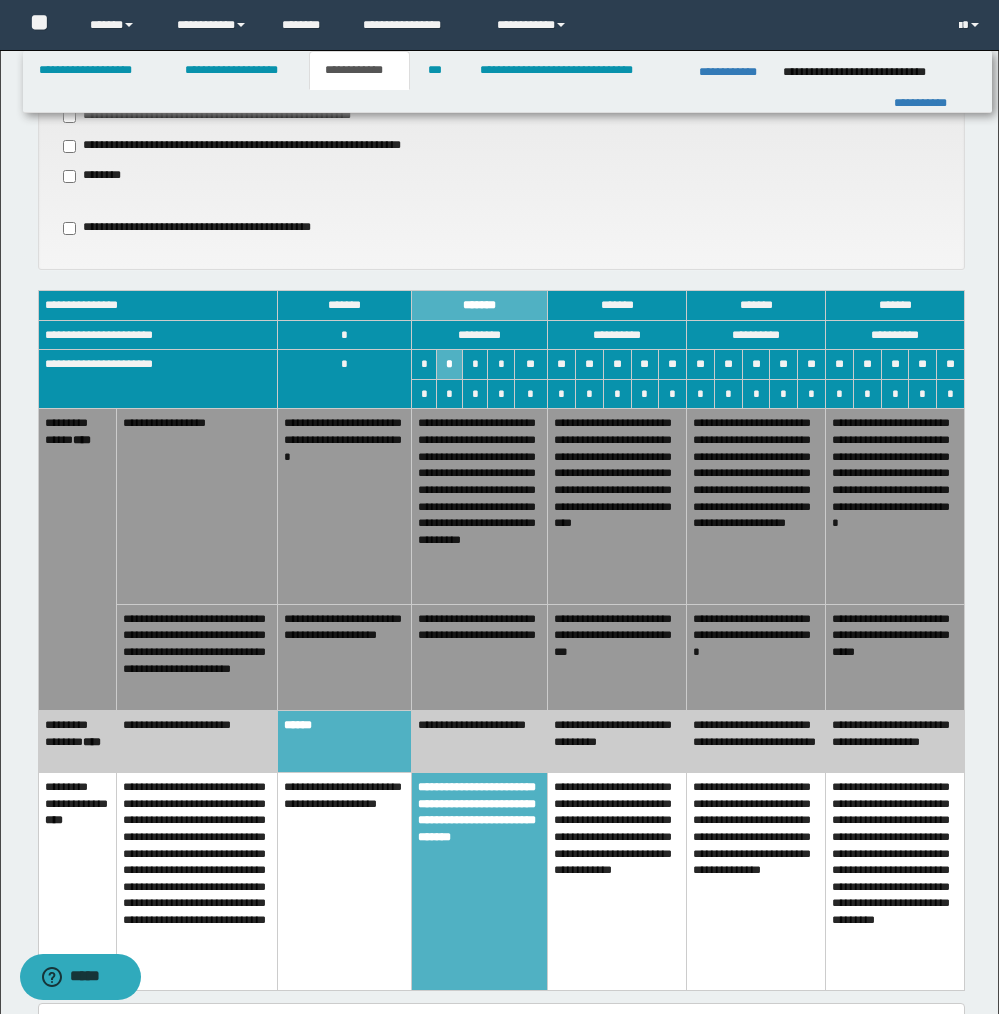 click on "**********" at bounding box center (479, 657) 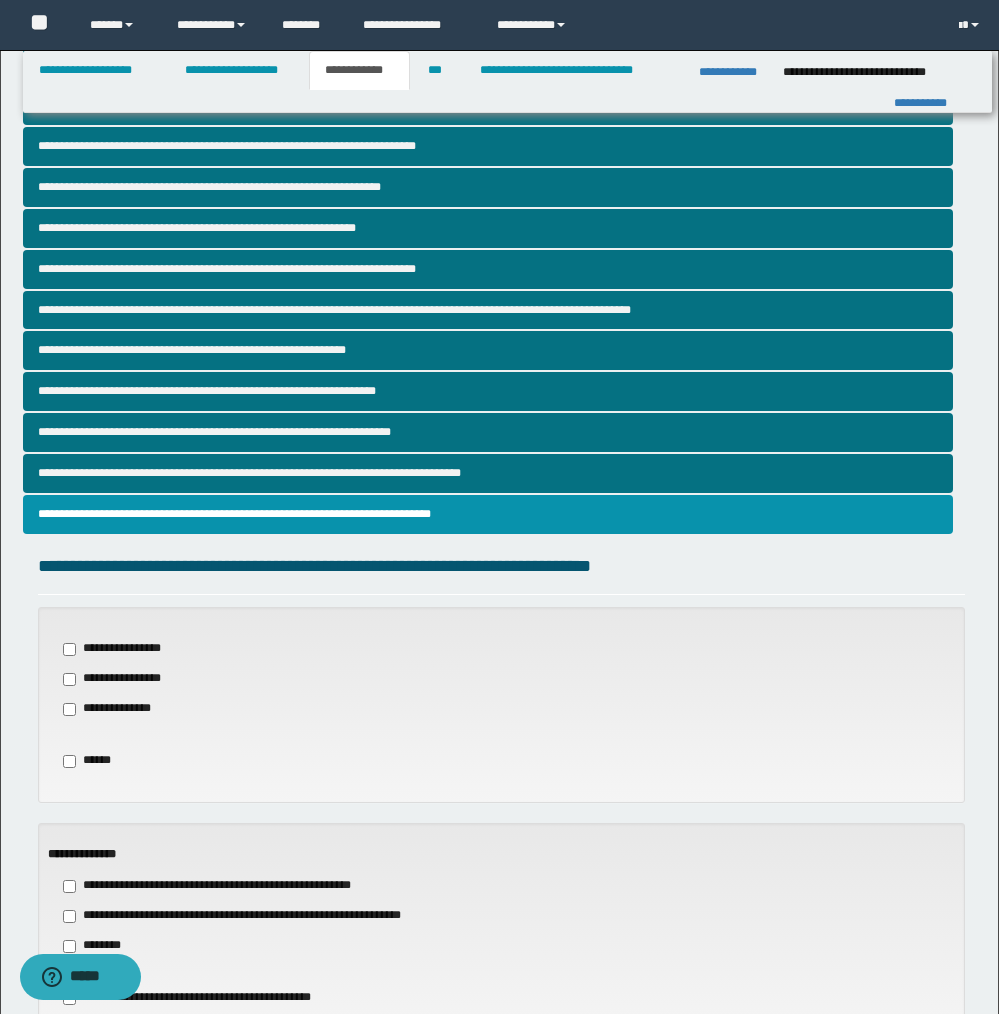 scroll, scrollTop: 0, scrollLeft: 0, axis: both 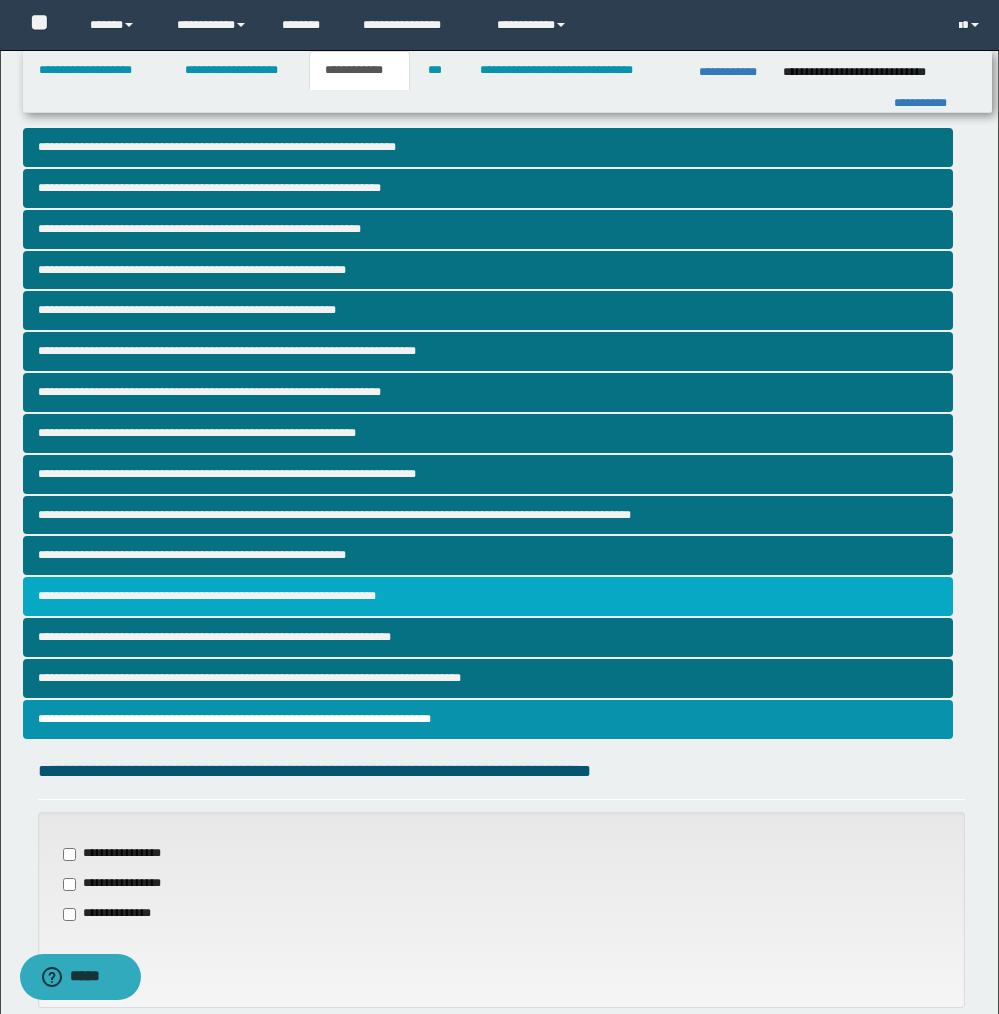 click on "**********" at bounding box center [488, 596] 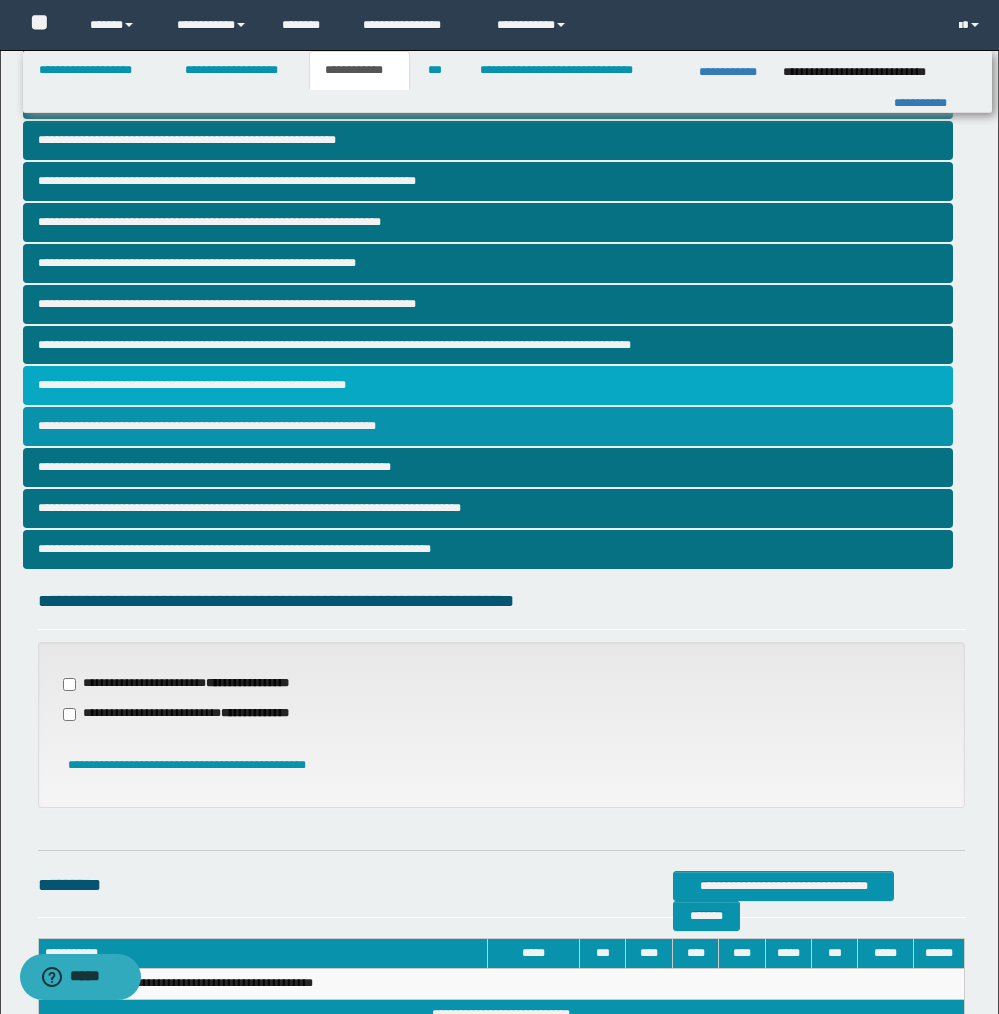 scroll, scrollTop: 344, scrollLeft: 0, axis: vertical 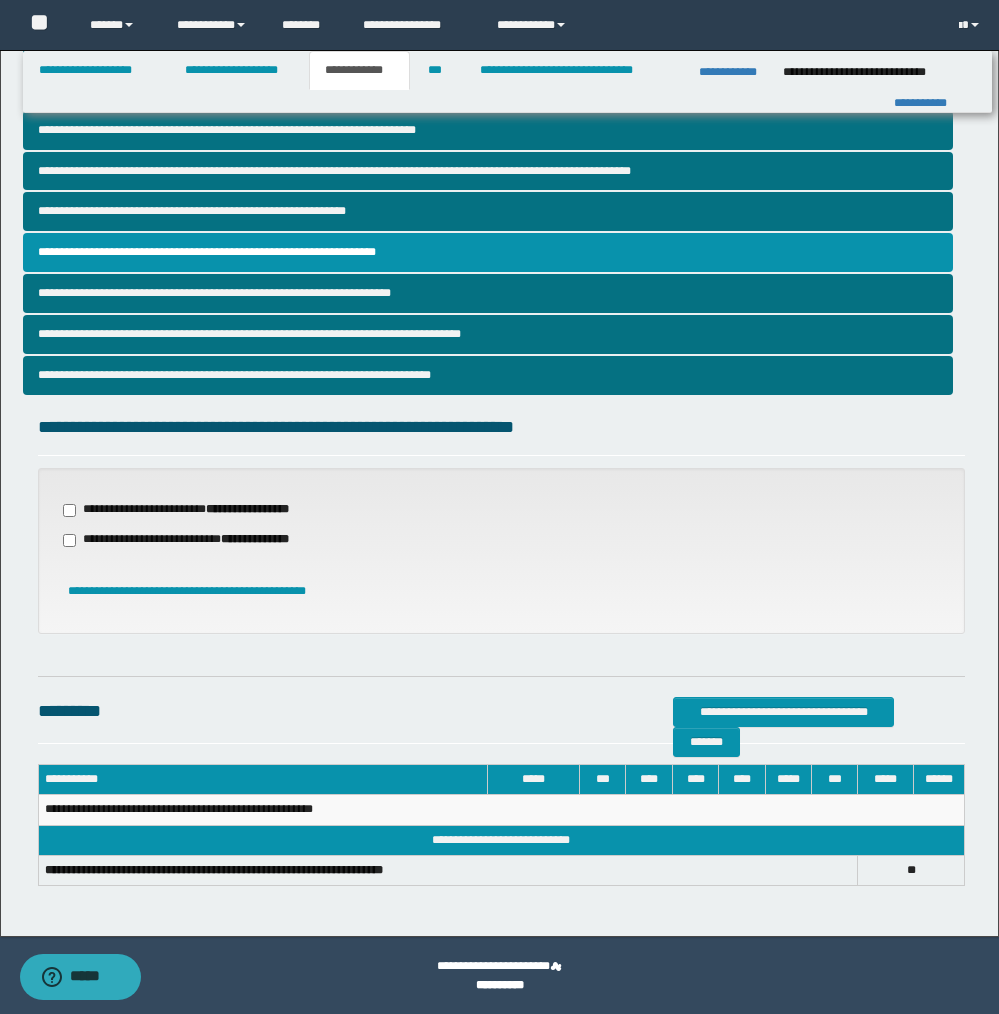 click on "**********" at bounding box center [198, 540] 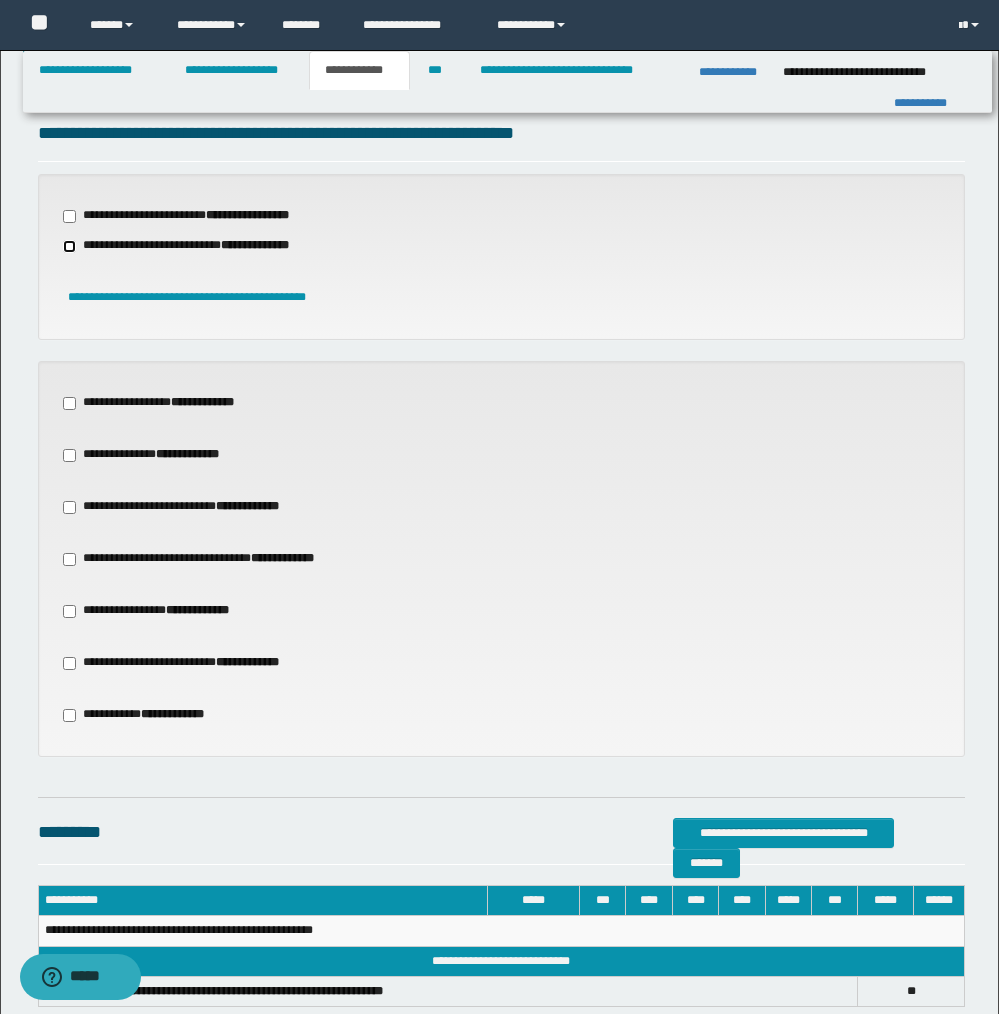 scroll, scrollTop: 716, scrollLeft: 0, axis: vertical 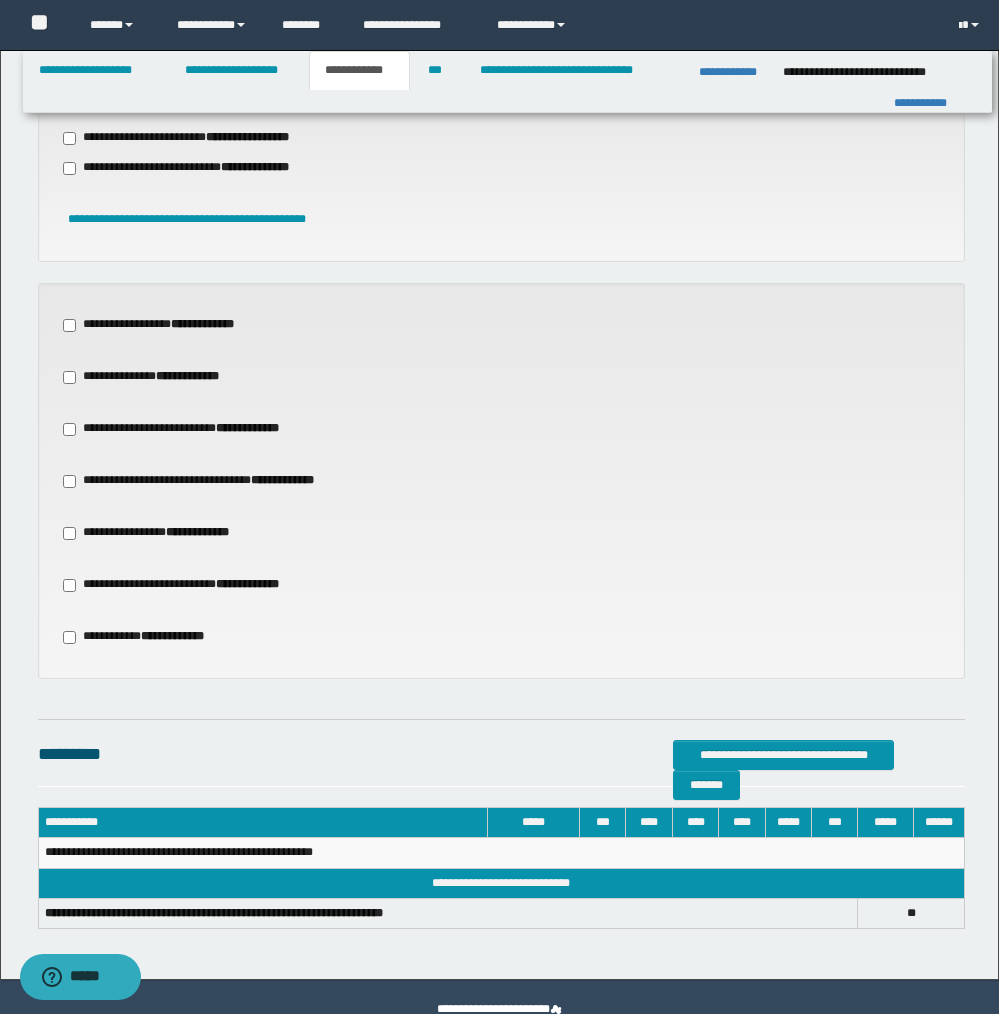 click on "**********" at bounding box center [219, 481] 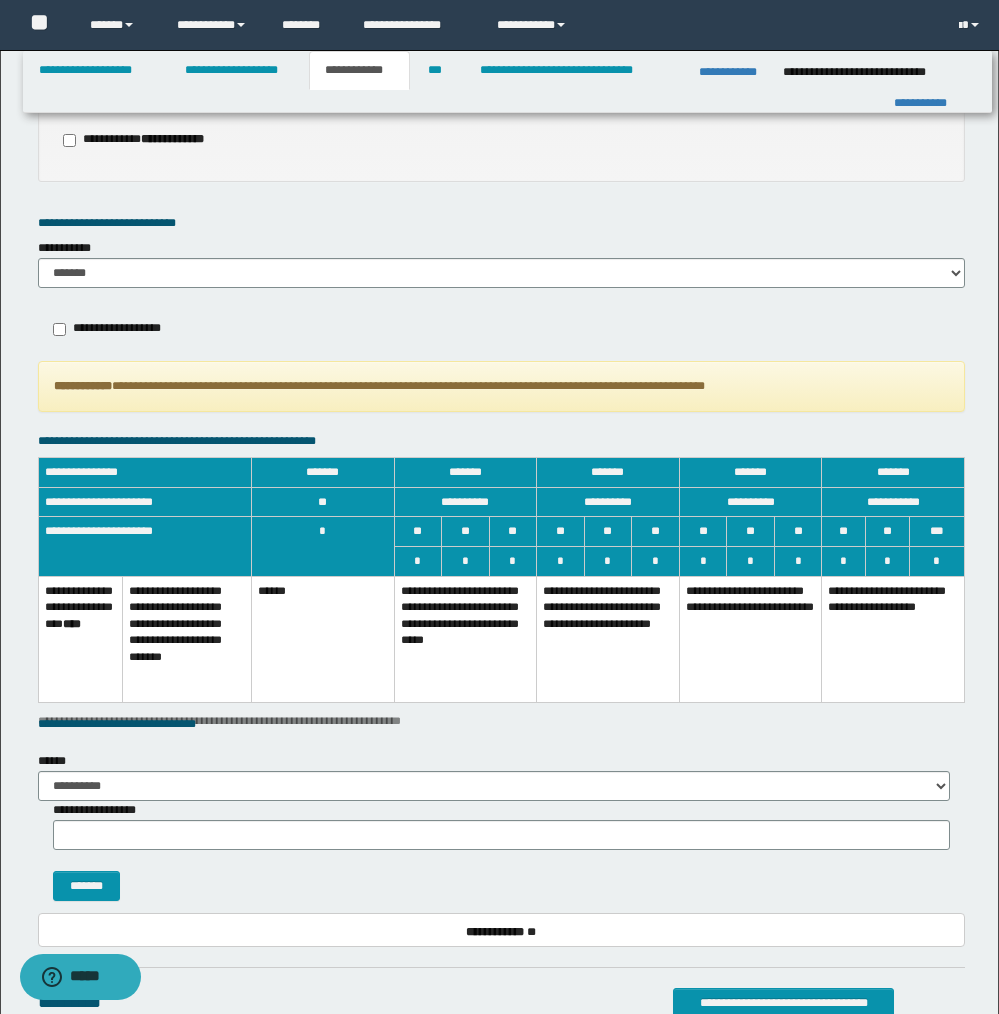 scroll, scrollTop: 1220, scrollLeft: 0, axis: vertical 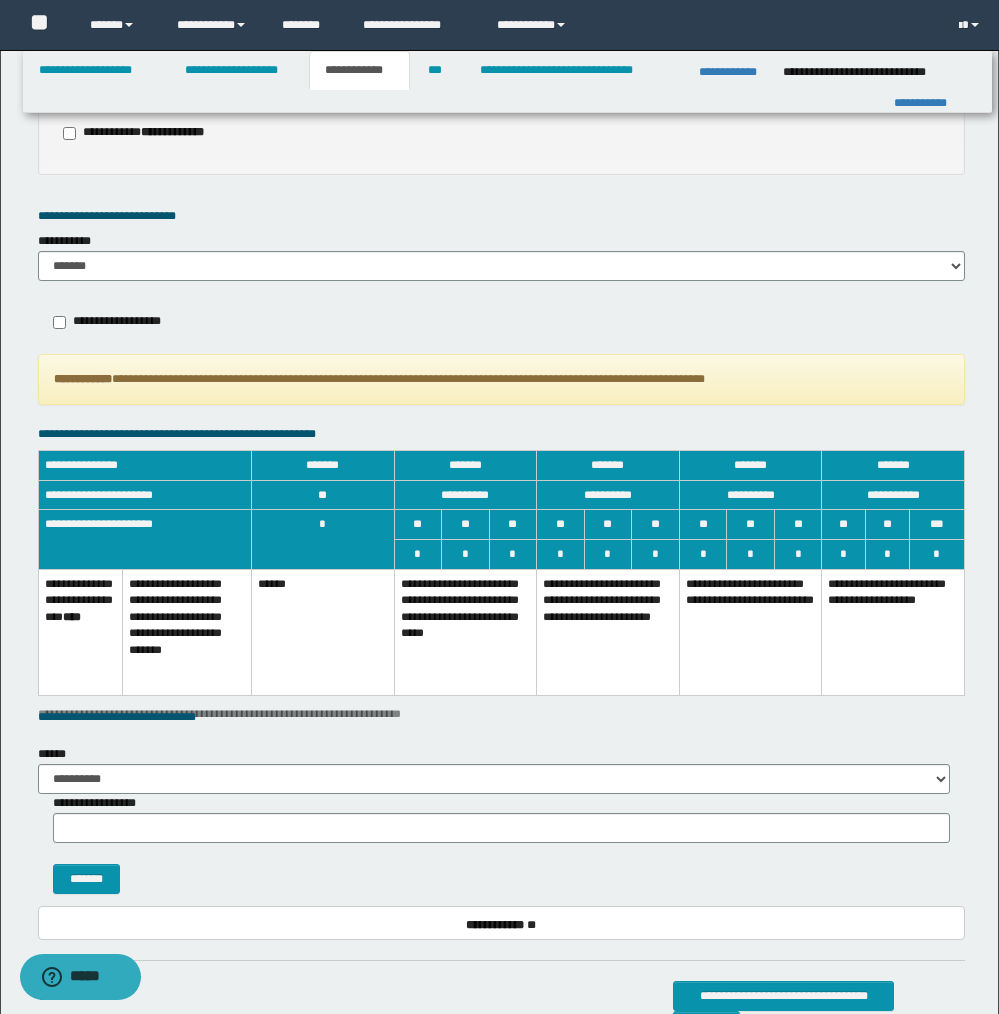 click on "**********" at bounding box center (465, 632) 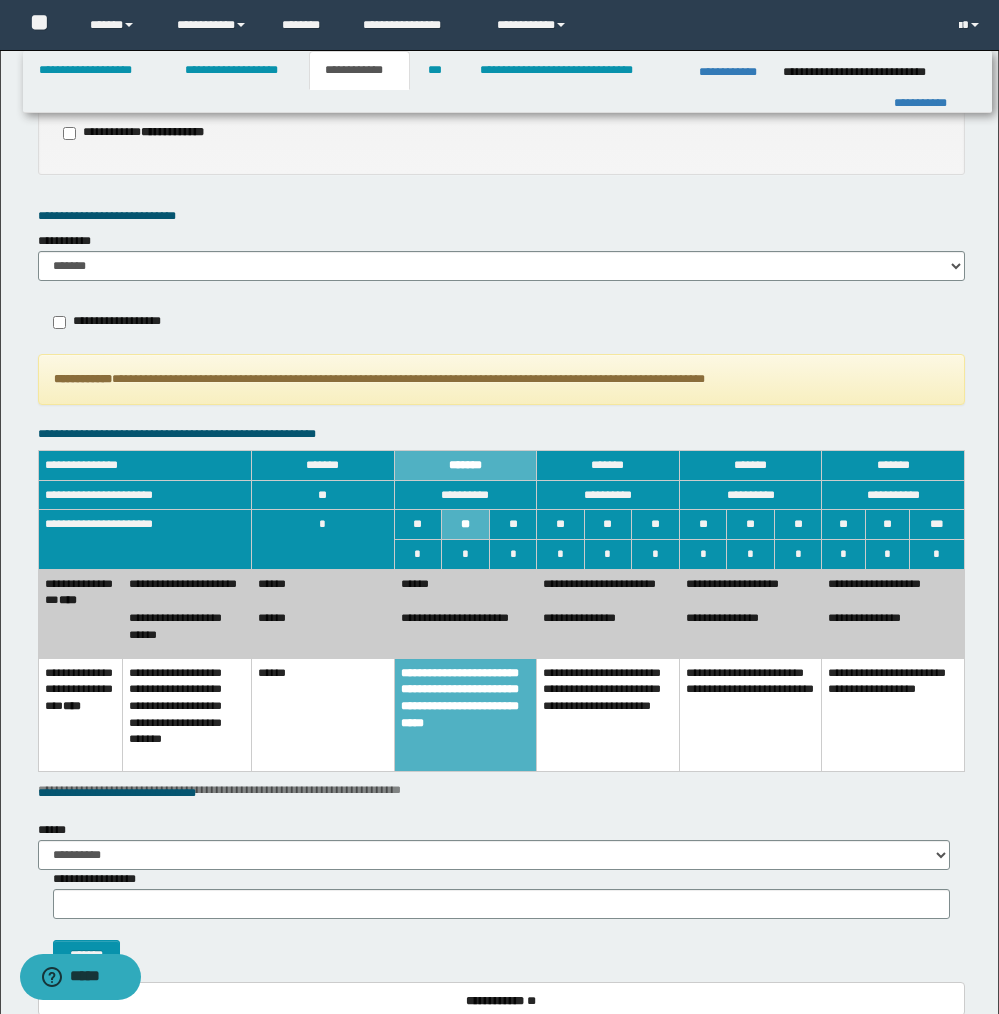 click on "******" at bounding box center [323, 631] 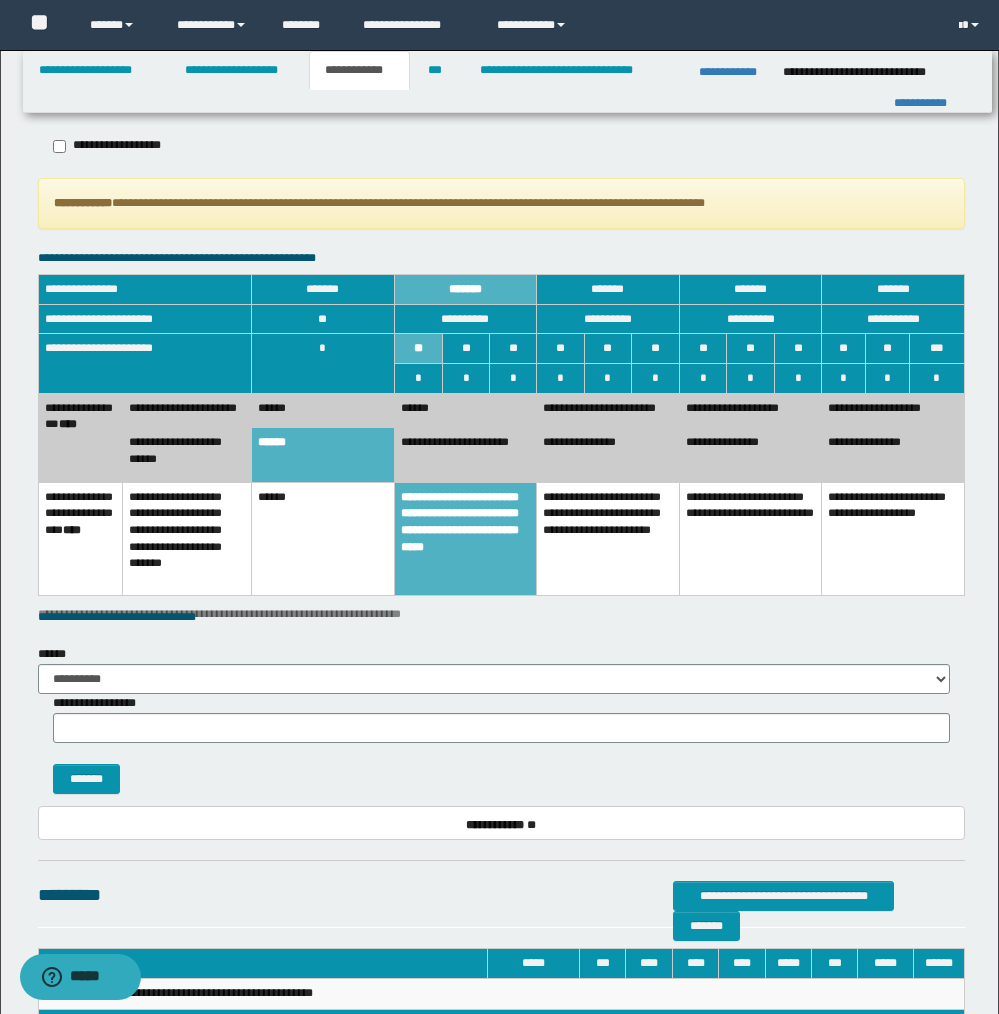 scroll, scrollTop: 1443, scrollLeft: 0, axis: vertical 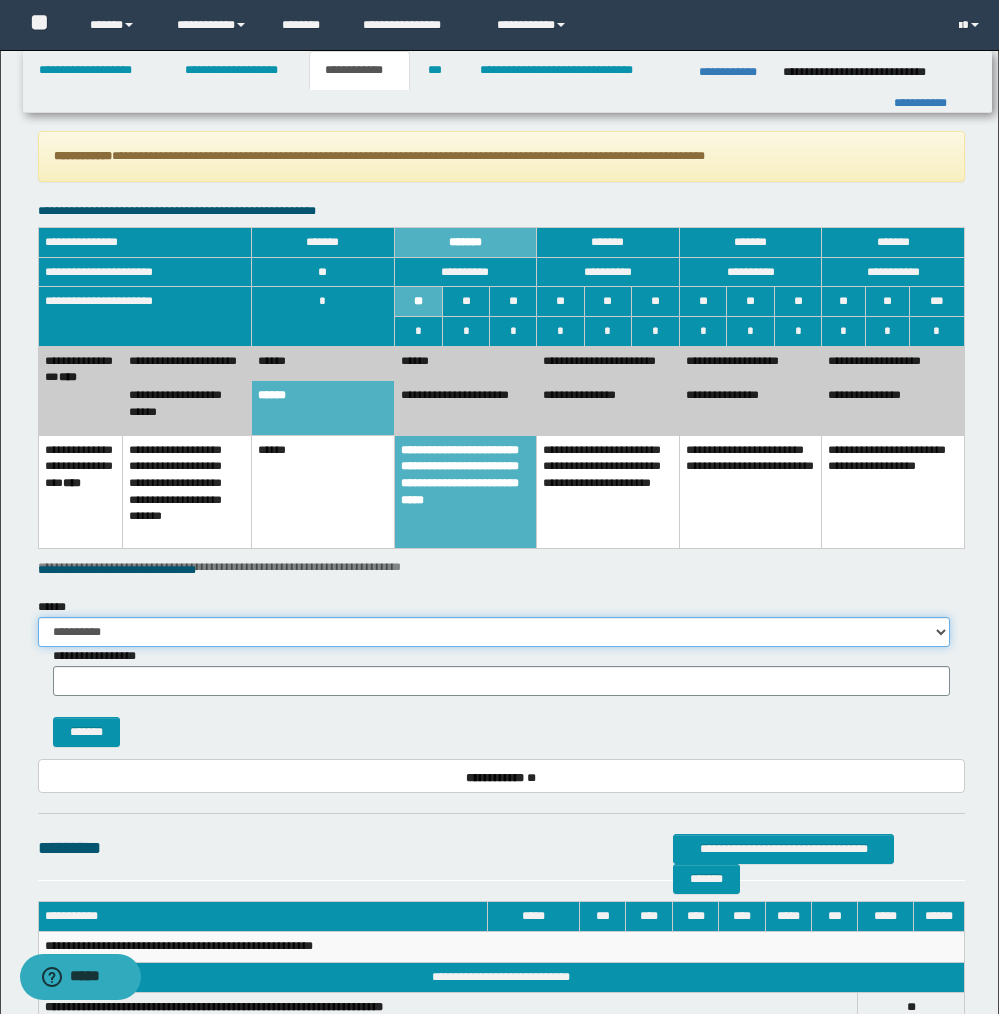 click on "**********" at bounding box center (494, 632) 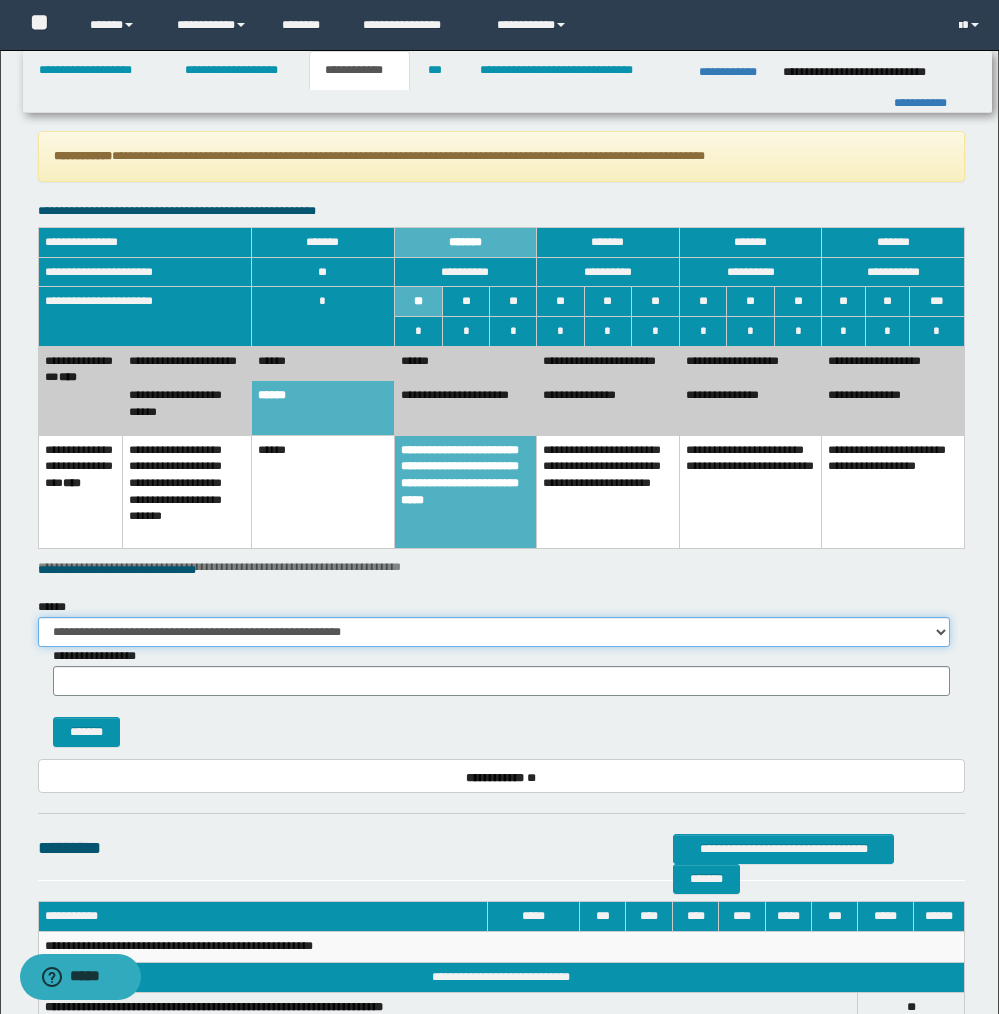 type on "**" 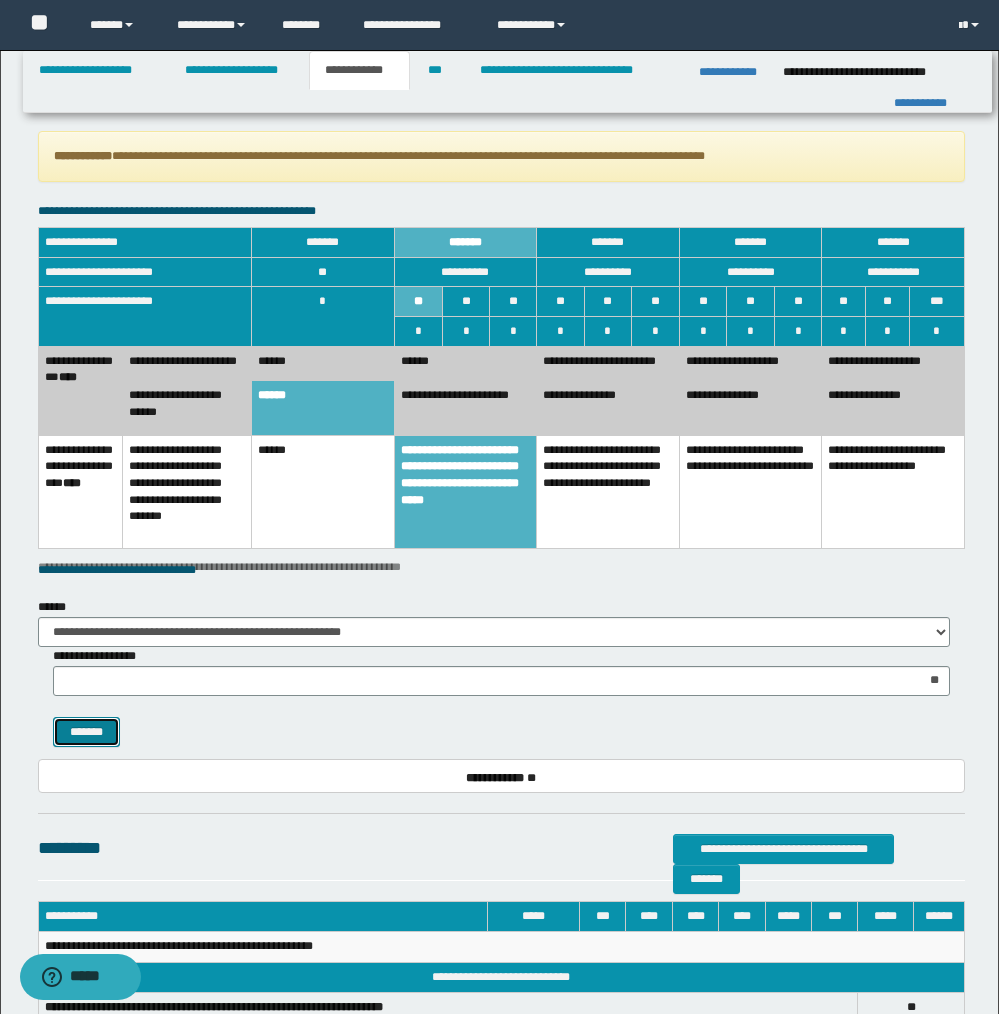 click on "*******" at bounding box center [87, 732] 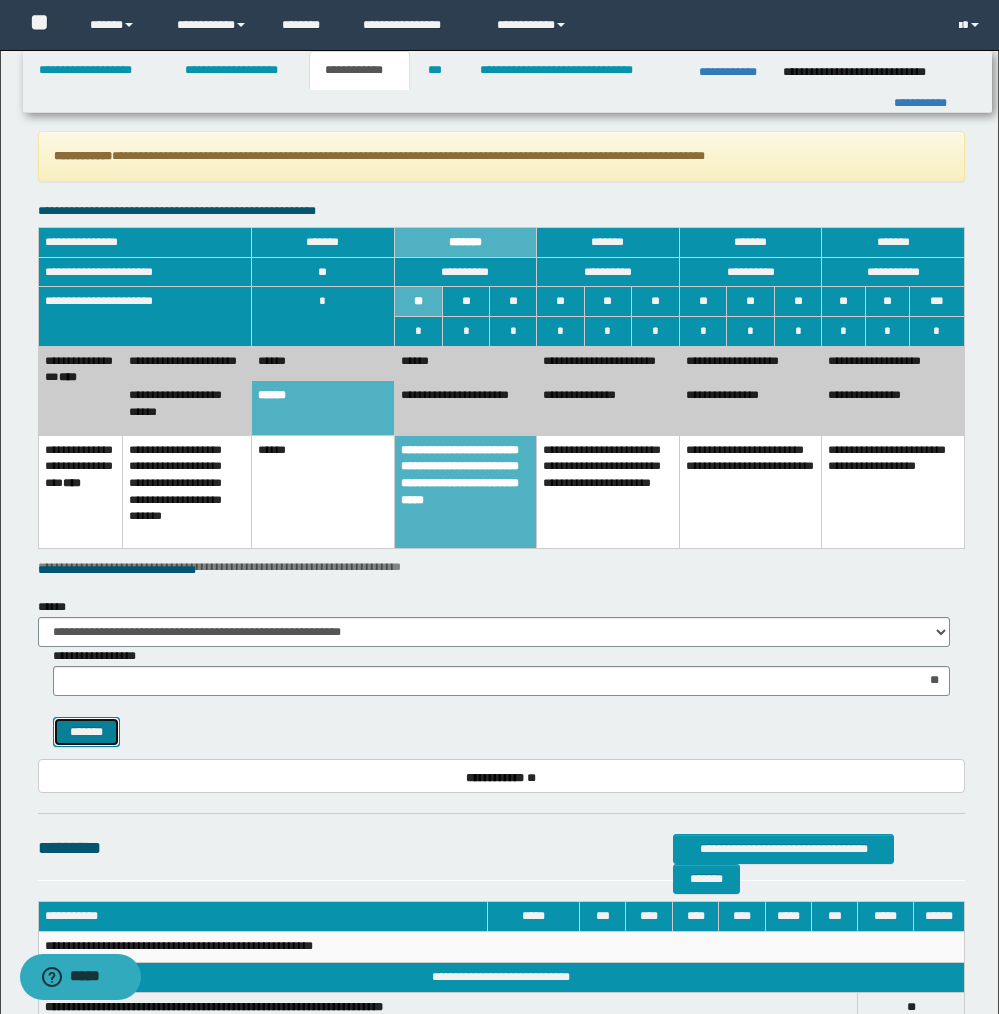 select 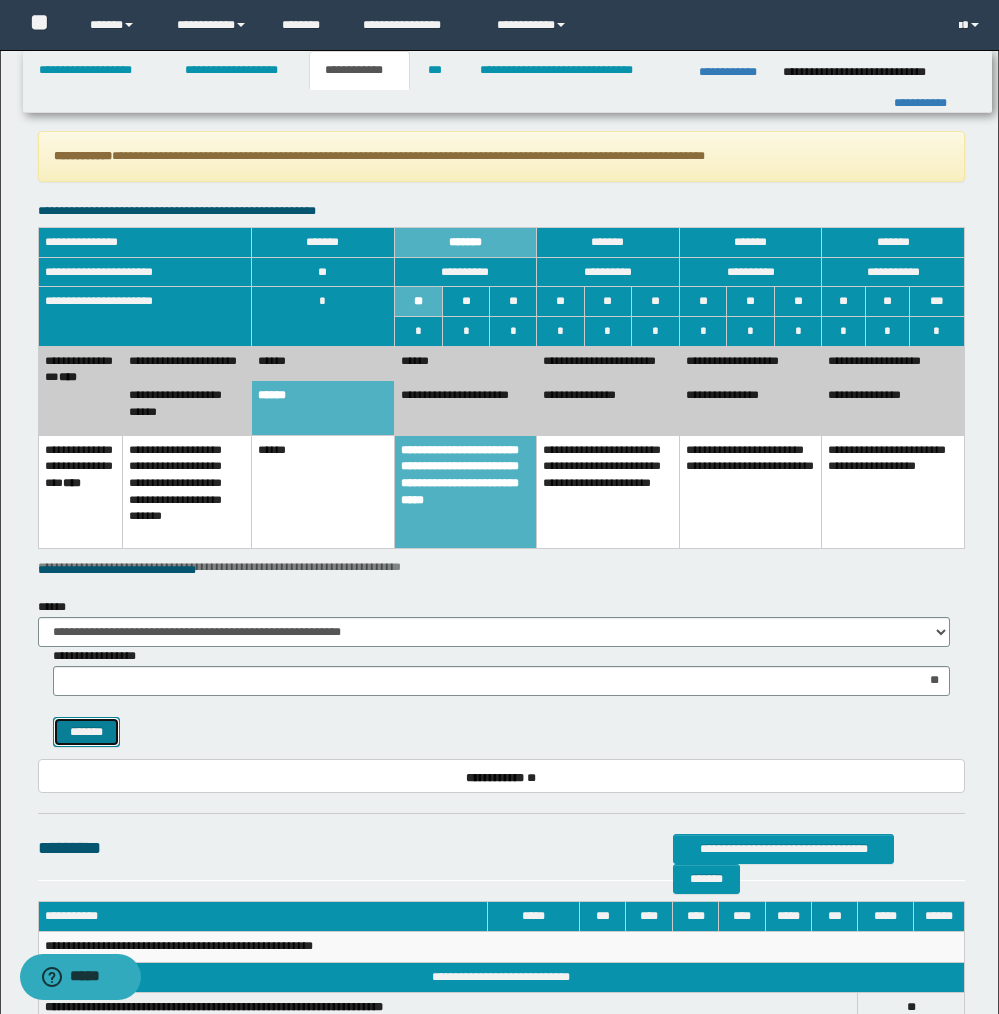 type 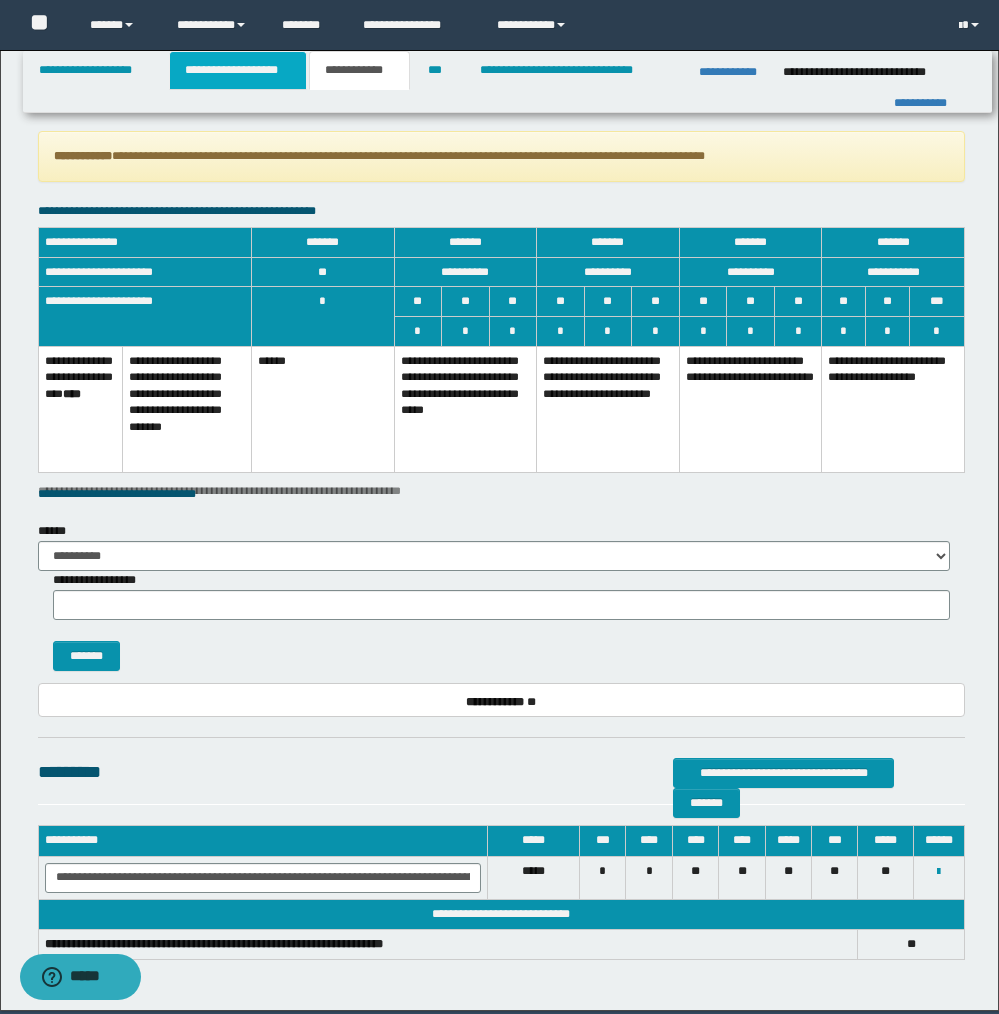 click on "**********" at bounding box center [238, 70] 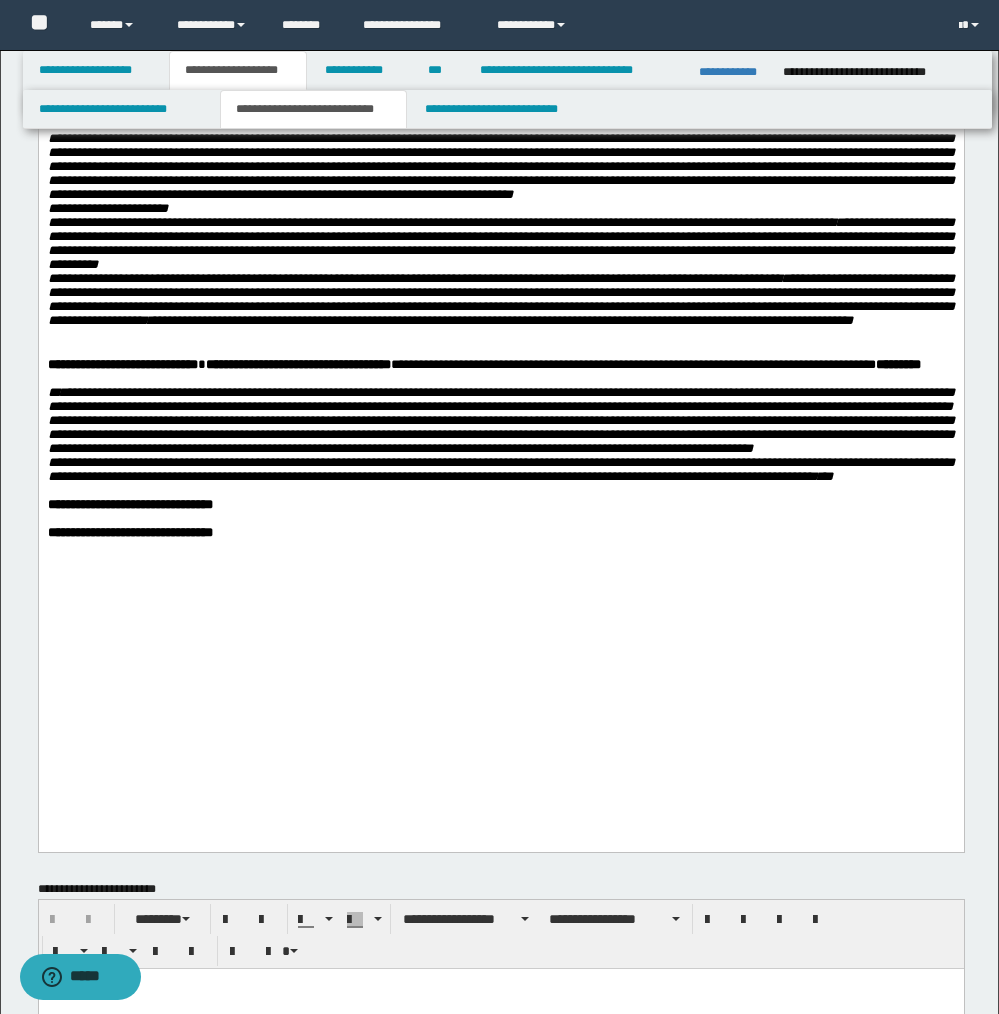 scroll, scrollTop: 1084, scrollLeft: 0, axis: vertical 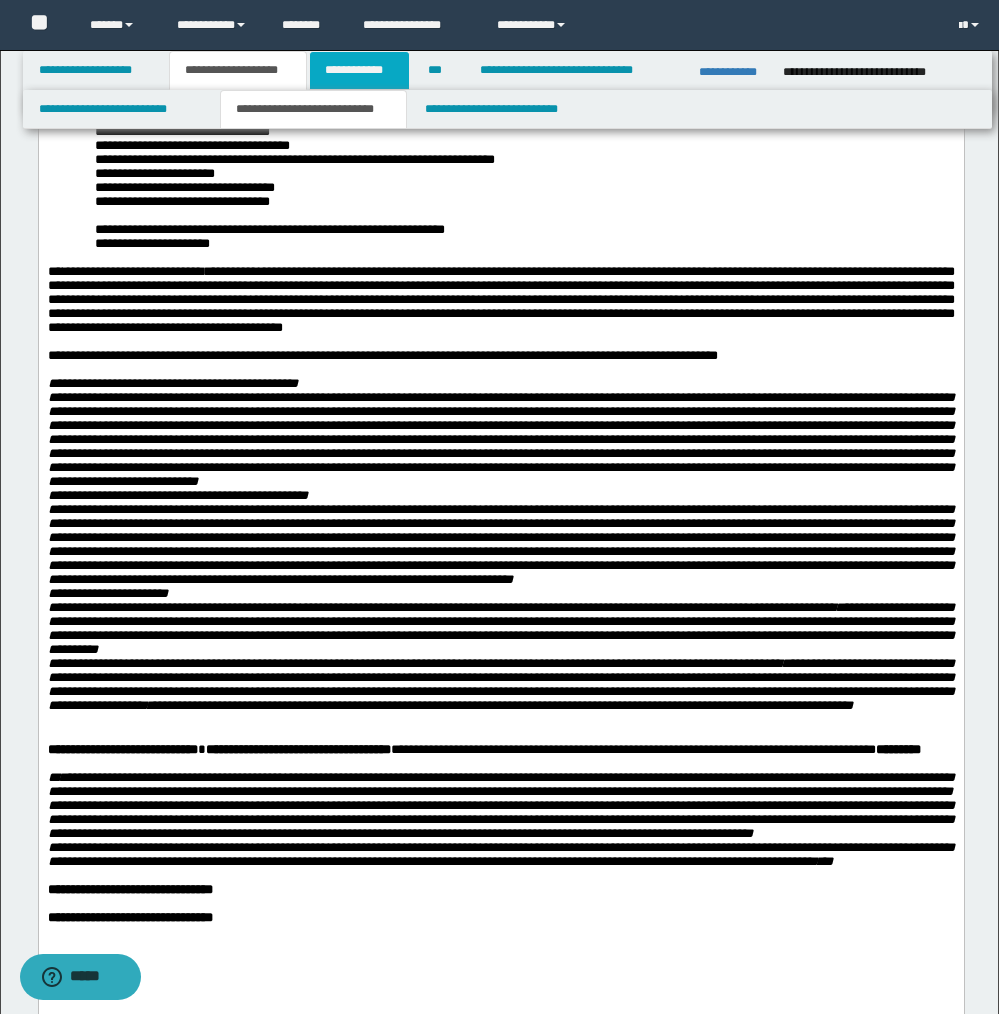 click on "**********" at bounding box center [359, 70] 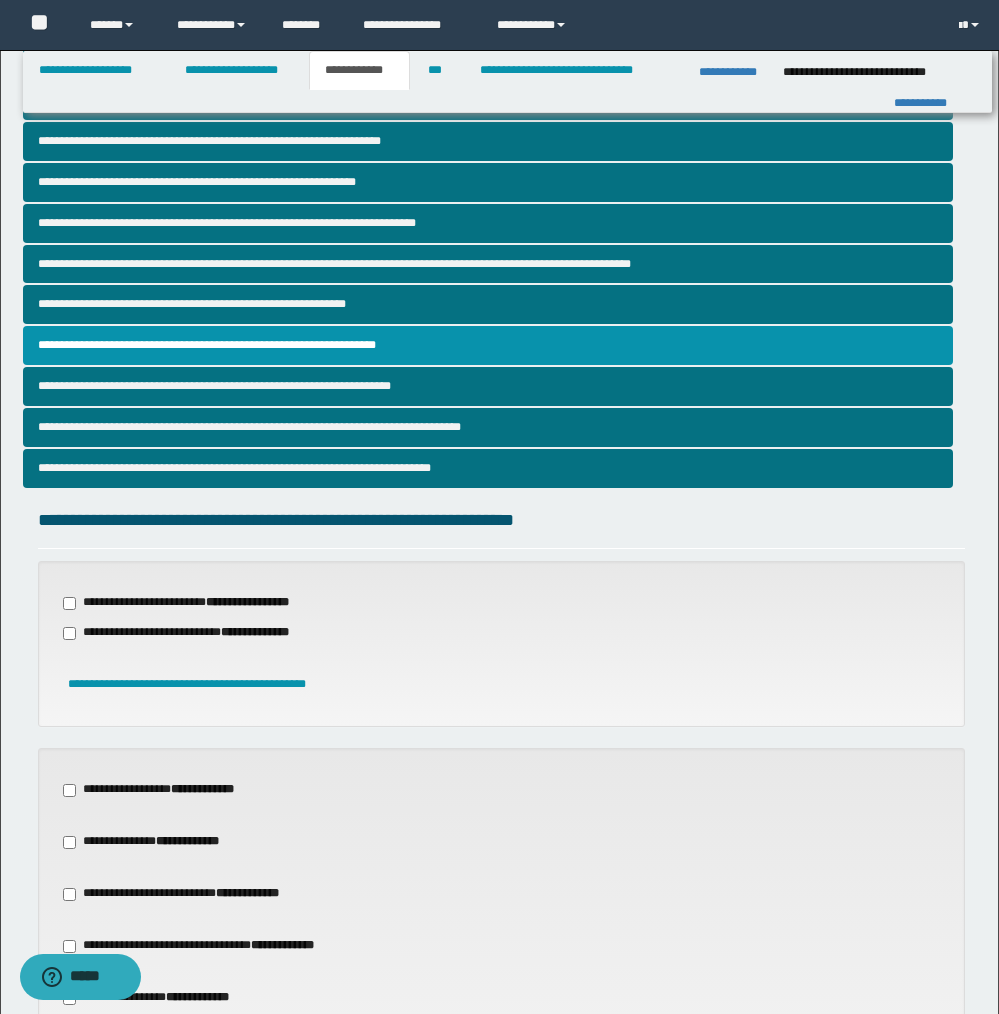 scroll, scrollTop: 0, scrollLeft: 0, axis: both 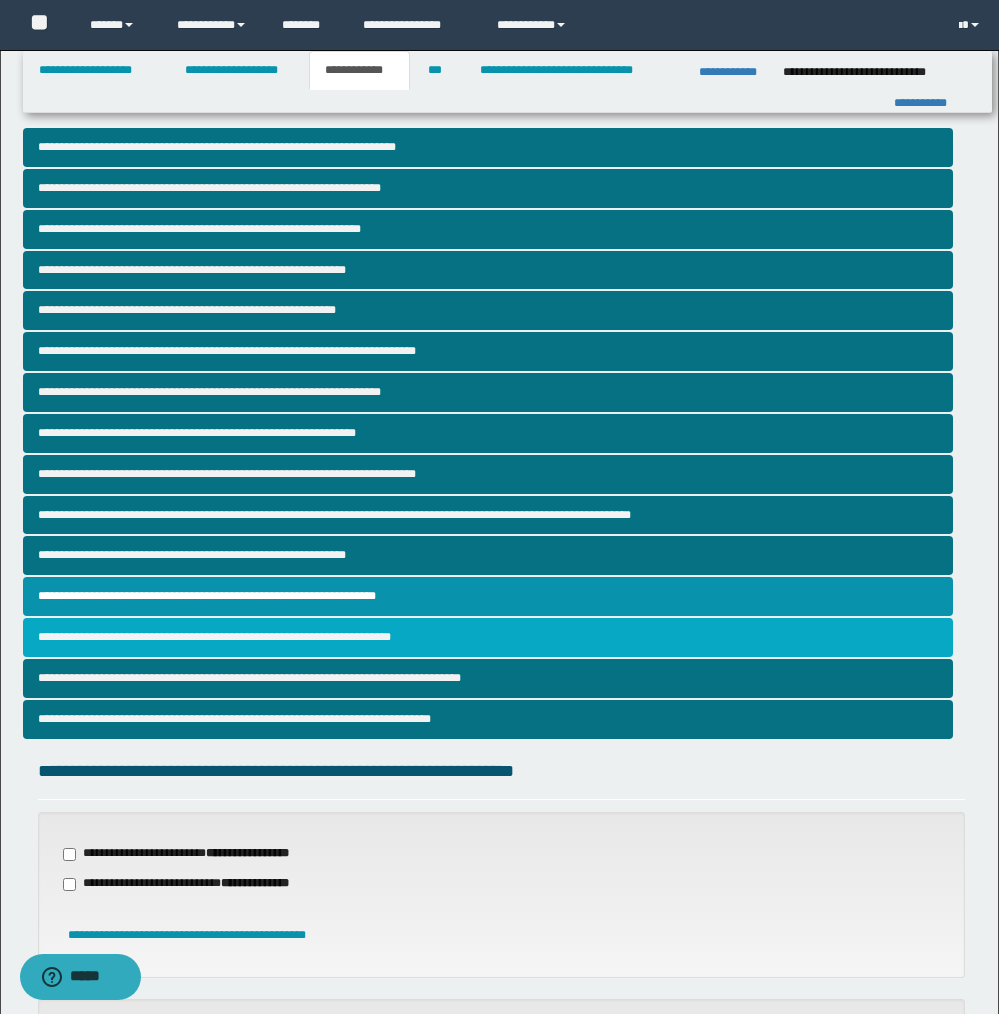 click on "**********" at bounding box center (488, 637) 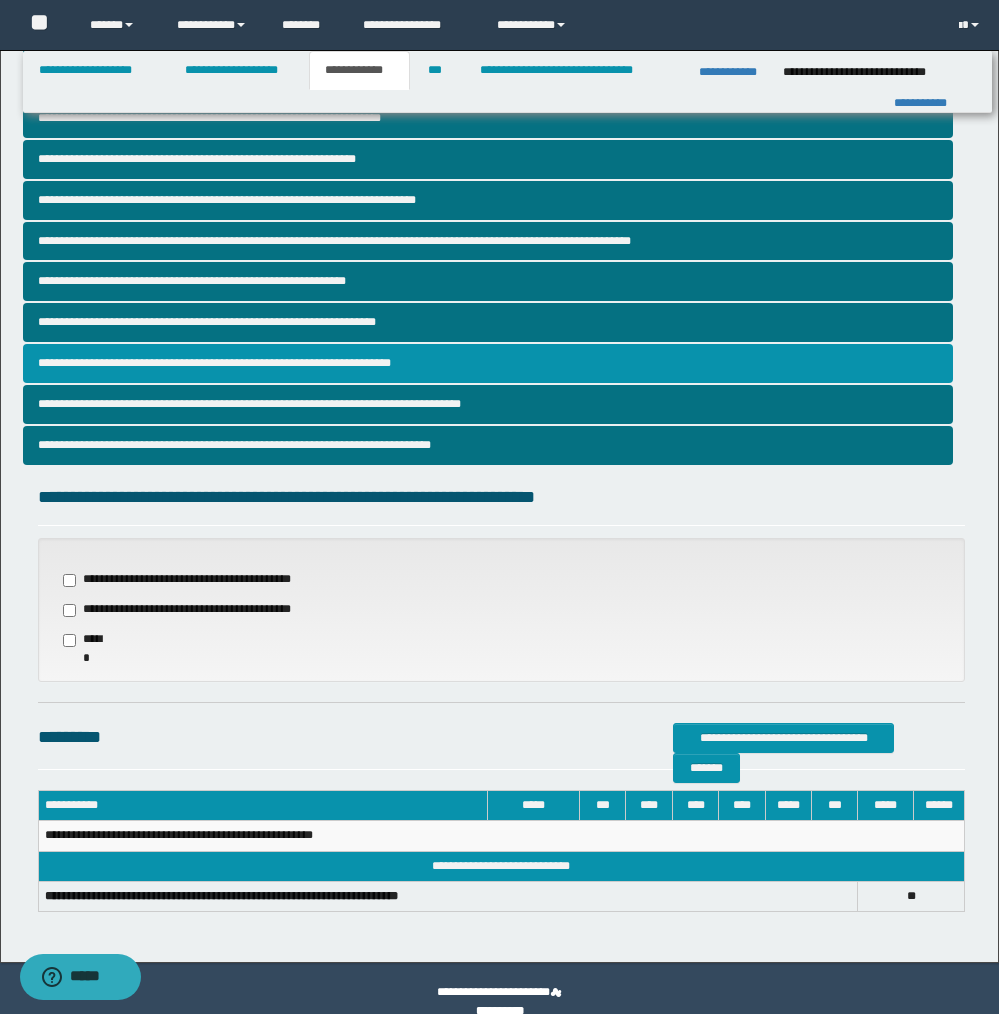 scroll, scrollTop: 300, scrollLeft: 0, axis: vertical 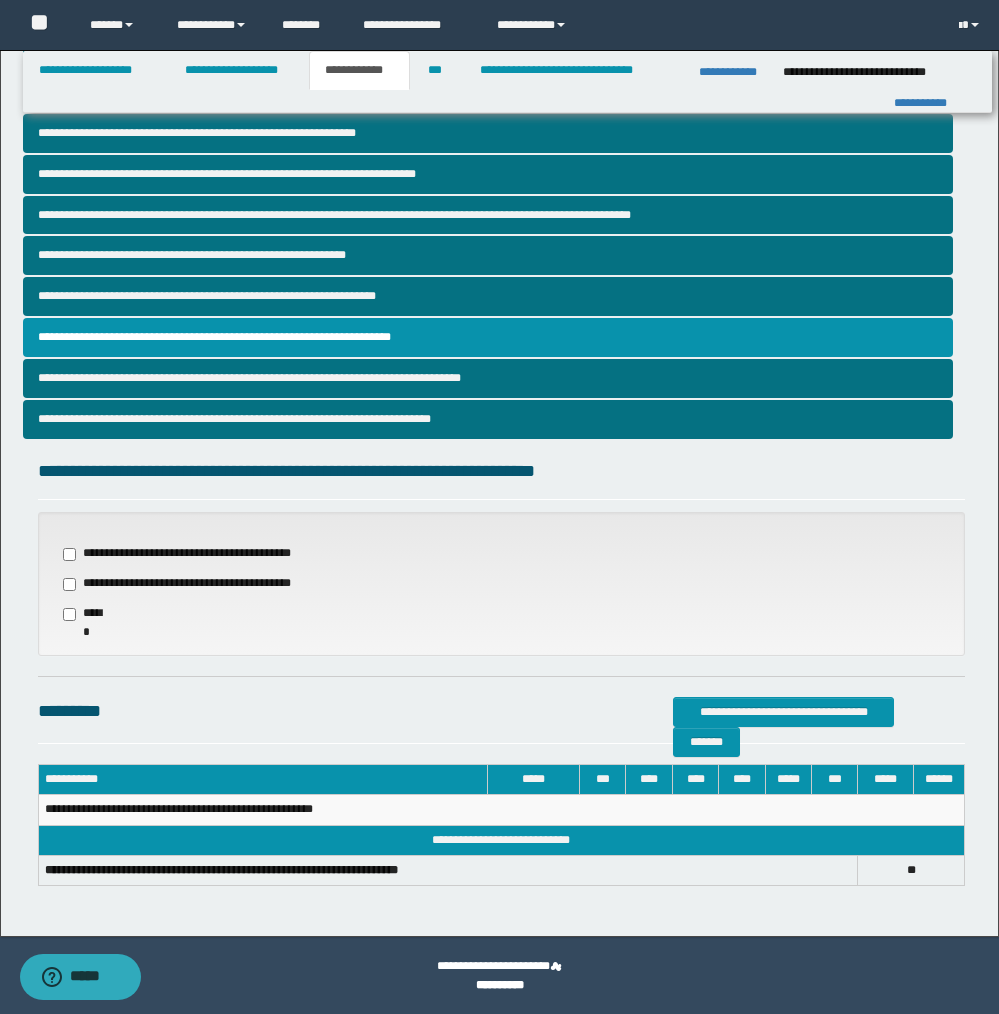 drag, startPoint x: 239, startPoint y: 581, endPoint x: 245, endPoint y: 599, distance: 18.973665 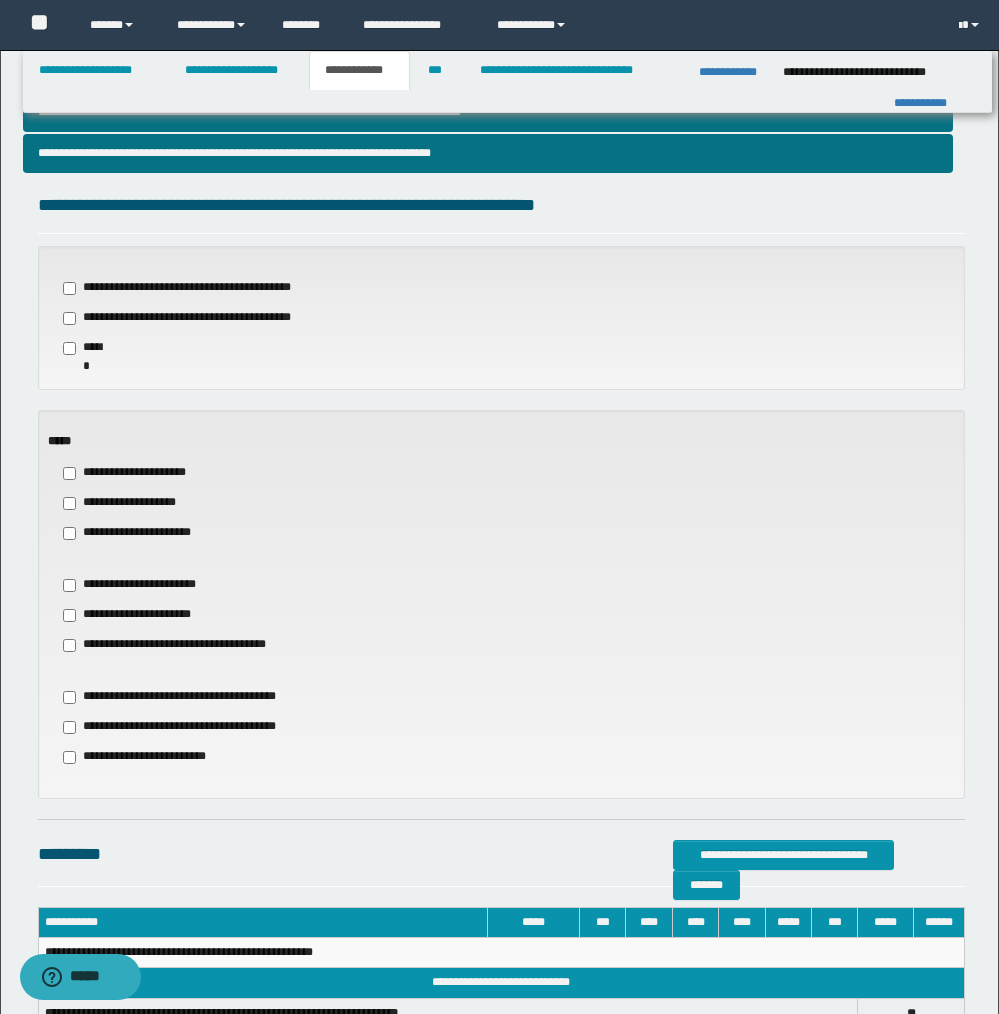 drag, startPoint x: 135, startPoint y: 528, endPoint x: 153, endPoint y: 545, distance: 24.758837 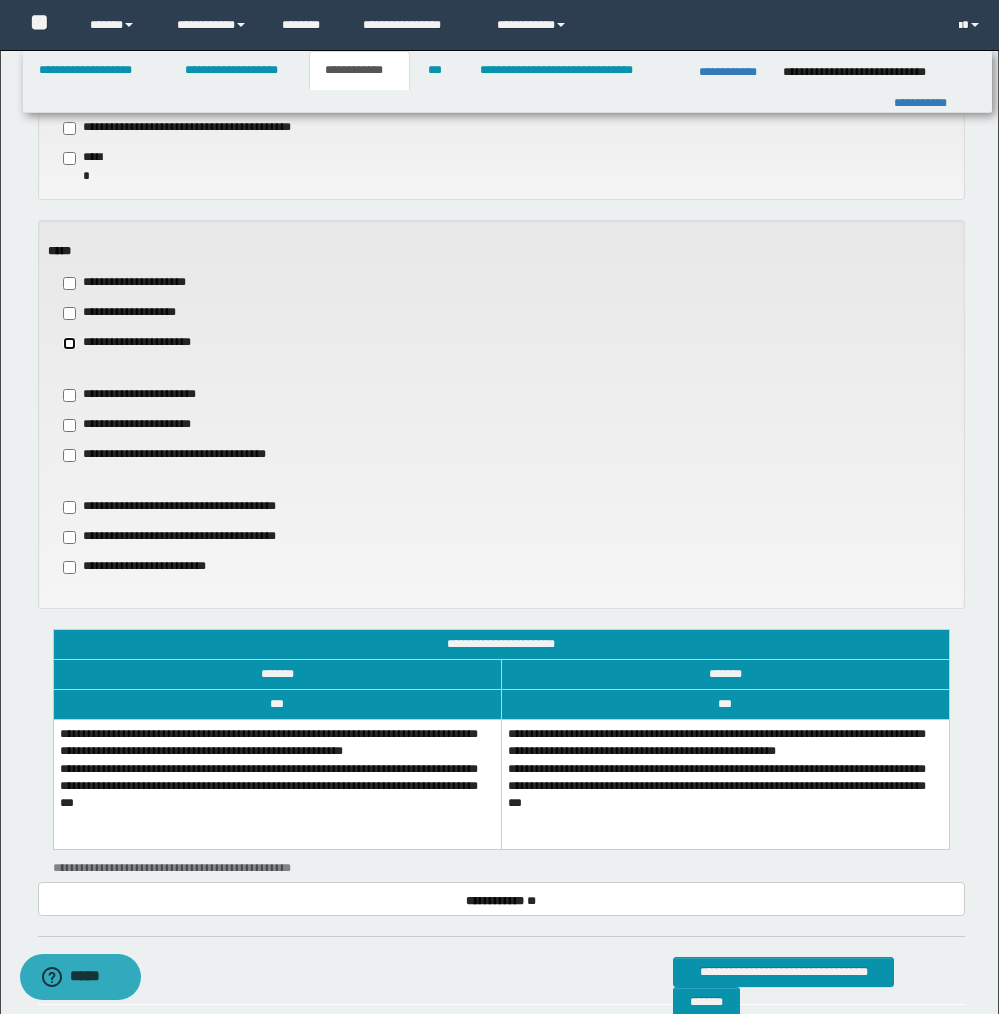 scroll, scrollTop: 764, scrollLeft: 0, axis: vertical 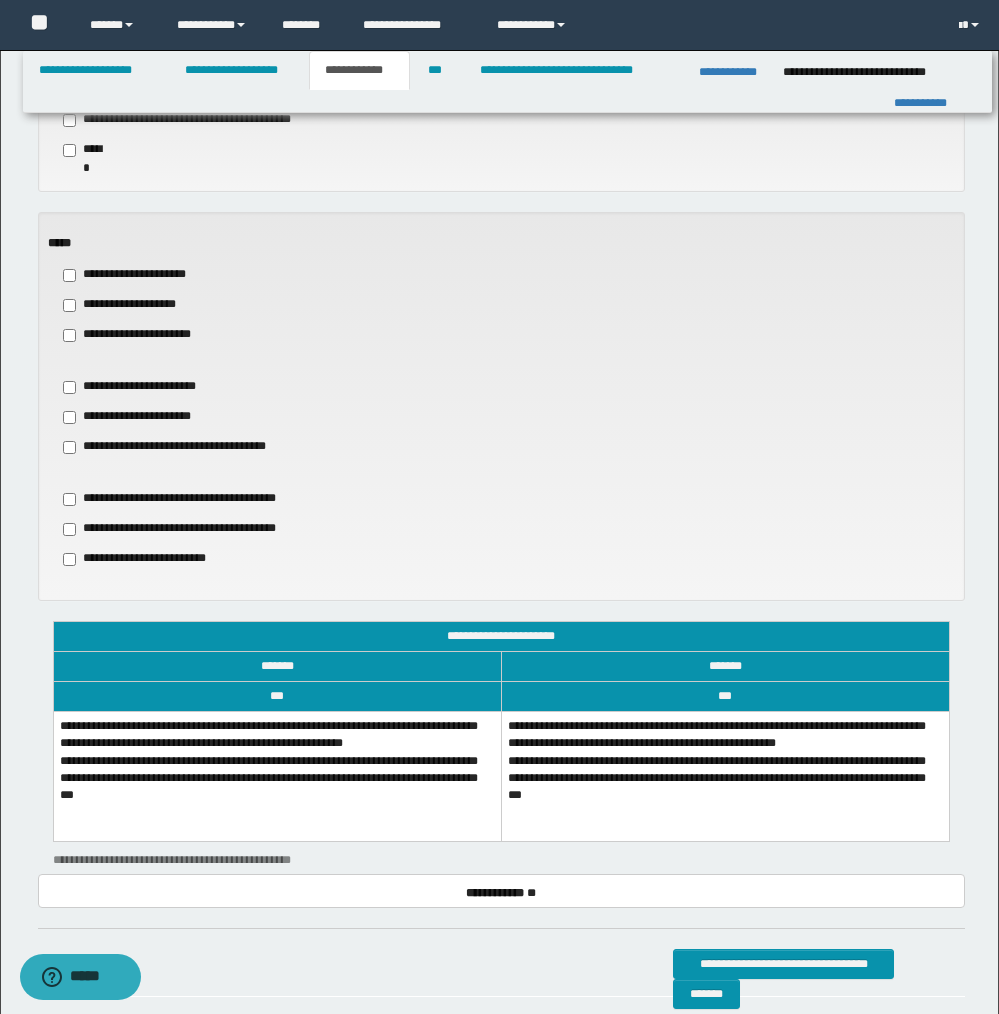 click on "**********" at bounding box center [277, 777] 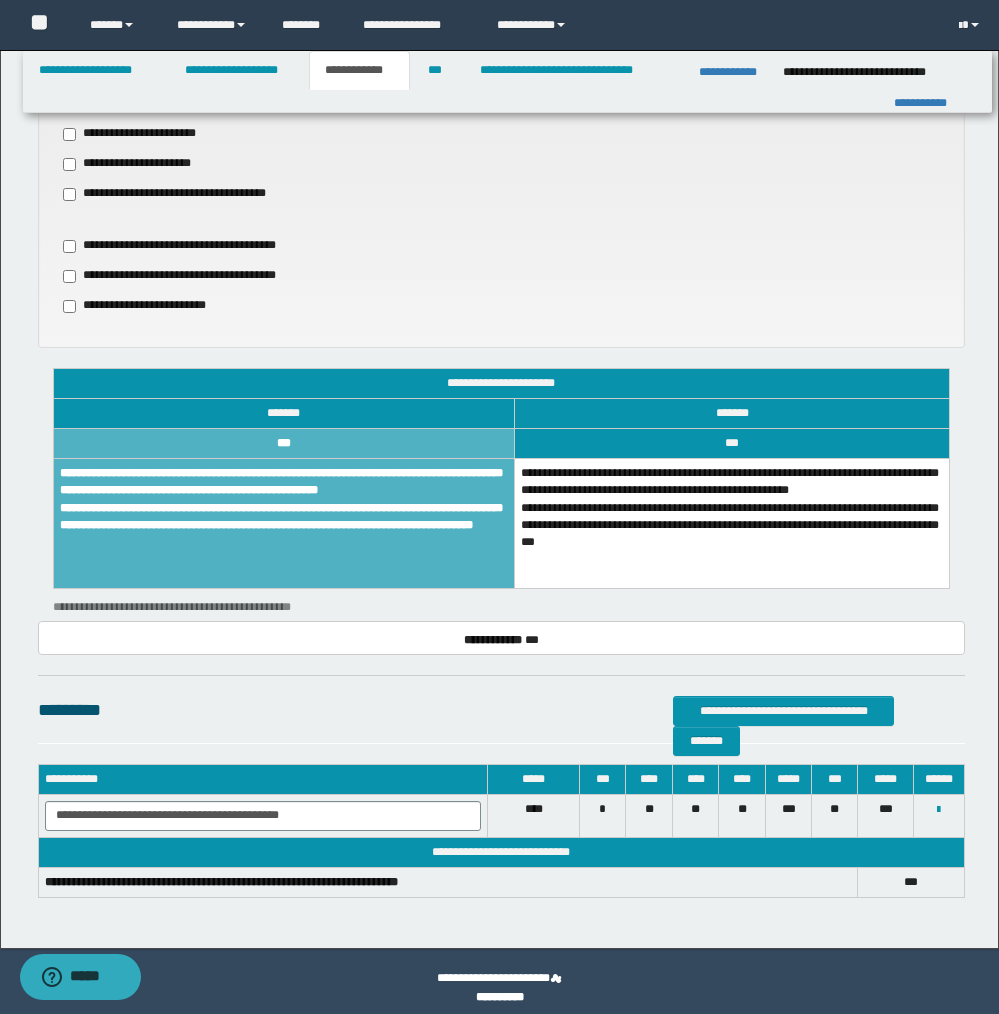 scroll, scrollTop: 1029, scrollLeft: 0, axis: vertical 